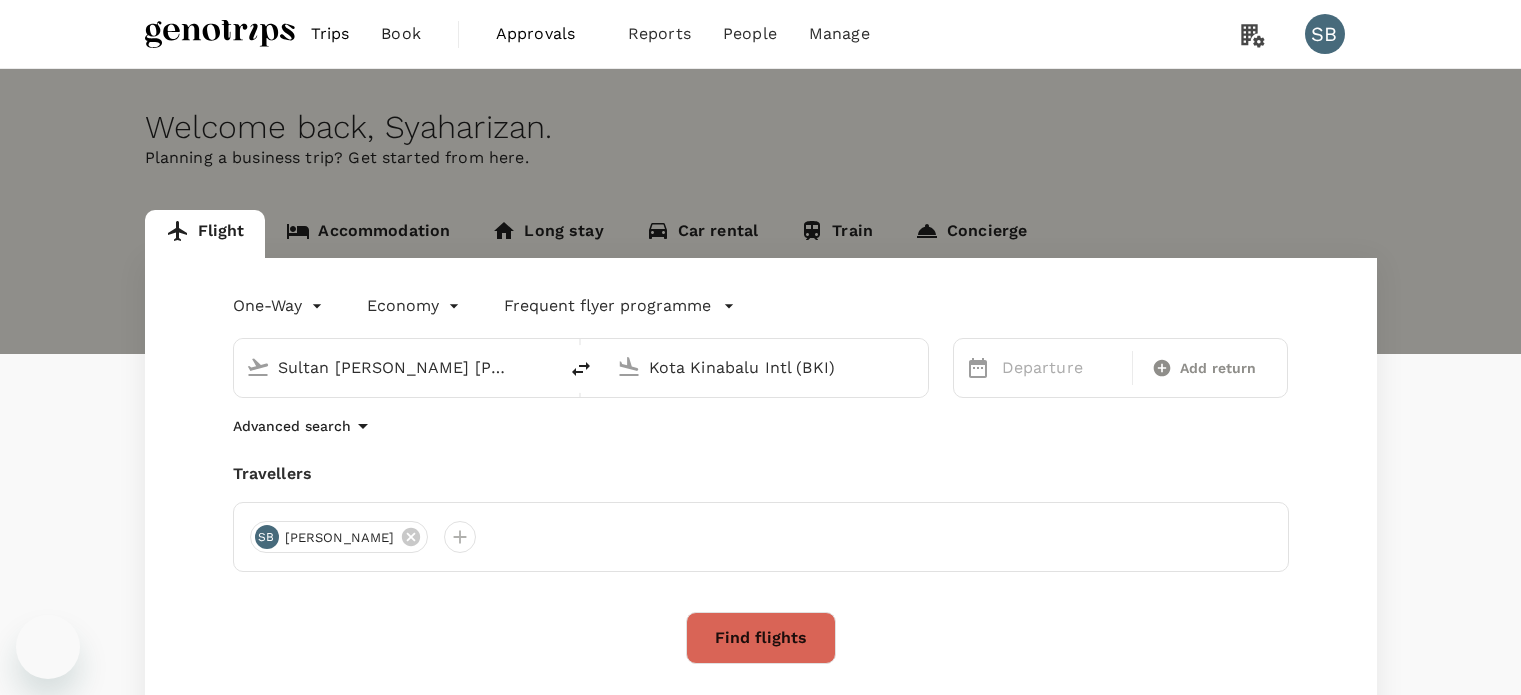 scroll, scrollTop: 0, scrollLeft: 0, axis: both 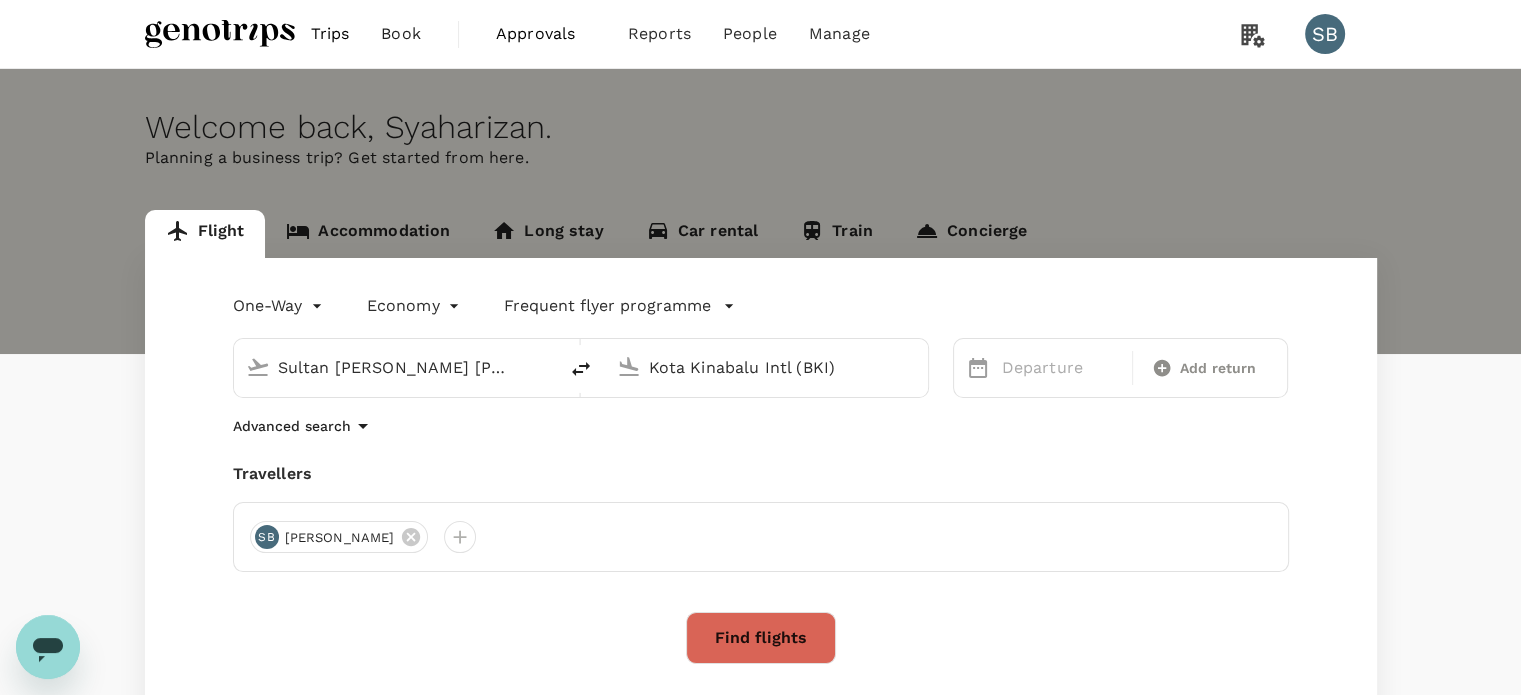 drag, startPoint x: 456, startPoint y: 466, endPoint x: 435, endPoint y: 459, distance: 22.135944 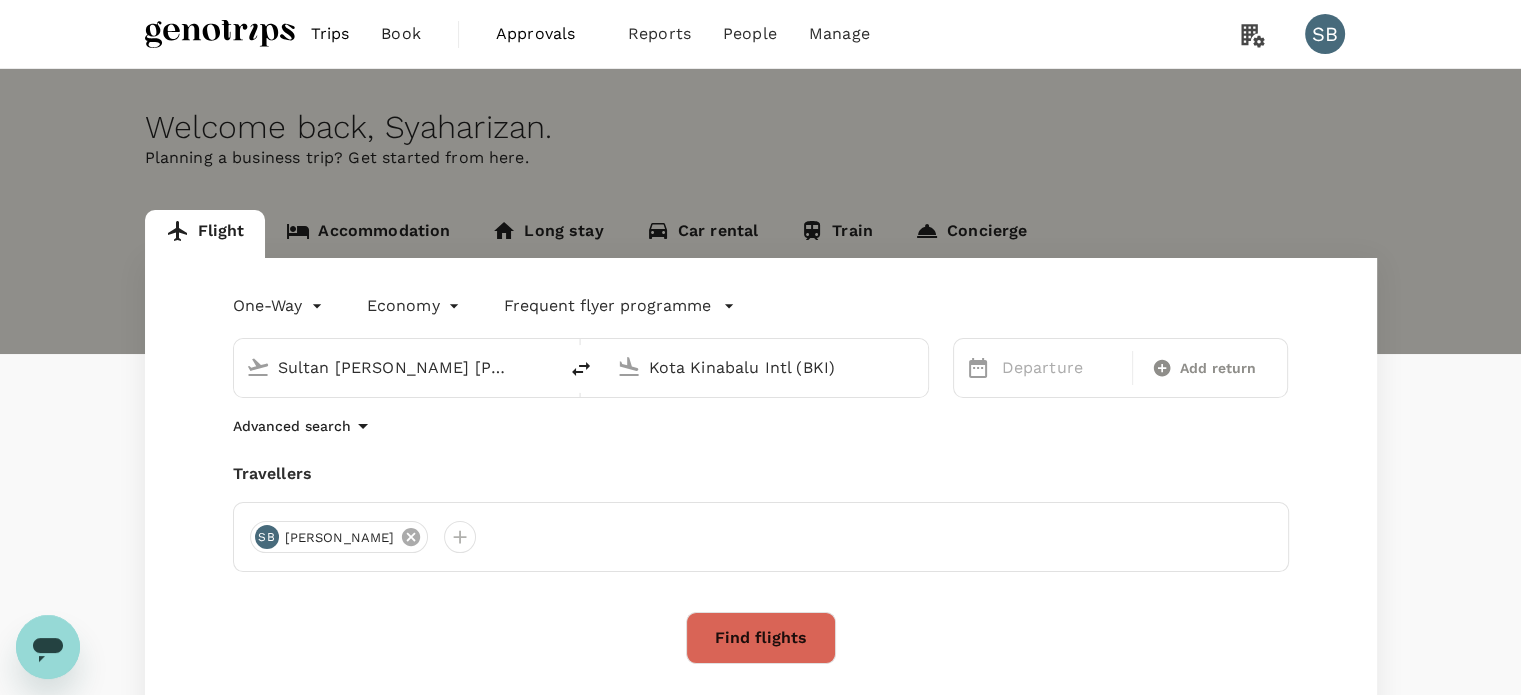 click 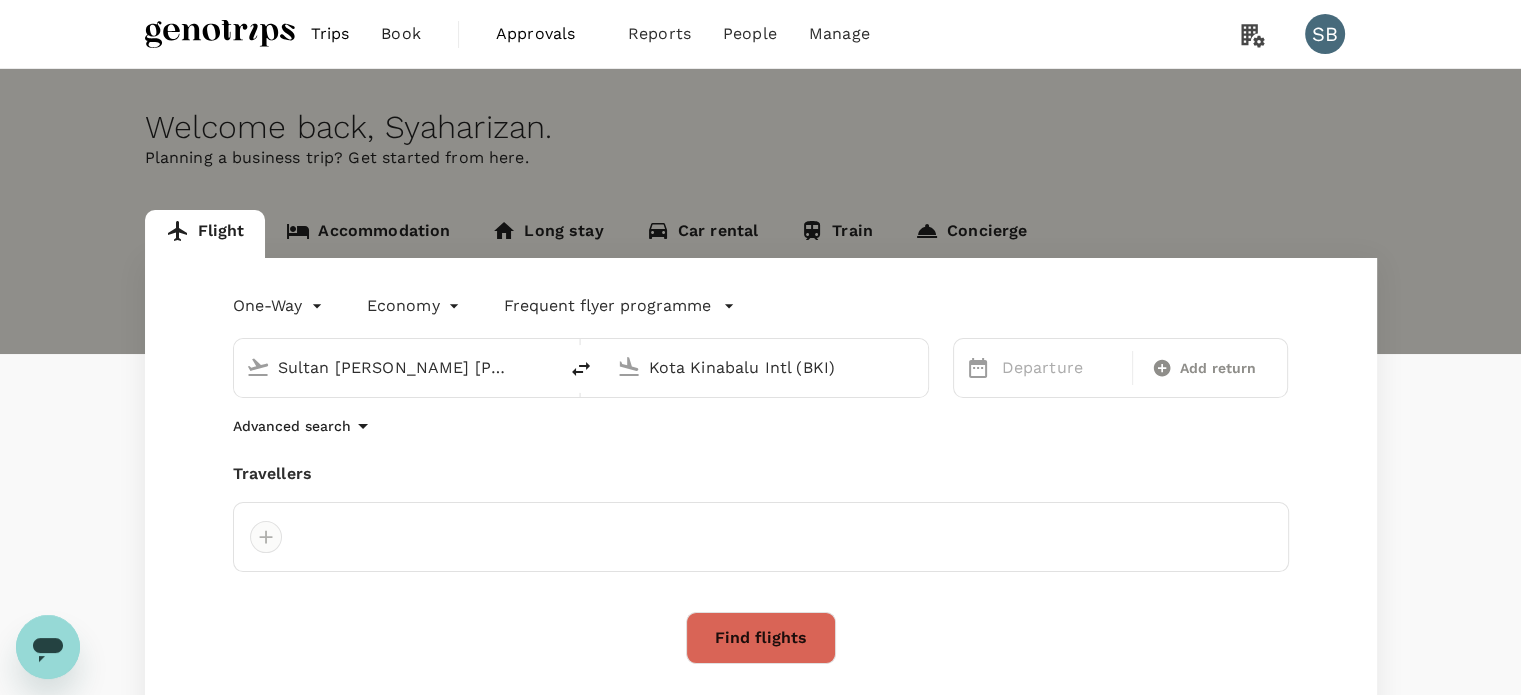click at bounding box center (266, 537) 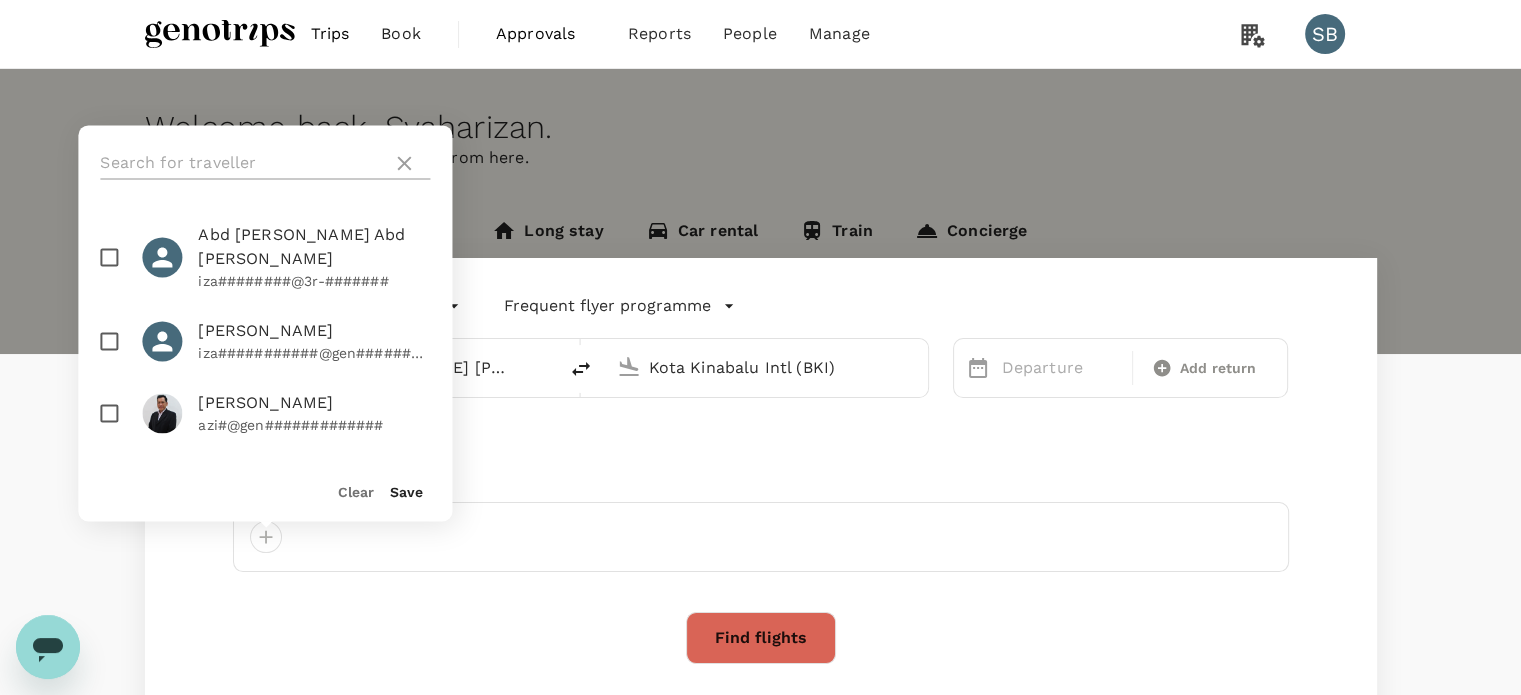 click at bounding box center [242, 163] 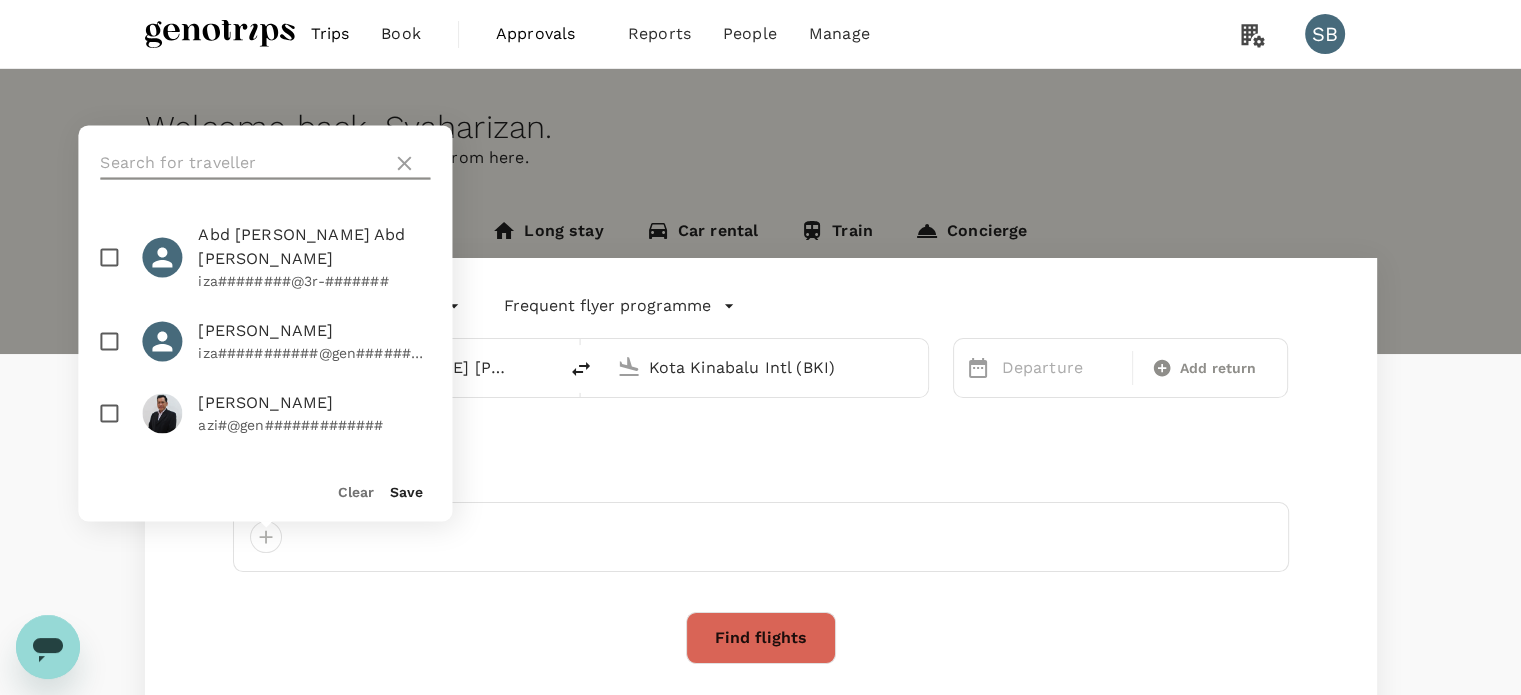 type on "d" 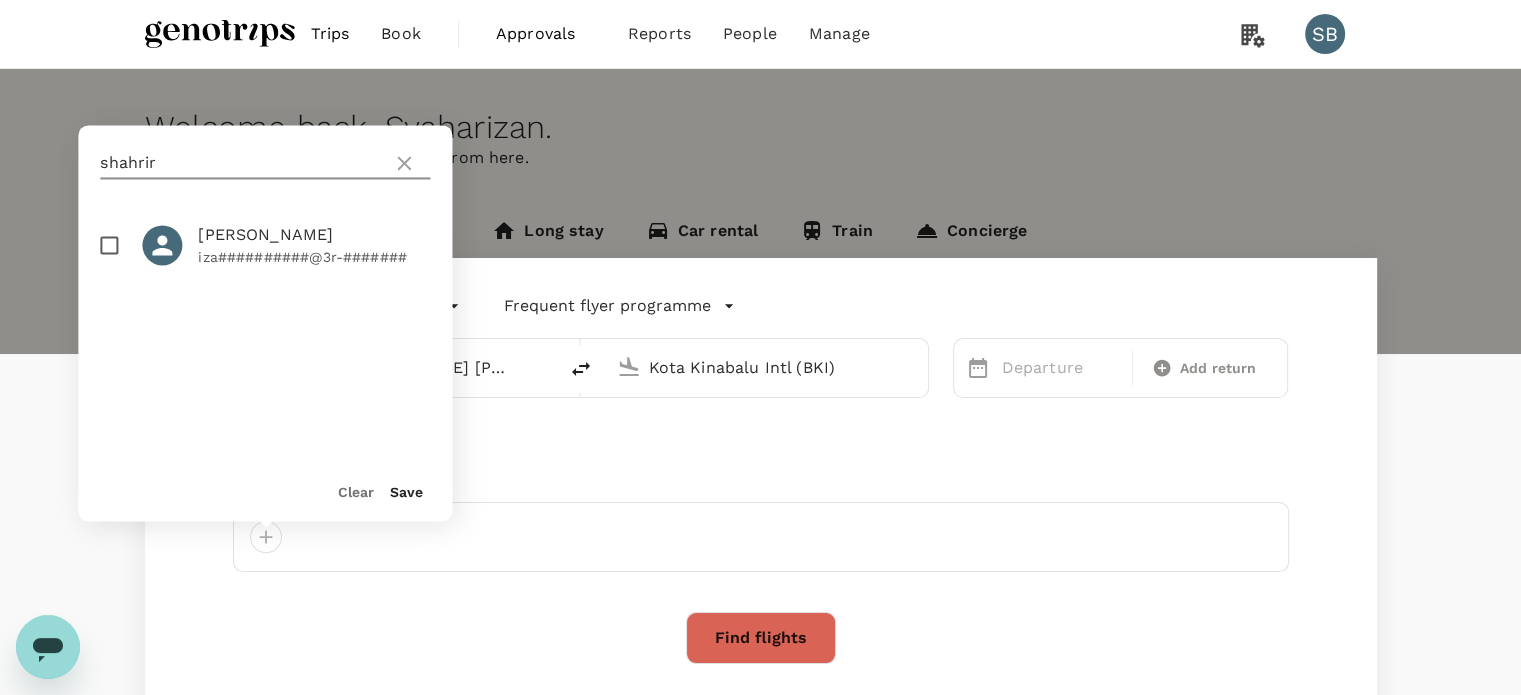 type on "shahrir" 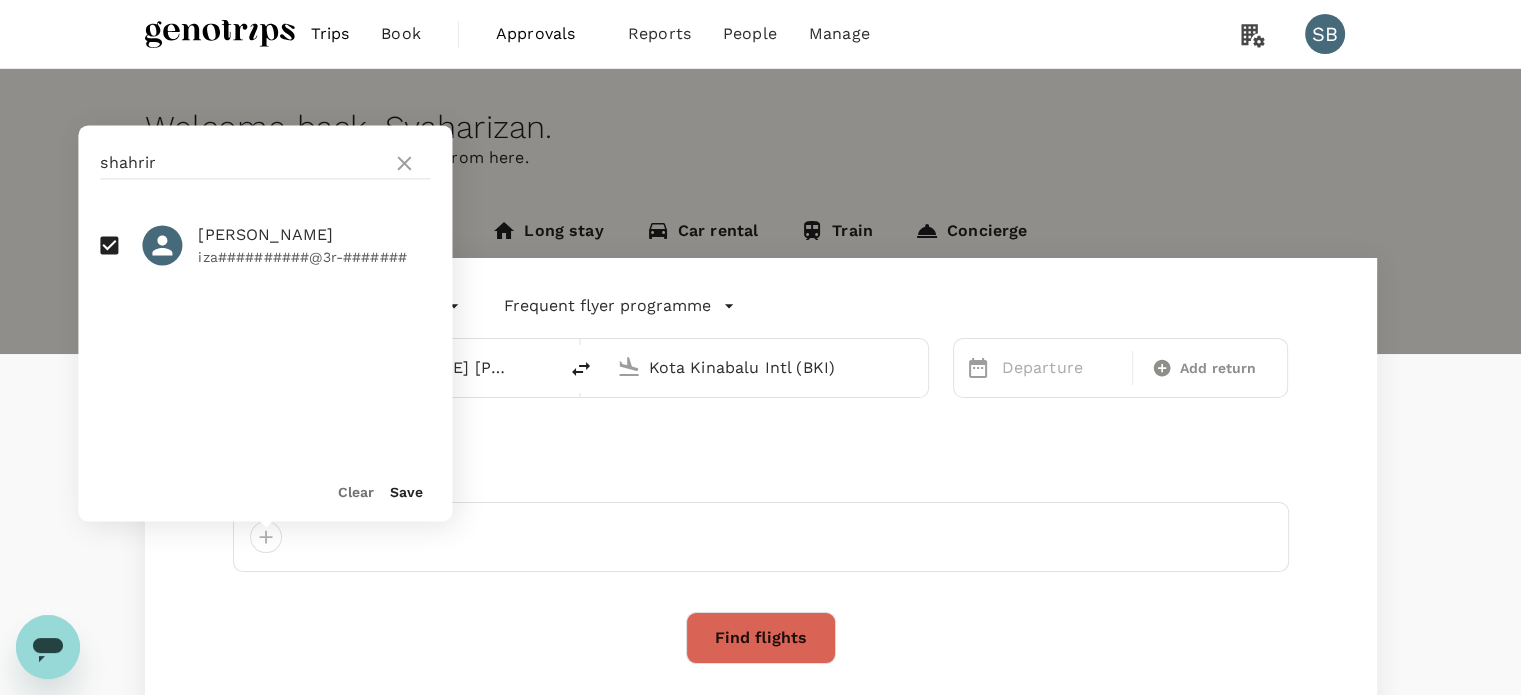 click on "Save" at bounding box center [406, 492] 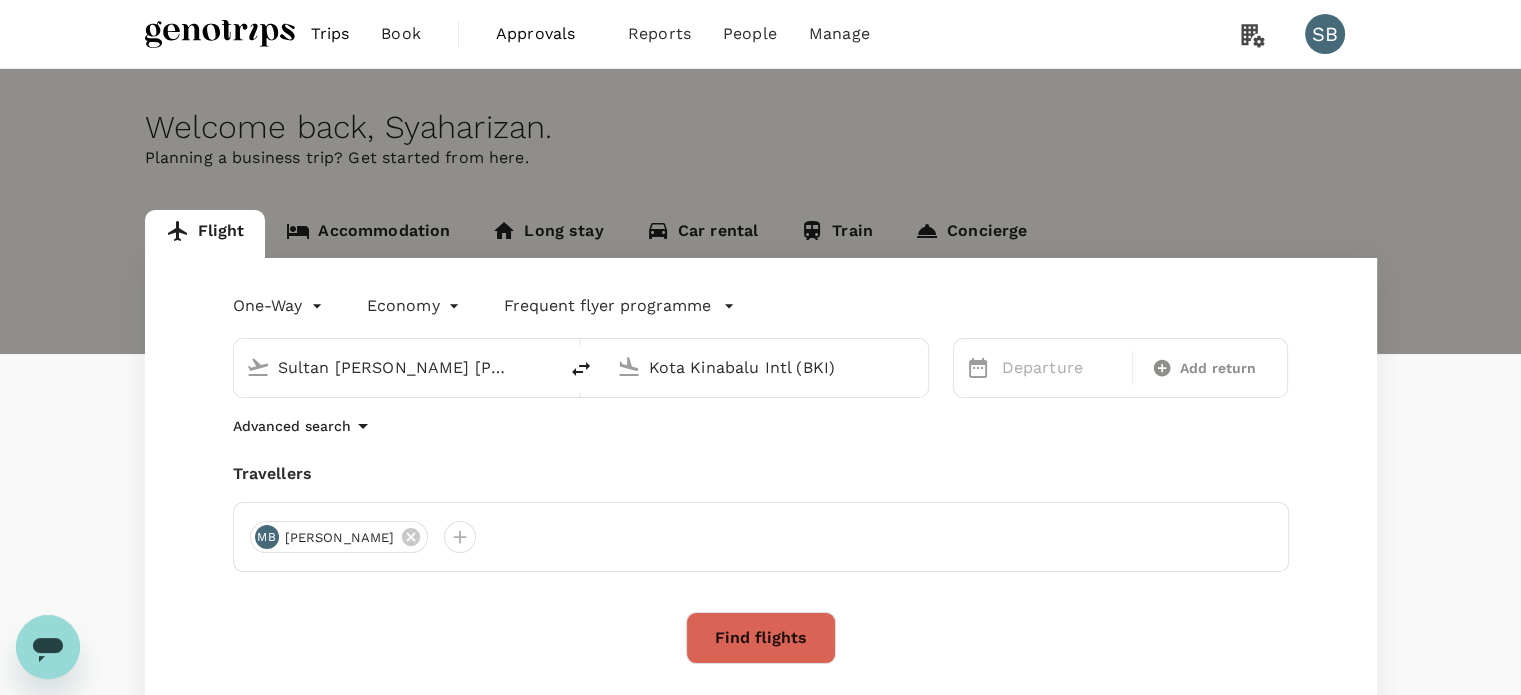 click on "Sultan [PERSON_NAME] [PERSON_NAME] (SZB)" at bounding box center [396, 367] 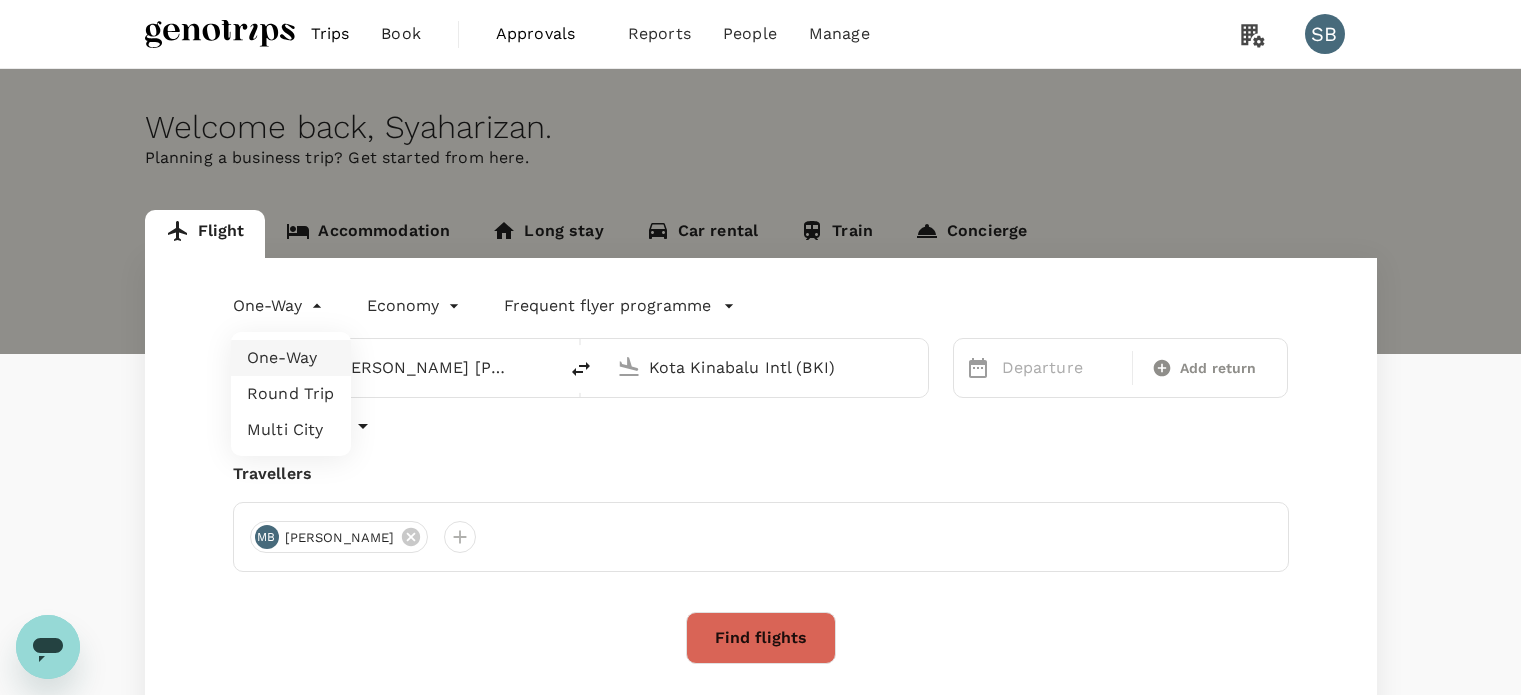 click on "Trips Book Approvals 0 Reports People Manage SB Welcome back , [GEOGRAPHIC_DATA] . Planning a business trip? Get started from here. Flight Accommodation Long stay Car rental Train Concierge One-Way oneway Economy economy Frequent flyer programme Sultan [PERSON_NAME] [PERSON_NAME] (SZB) [GEOGRAPHIC_DATA] Intl (BKI) Departure Add return Advanced search Travellers   MB [PERSON_NAME] Find flights by TruTrip  ( 3.47.0   ) Frequent flyer programme Malaysia Airlines Enrich Add new One-Way Round Trip Multi City" at bounding box center (768, 430) 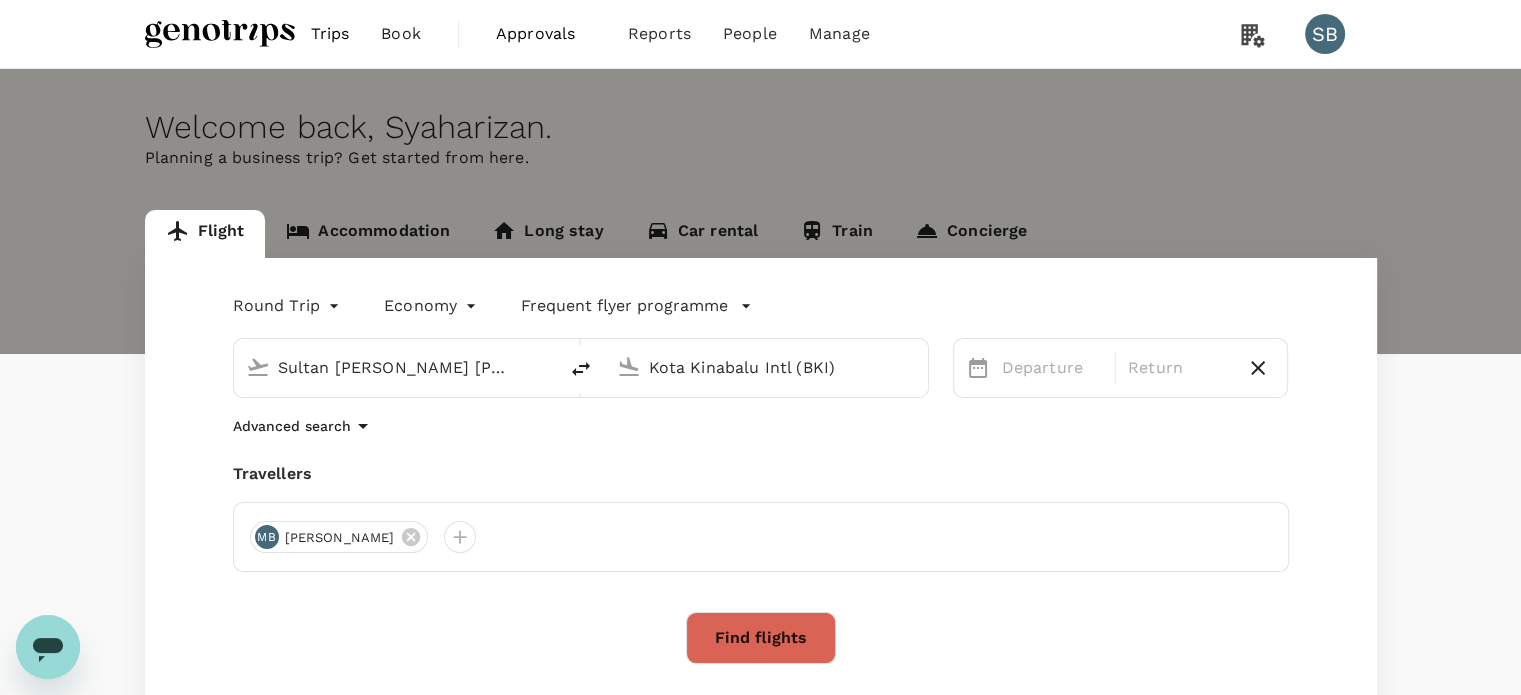 click on "Sultan [PERSON_NAME] [PERSON_NAME] (SZB)" at bounding box center (396, 367) 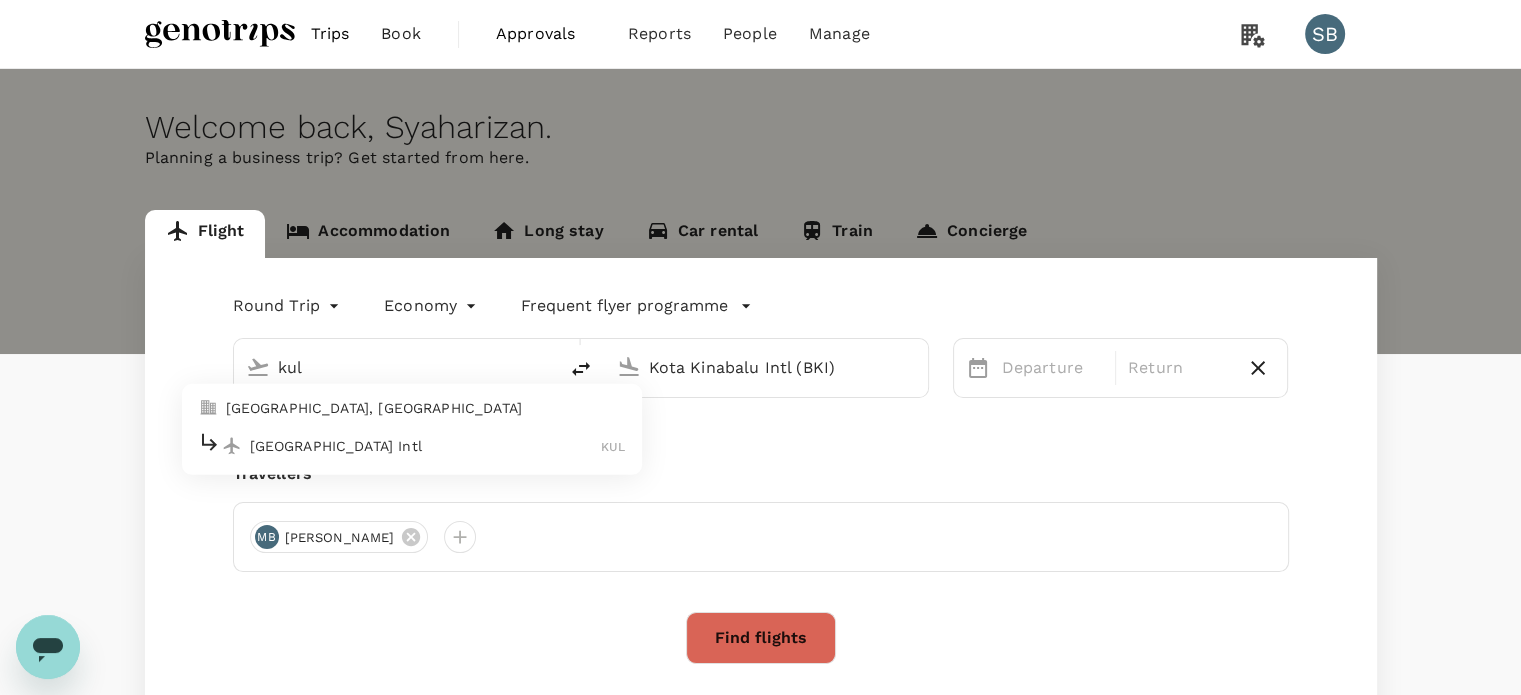 click on "[GEOGRAPHIC_DATA] Intl KUL" at bounding box center (412, 445) 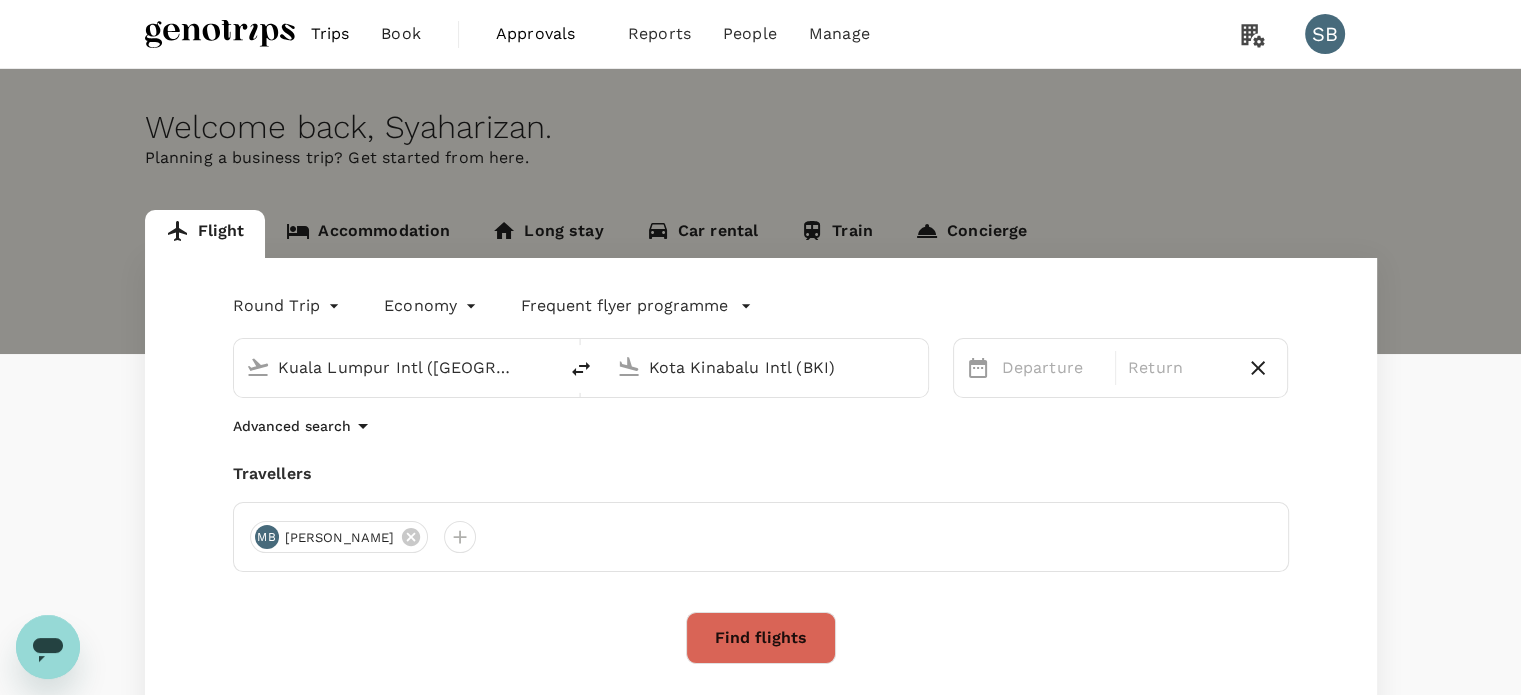 click on "Kota Kinabalu Intl (BKI)" at bounding box center [767, 367] 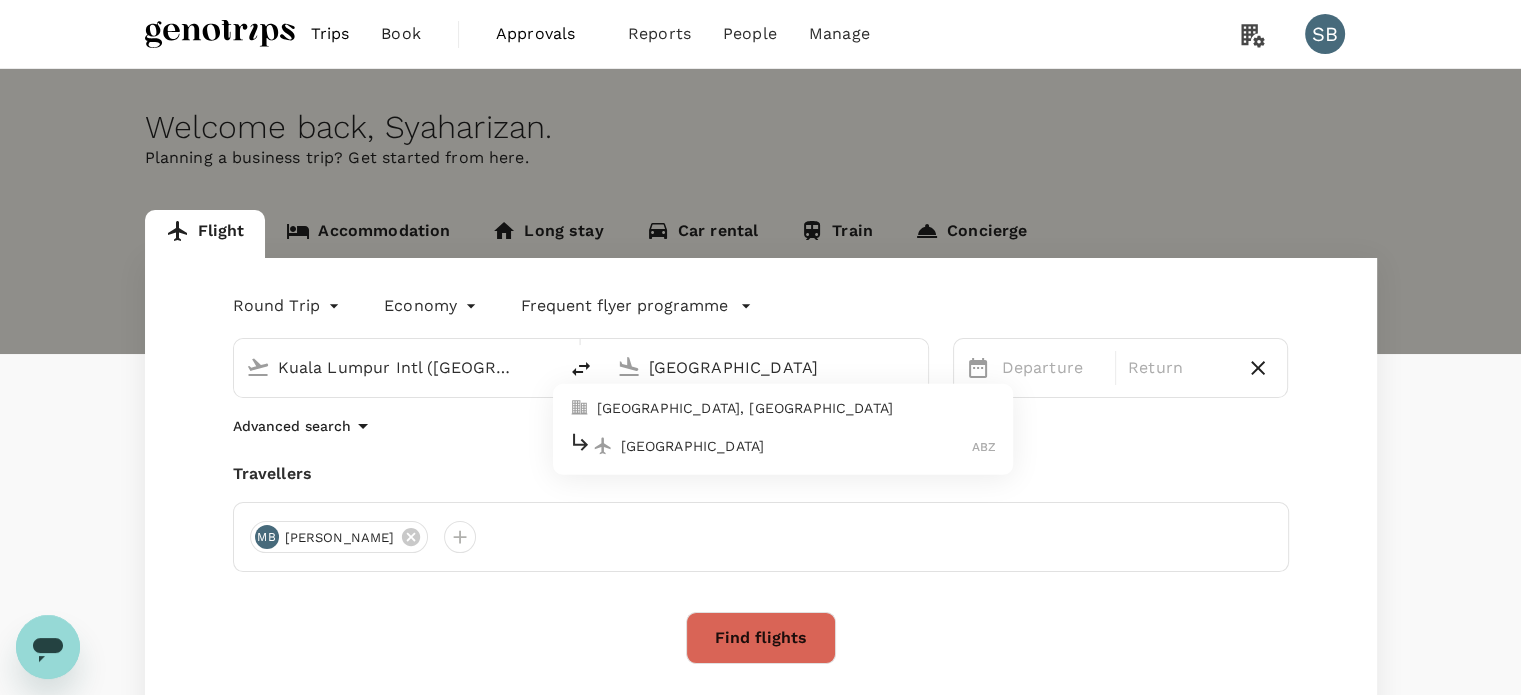 click on "[GEOGRAPHIC_DATA]" at bounding box center [797, 446] 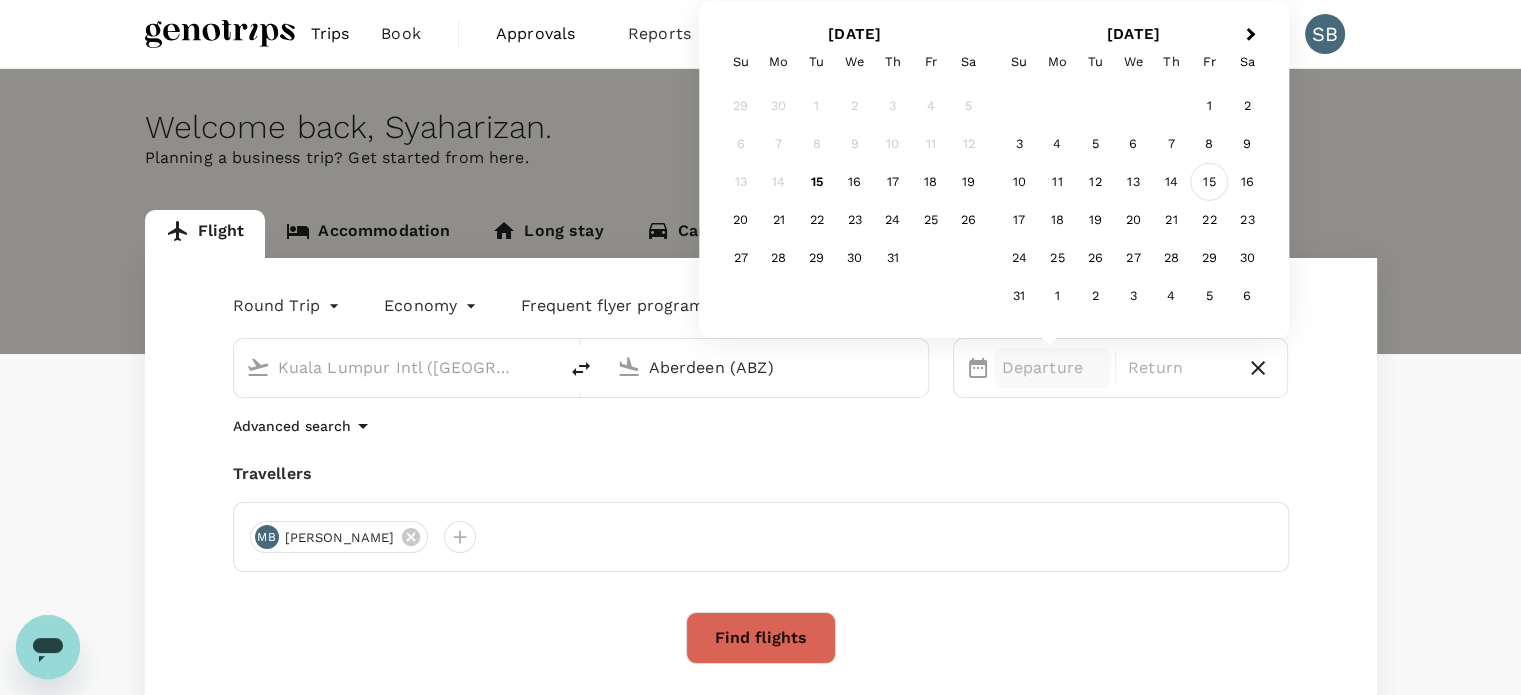 type on "Aberdeen (ABZ)" 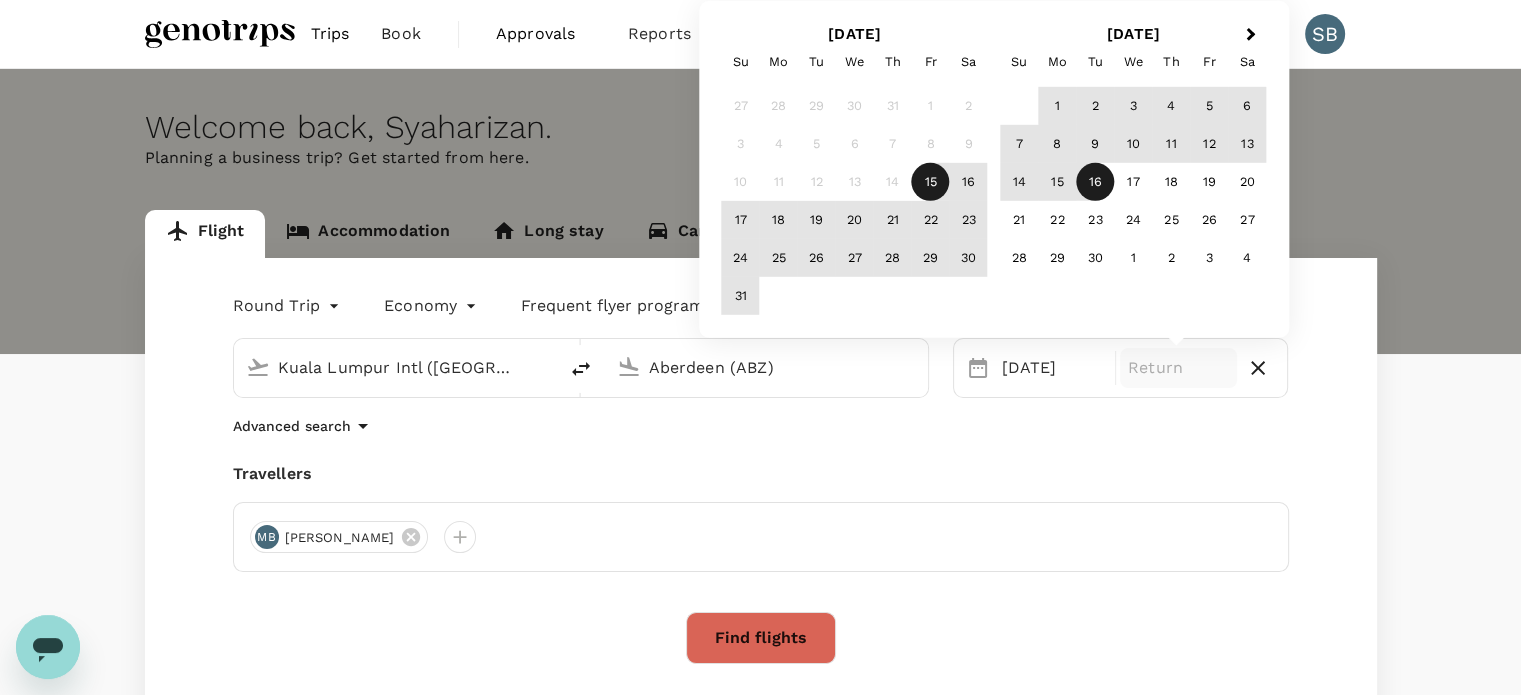 click on "16" at bounding box center [1095, 182] 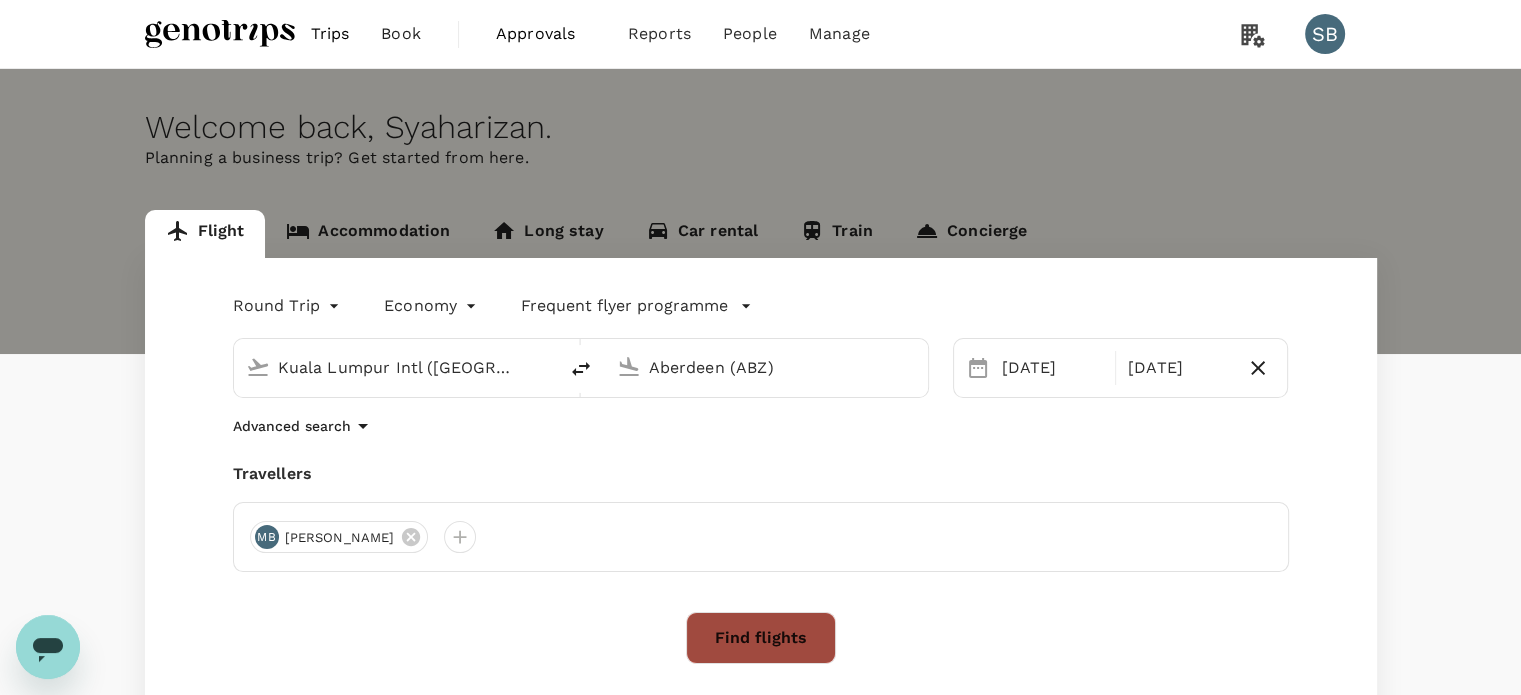 click on "Find flights" at bounding box center (761, 638) 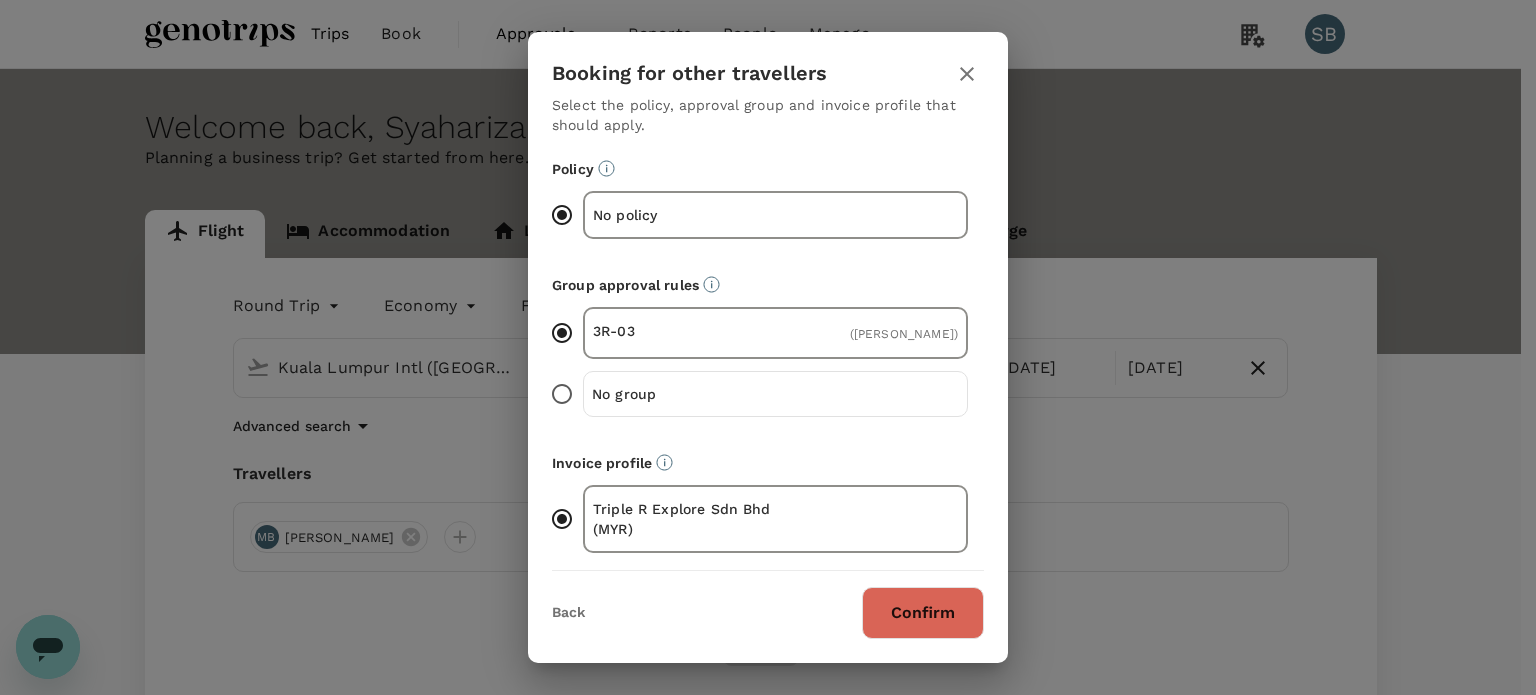 click on "Confirm" at bounding box center (923, 613) 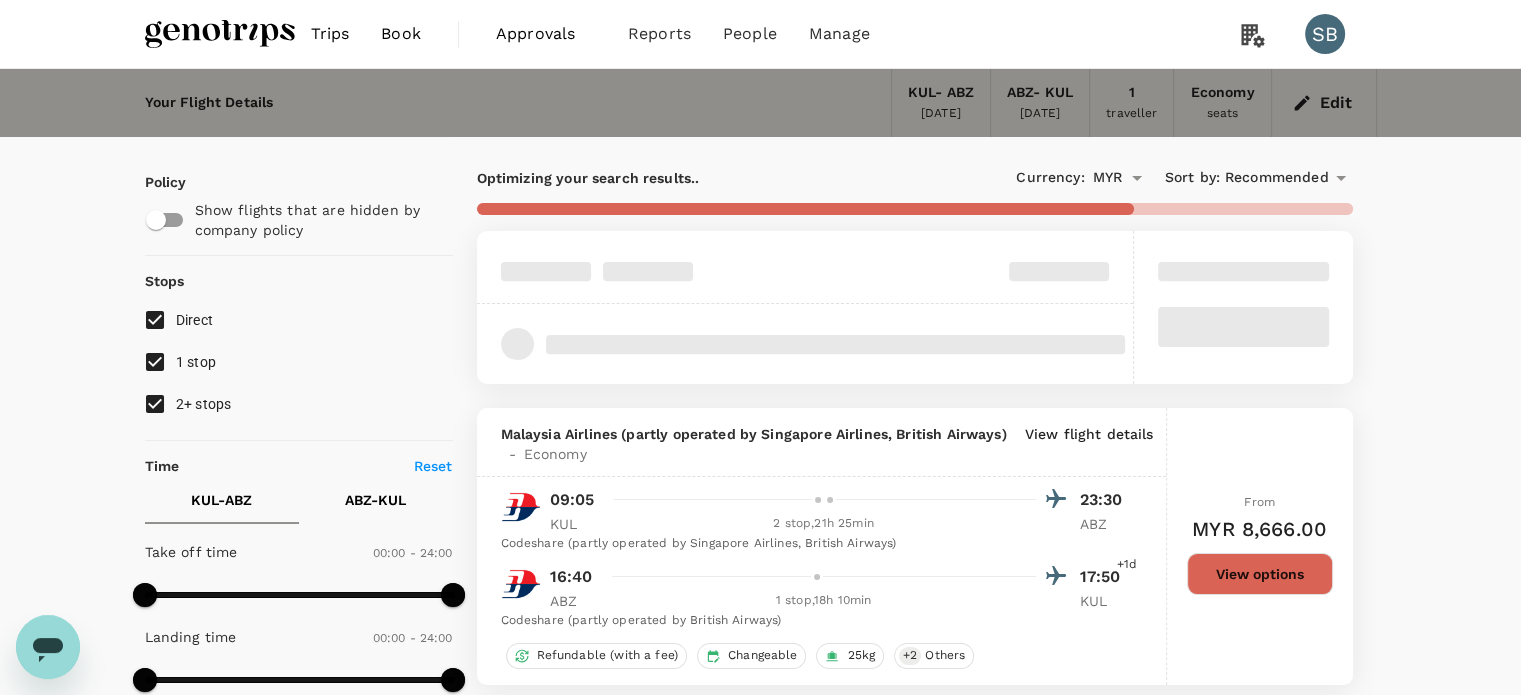 click on "2+ stops" at bounding box center [155, 404] 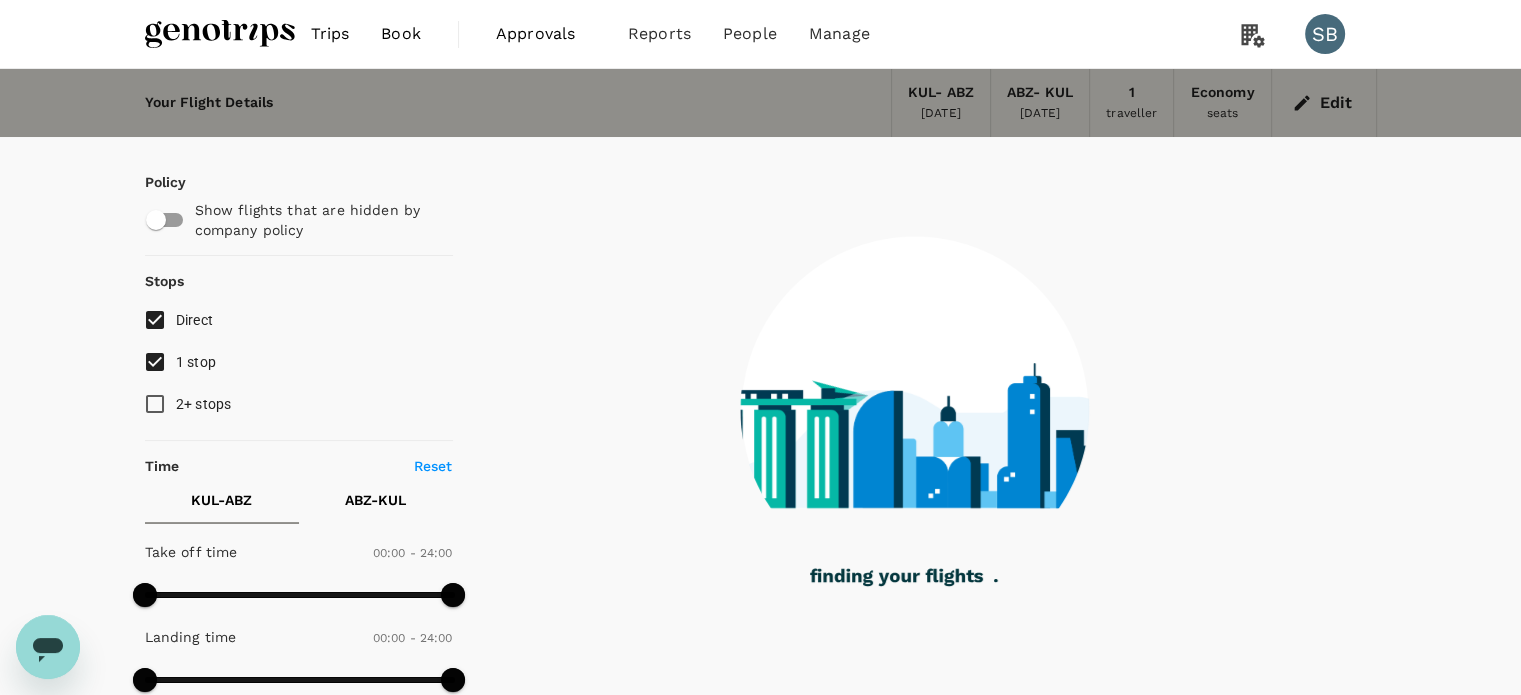 type on "1945" 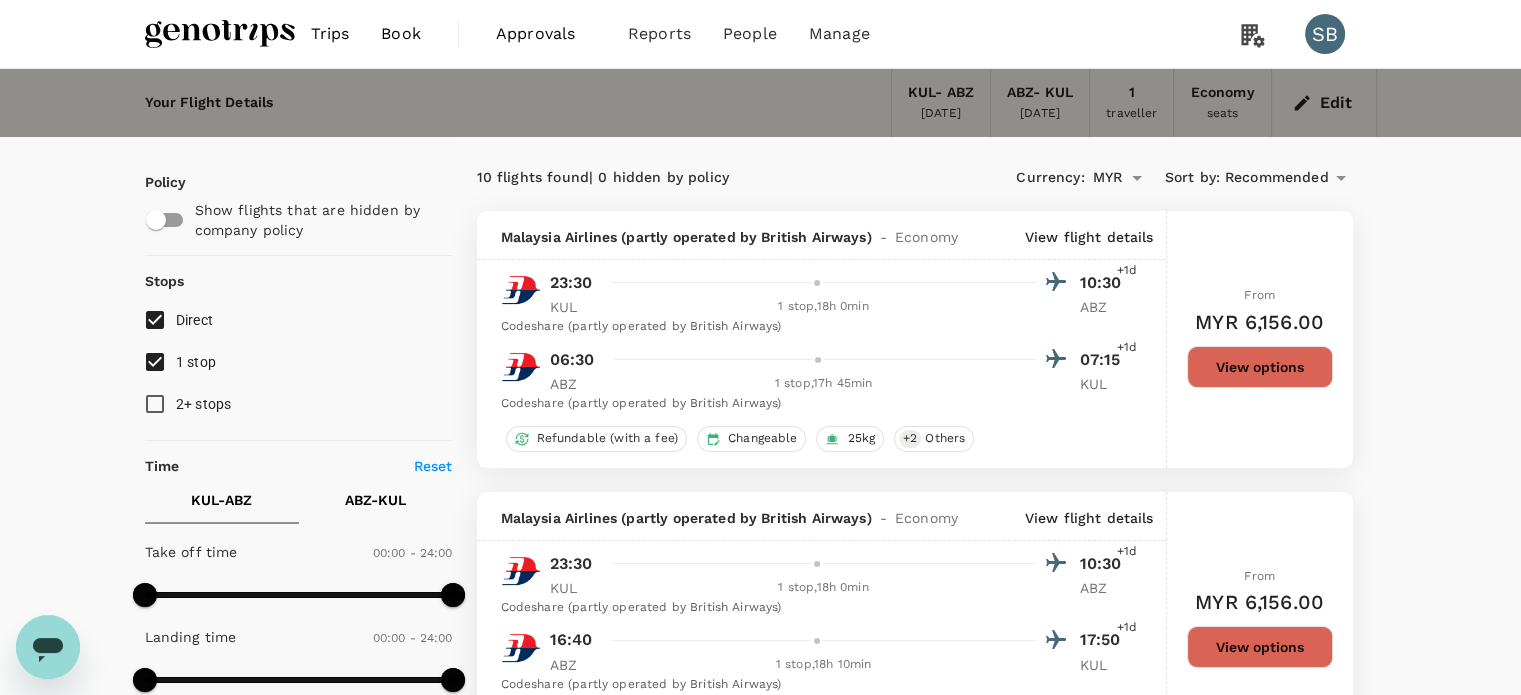 click on "View flight details" at bounding box center (1089, 237) 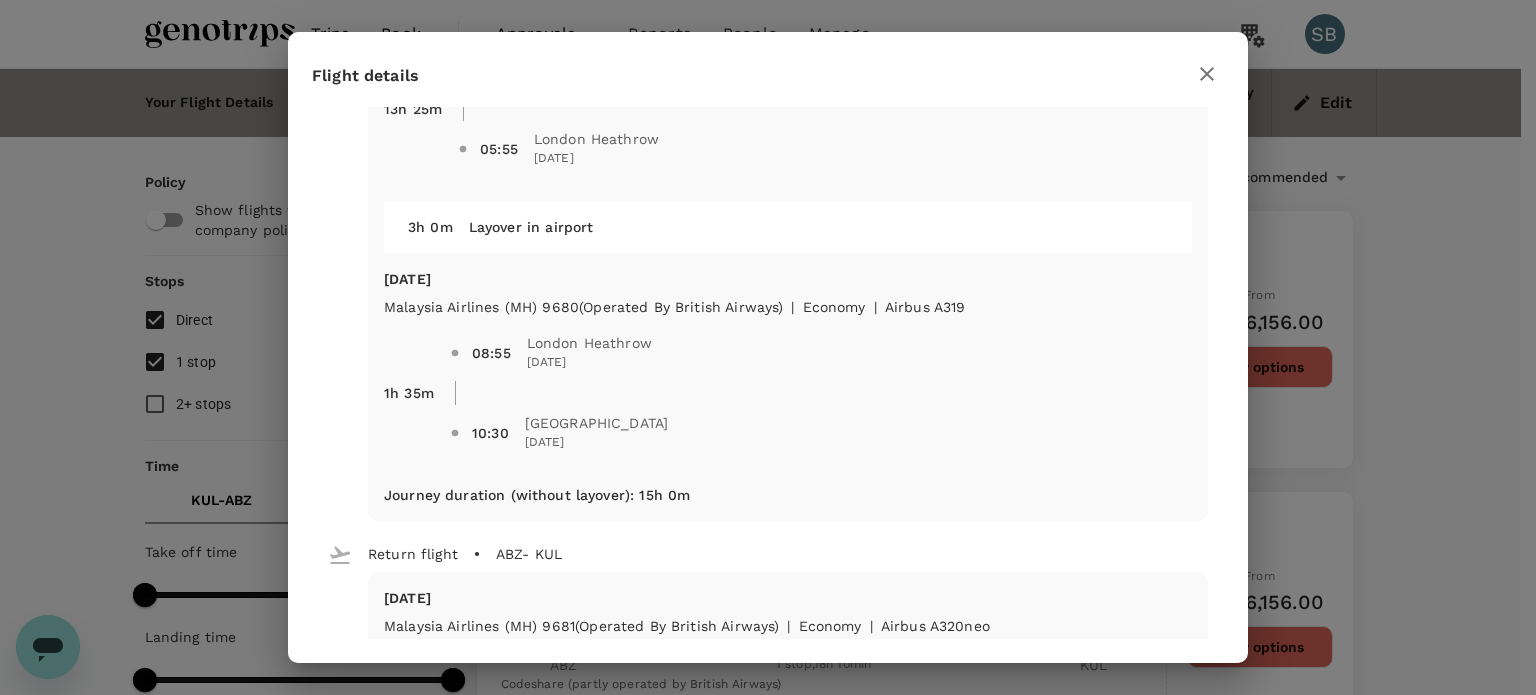 scroll, scrollTop: 0, scrollLeft: 0, axis: both 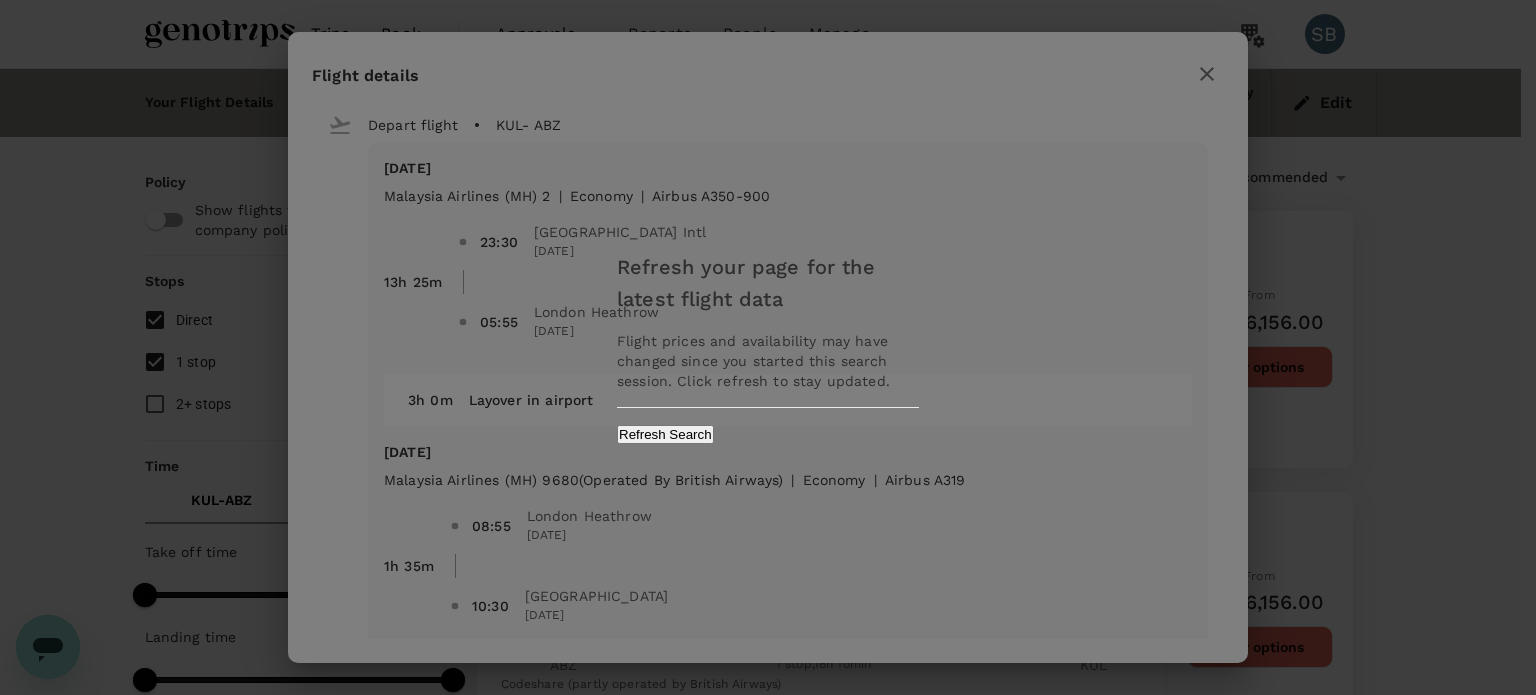 click on "Refresh Search" at bounding box center [665, 434] 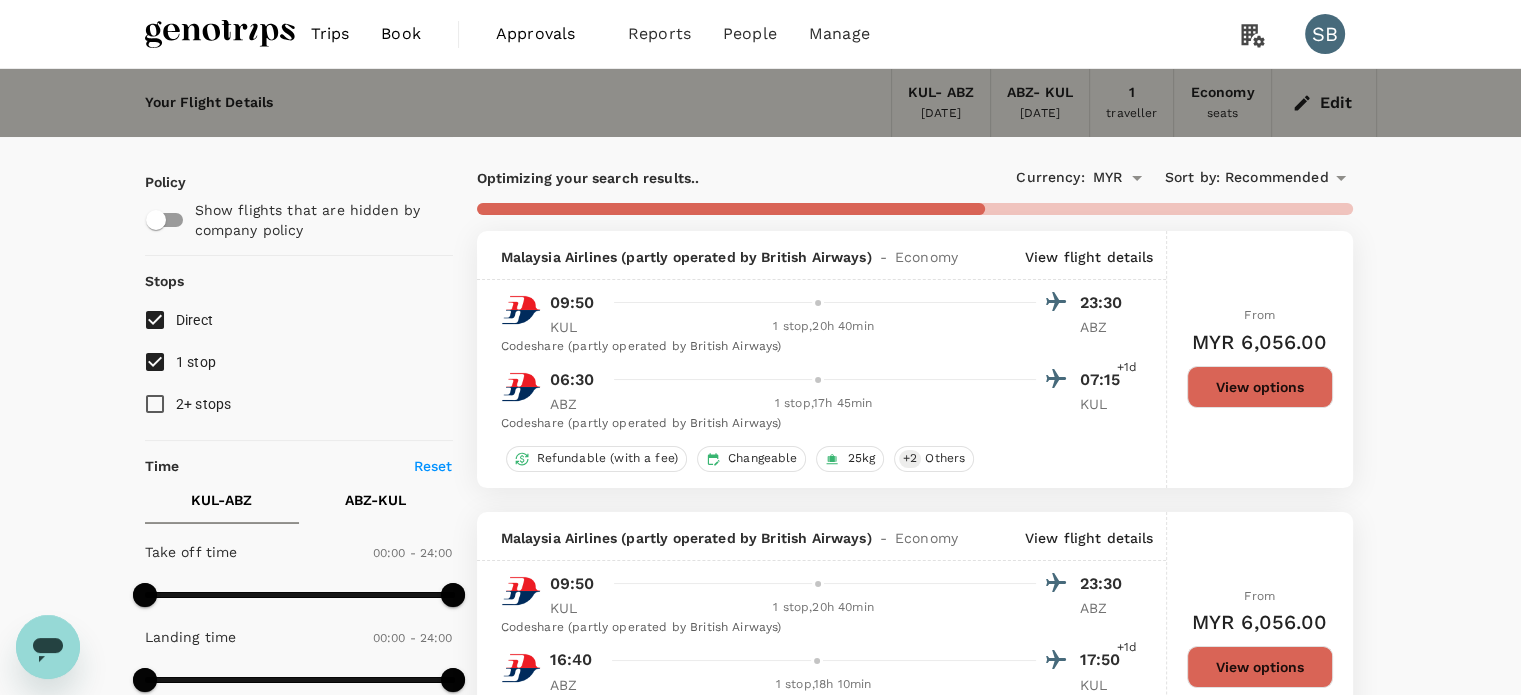type on "1430" 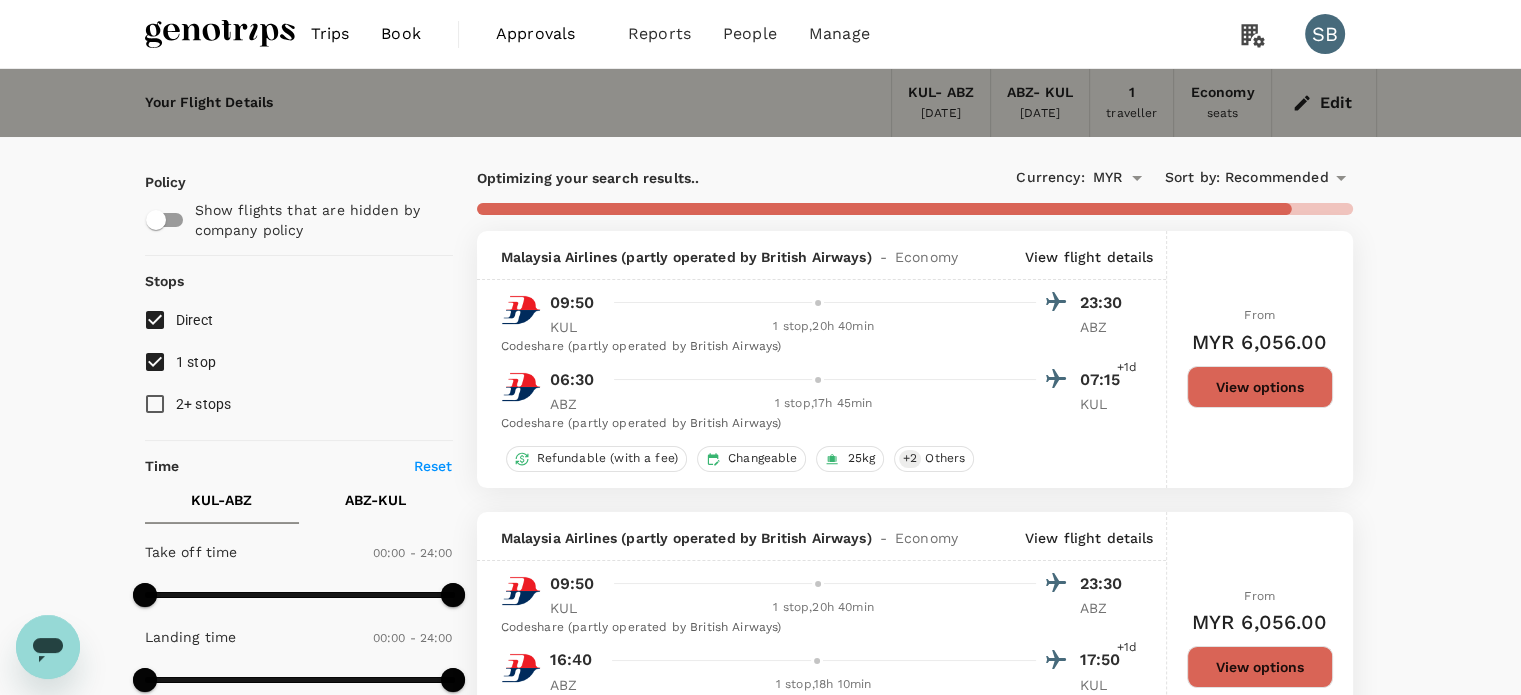 click on "View flight details" at bounding box center [1089, 257] 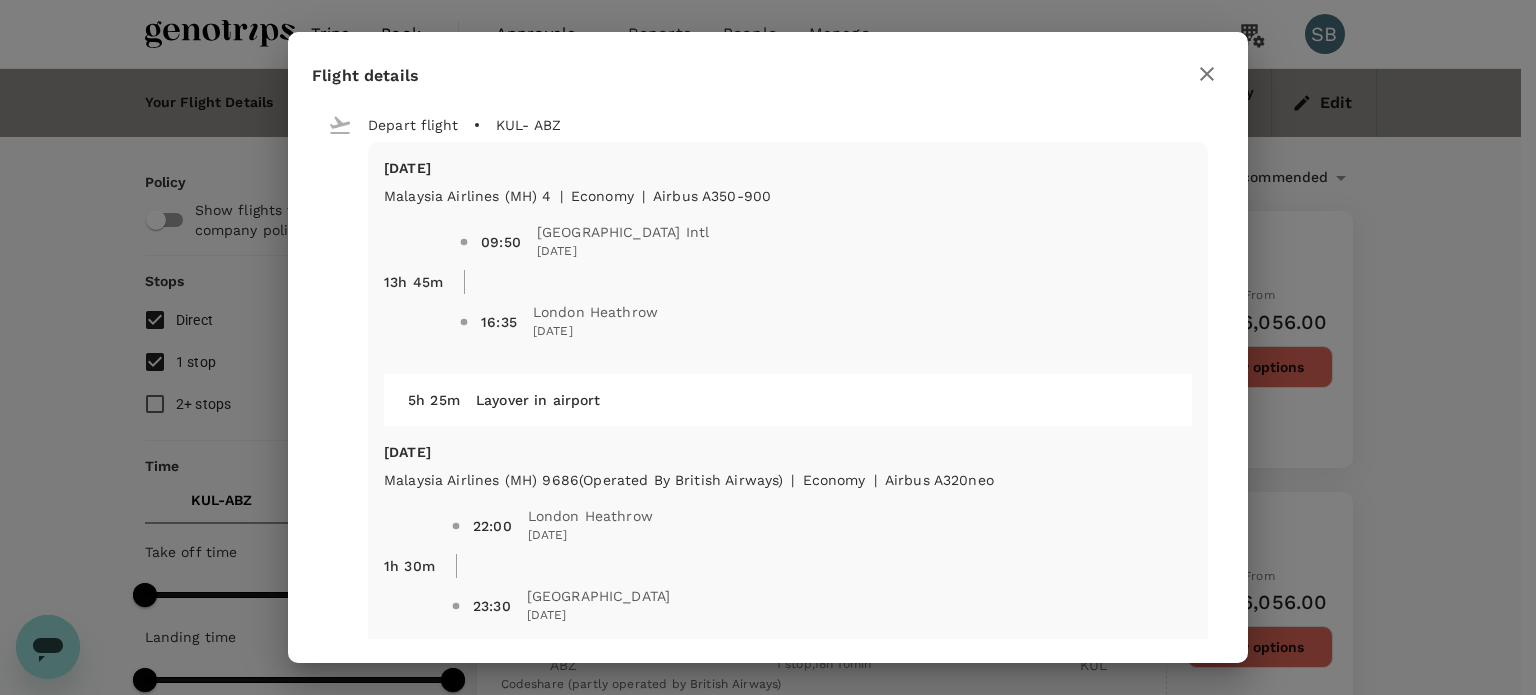 scroll, scrollTop: 100, scrollLeft: 0, axis: vertical 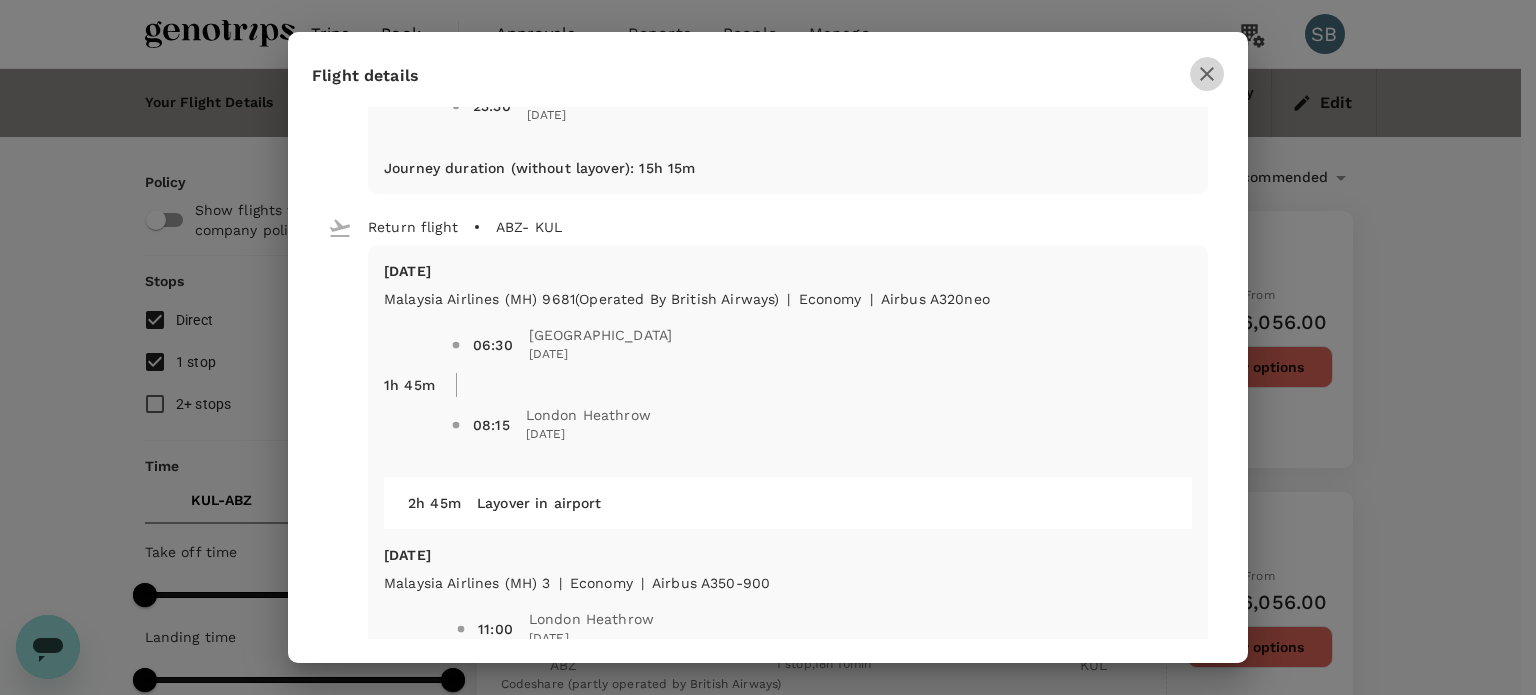 click 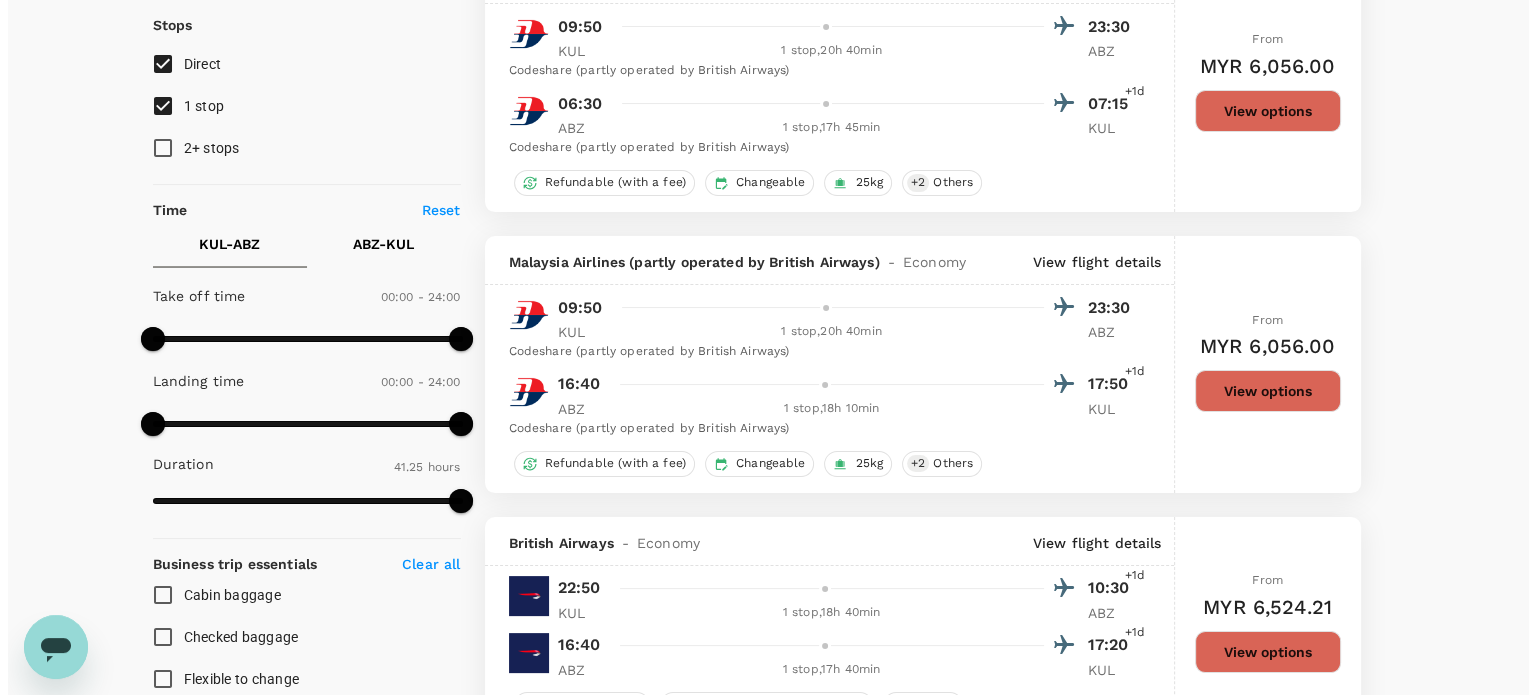 scroll, scrollTop: 300, scrollLeft: 0, axis: vertical 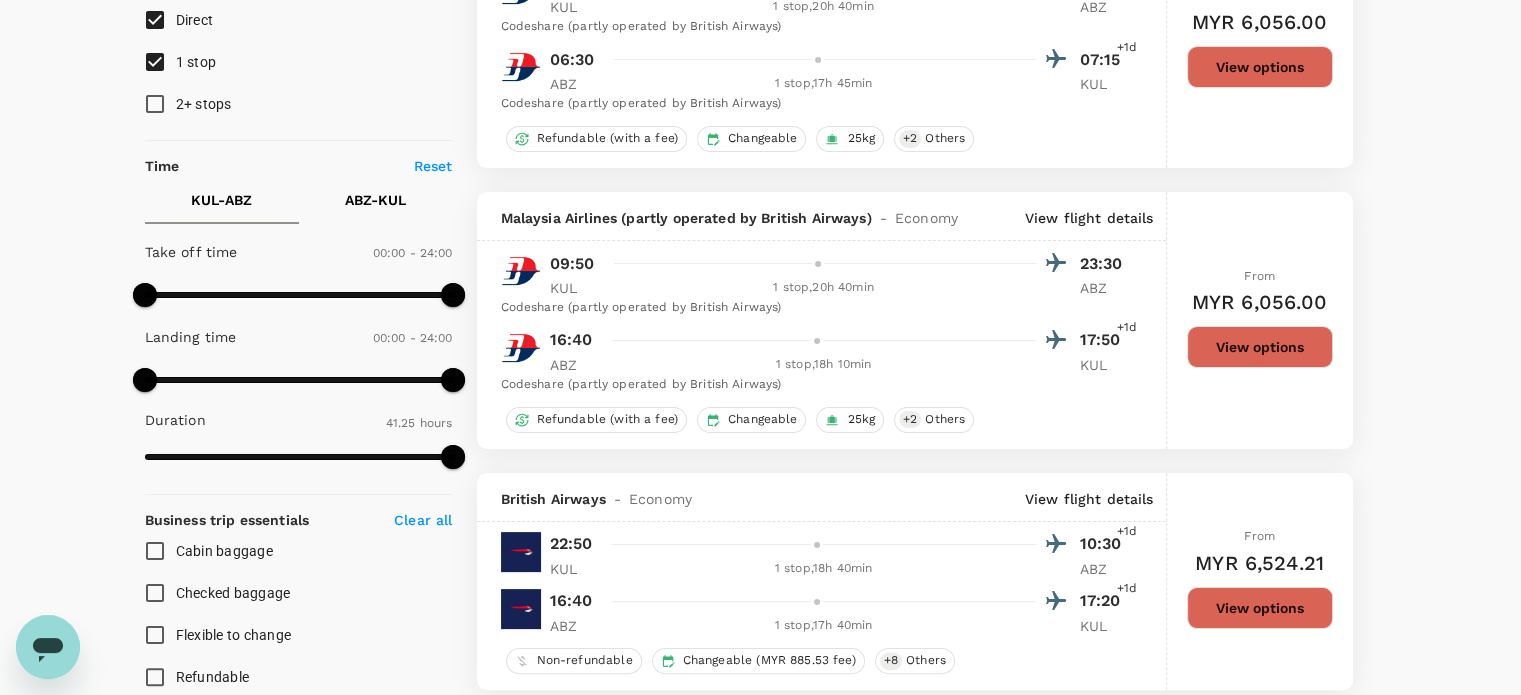 click on "View flight details" at bounding box center [1089, 218] 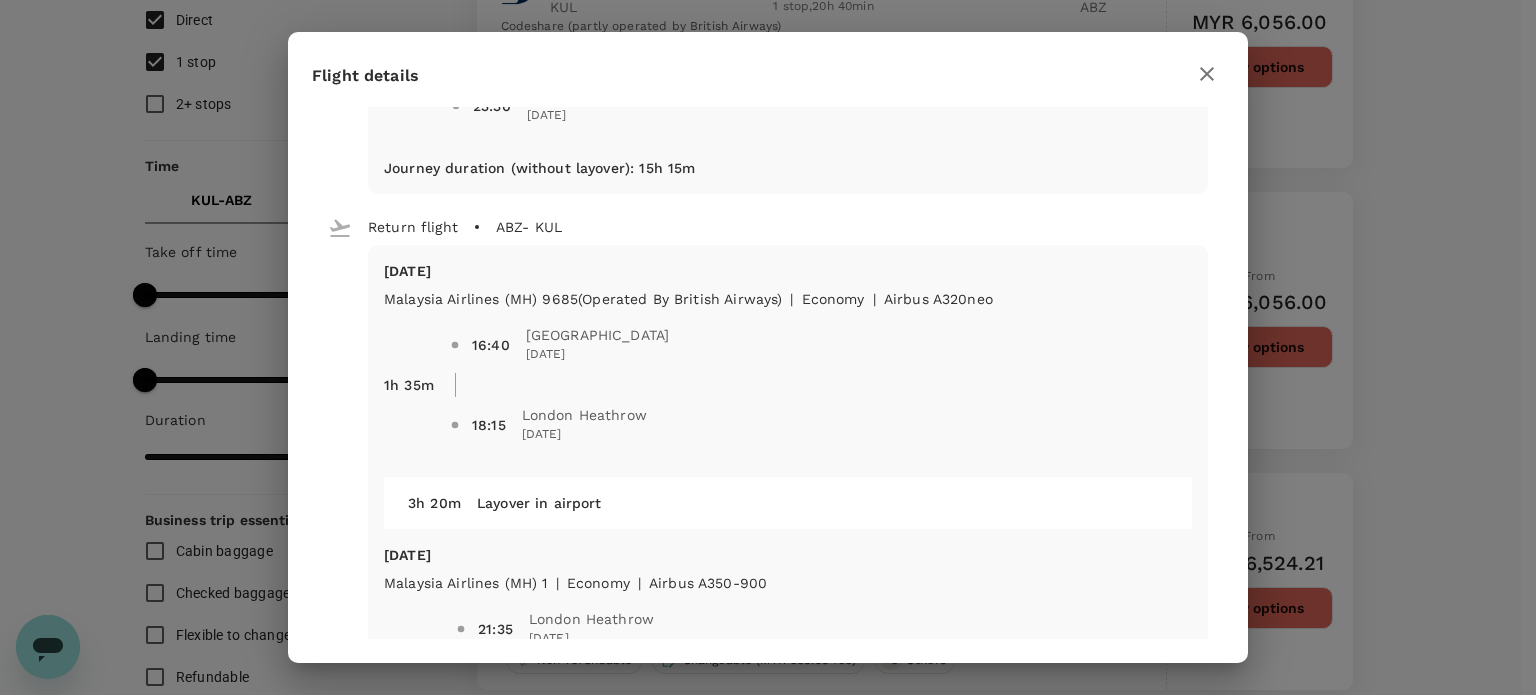 scroll, scrollTop: 600, scrollLeft: 0, axis: vertical 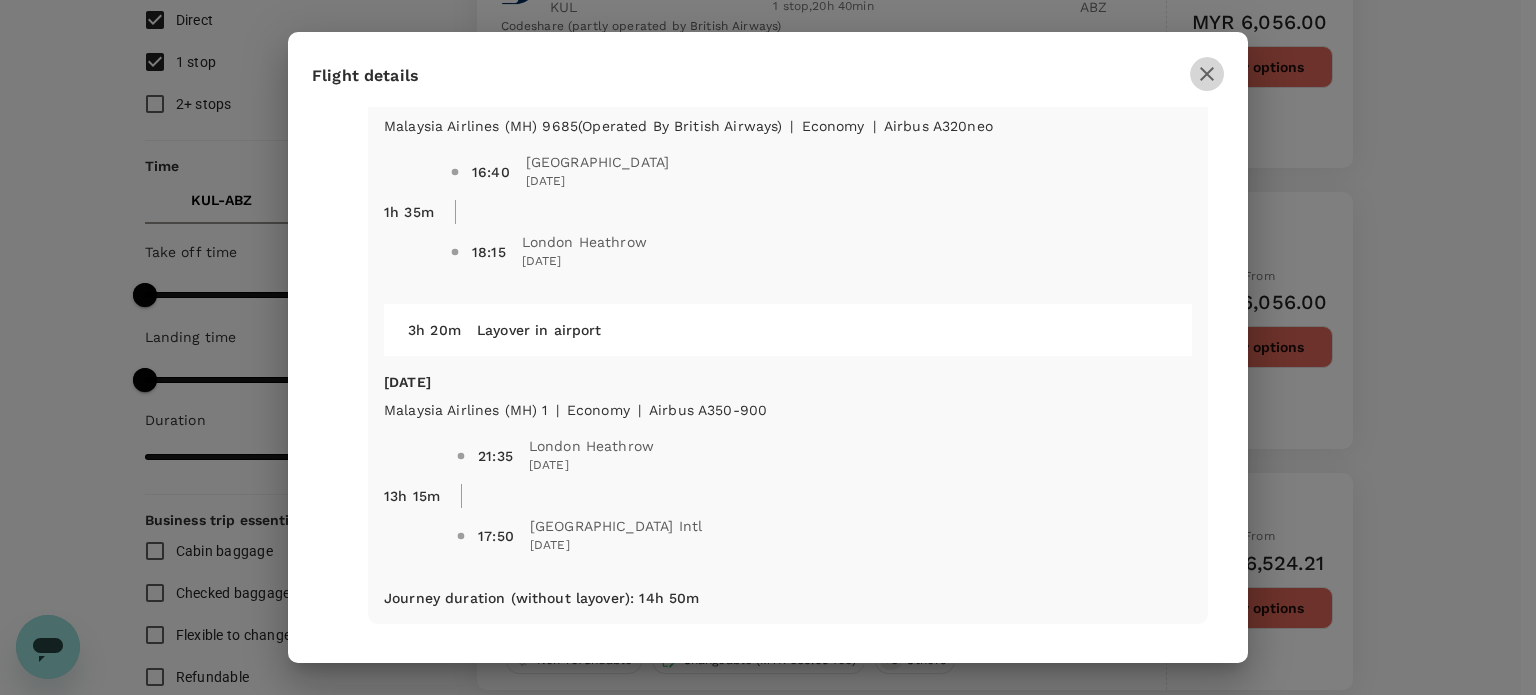 click 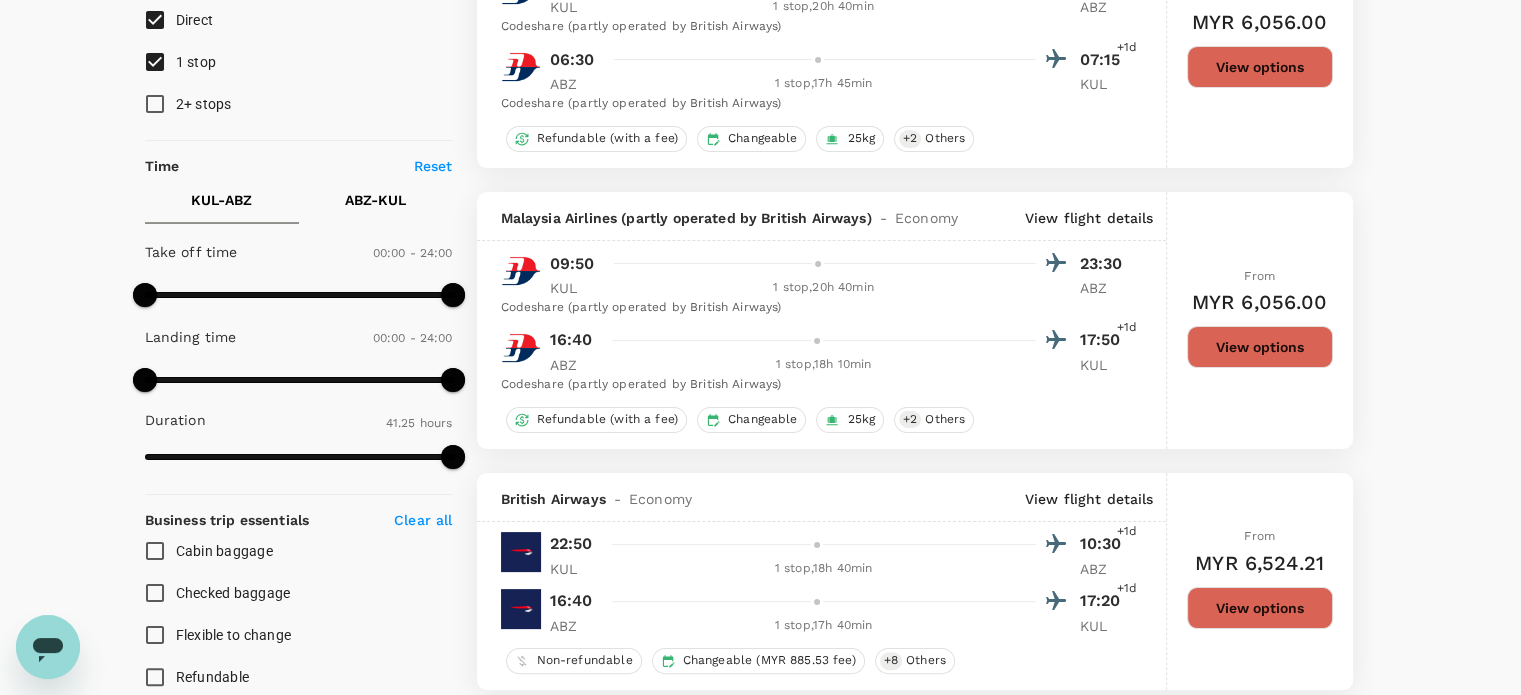 click on "View options" at bounding box center (1260, 347) 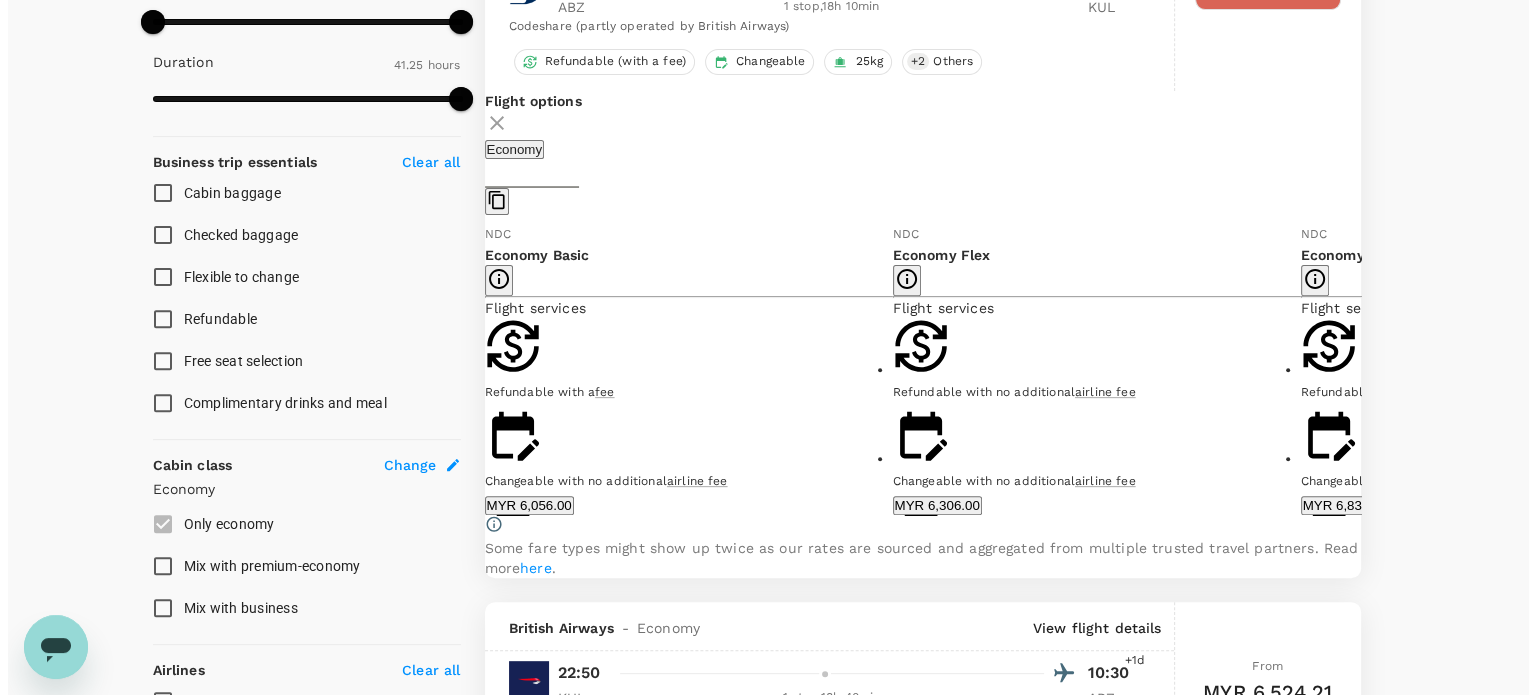 scroll, scrollTop: 692, scrollLeft: 0, axis: vertical 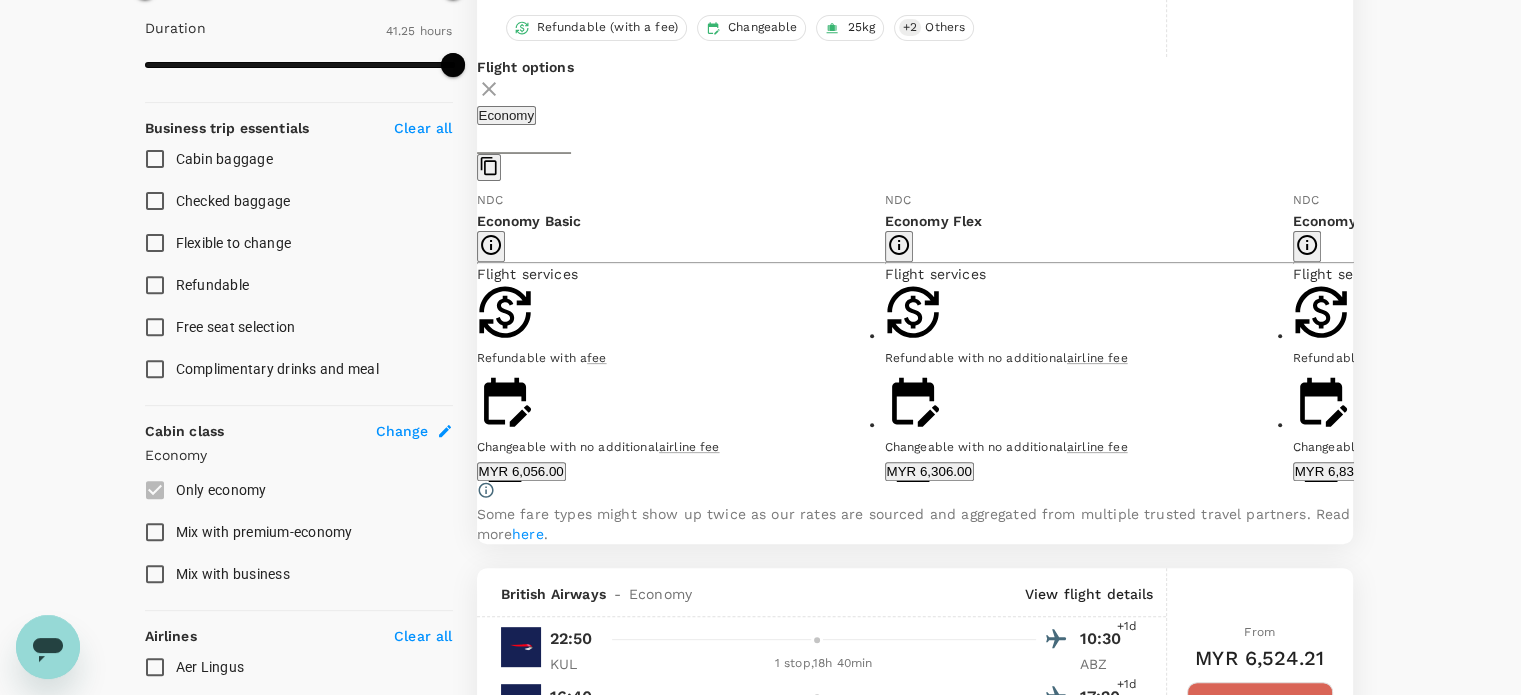 click 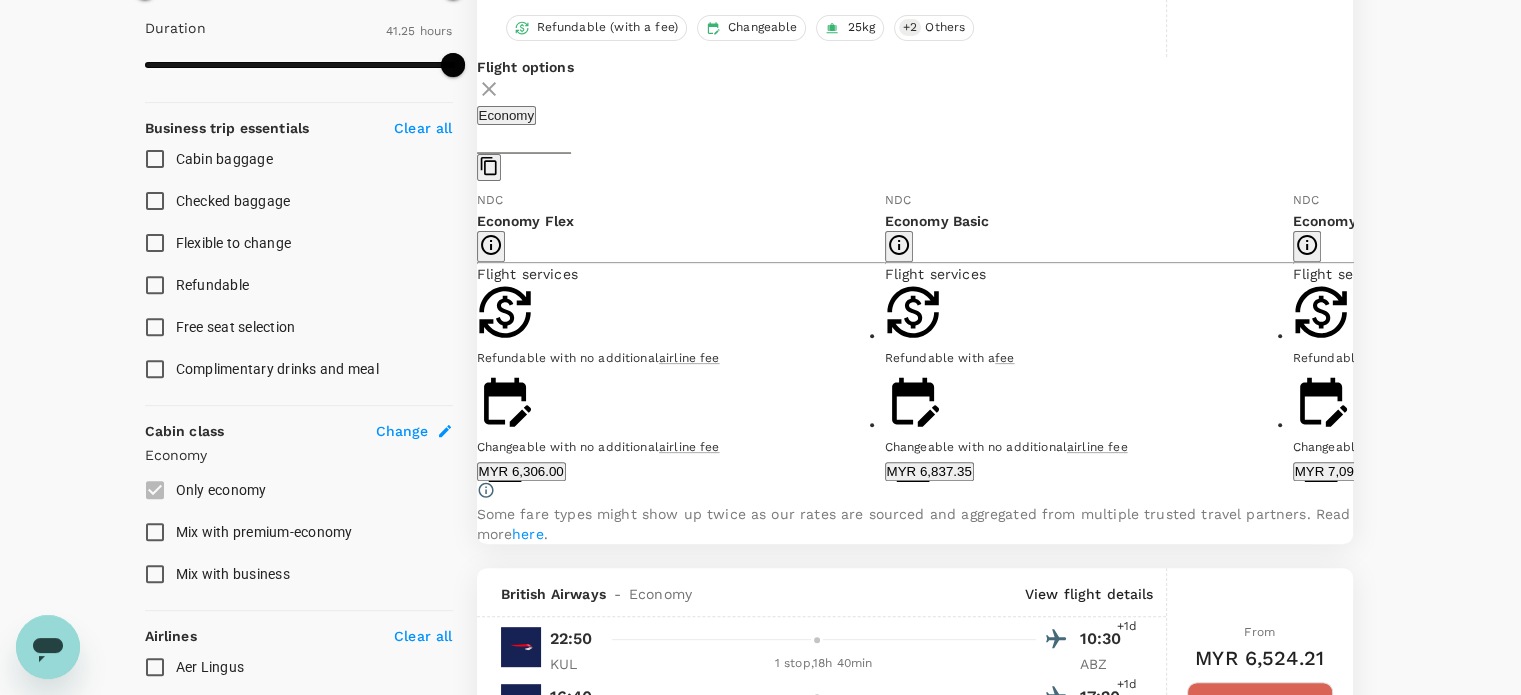 click 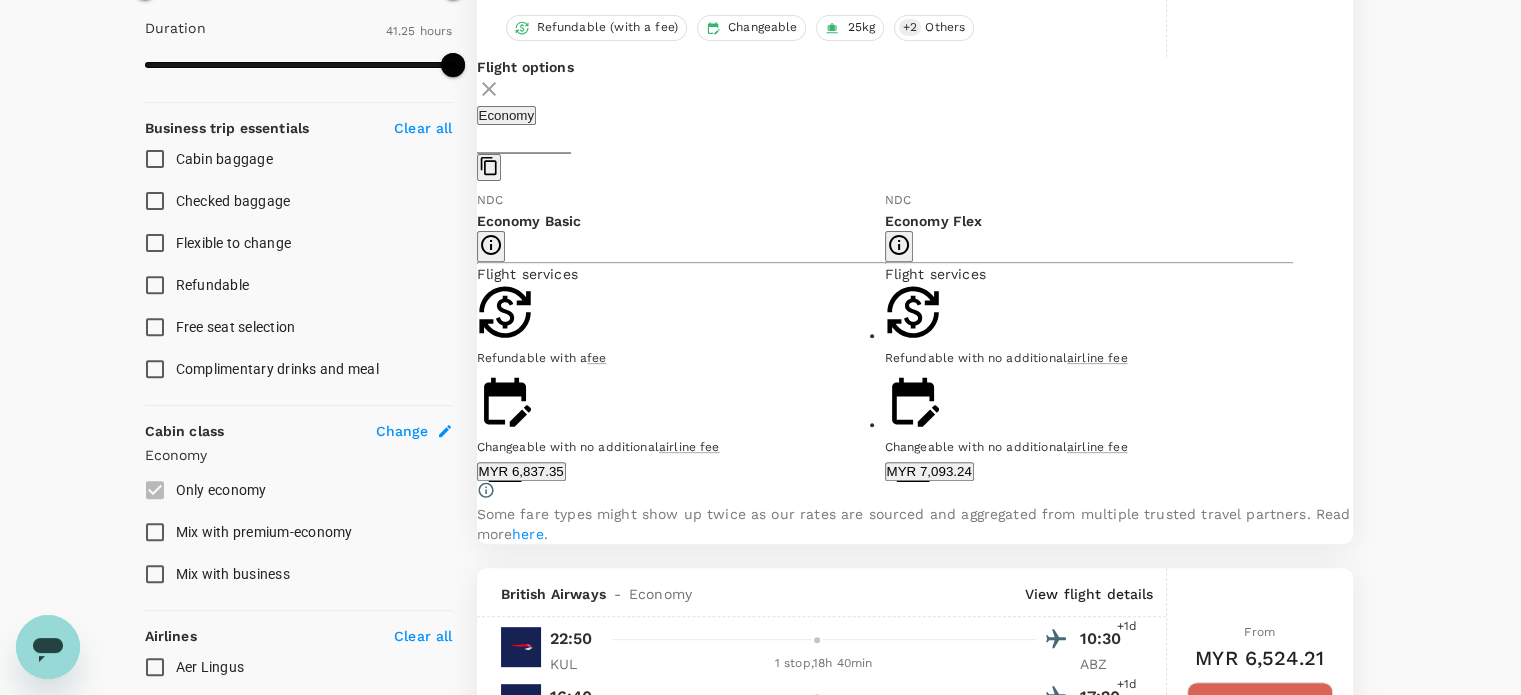 click 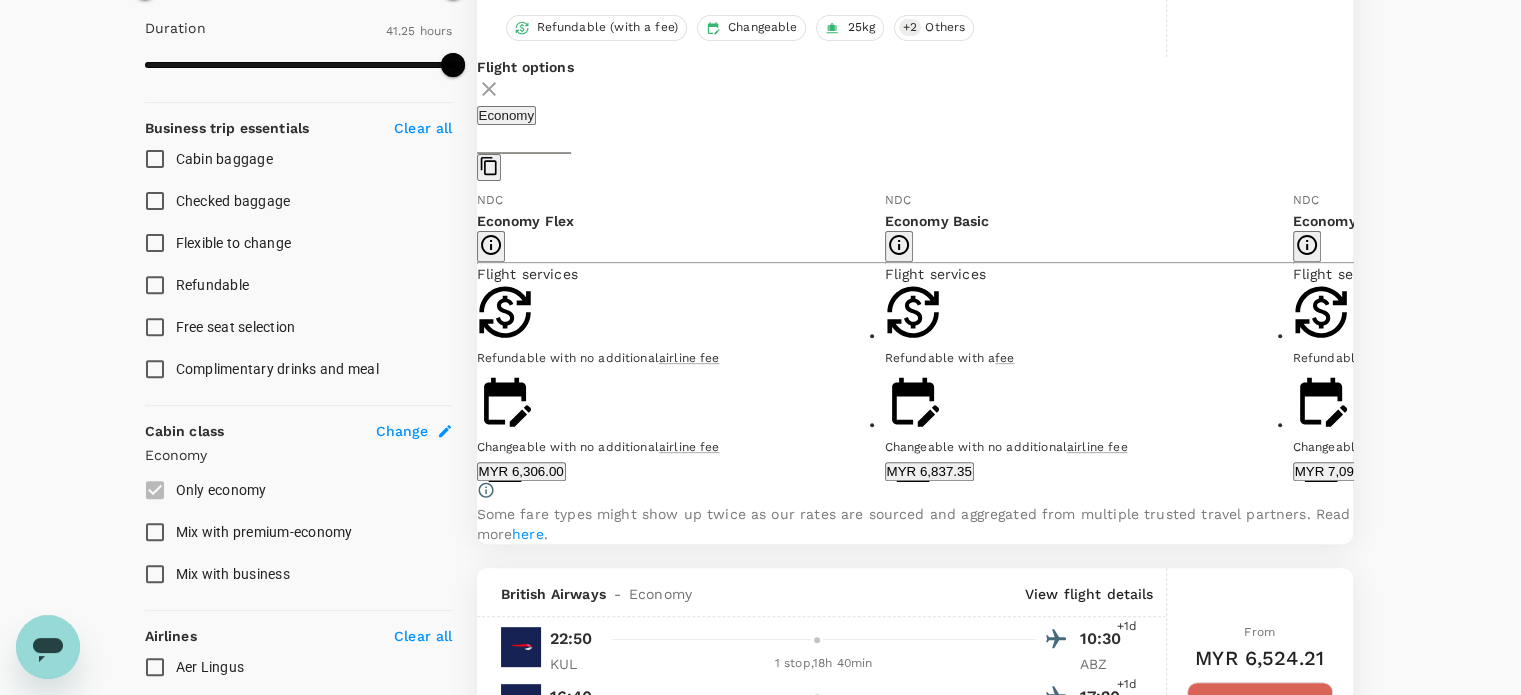 click 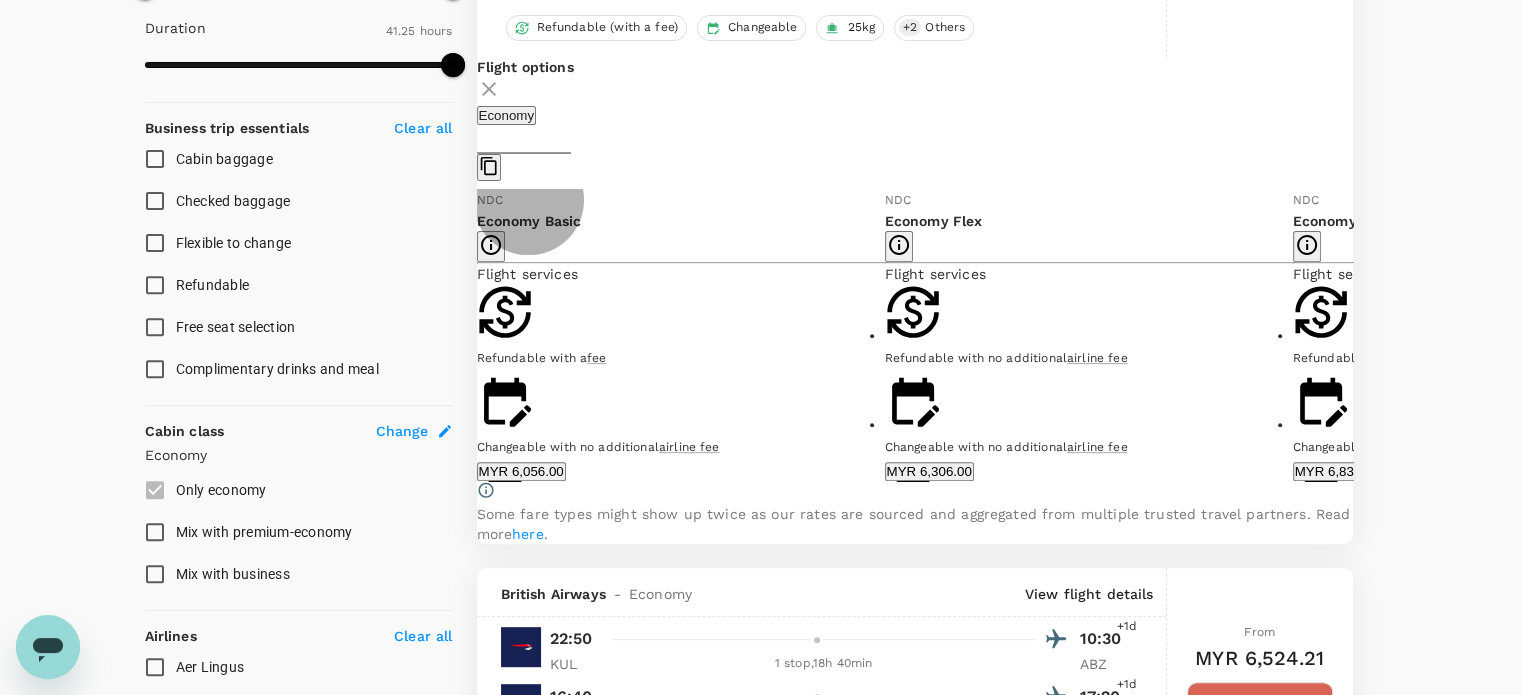 click on "Show more" at bounding box center (920, 614) 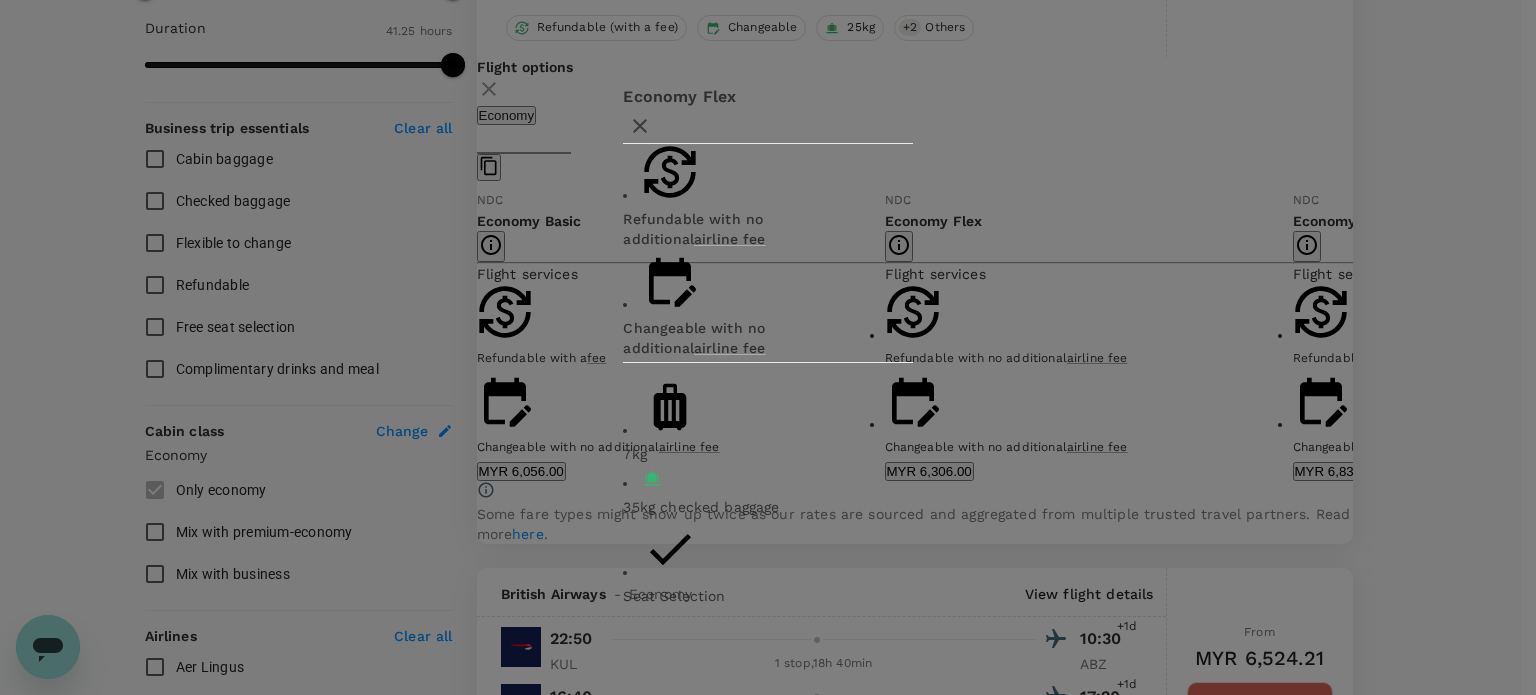 click 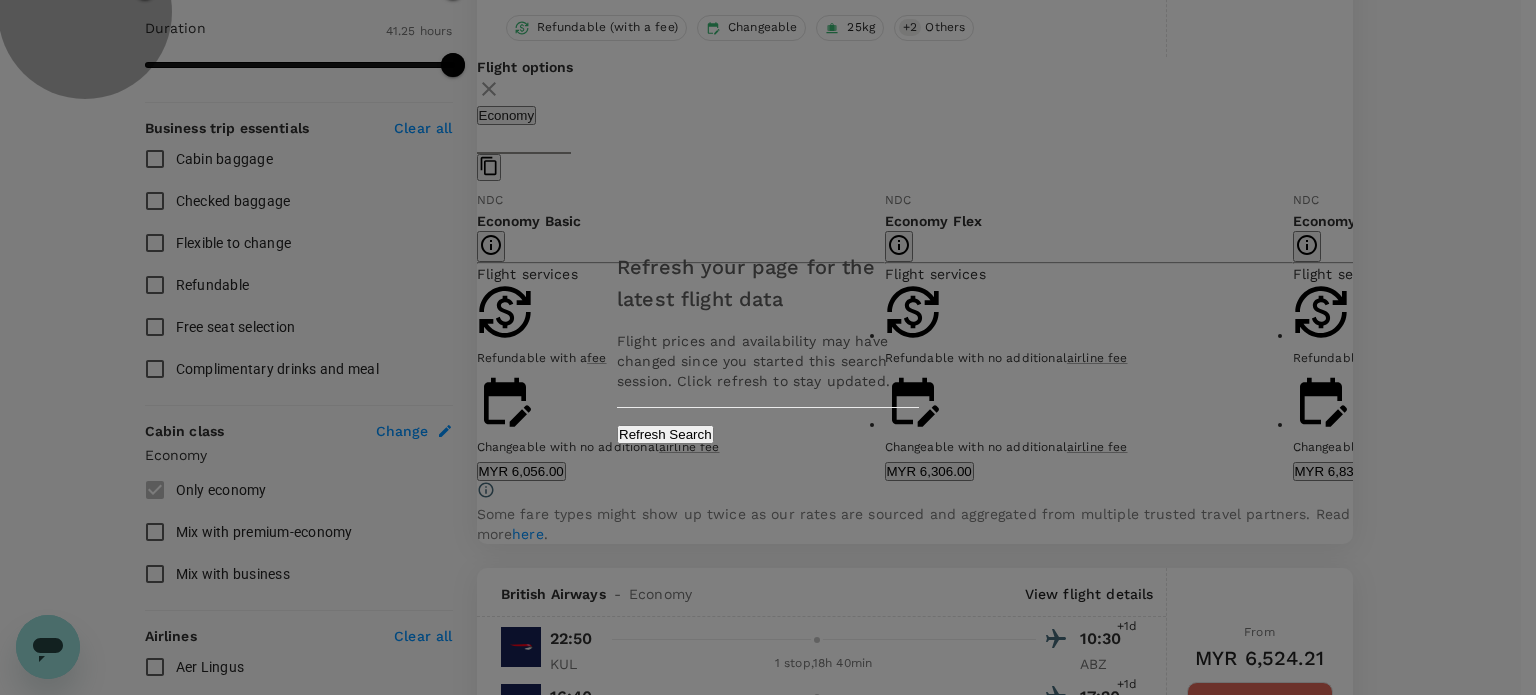 click on "Refresh Search" at bounding box center (665, 434) 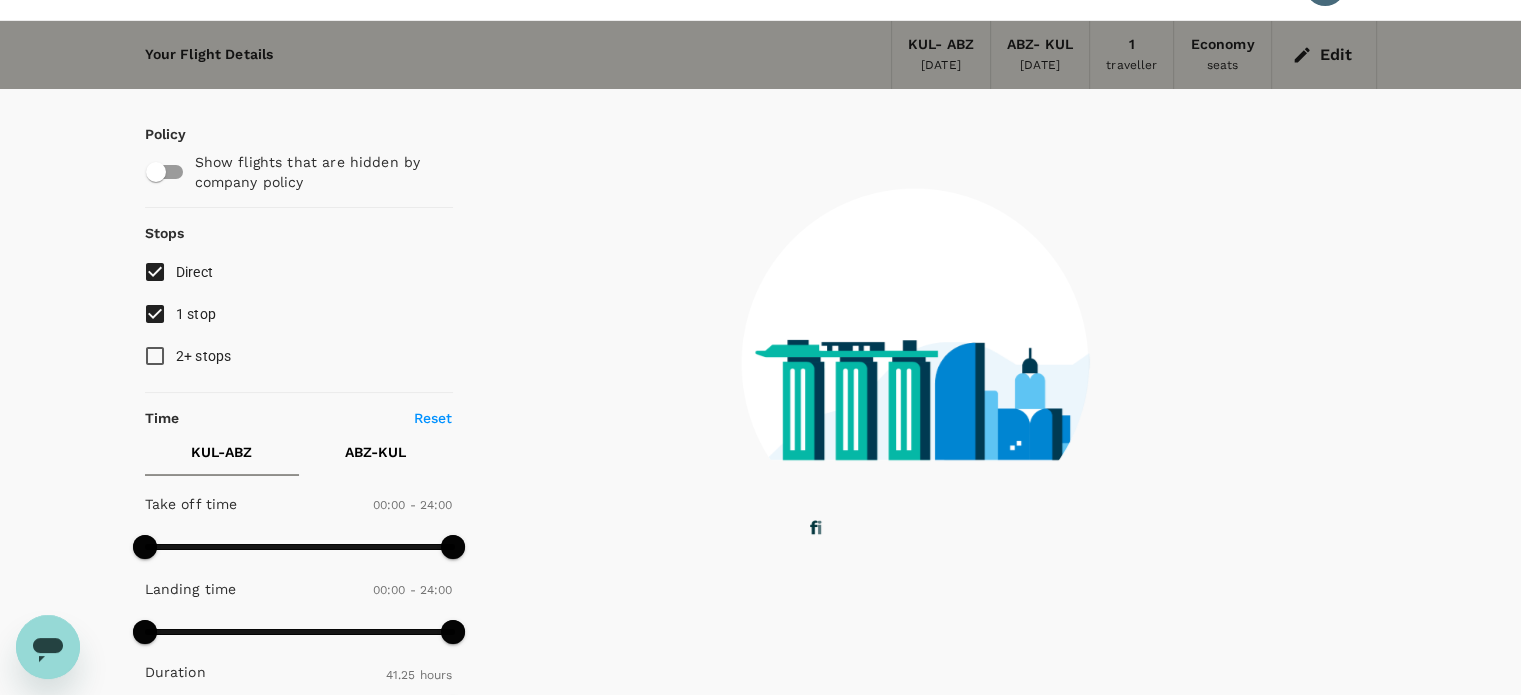 scroll, scrollTop: 0, scrollLeft: 0, axis: both 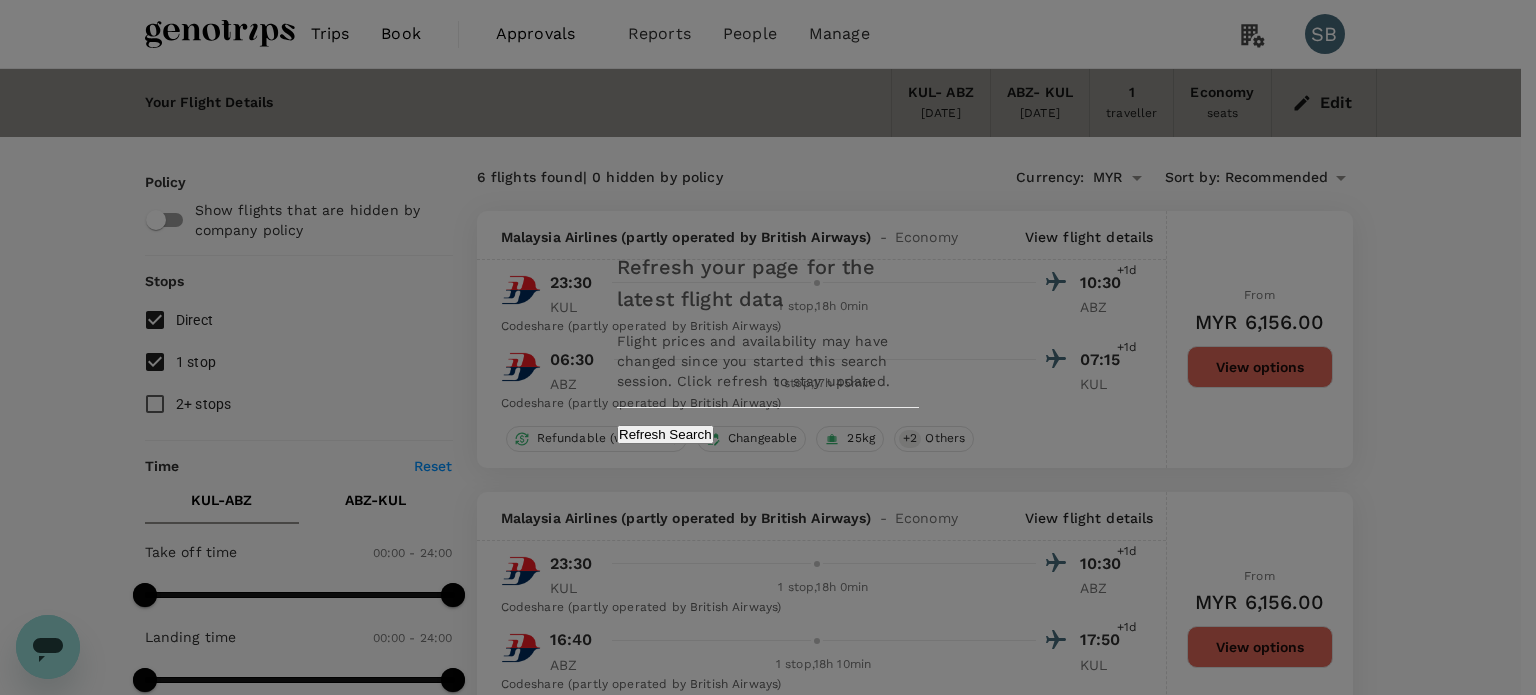 click on "Refresh Search" at bounding box center (665, 434) 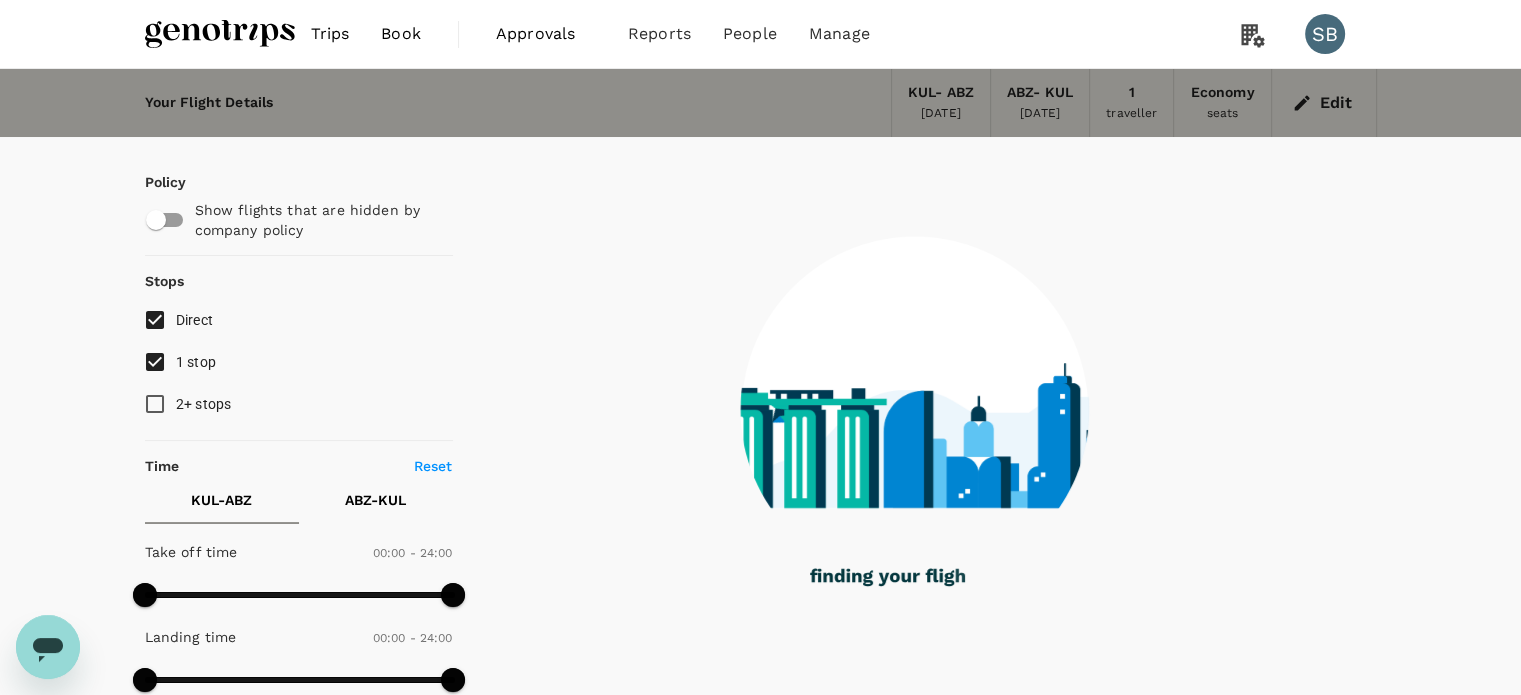 type on "1785" 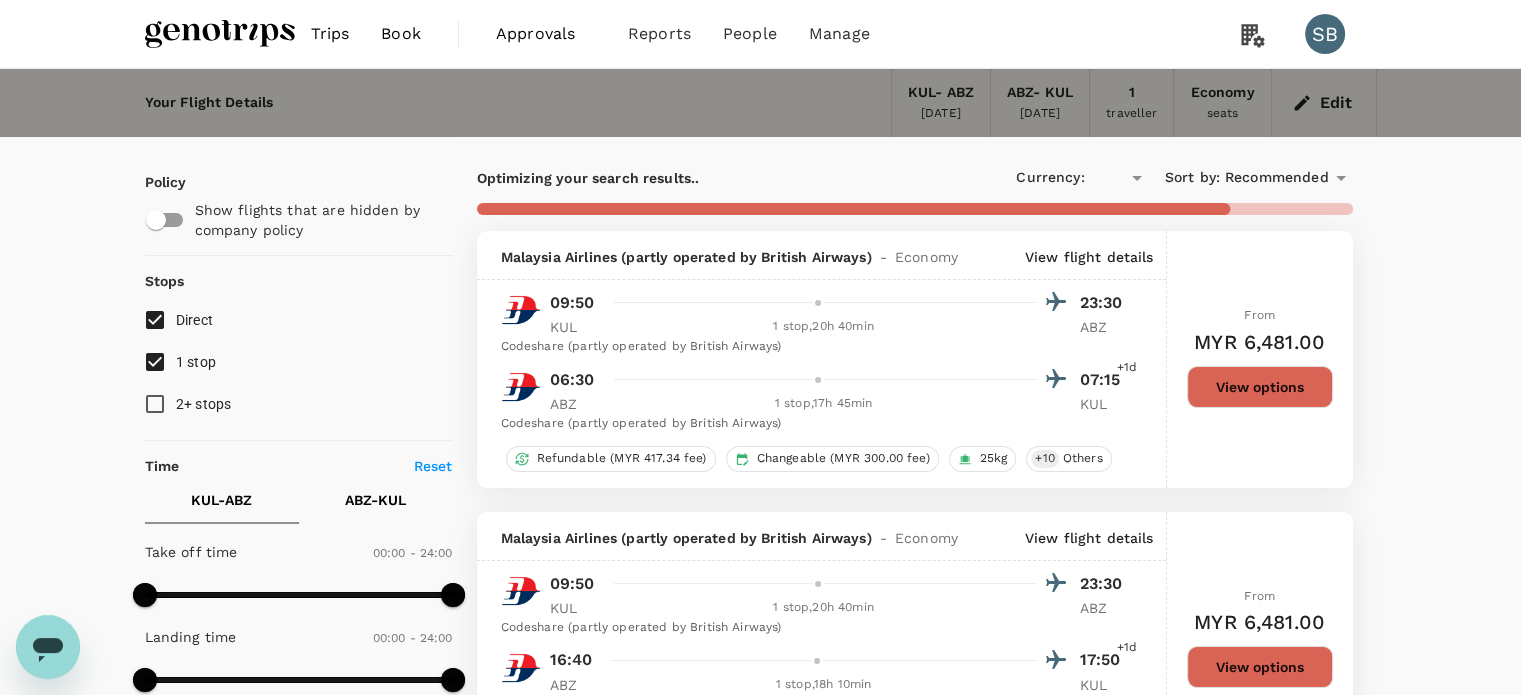 type on "MYR" 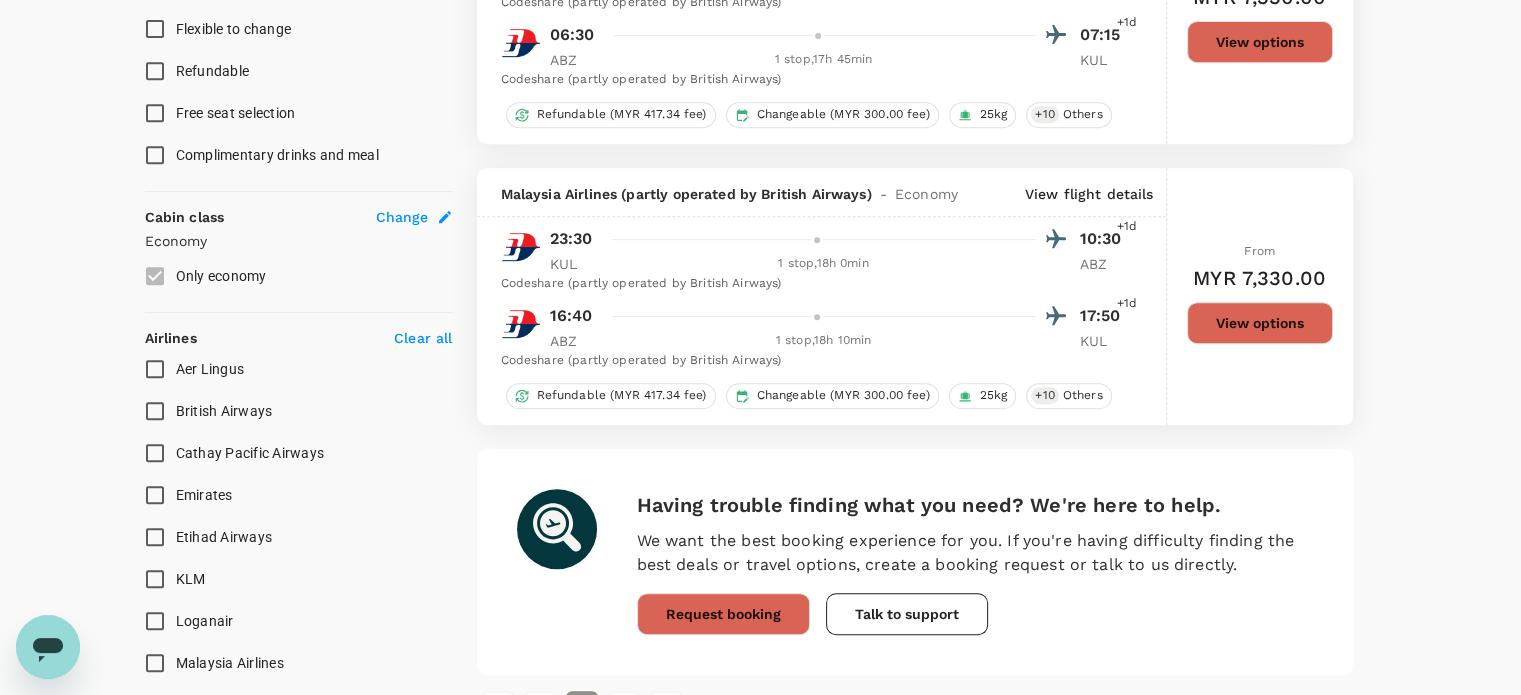 scroll, scrollTop: 1000, scrollLeft: 0, axis: vertical 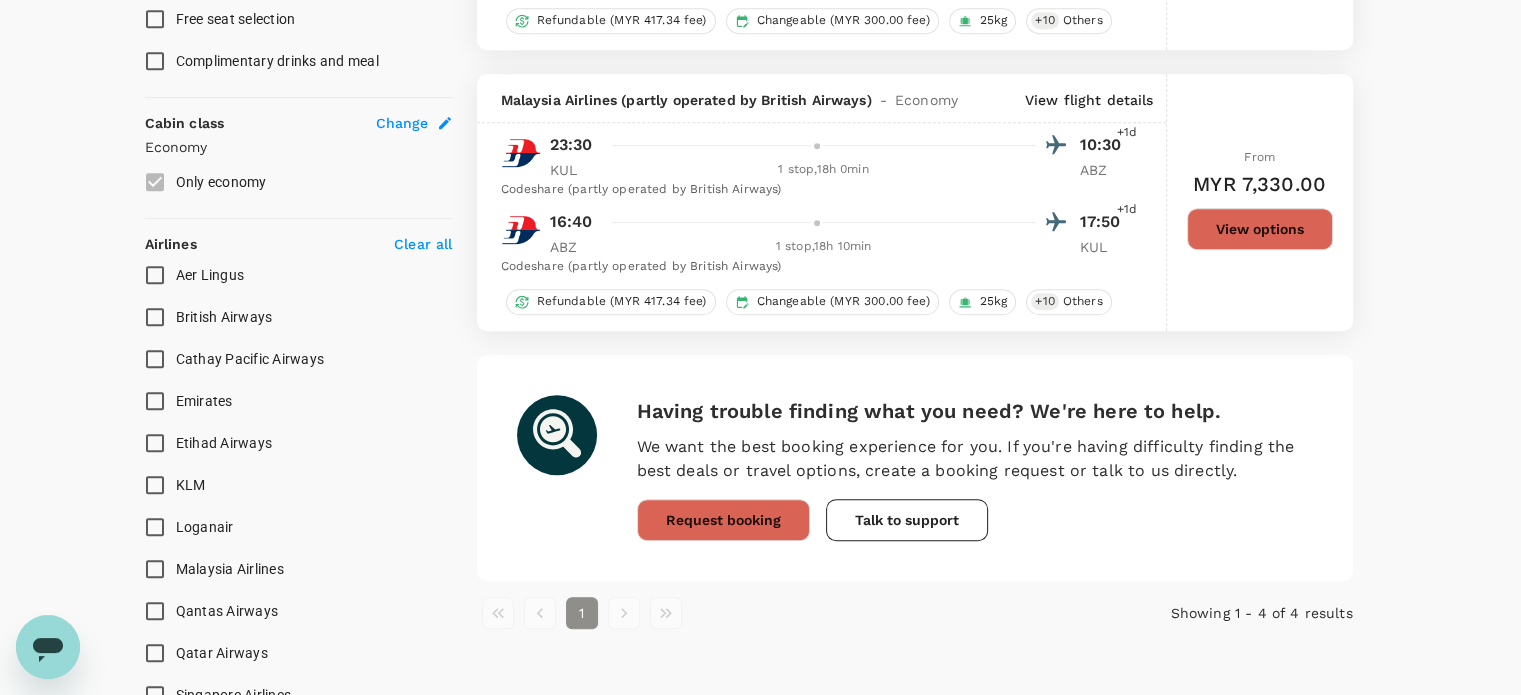click on "KLM" at bounding box center [155, 485] 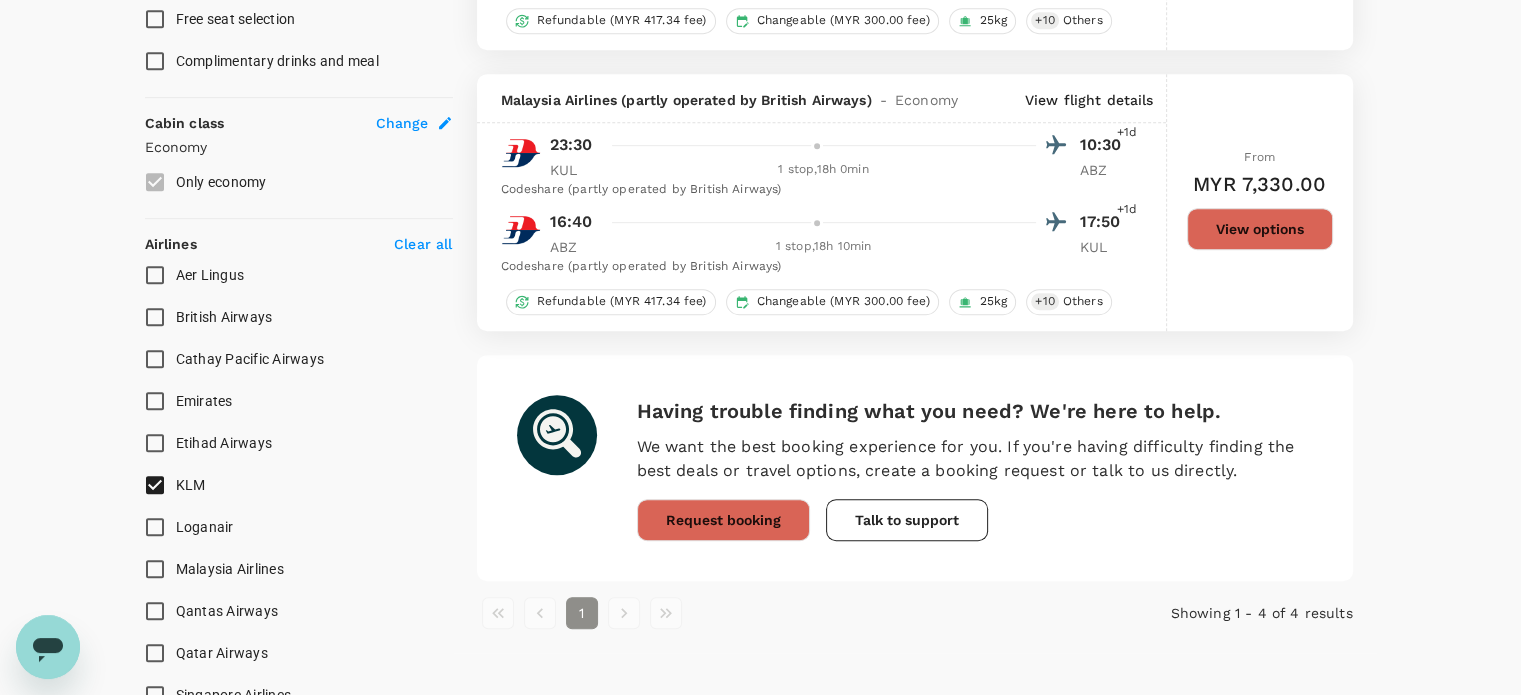 type on "2315" 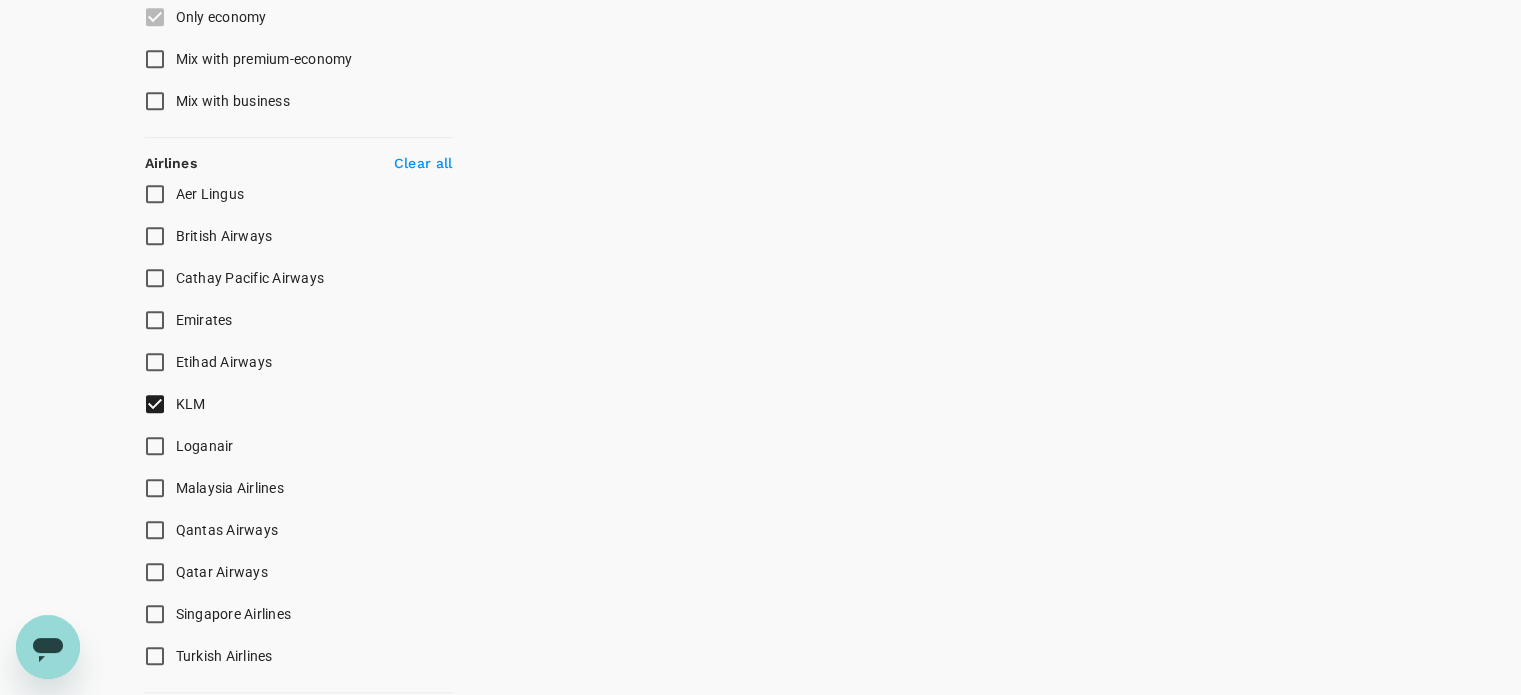 scroll, scrollTop: 1200, scrollLeft: 0, axis: vertical 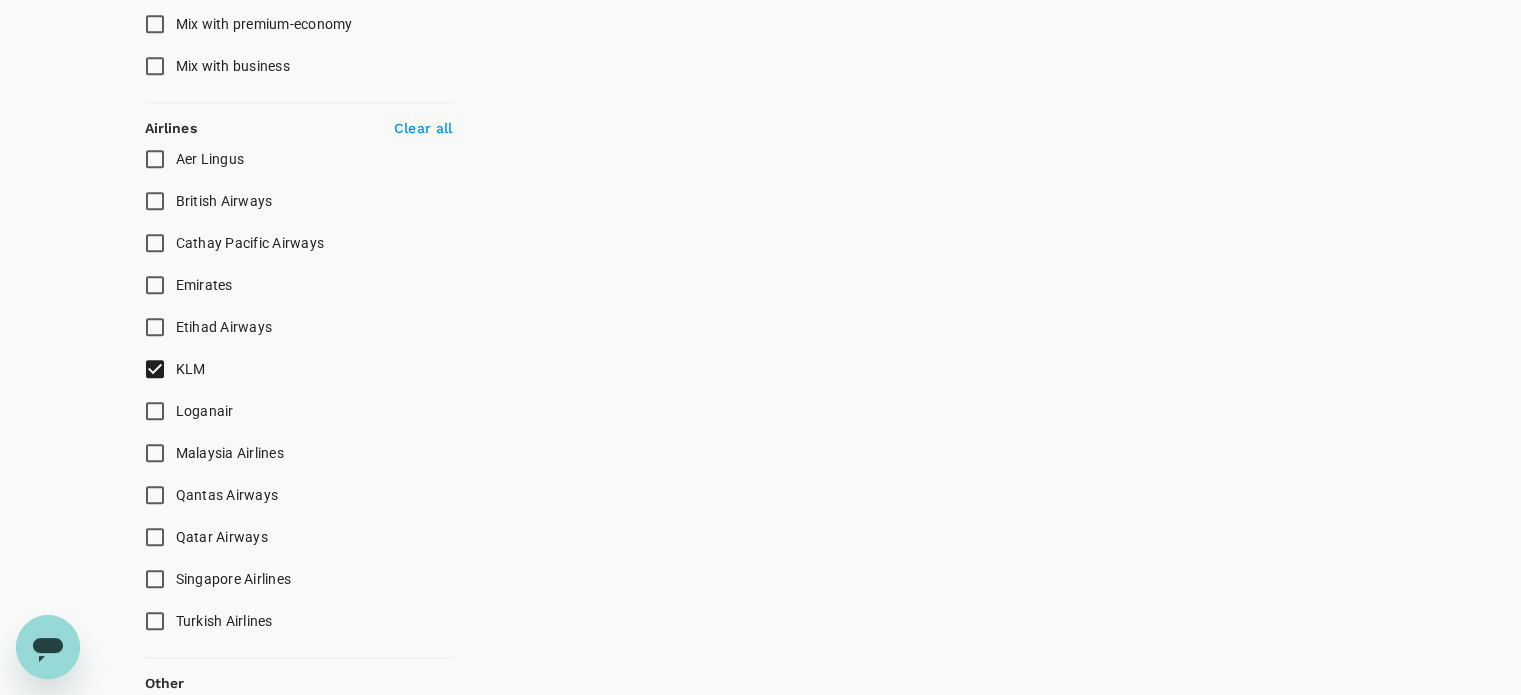 click on "Qatar Airways" at bounding box center (155, 537) 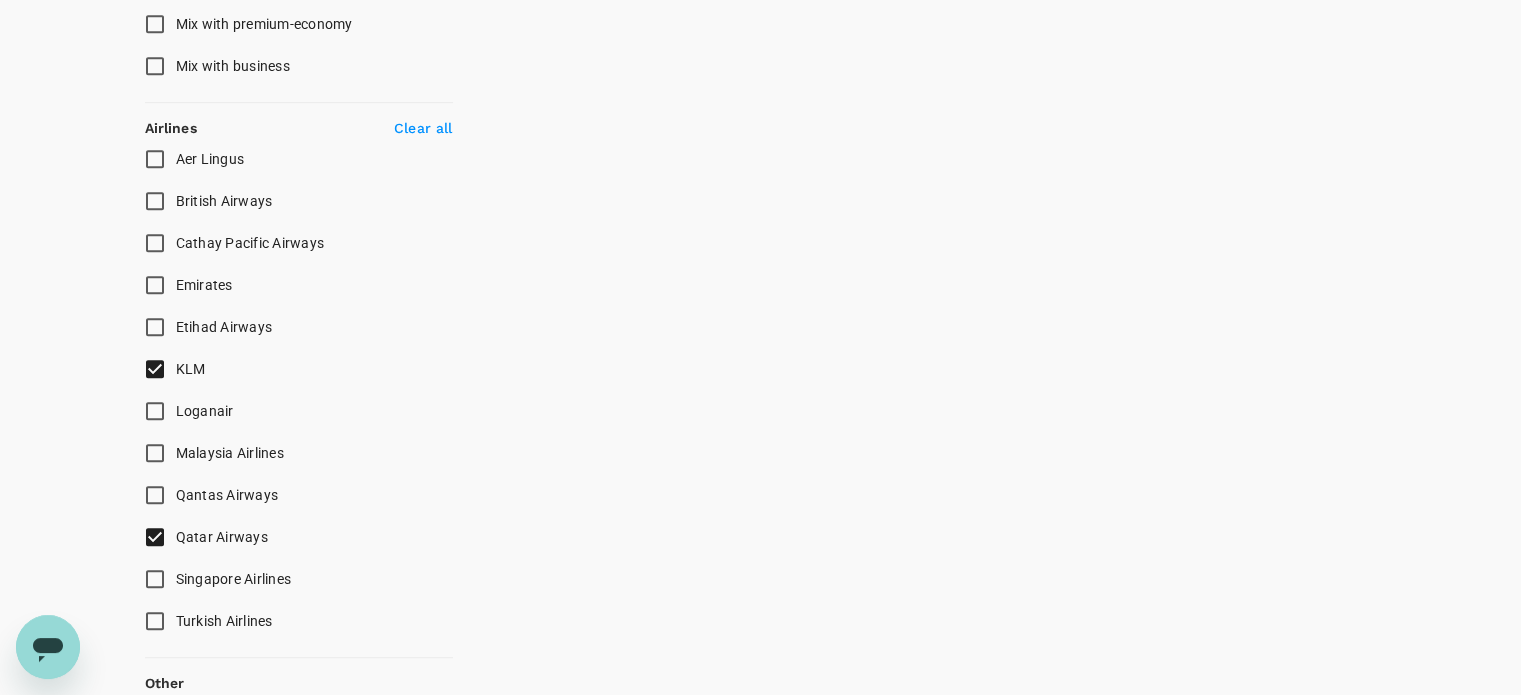 click on "KLM" at bounding box center (155, 369) 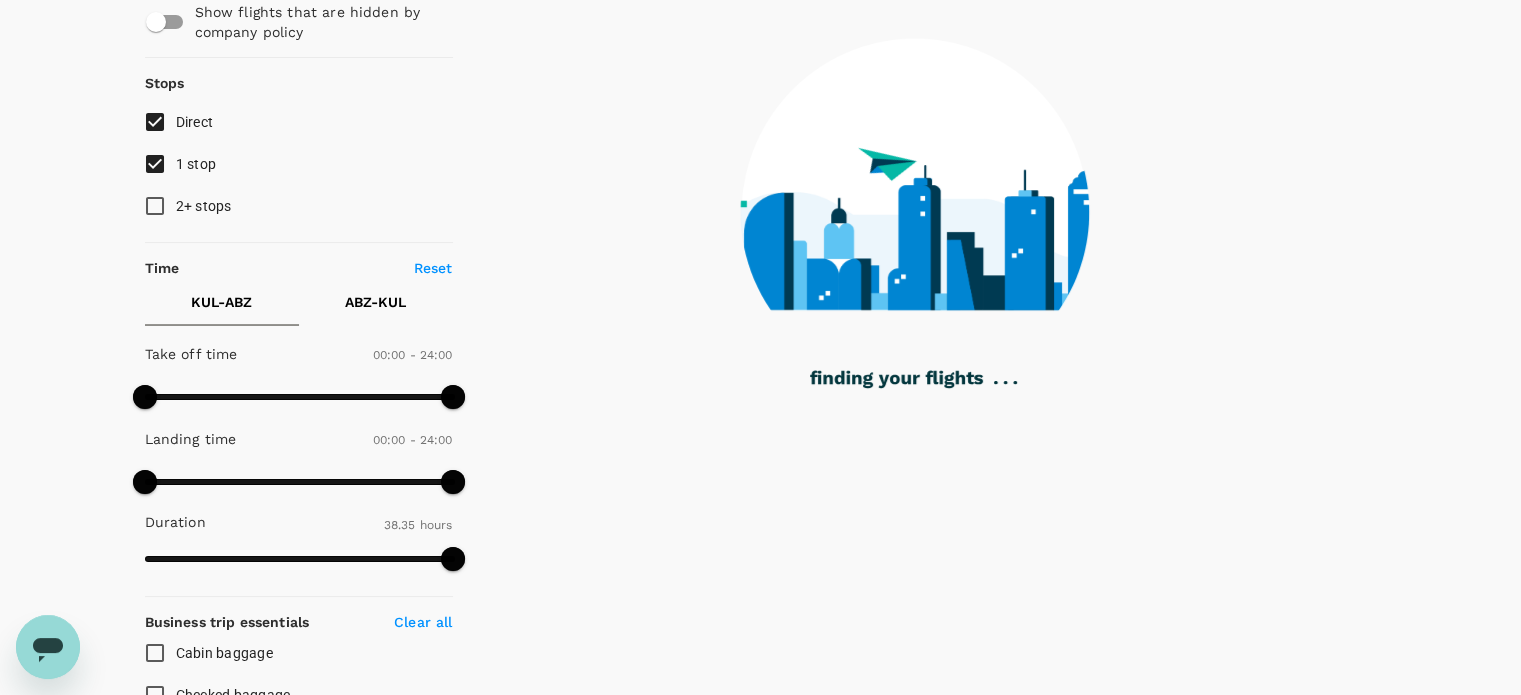 scroll, scrollTop: 0, scrollLeft: 0, axis: both 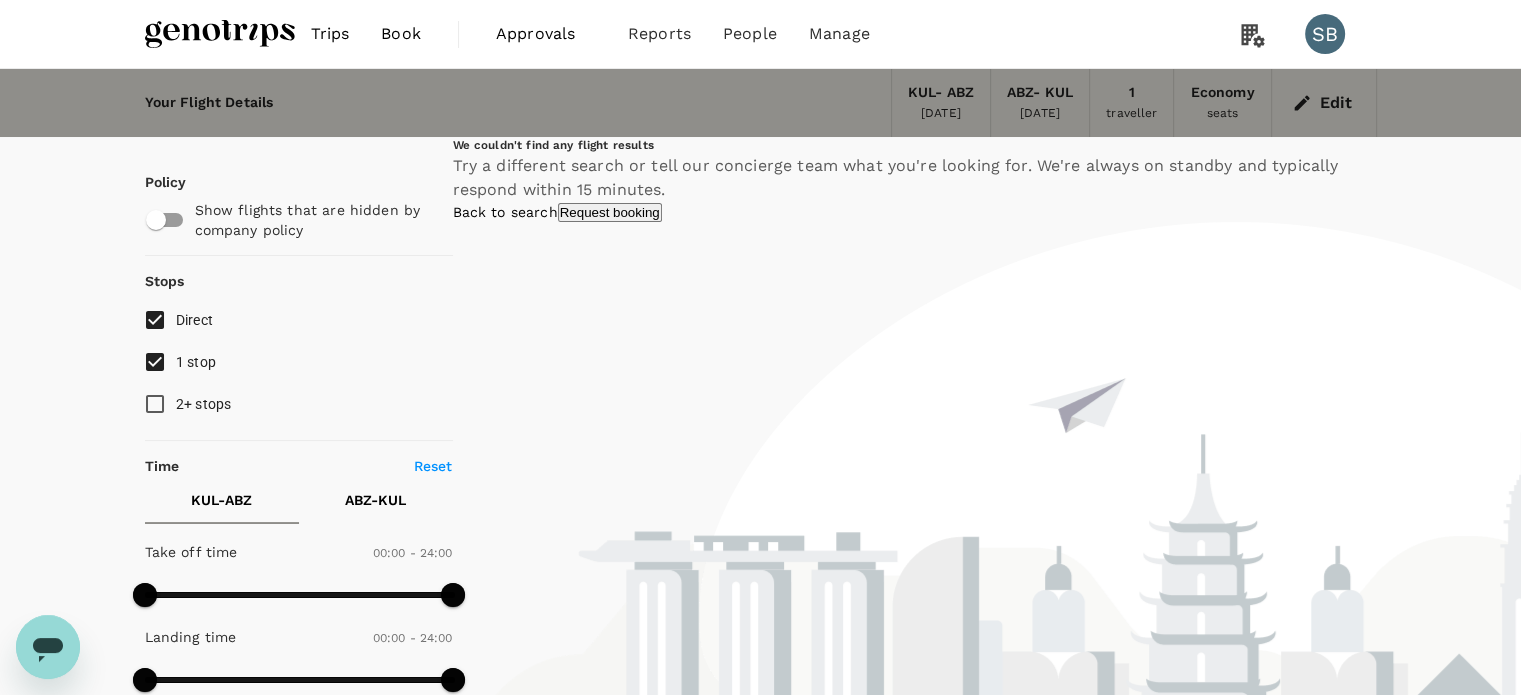 drag, startPoint x: 183, startPoint y: 8, endPoint x: 164, endPoint y: 14, distance: 19.924858 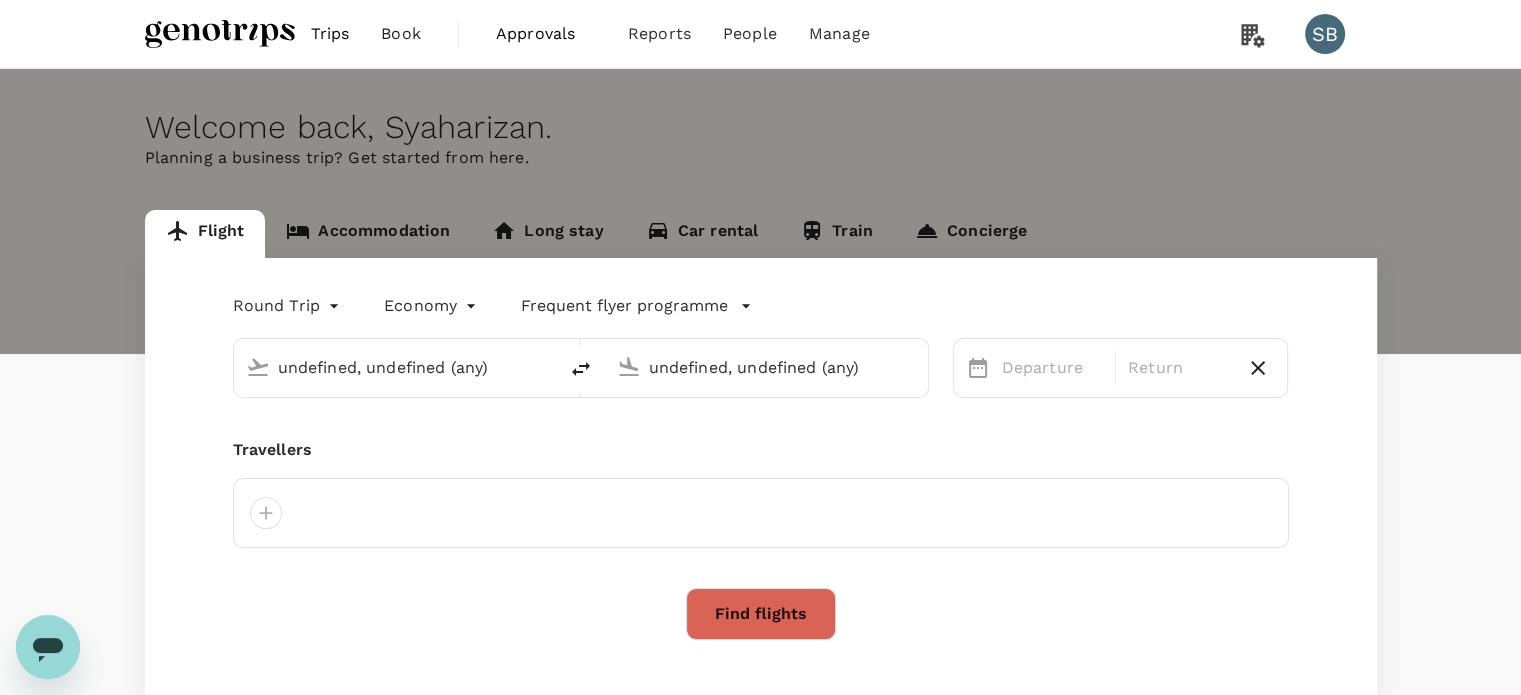 type on "Kuala Lumpur Intl ([GEOGRAPHIC_DATA])" 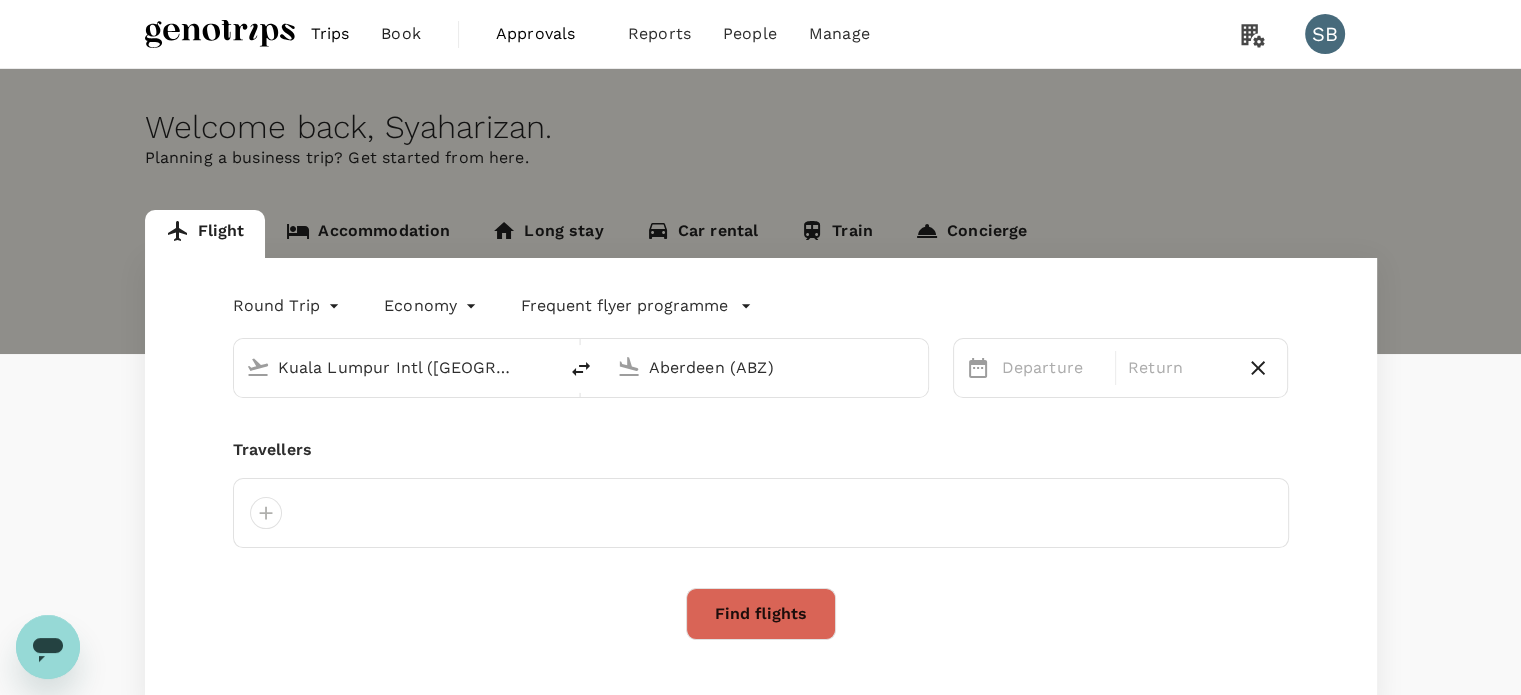 type 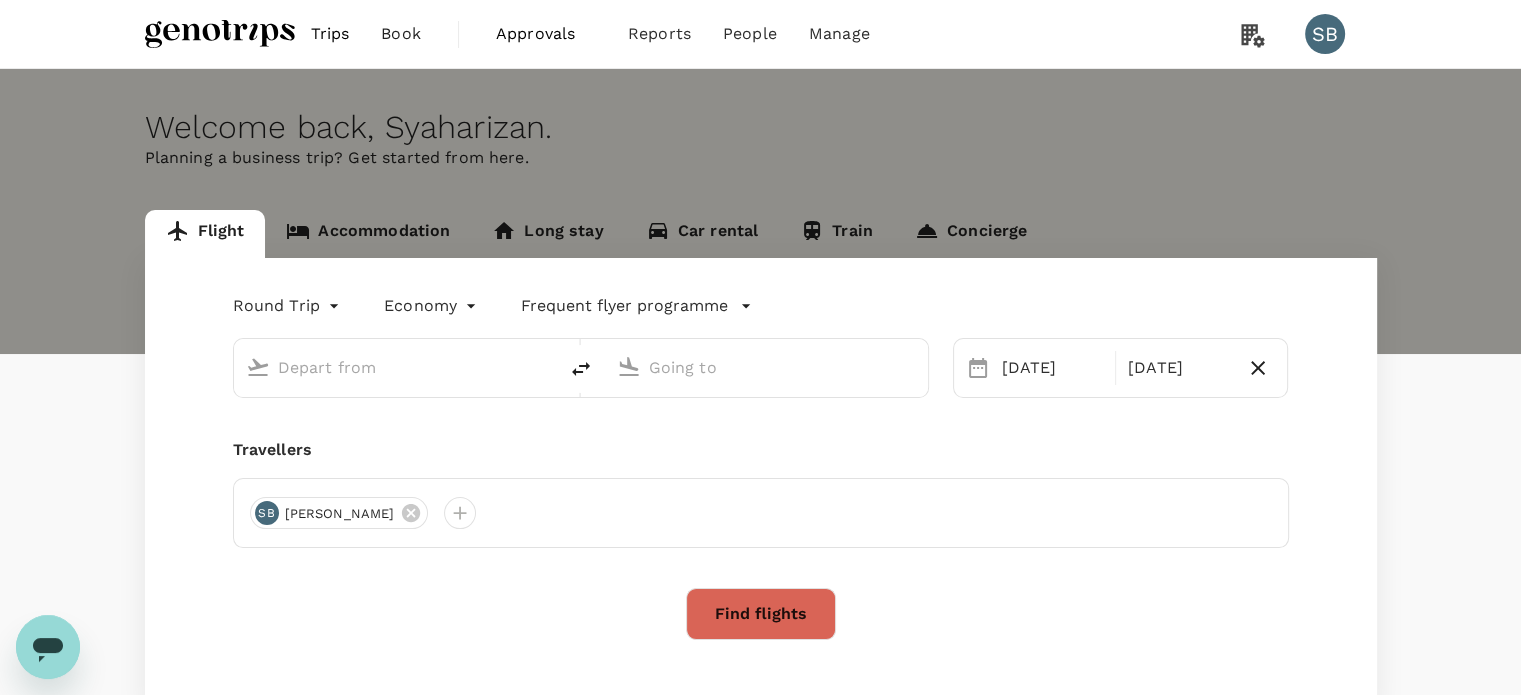 click at bounding box center [220, 34] 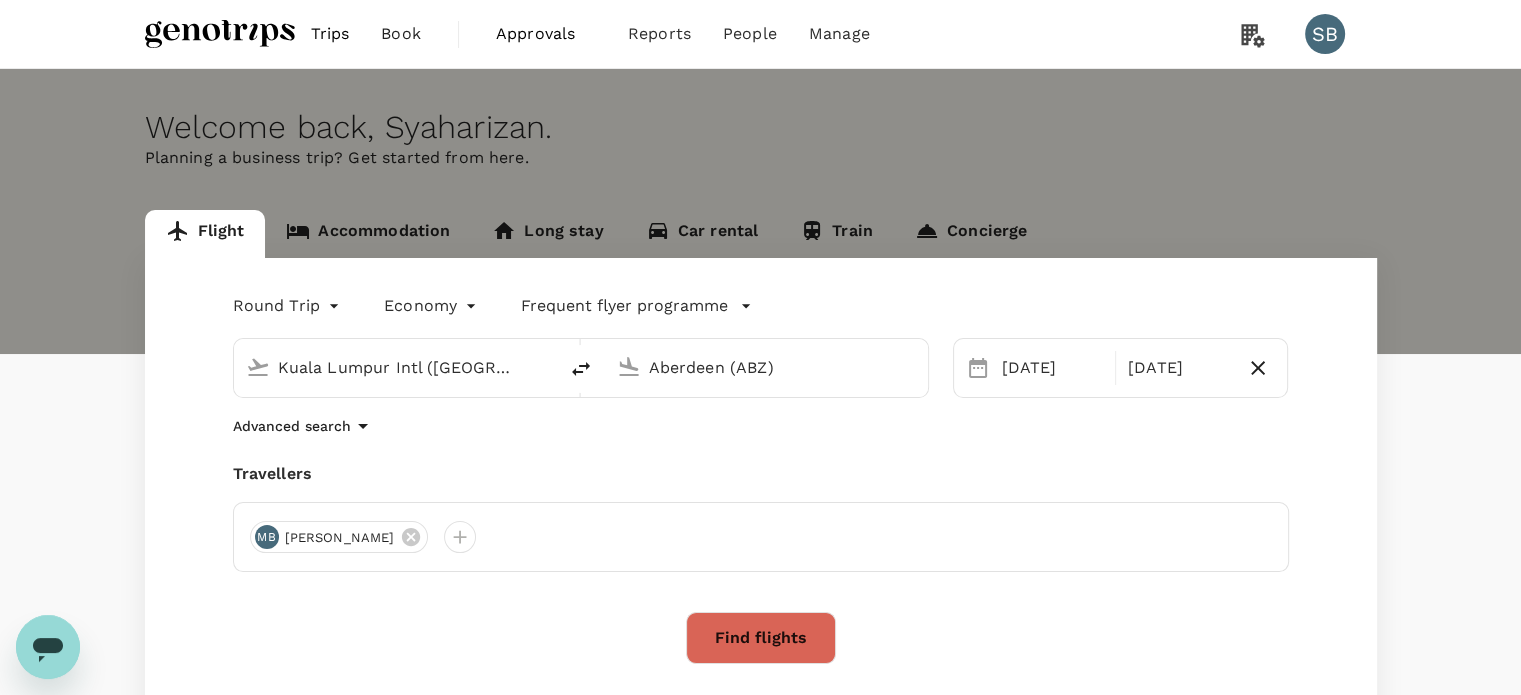 type 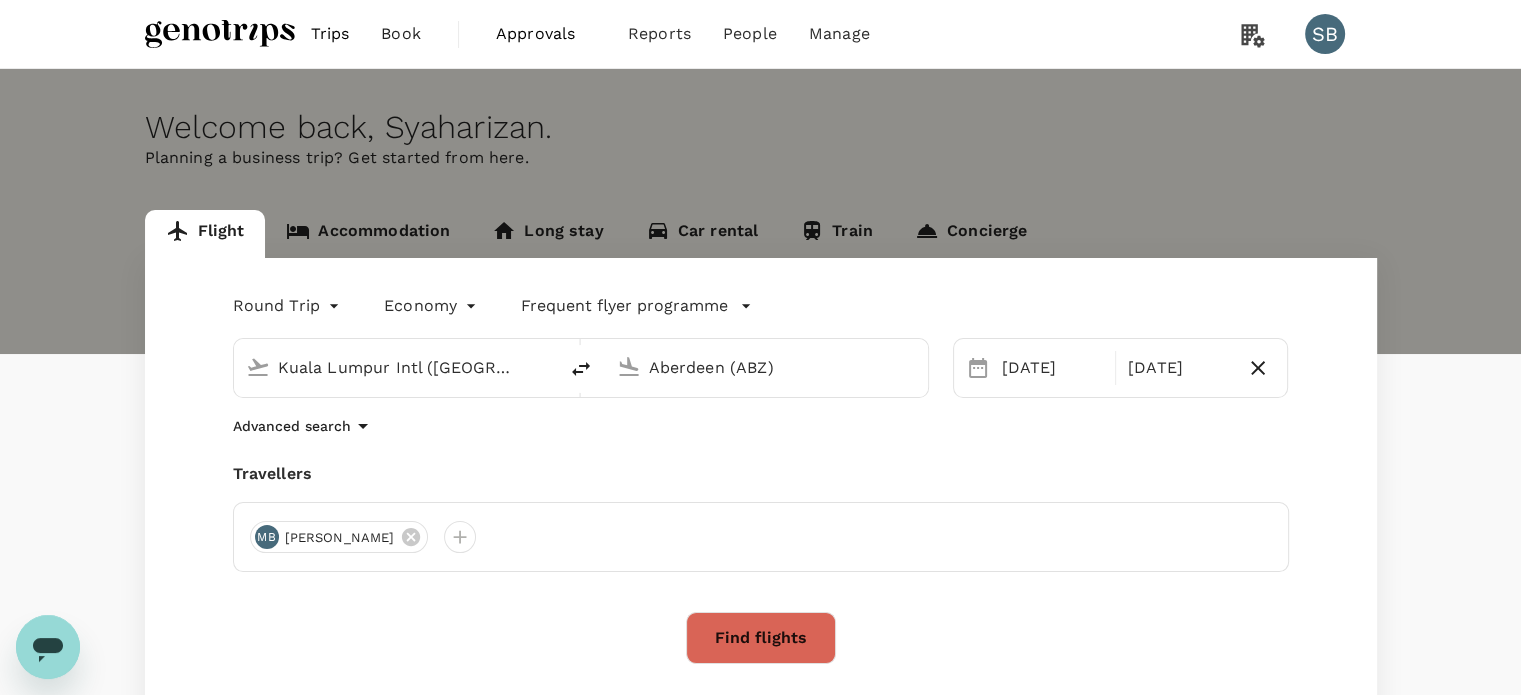 type 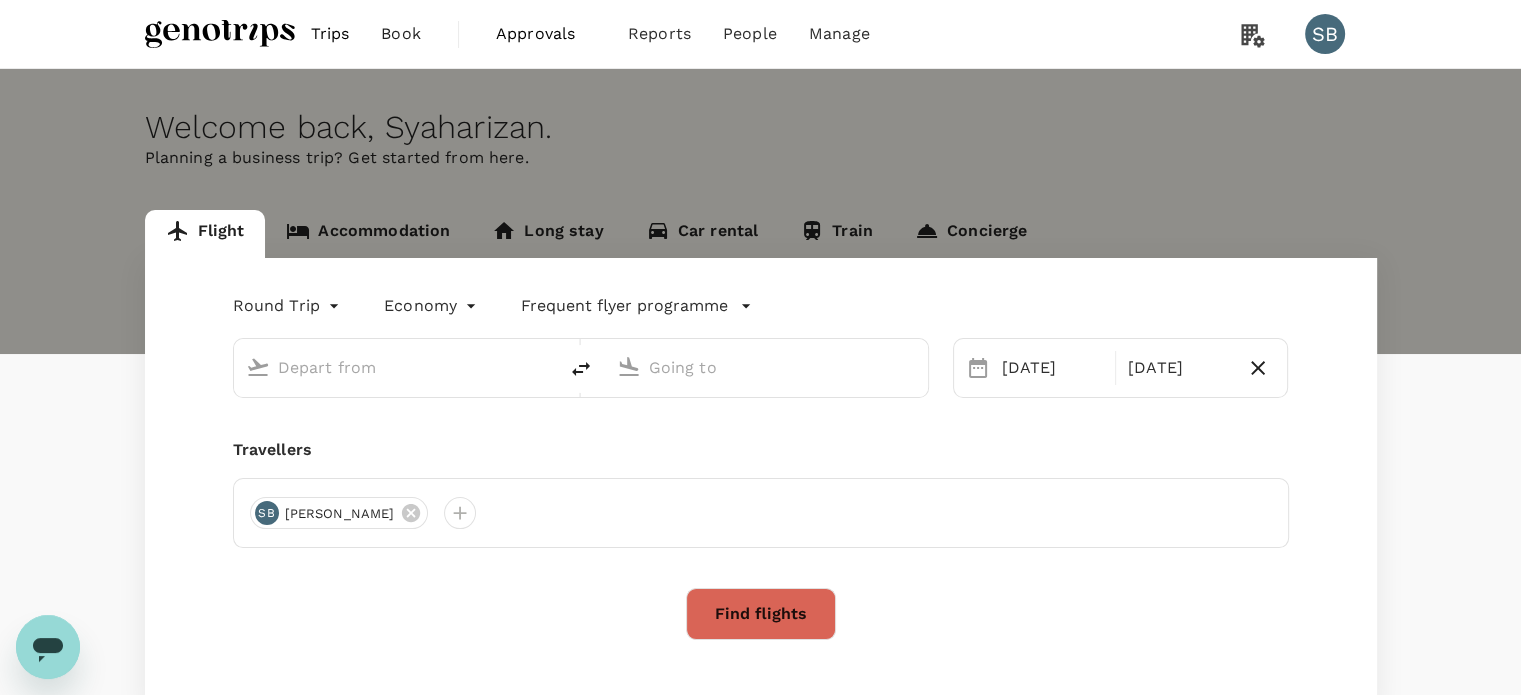 type on "Kuala Lumpur Intl ([GEOGRAPHIC_DATA])" 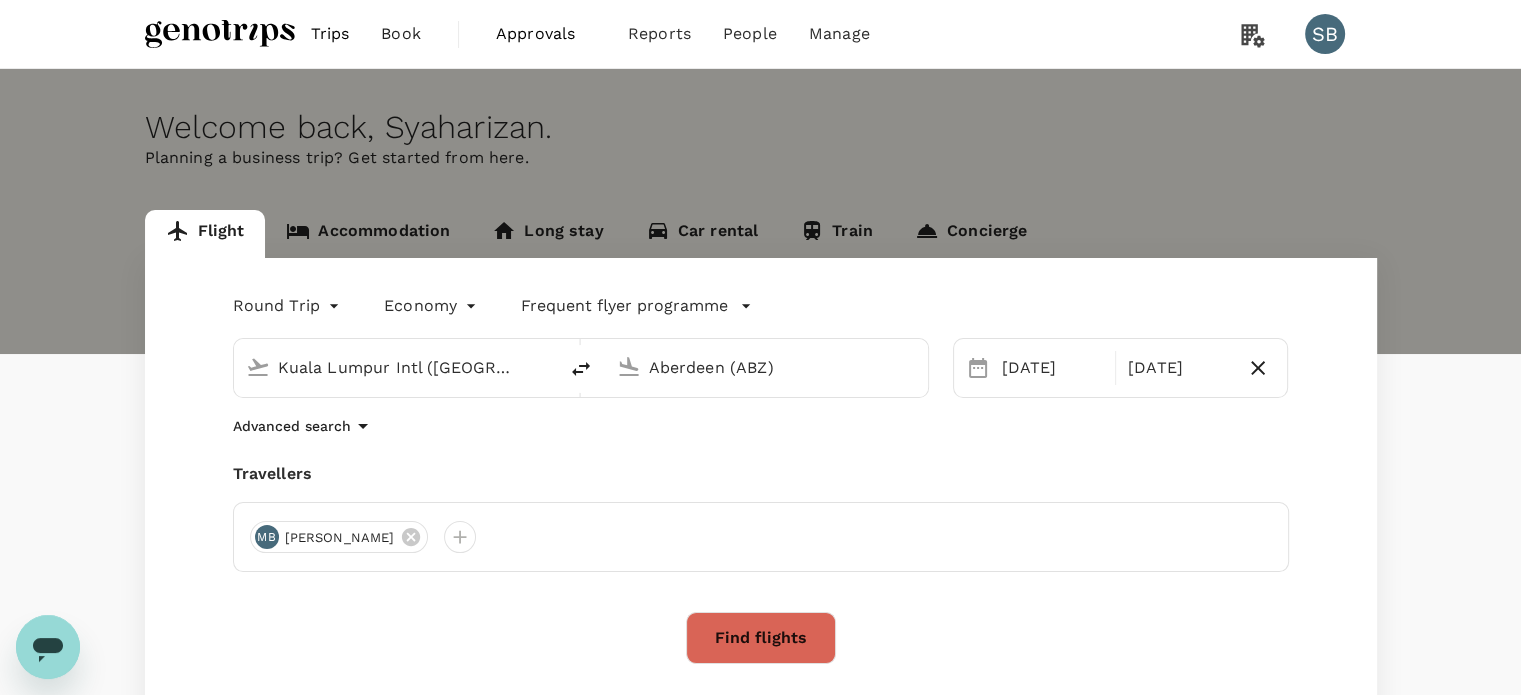 click on "Find flights" at bounding box center (761, 638) 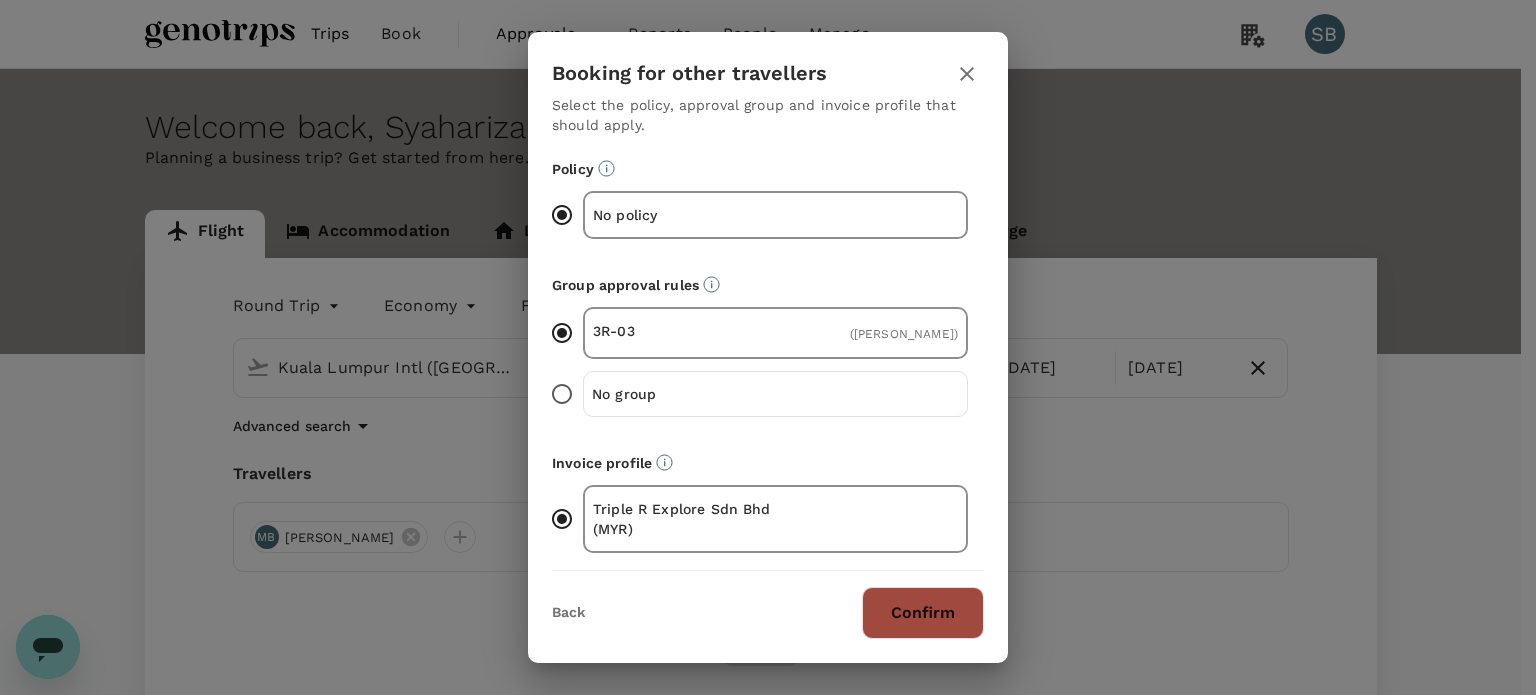 click on "Confirm" at bounding box center [923, 613] 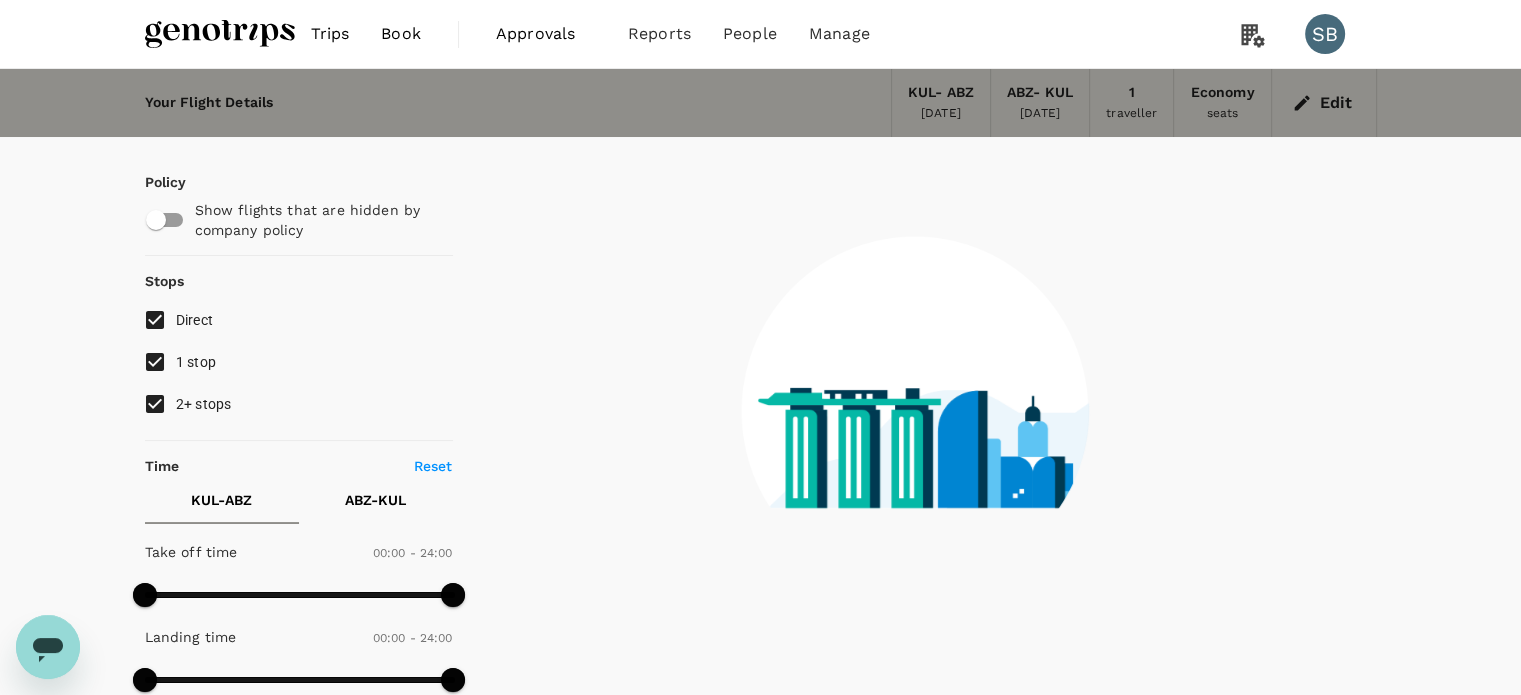 type on "1785" 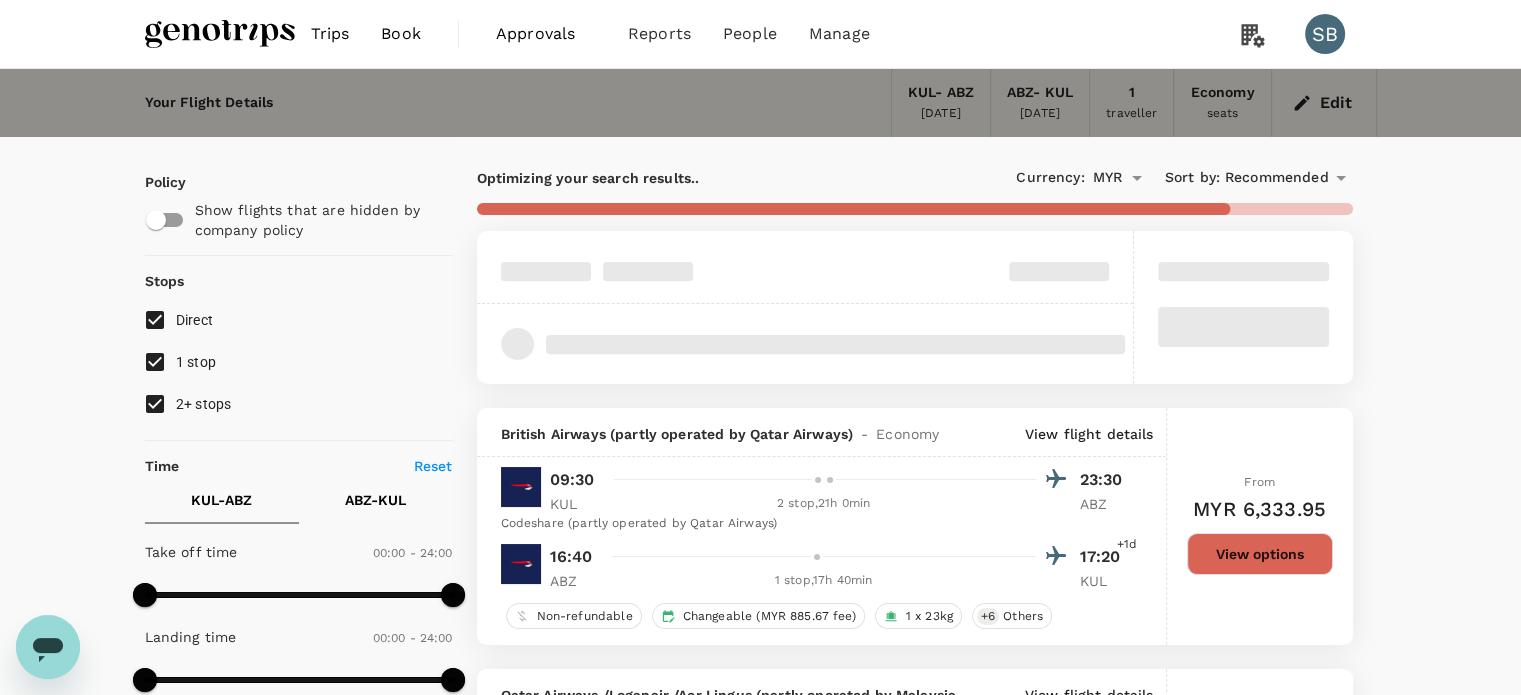 type on "2550" 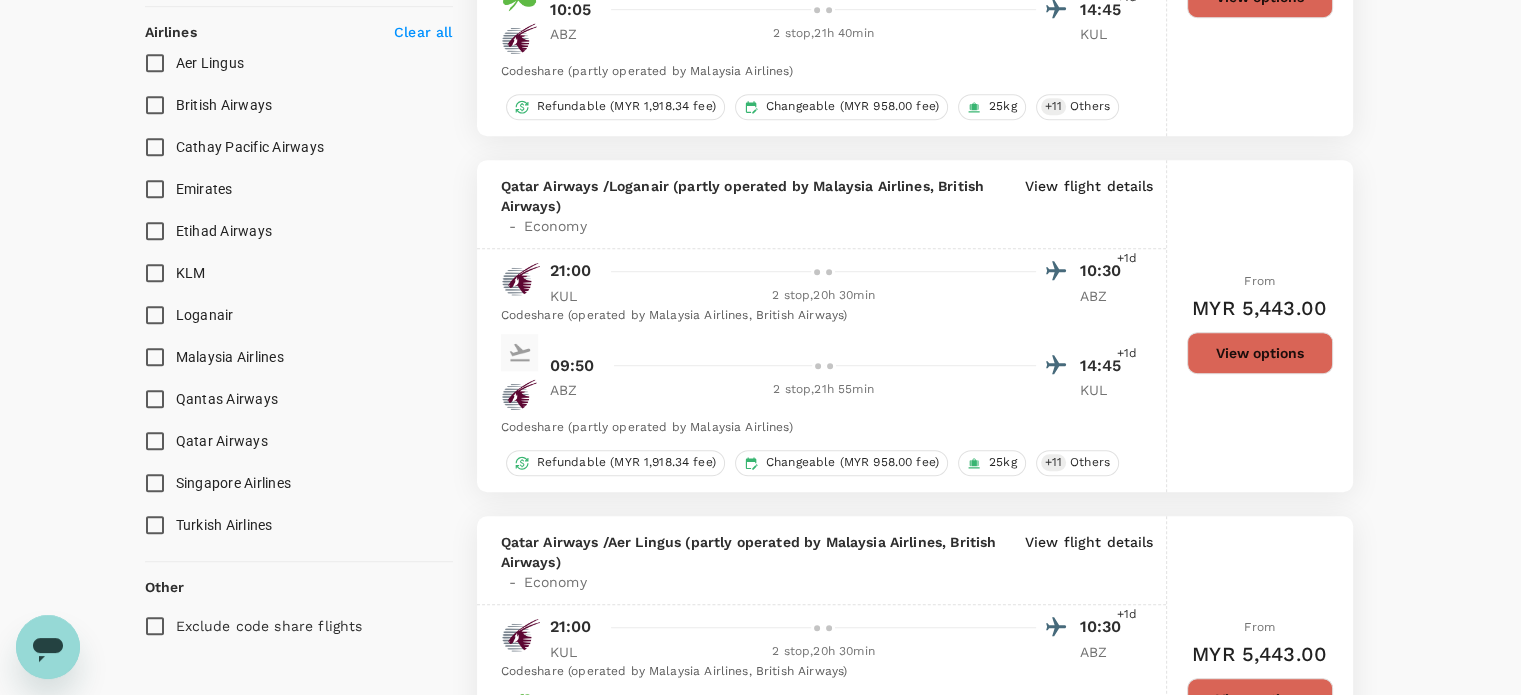 scroll, scrollTop: 1300, scrollLeft: 0, axis: vertical 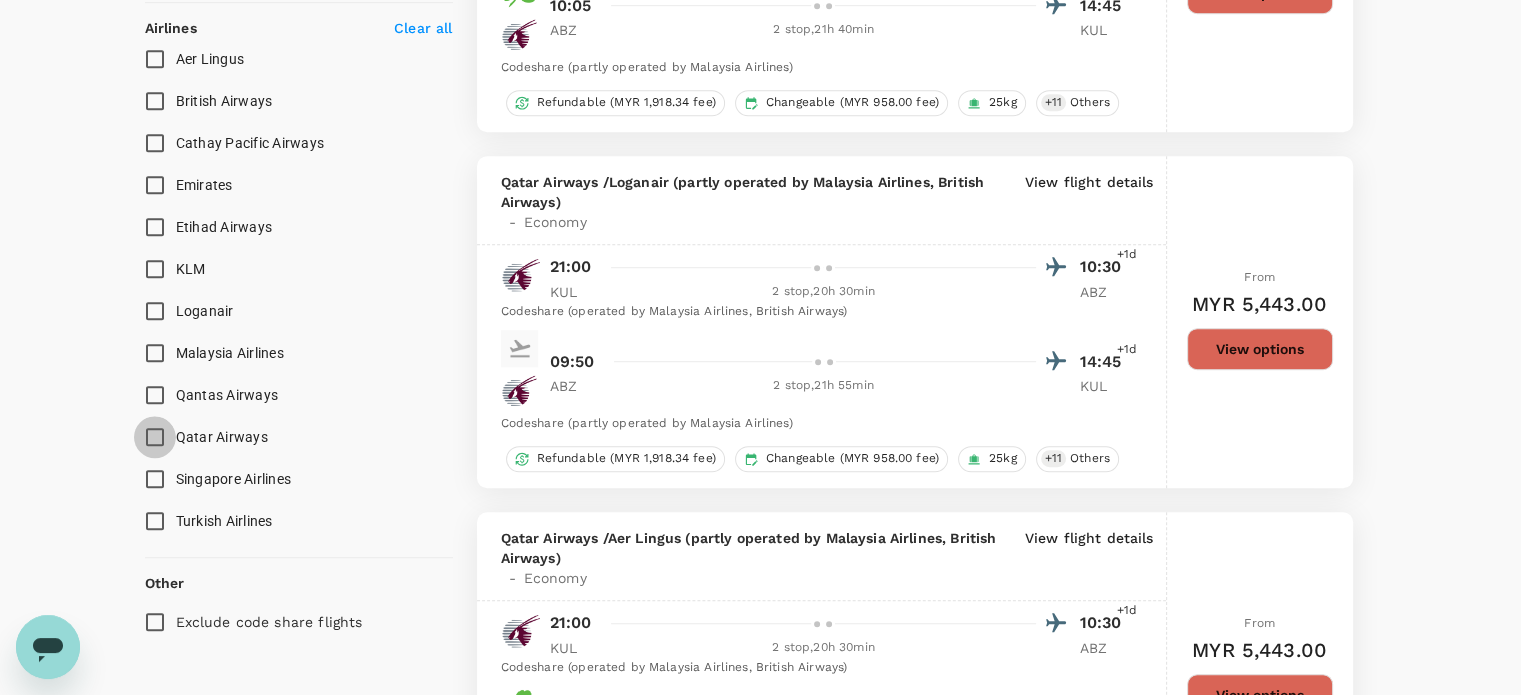 click on "Qatar Airways" at bounding box center (155, 437) 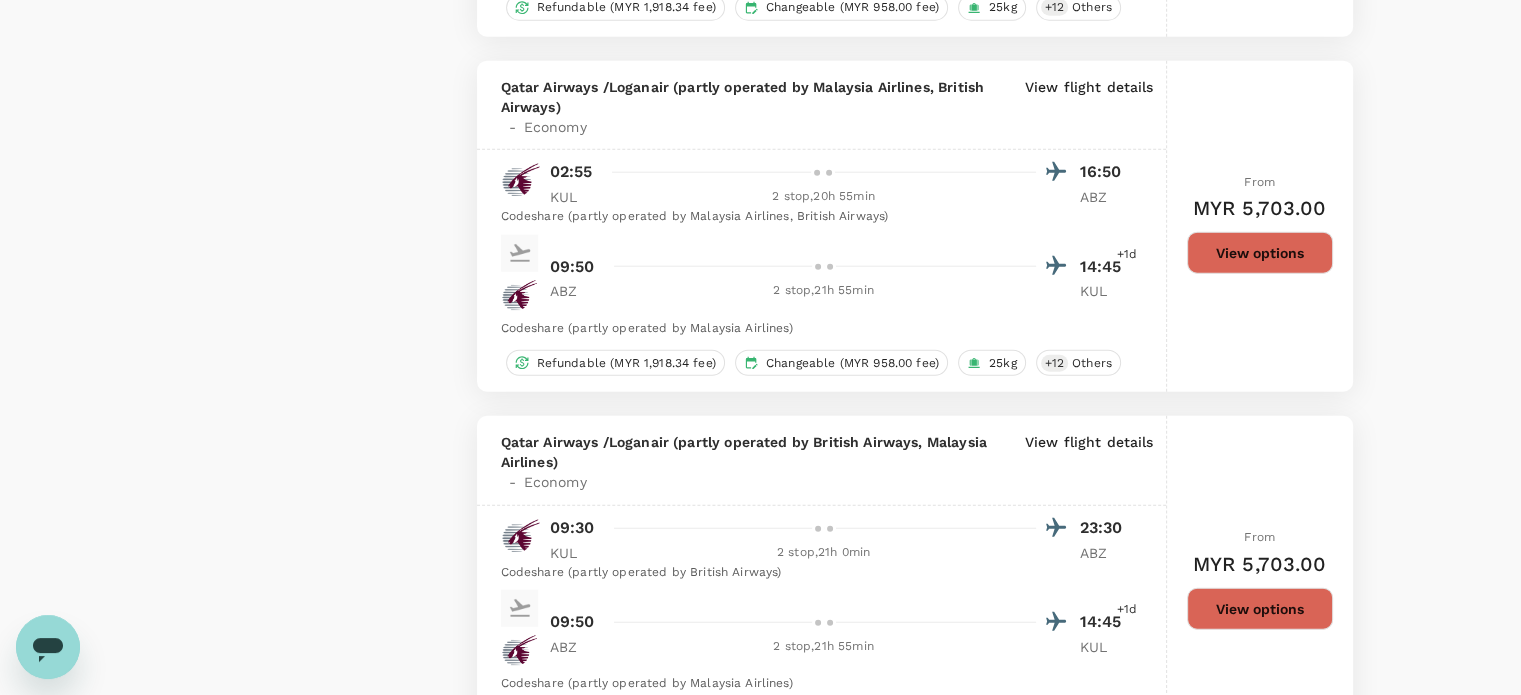 scroll, scrollTop: 4800, scrollLeft: 0, axis: vertical 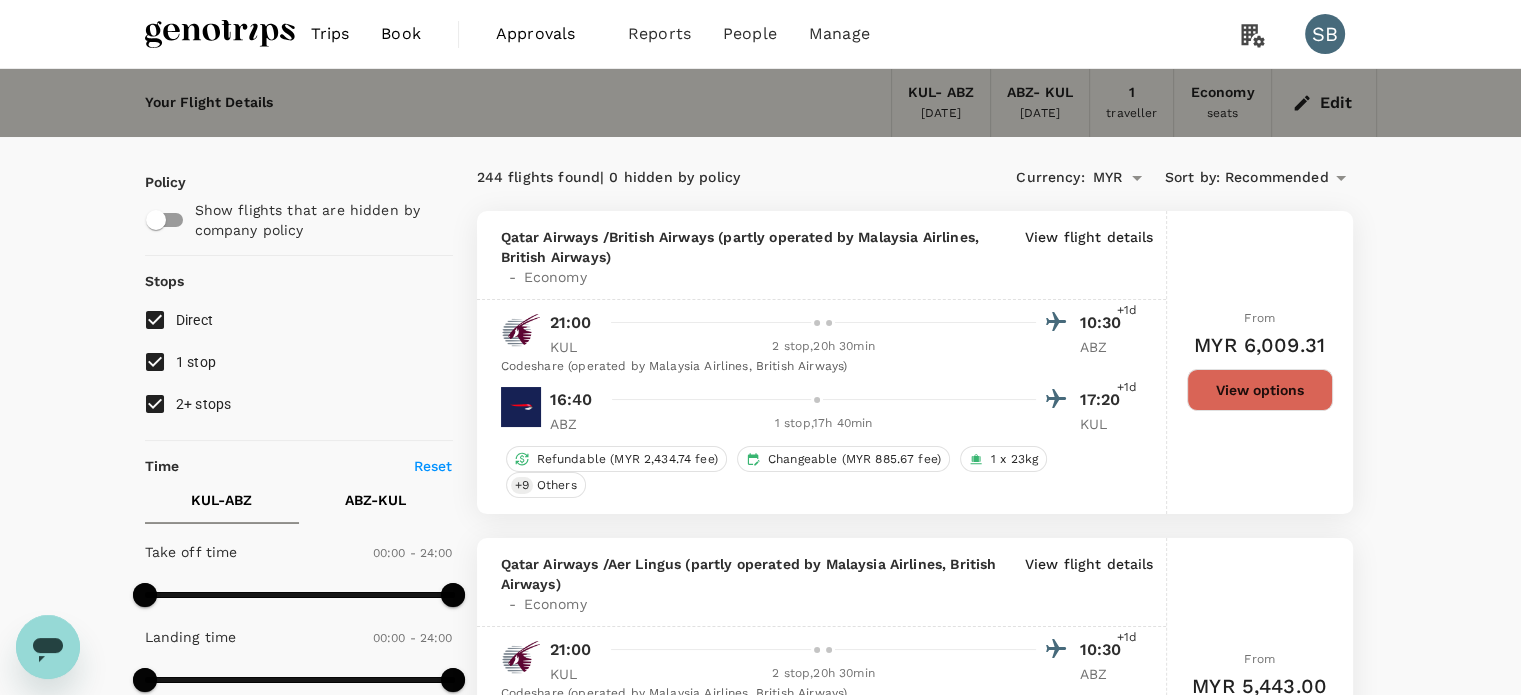 click on "Recommended" at bounding box center (1277, 178) 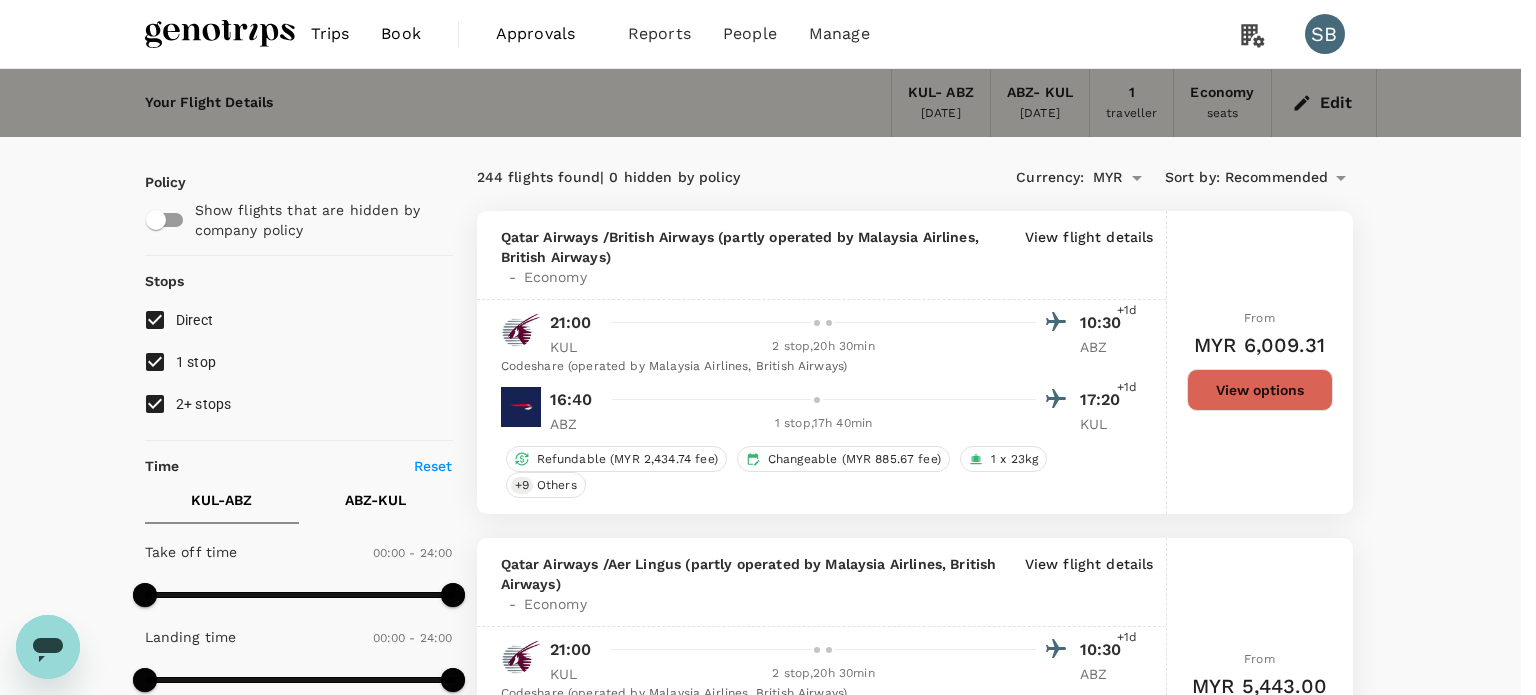 click on "Departure Time" at bounding box center [760, 7547] 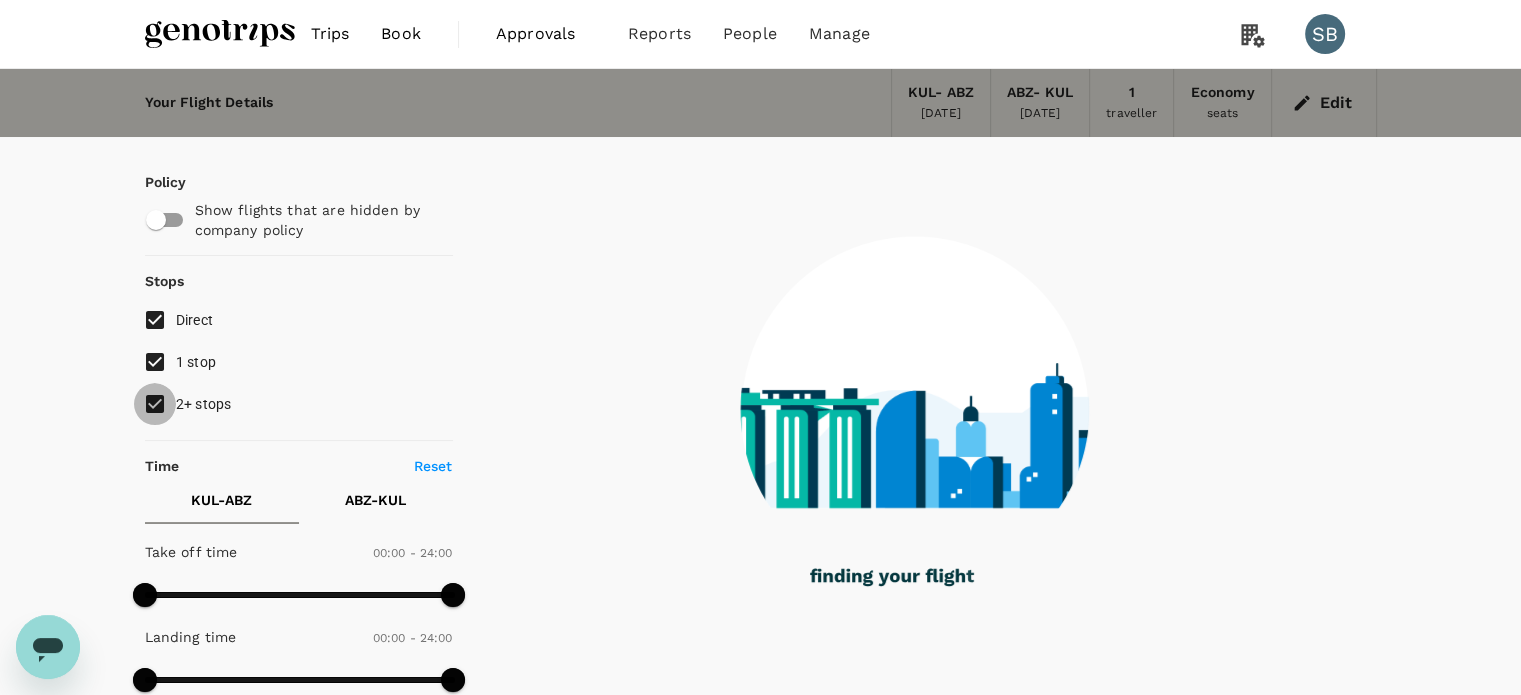 click on "2+ stops" at bounding box center (155, 404) 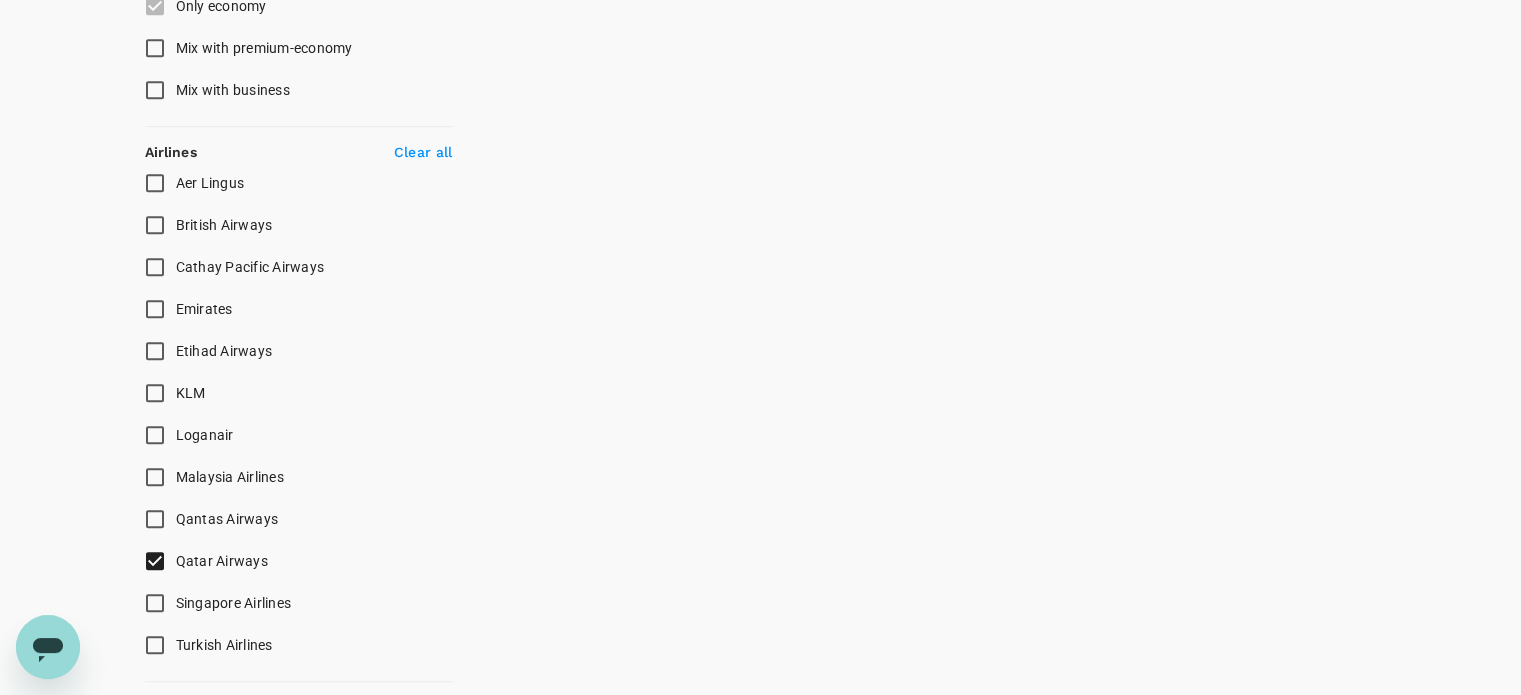 scroll, scrollTop: 1300, scrollLeft: 0, axis: vertical 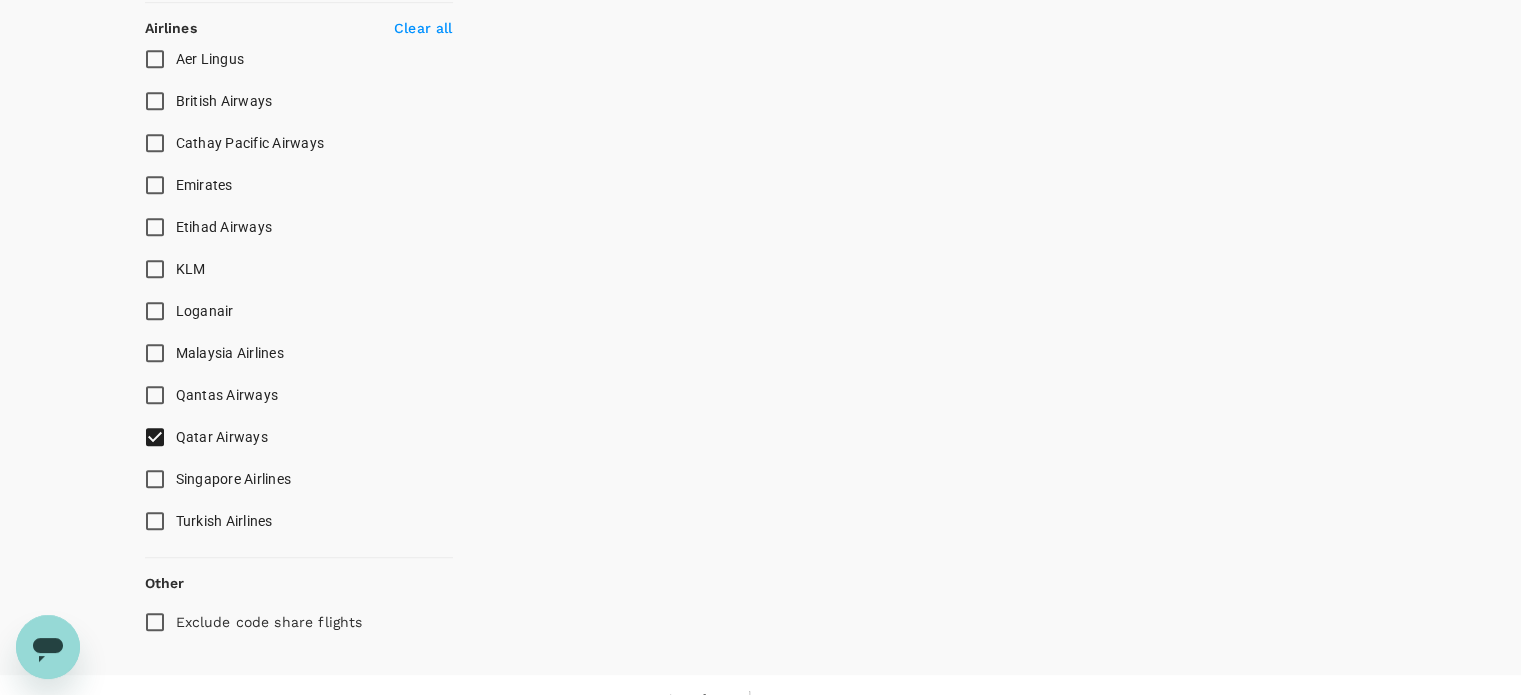 click on "Qatar Airways" at bounding box center [155, 437] 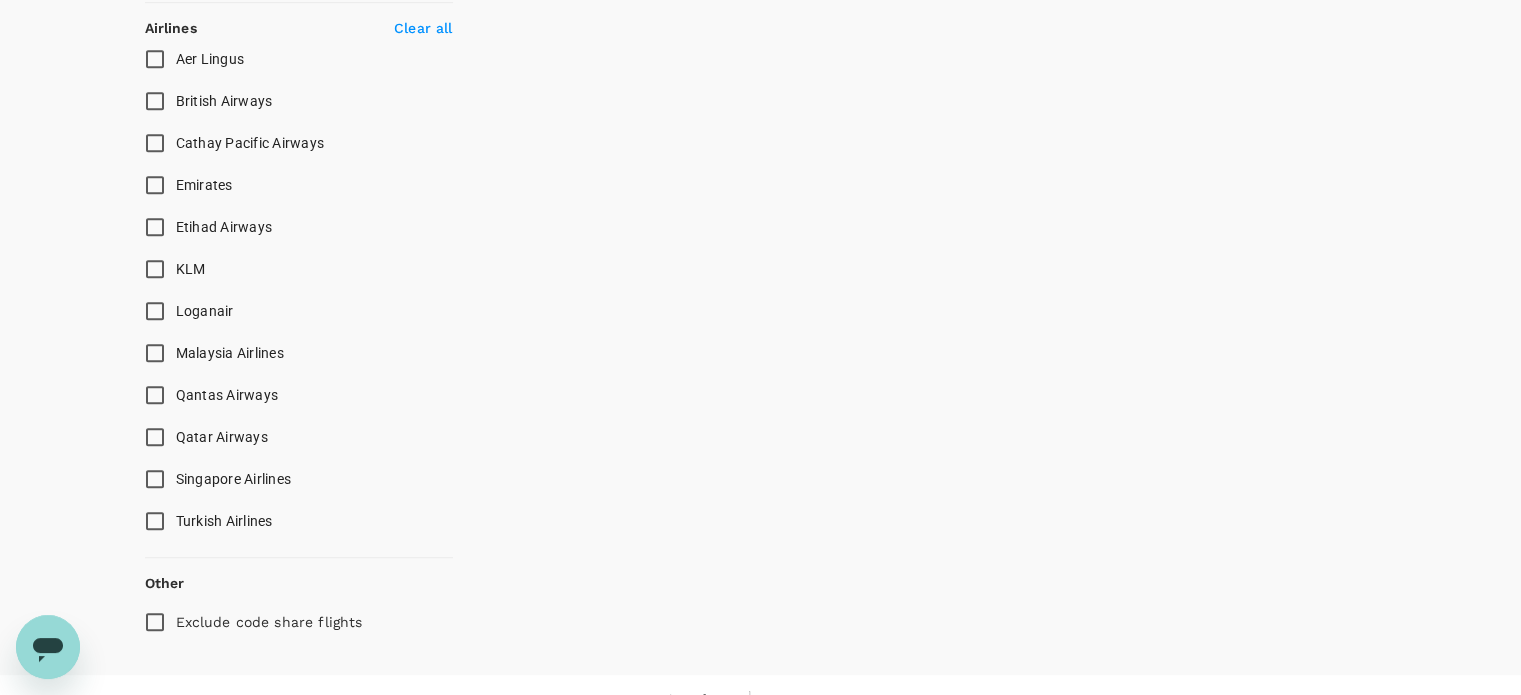 click on "Singapore Airlines" at bounding box center (155, 479) 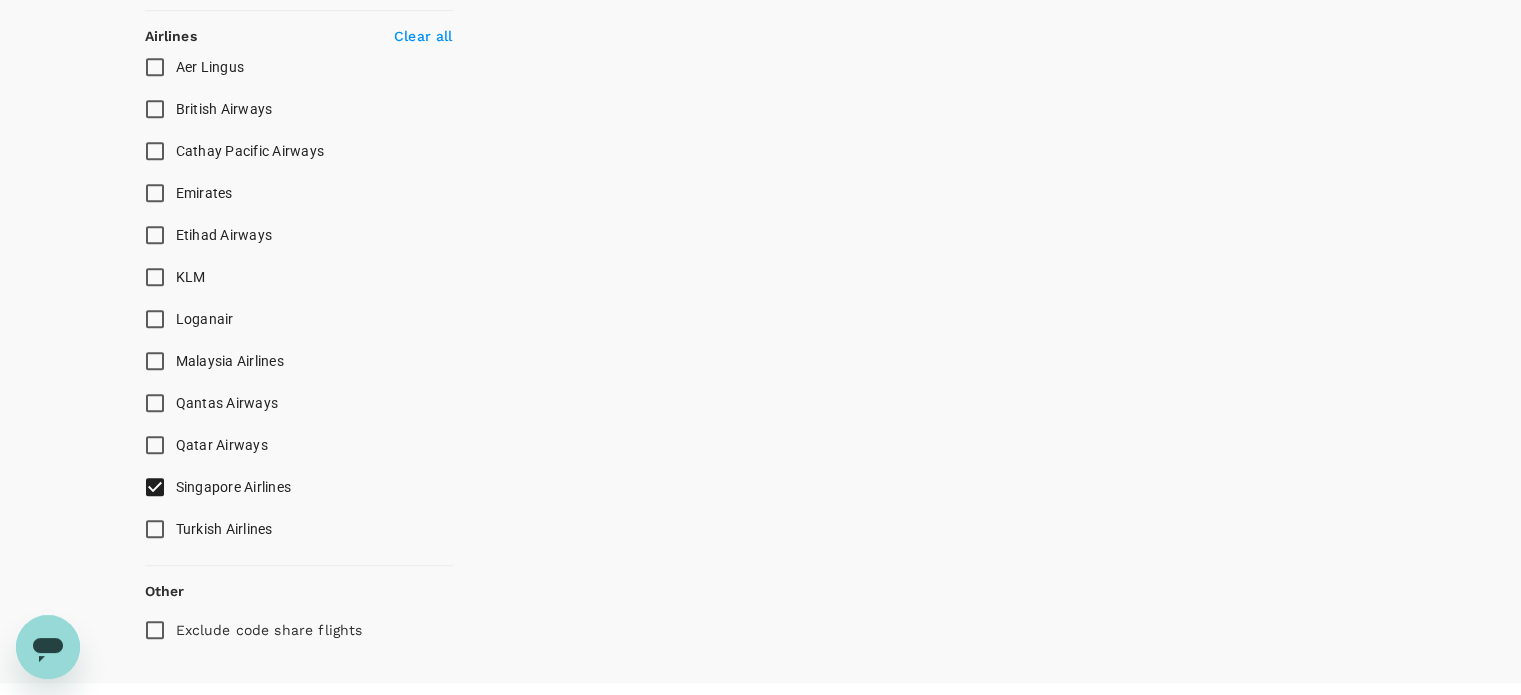 scroll, scrollTop: 1300, scrollLeft: 0, axis: vertical 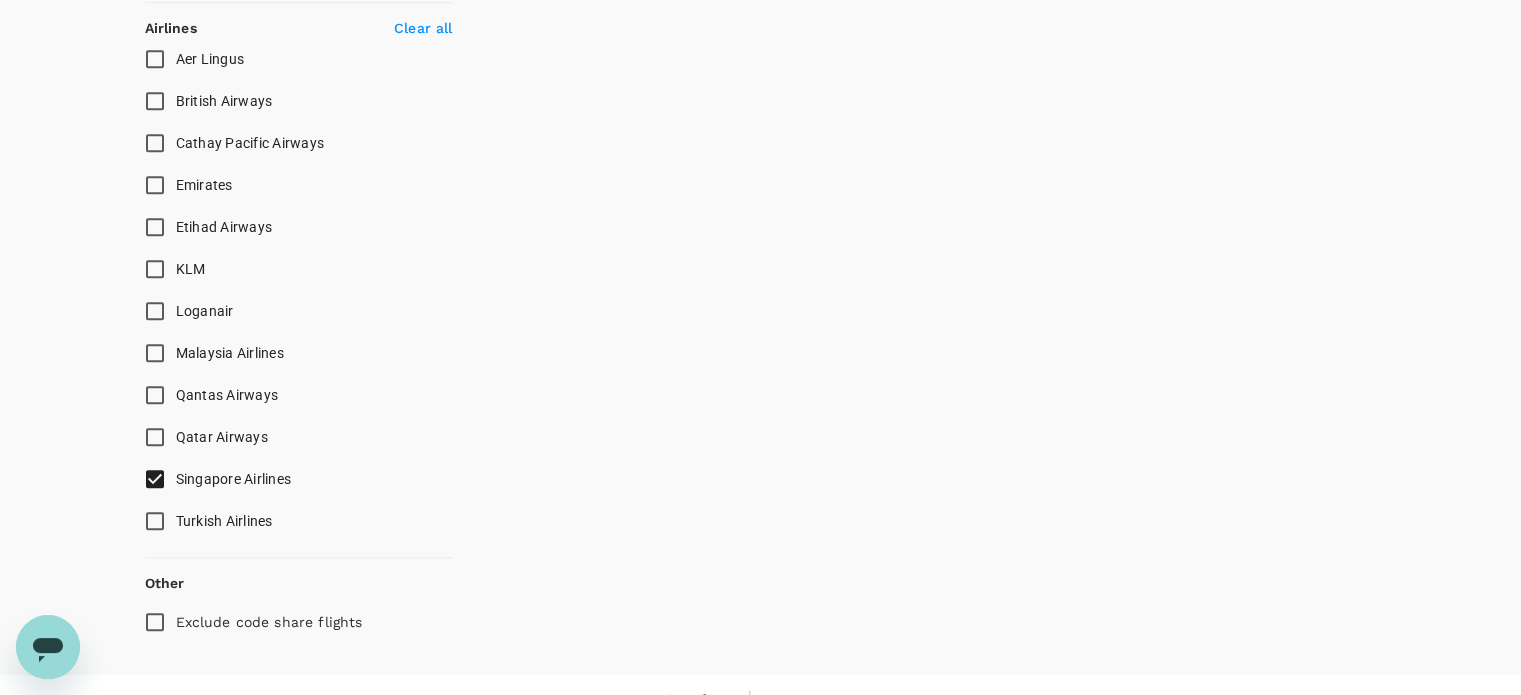 click on "Turkish Airlines" at bounding box center (155, 521) 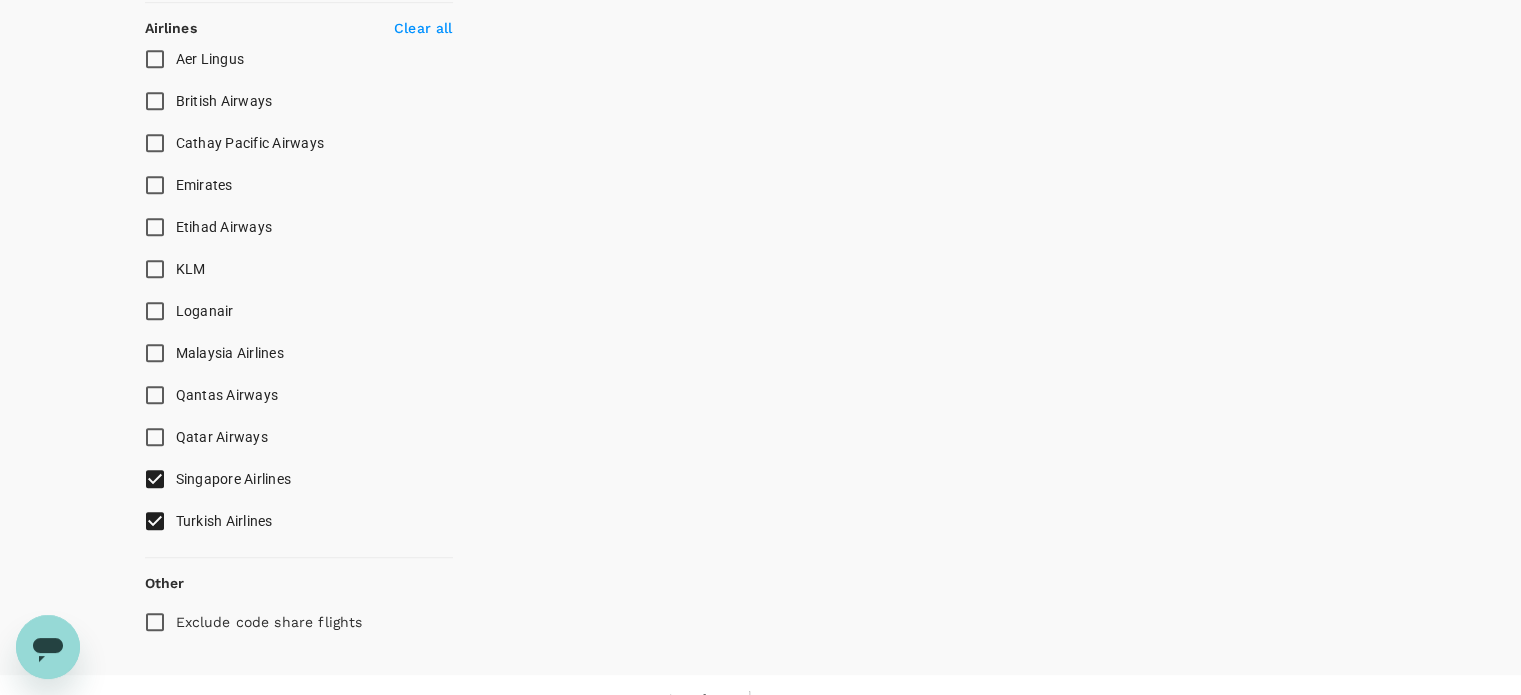 click on "Singapore Airlines" at bounding box center (155, 479) 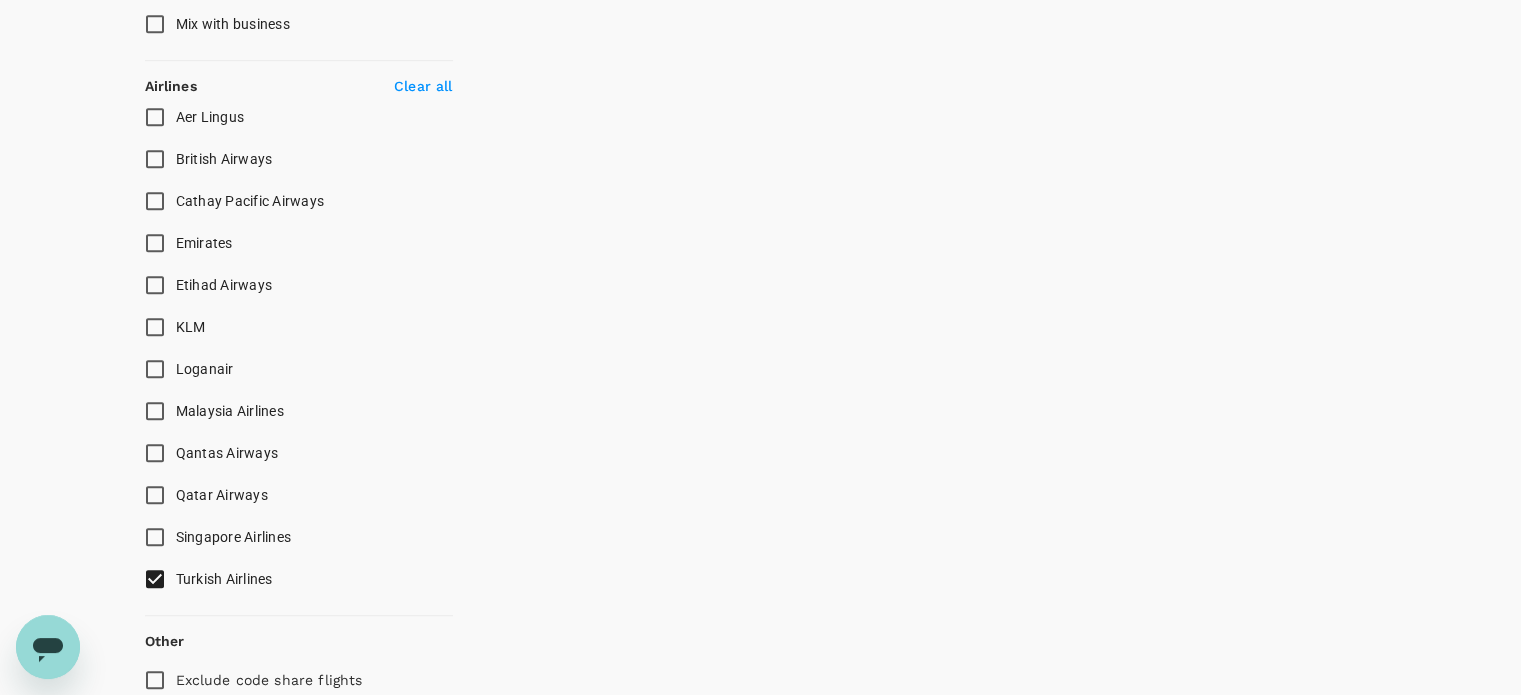 scroll, scrollTop: 1328, scrollLeft: 0, axis: vertical 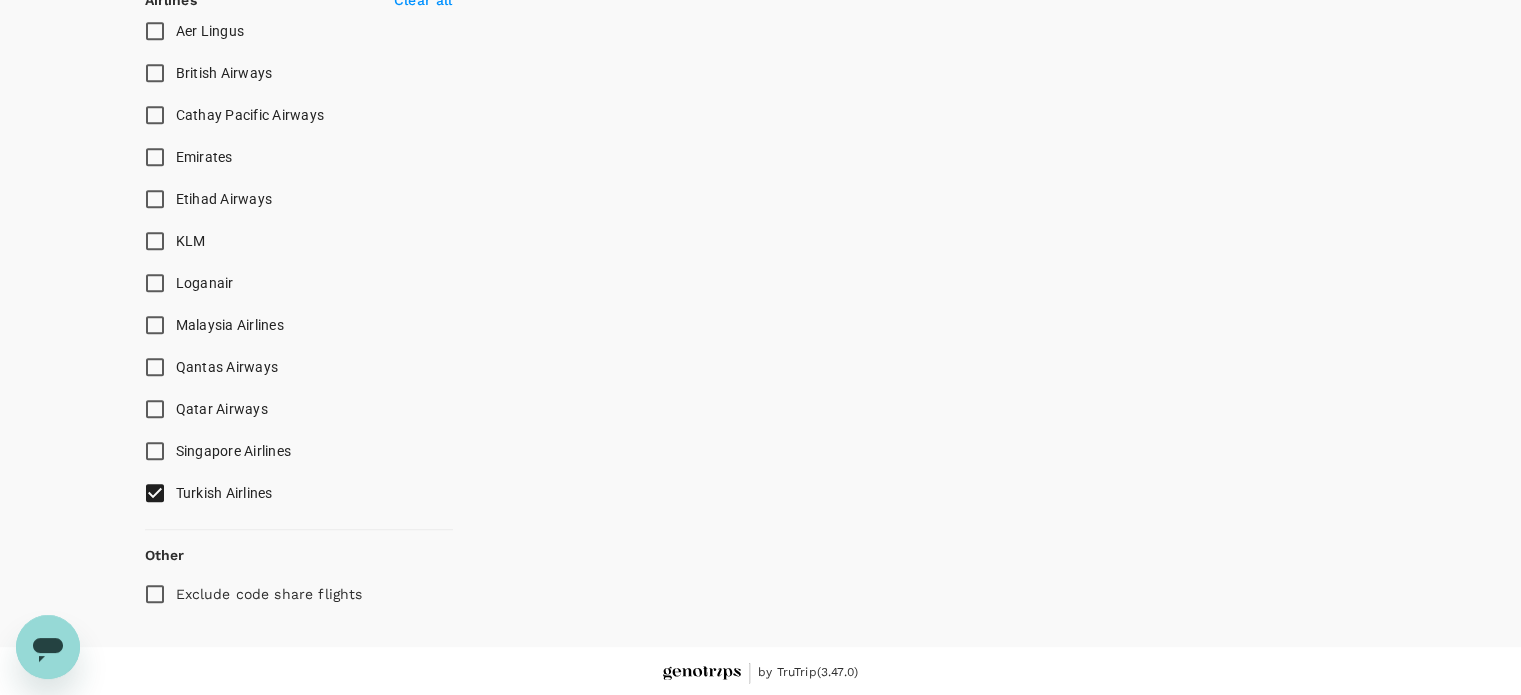 click on "Emirates" at bounding box center (155, 157) 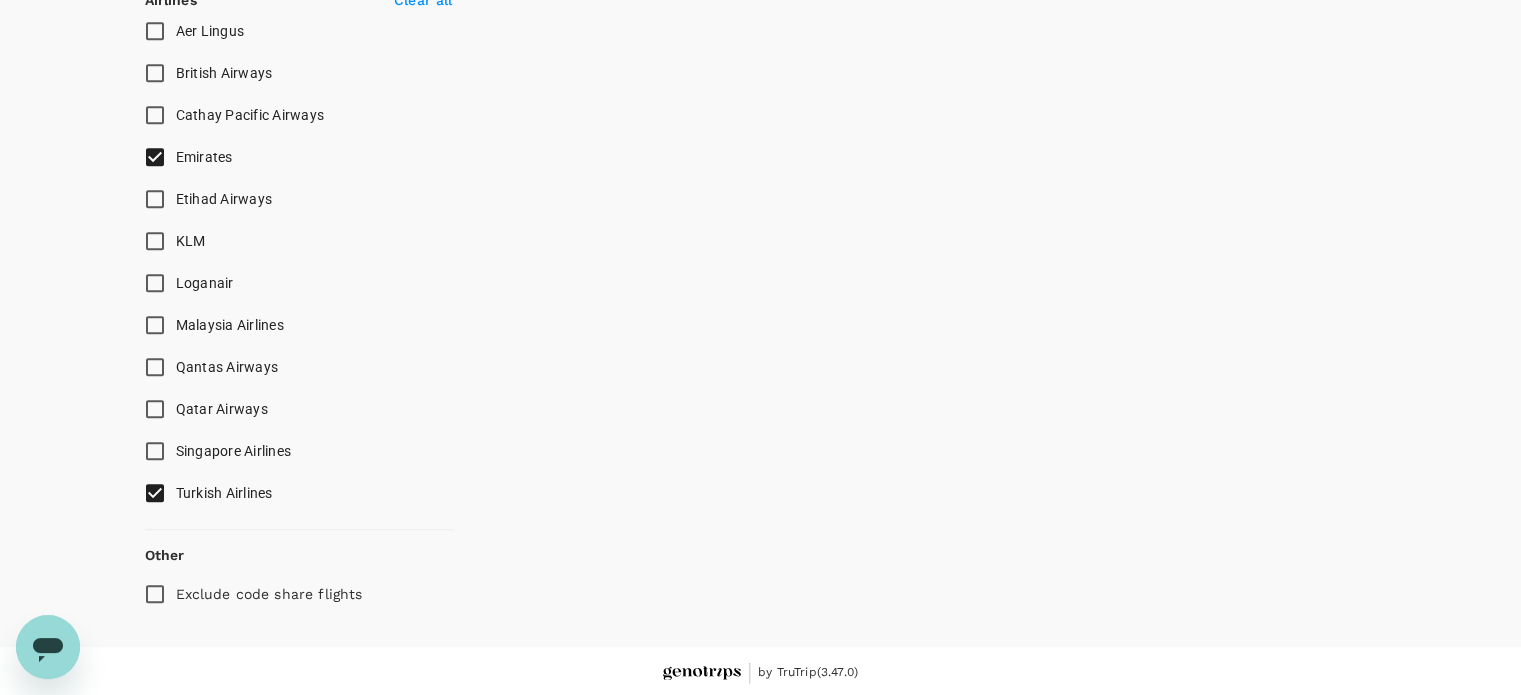 drag, startPoint x: 158, startPoint y: 488, endPoint x: 174, endPoint y: 479, distance: 18.35756 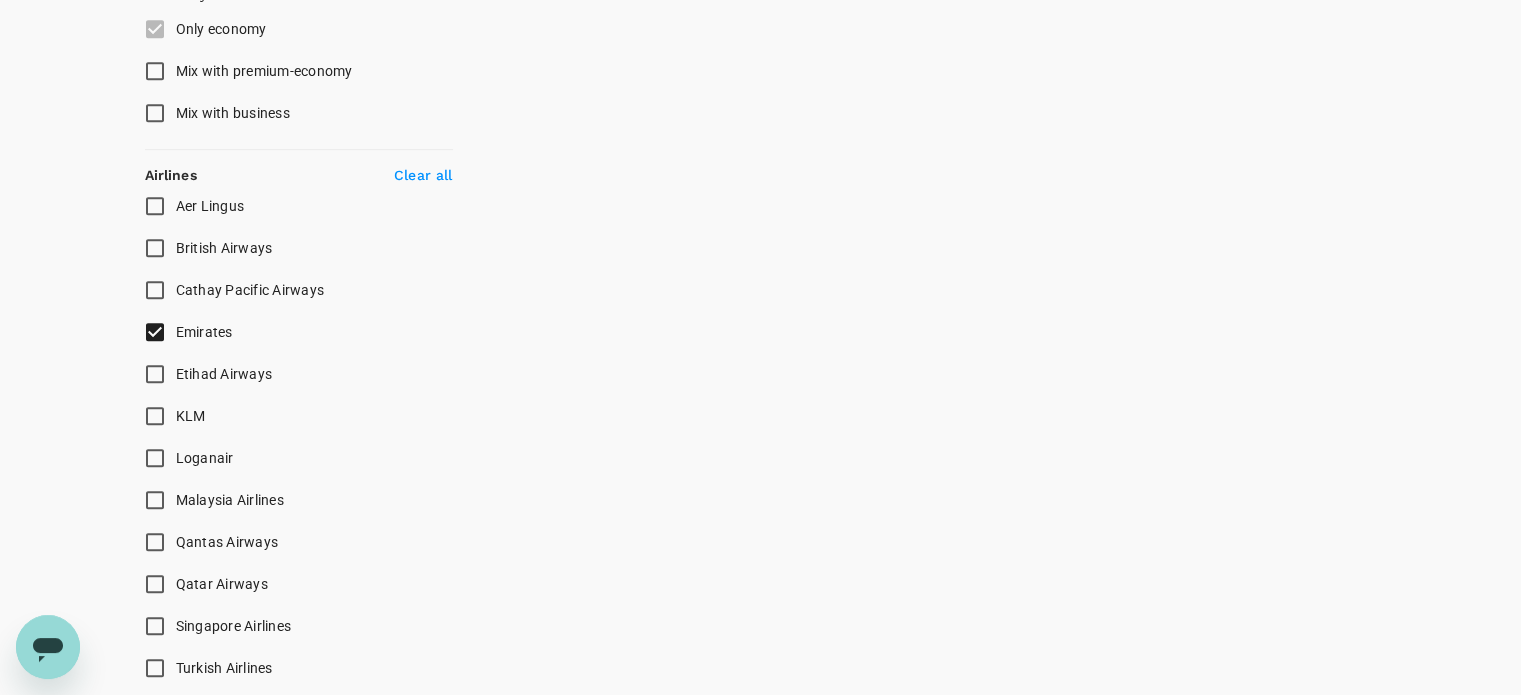 scroll, scrollTop: 1300, scrollLeft: 0, axis: vertical 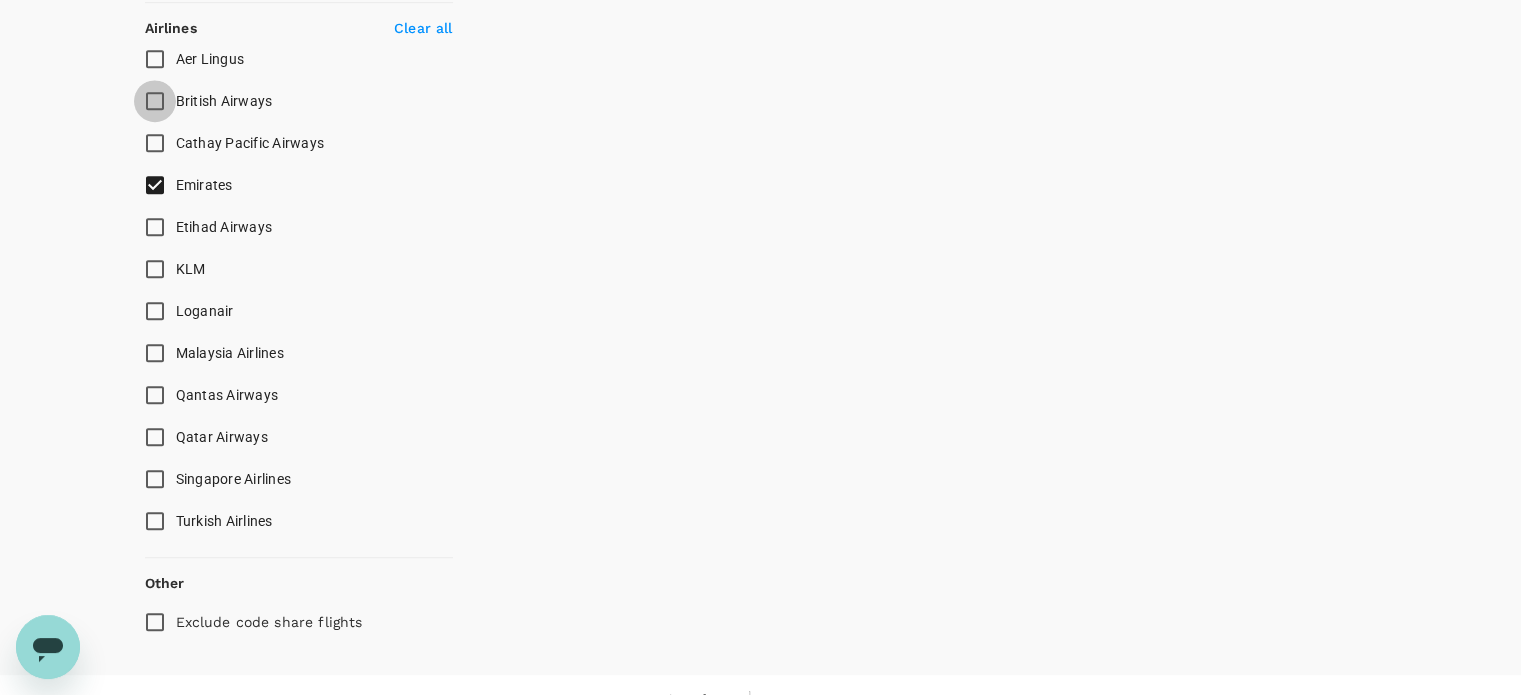 click on "British Airways" at bounding box center [155, 101] 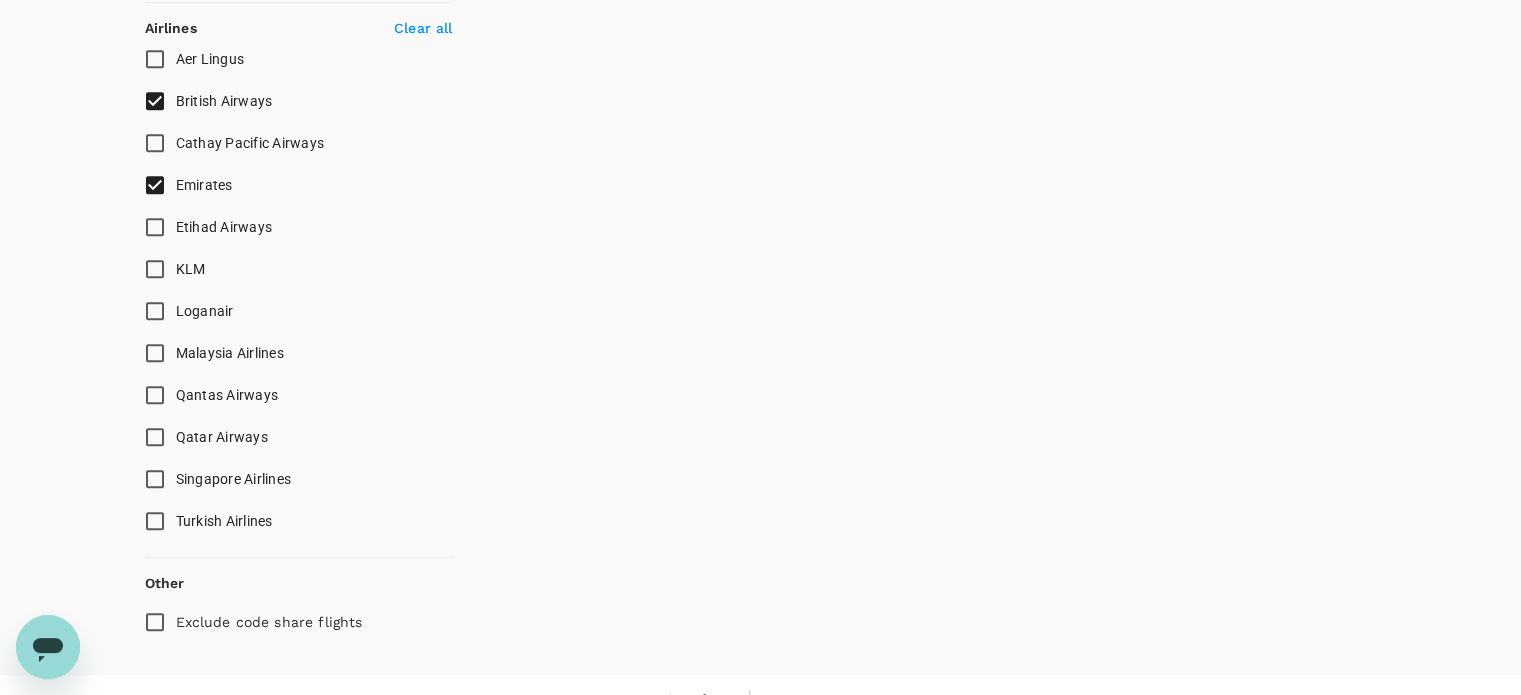 click on "Emirates" at bounding box center [155, 185] 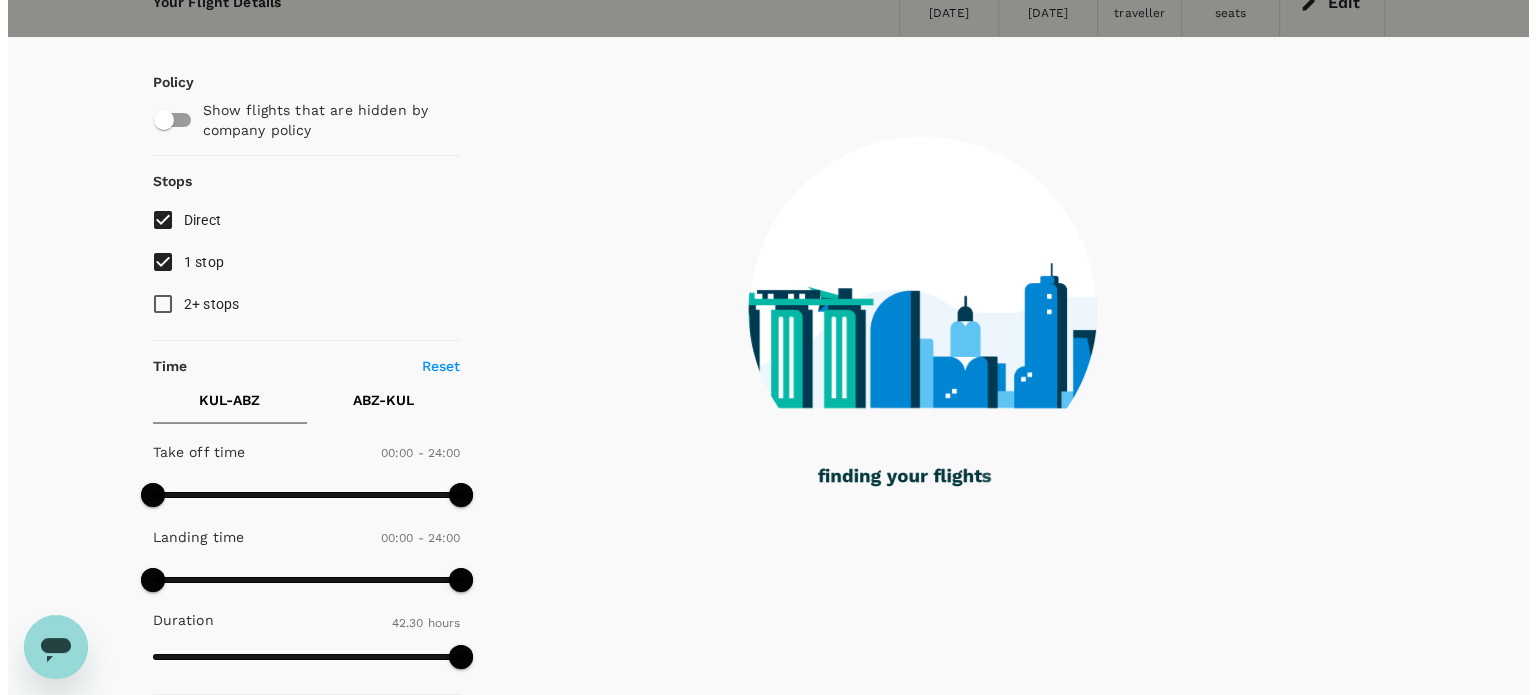 scroll, scrollTop: 0, scrollLeft: 0, axis: both 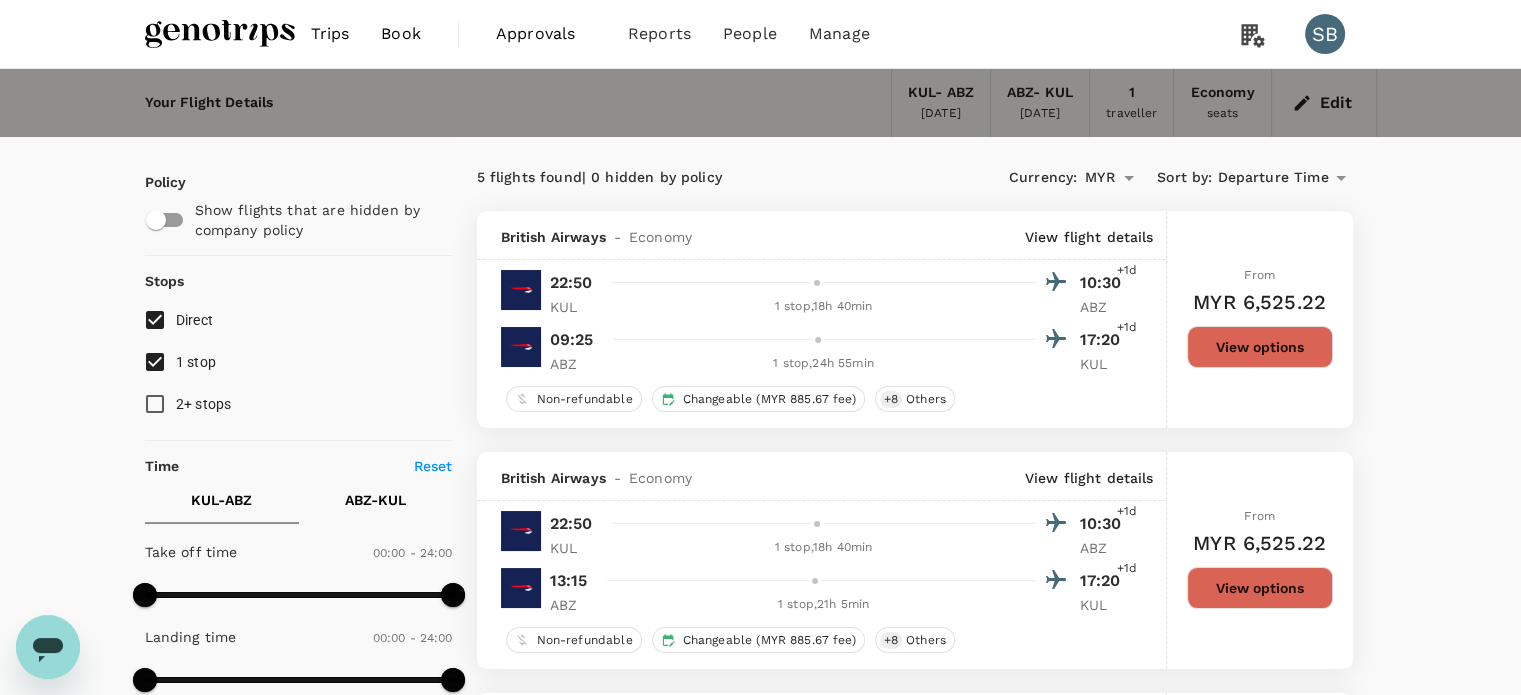 click on "View flight details" at bounding box center (1089, 237) 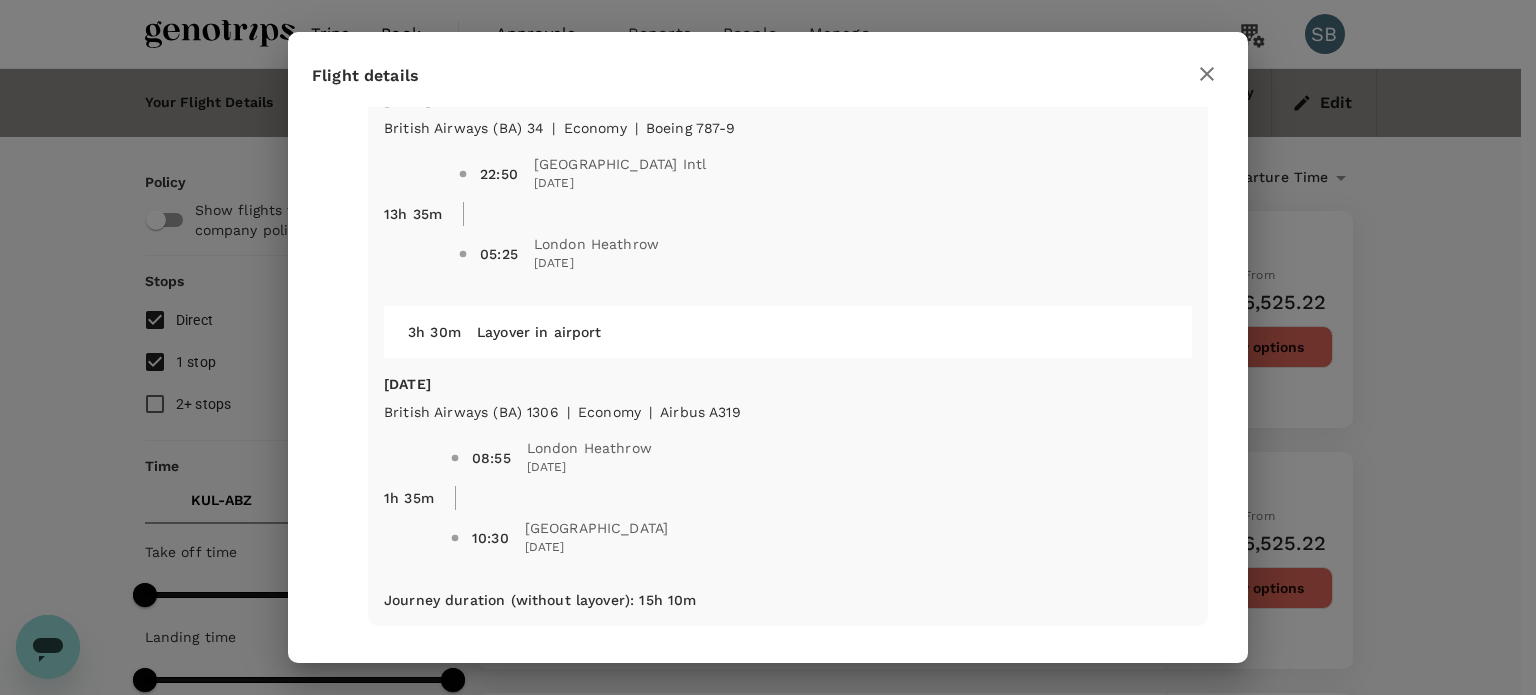scroll, scrollTop: 100, scrollLeft: 0, axis: vertical 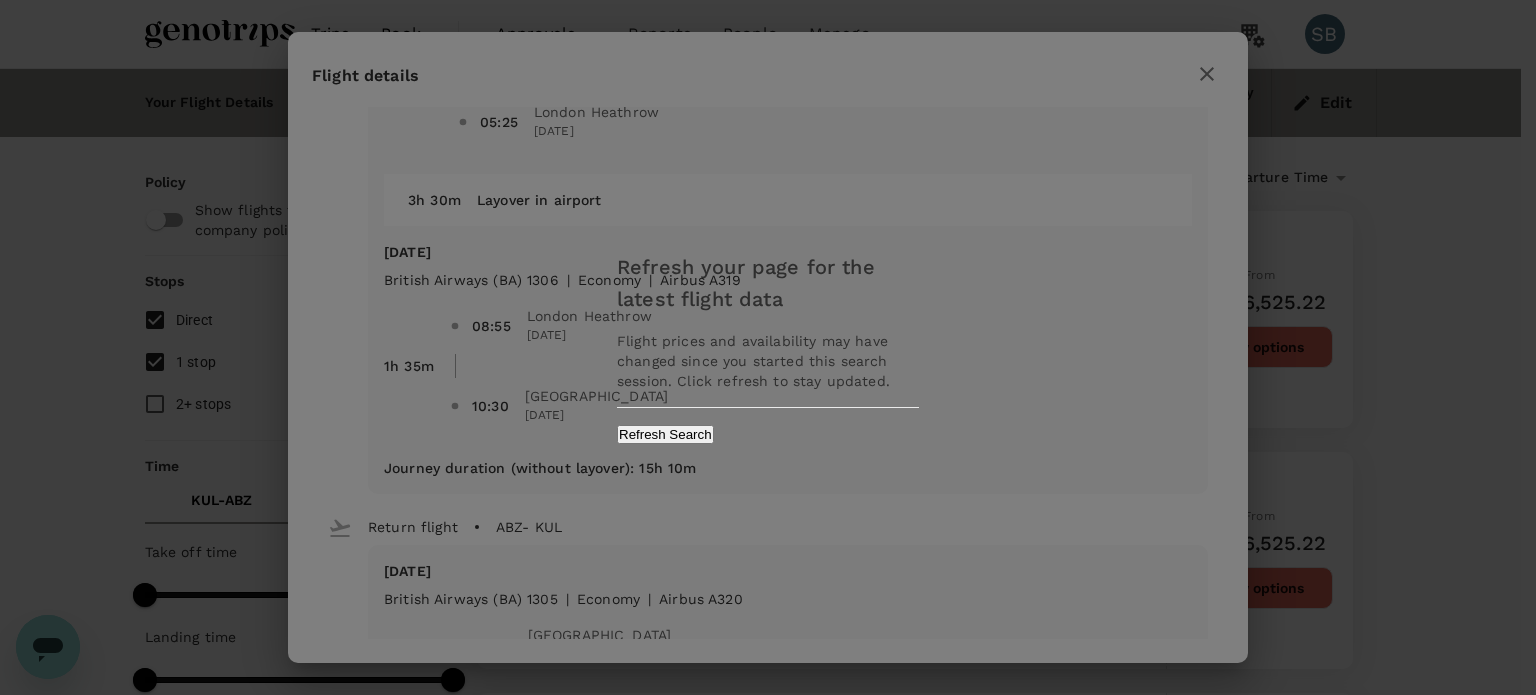 click on "Refresh Search" at bounding box center (665, 434) 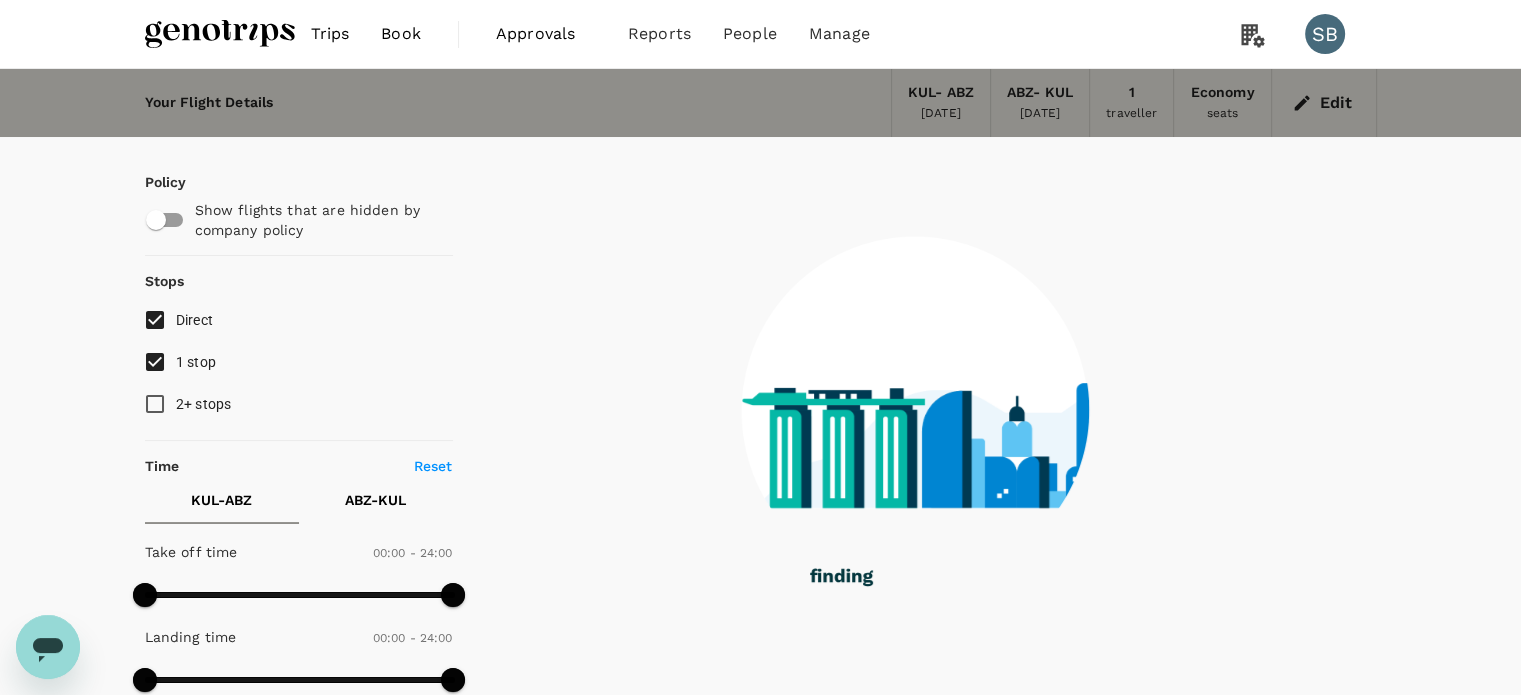 type on "2550" 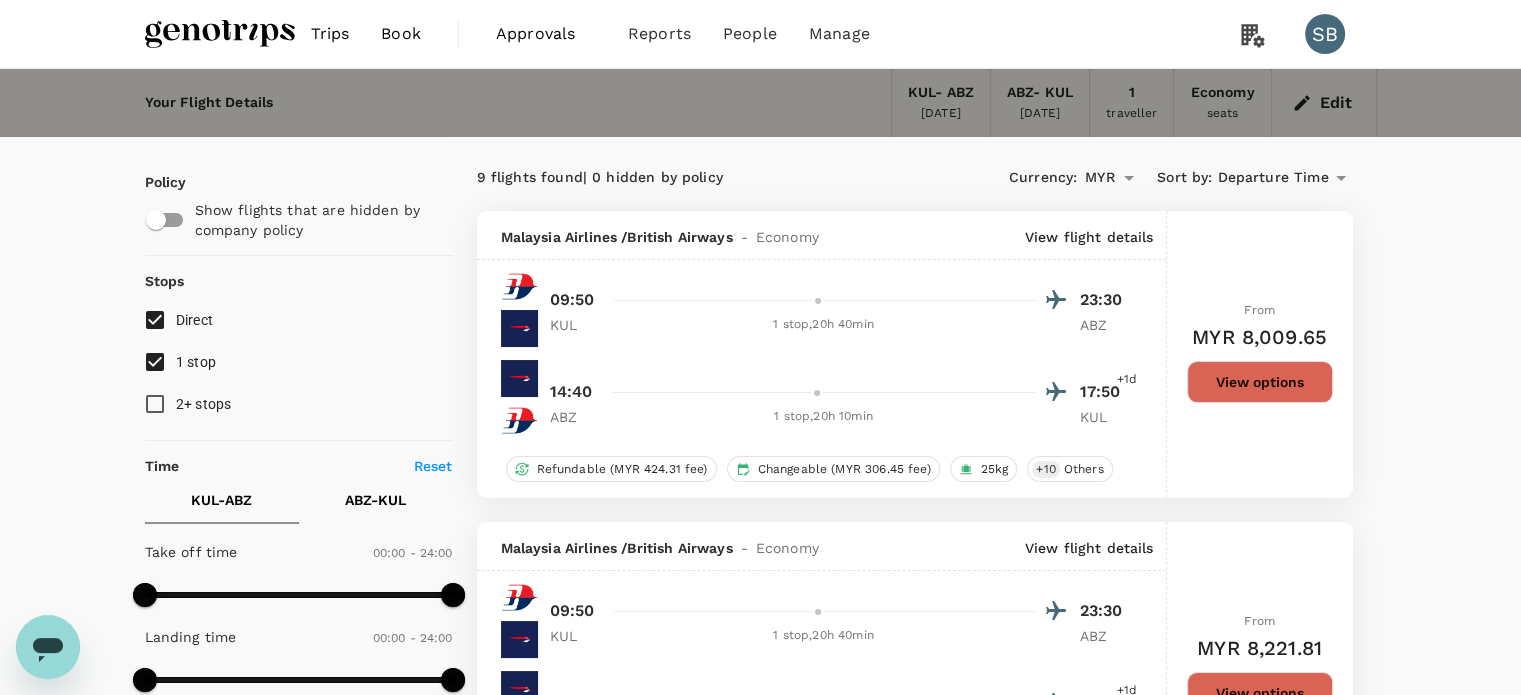 click on "Departure Time" at bounding box center (1272, 178) 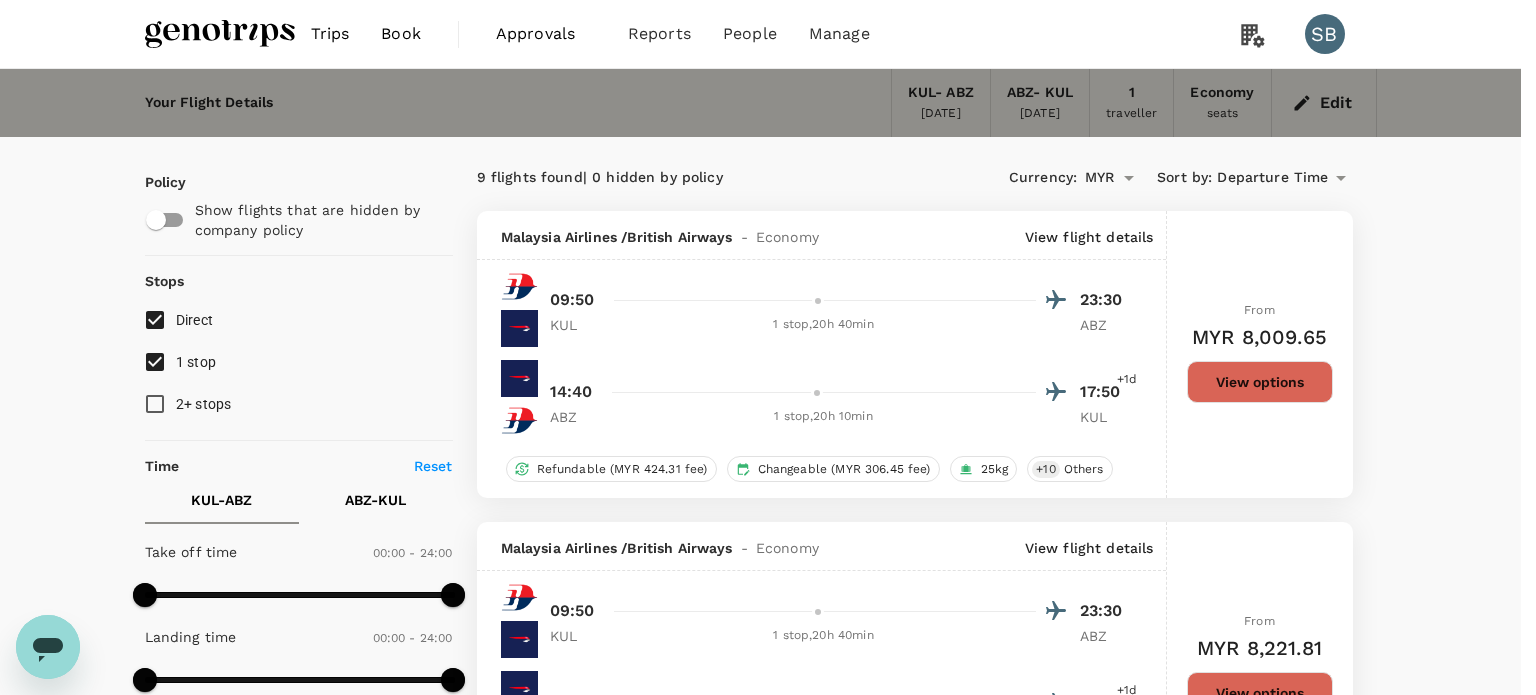 click at bounding box center [768, 347] 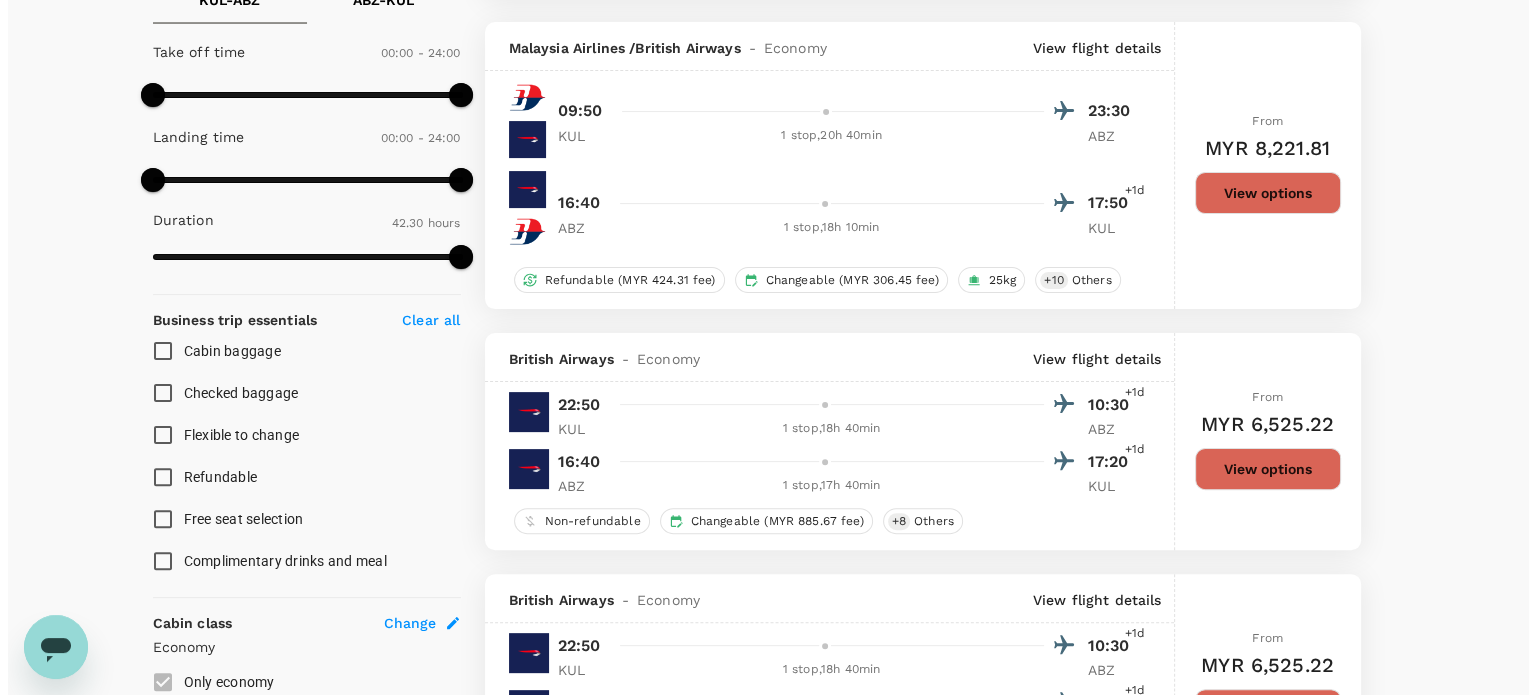 scroll, scrollTop: 600, scrollLeft: 0, axis: vertical 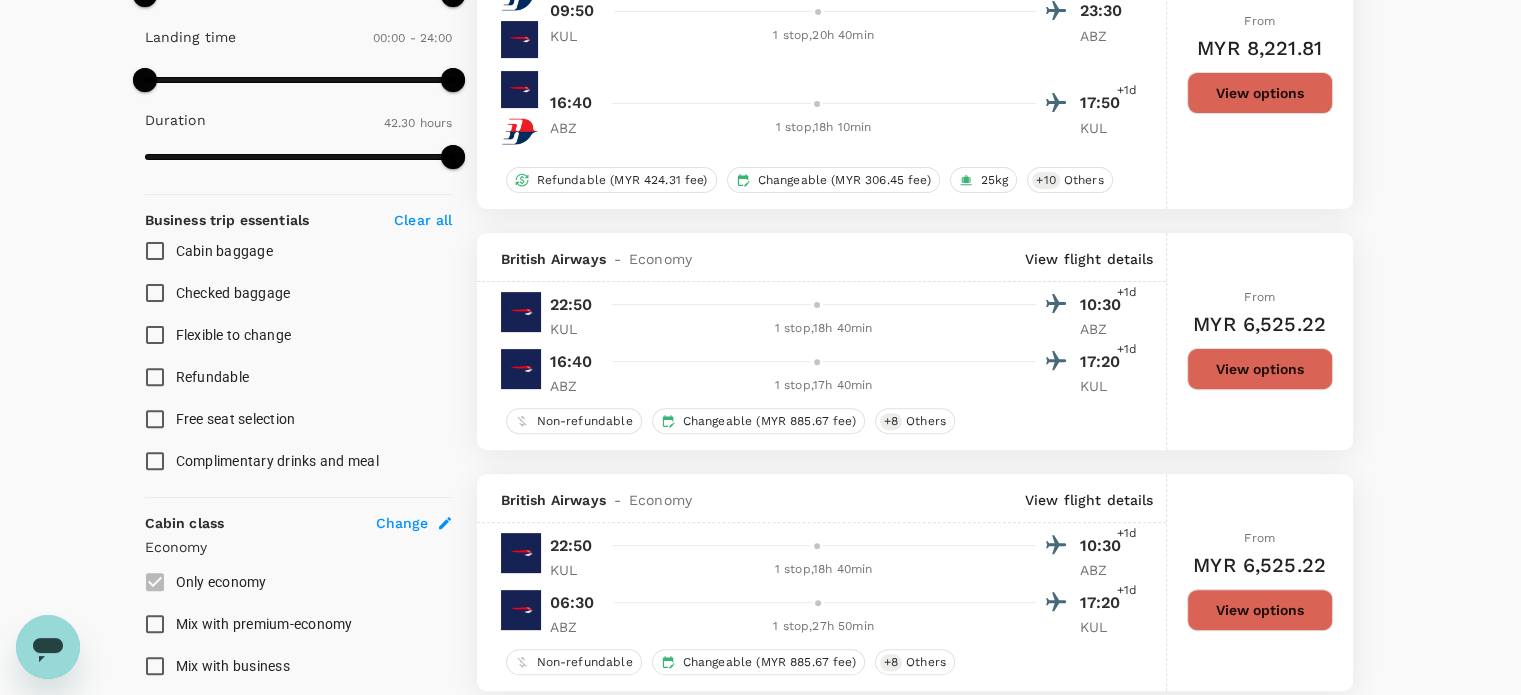 click on "View flight details" at bounding box center (1089, 259) 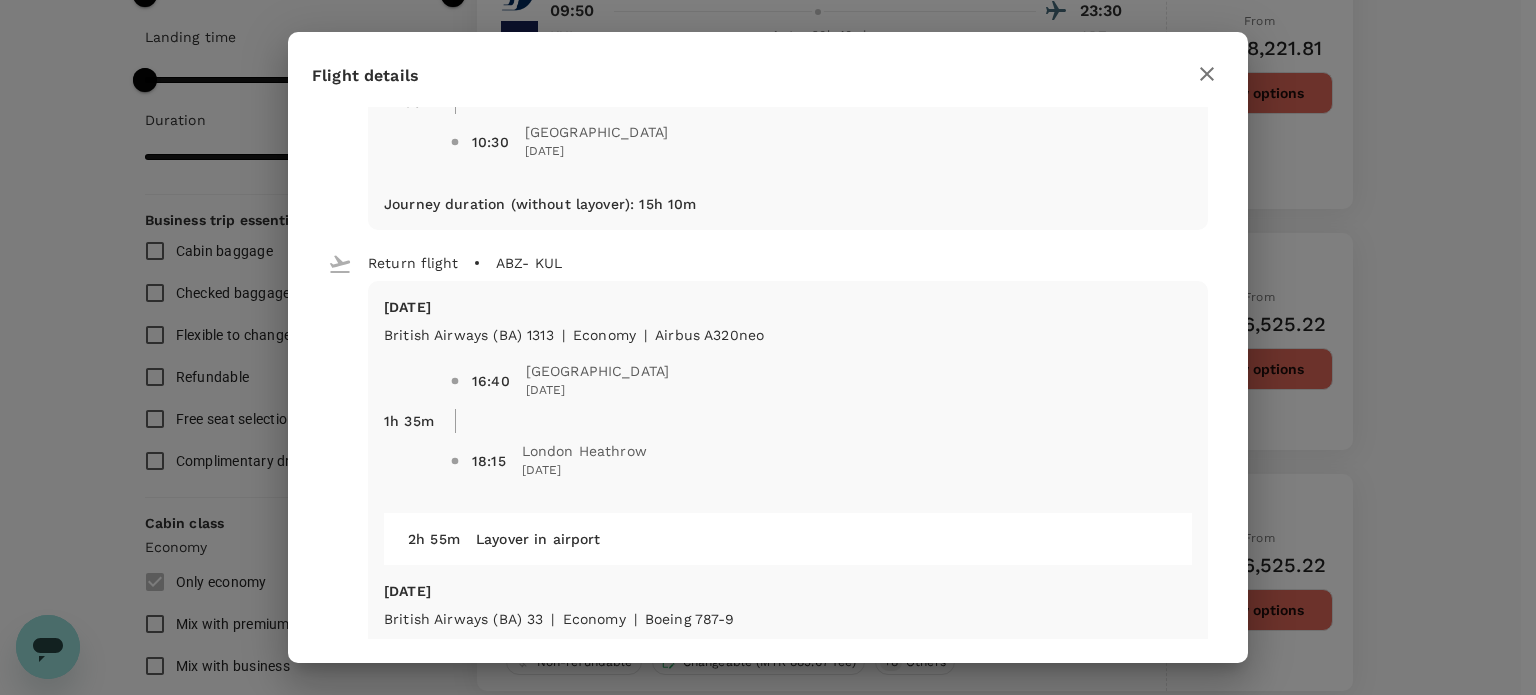 scroll, scrollTop: 500, scrollLeft: 0, axis: vertical 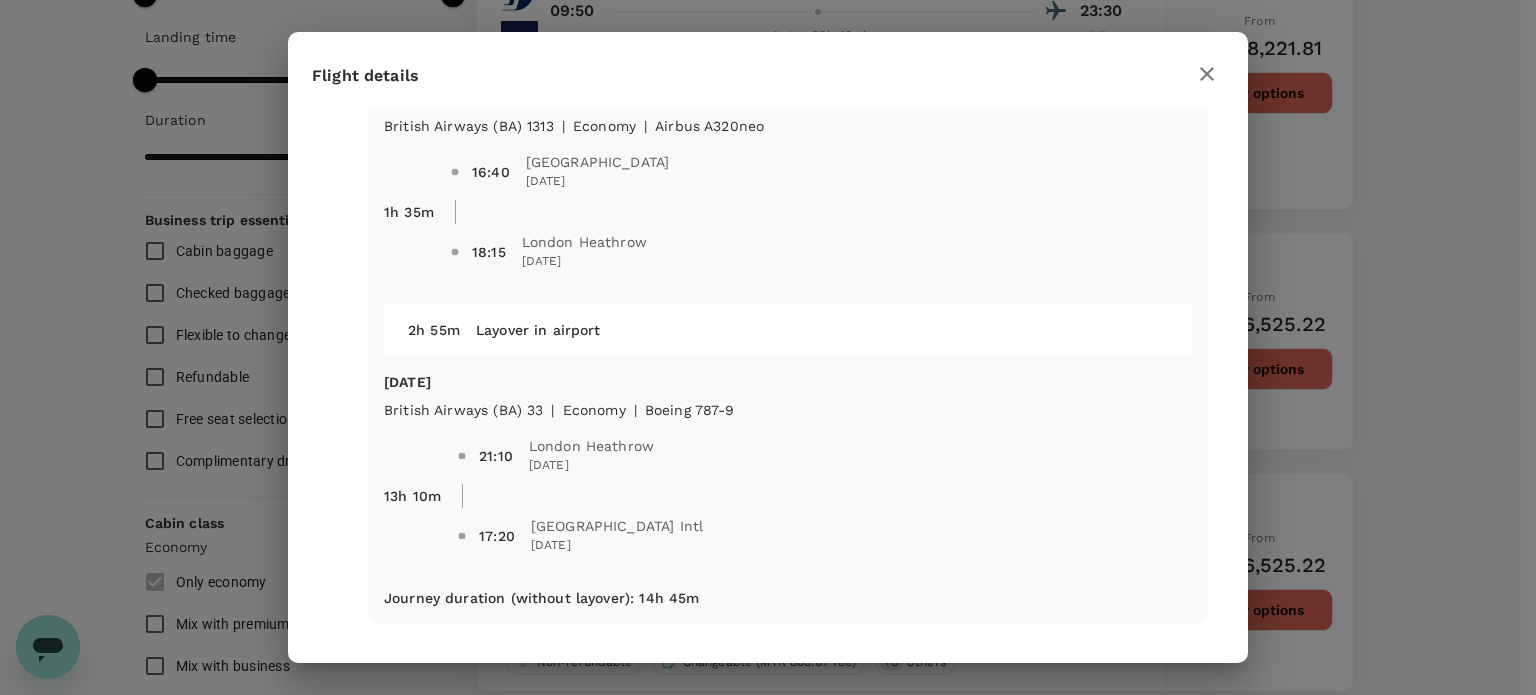 click 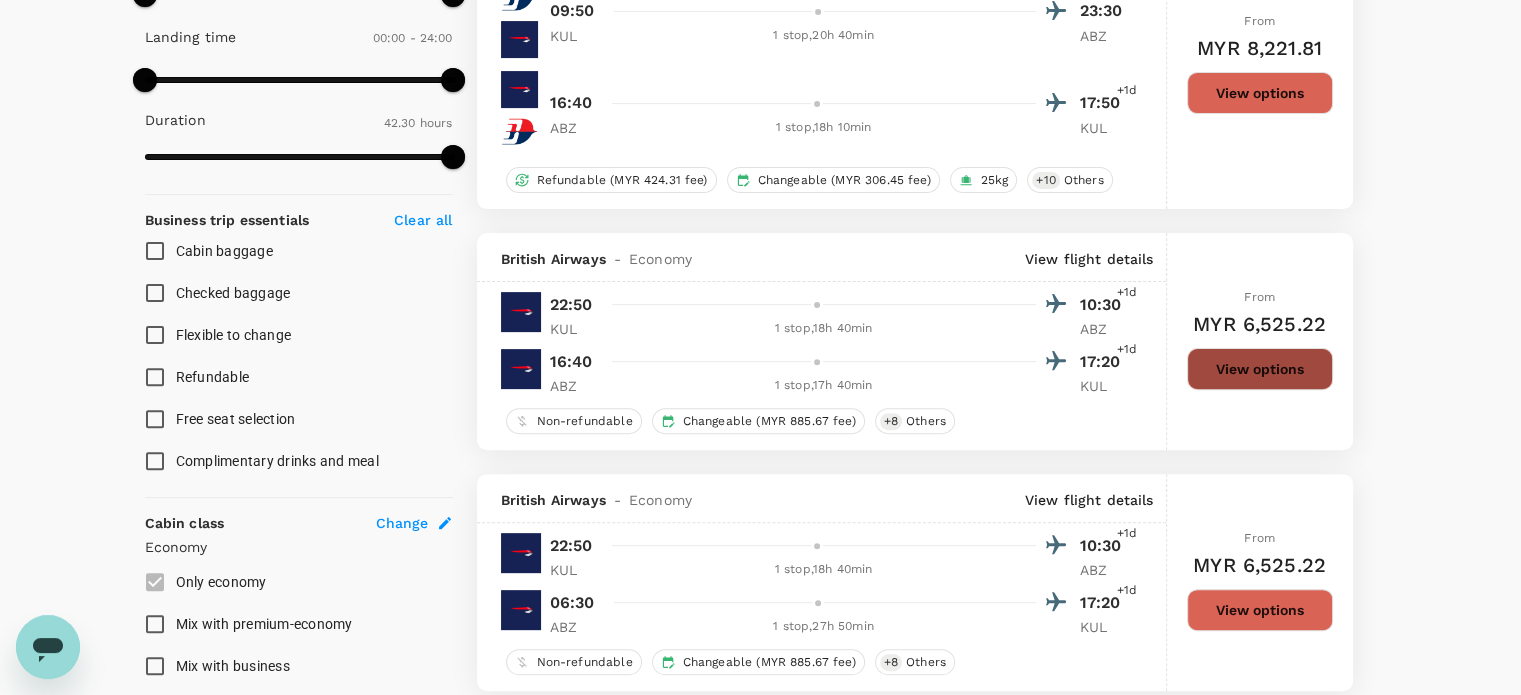click on "View options" at bounding box center [1260, 369] 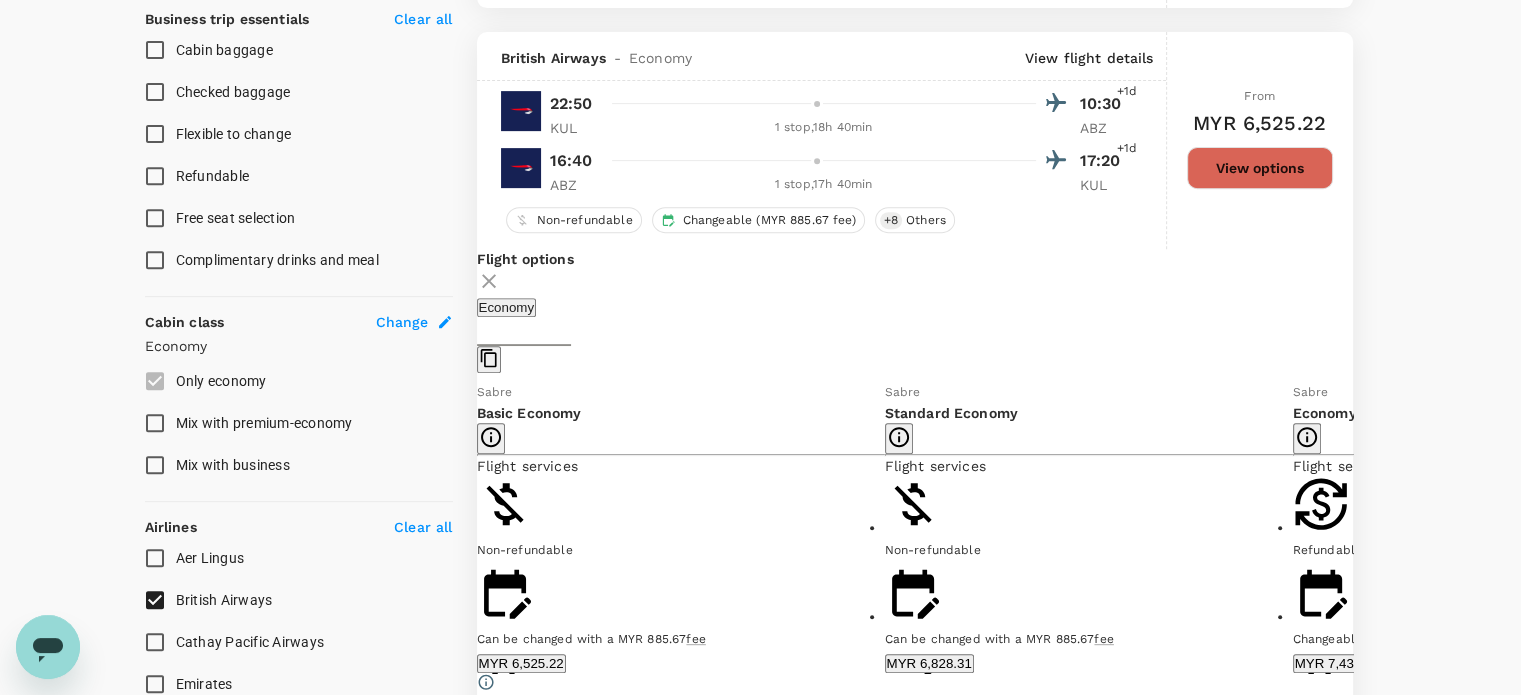 scroll, scrollTop: 836, scrollLeft: 0, axis: vertical 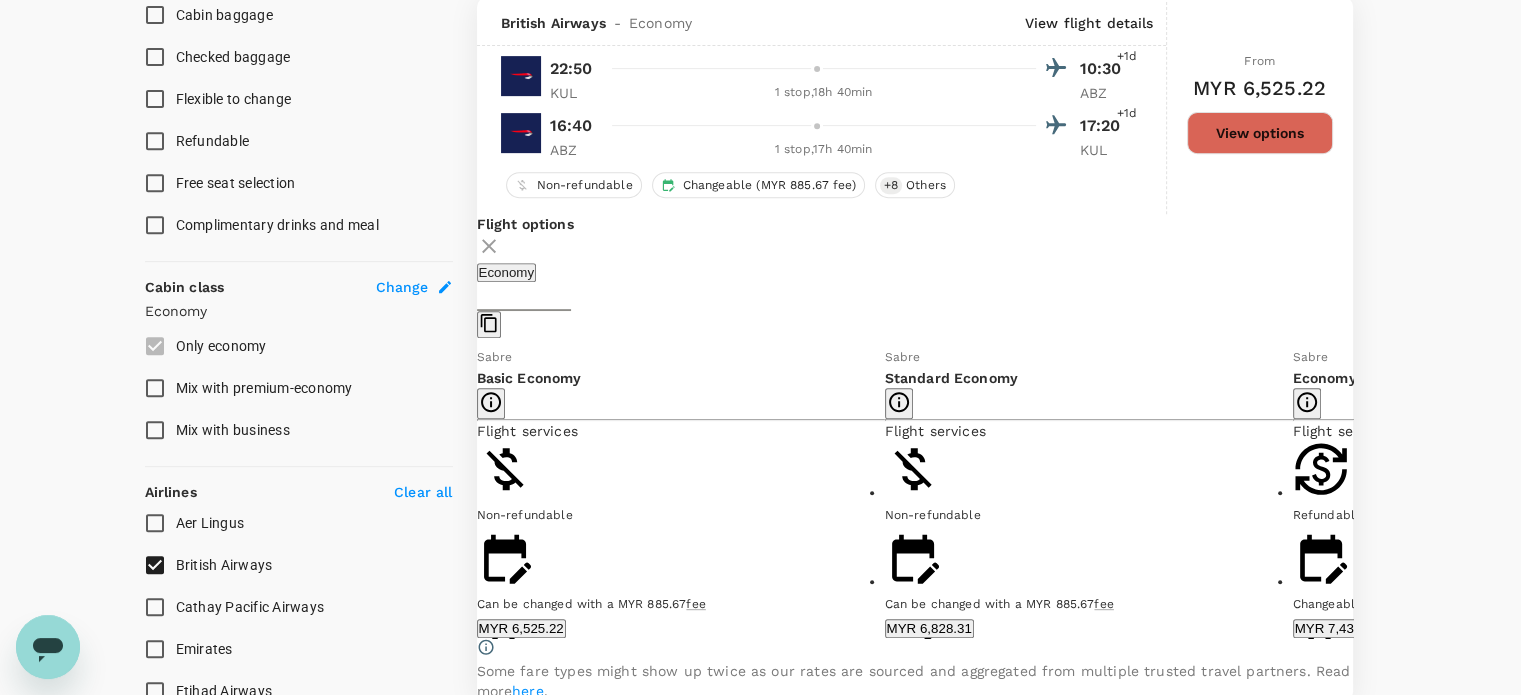 click 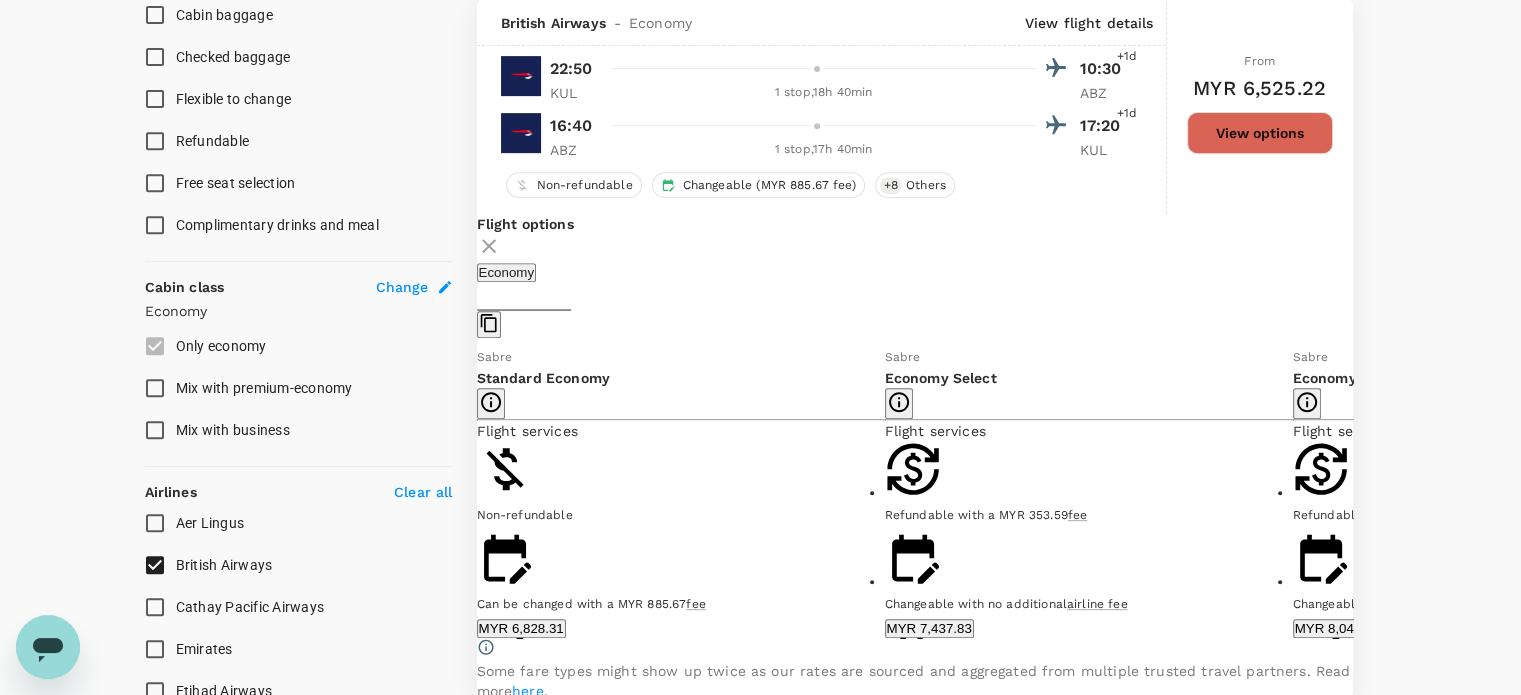 click 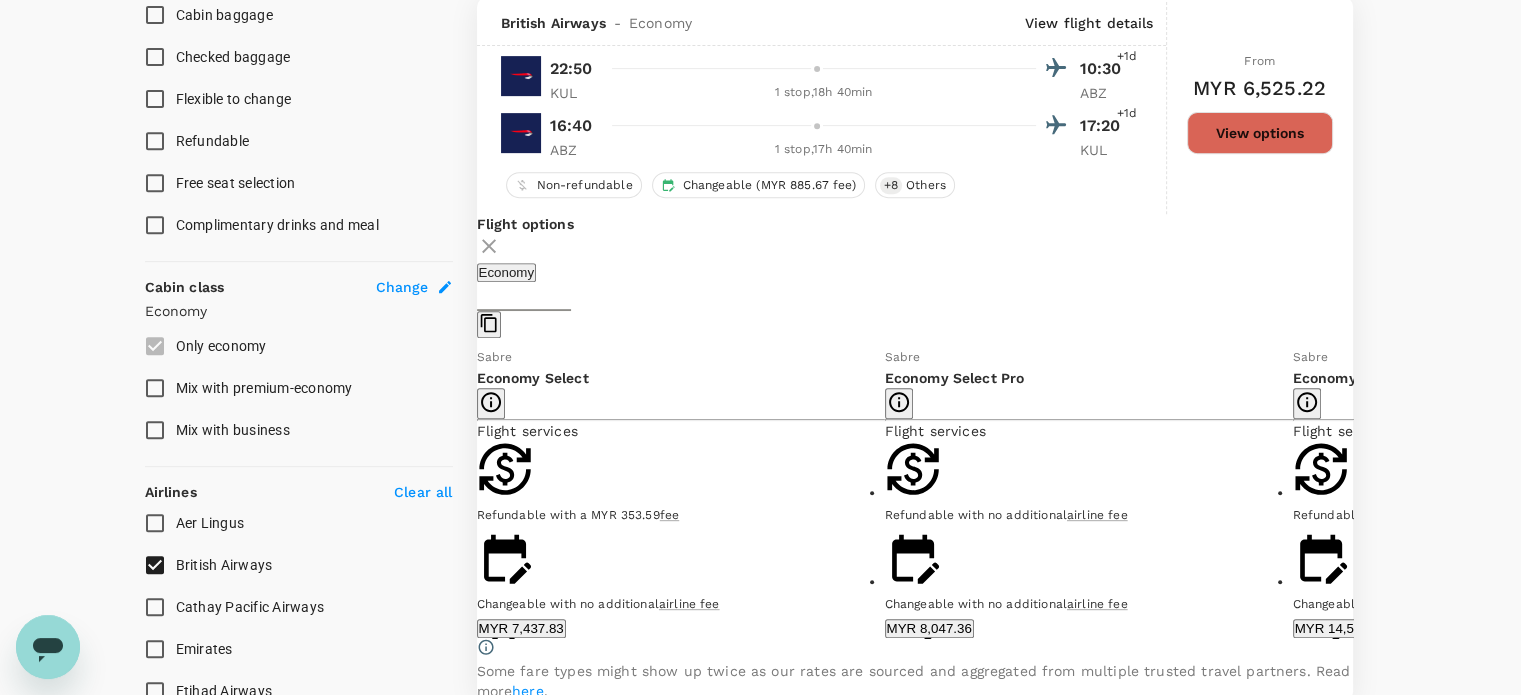 click 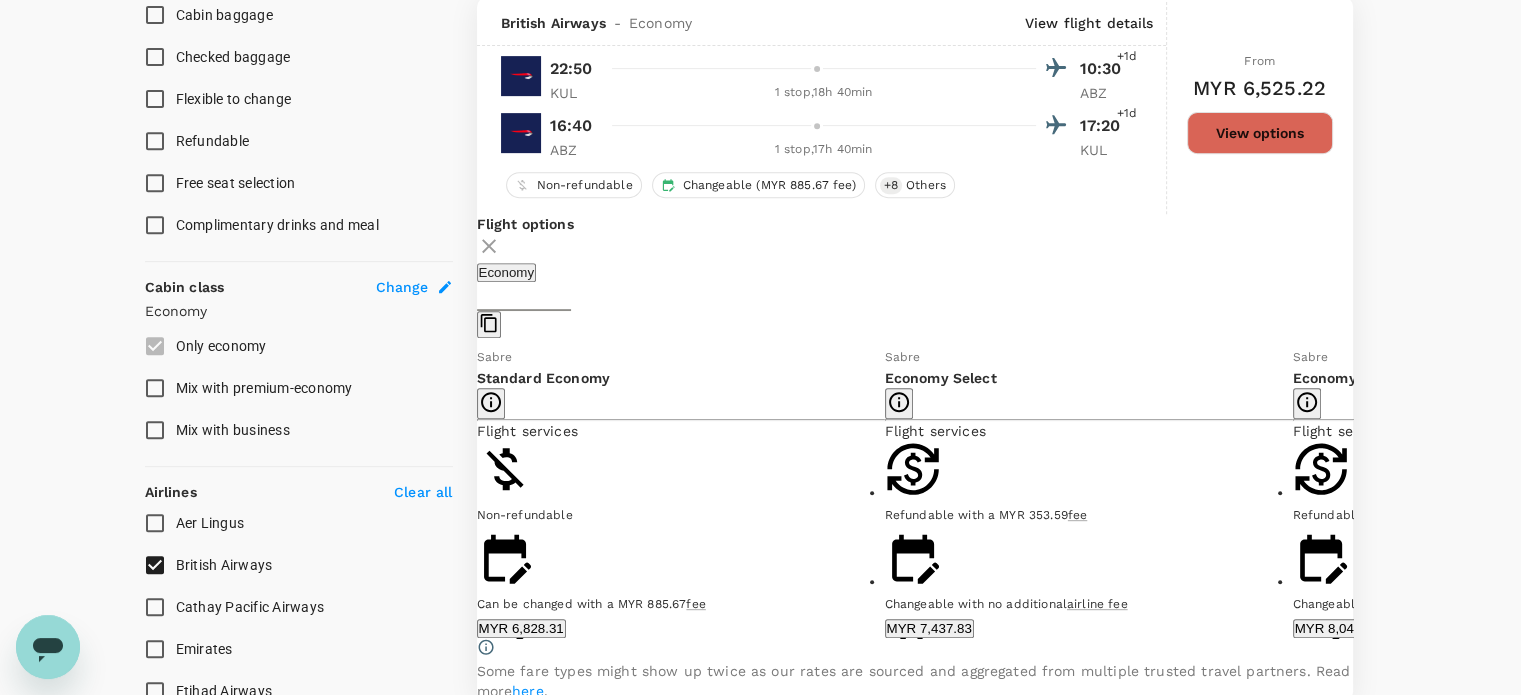 click 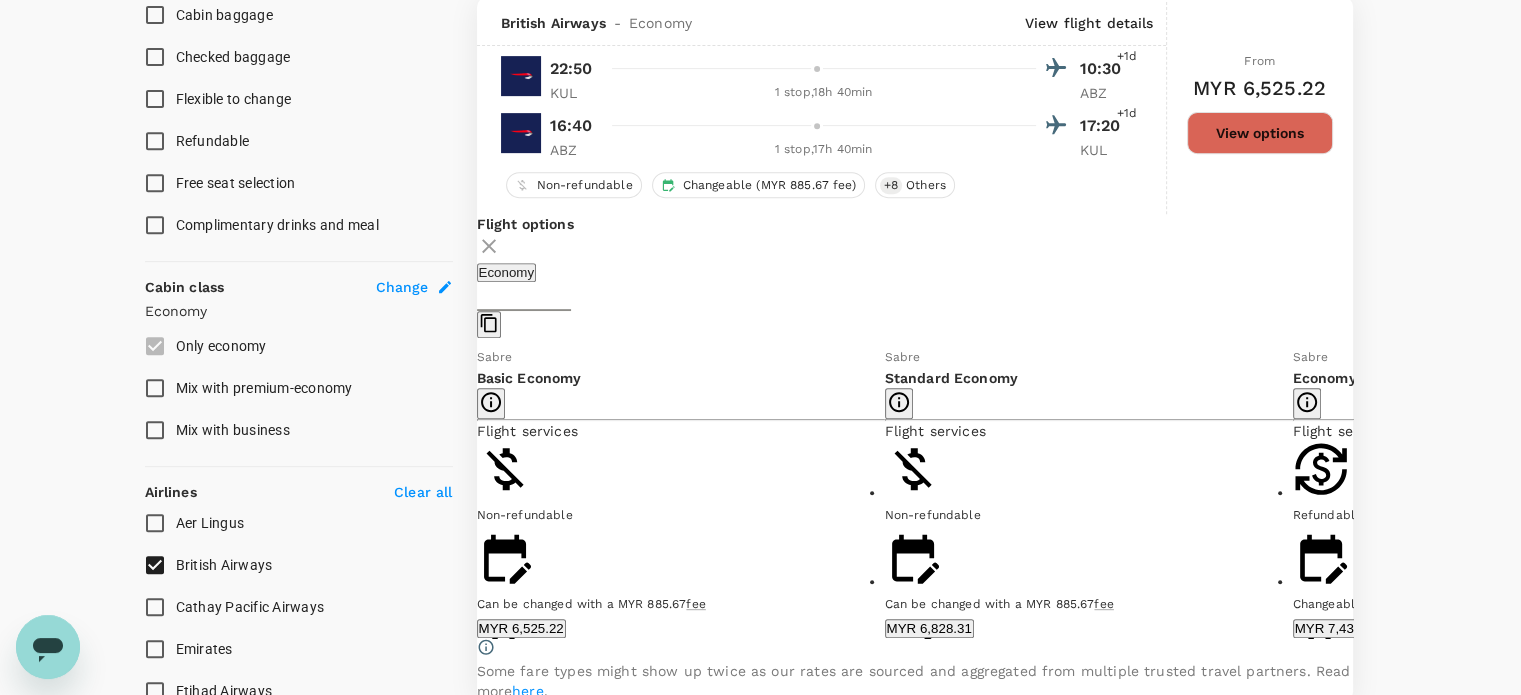 click on "MYR 6,828.31" at bounding box center [929, 628] 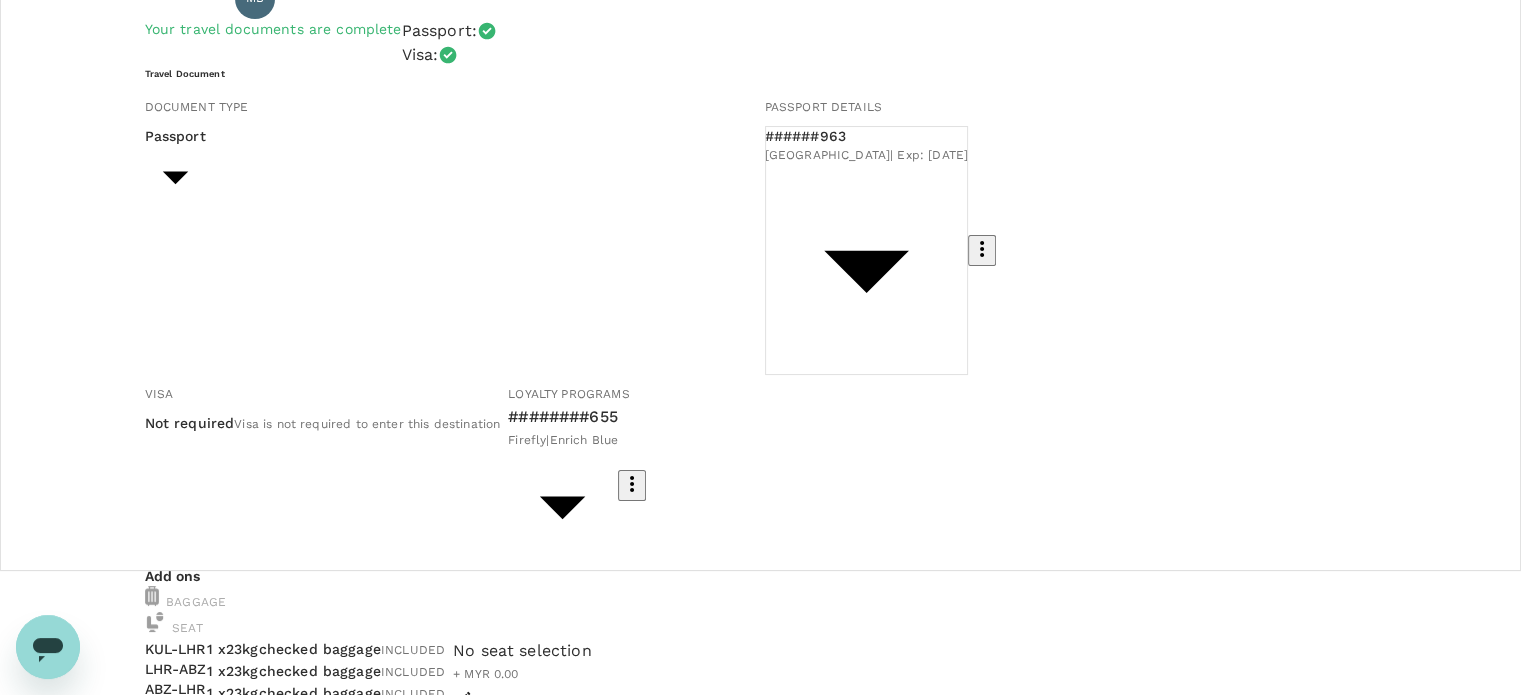 scroll, scrollTop: 300, scrollLeft: 0, axis: vertical 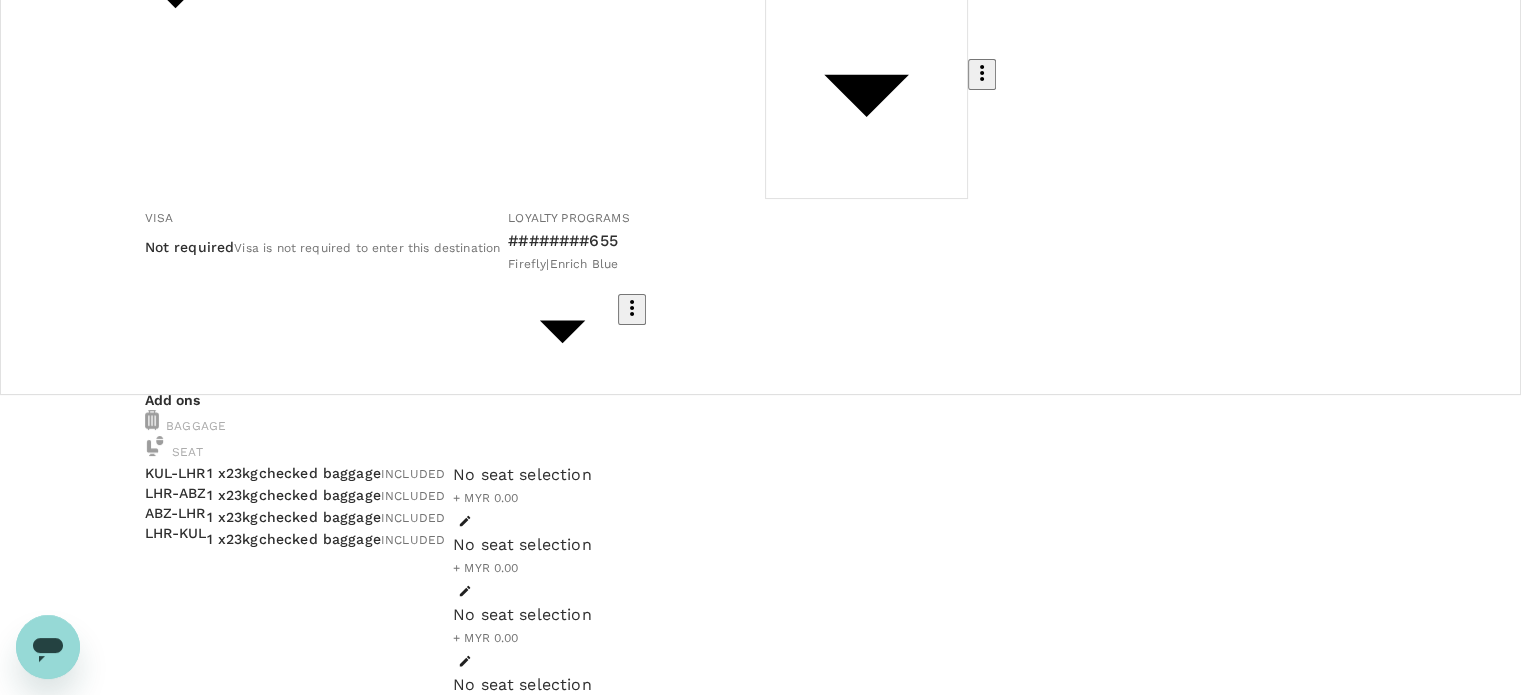 click on "1 x  23kg  checked baggage" at bounding box center [294, 473] 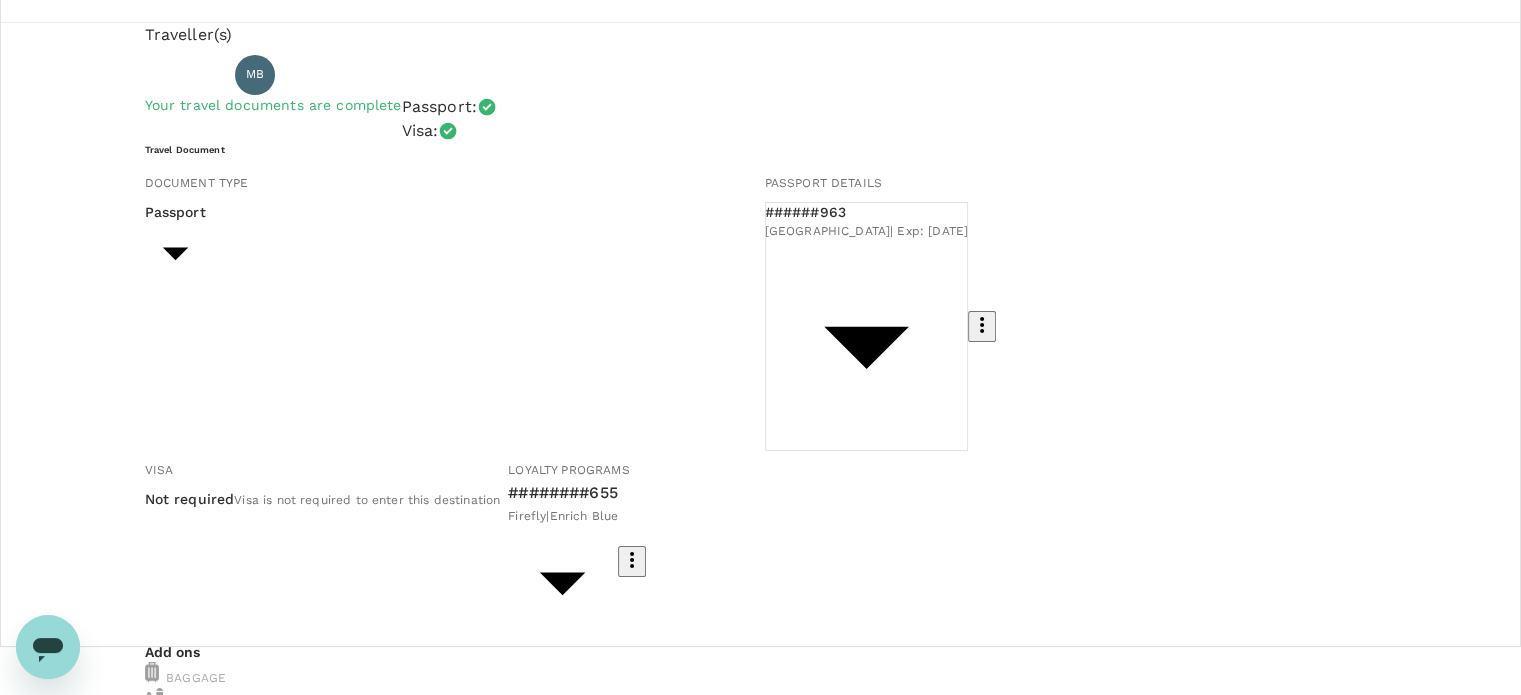scroll, scrollTop: 0, scrollLeft: 0, axis: both 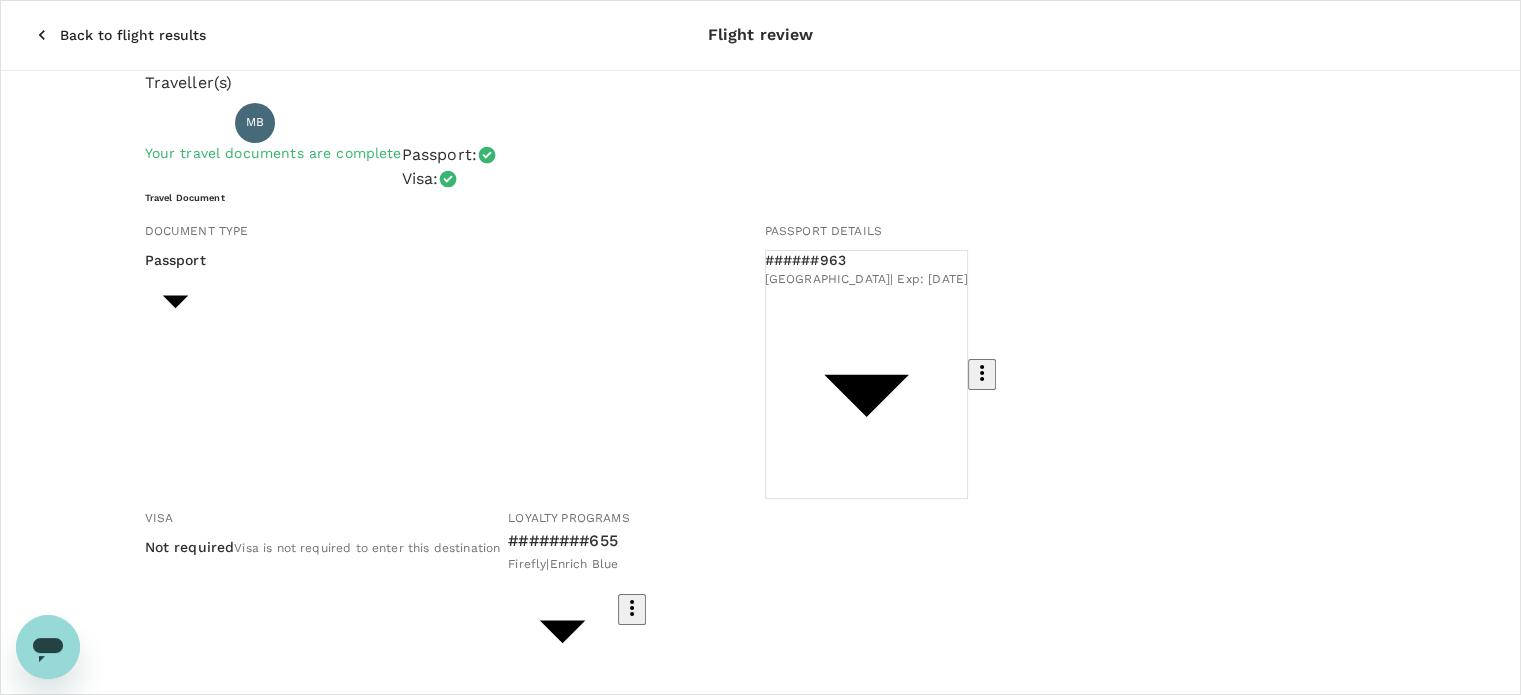click on "Back to flight results" at bounding box center [121, 35] 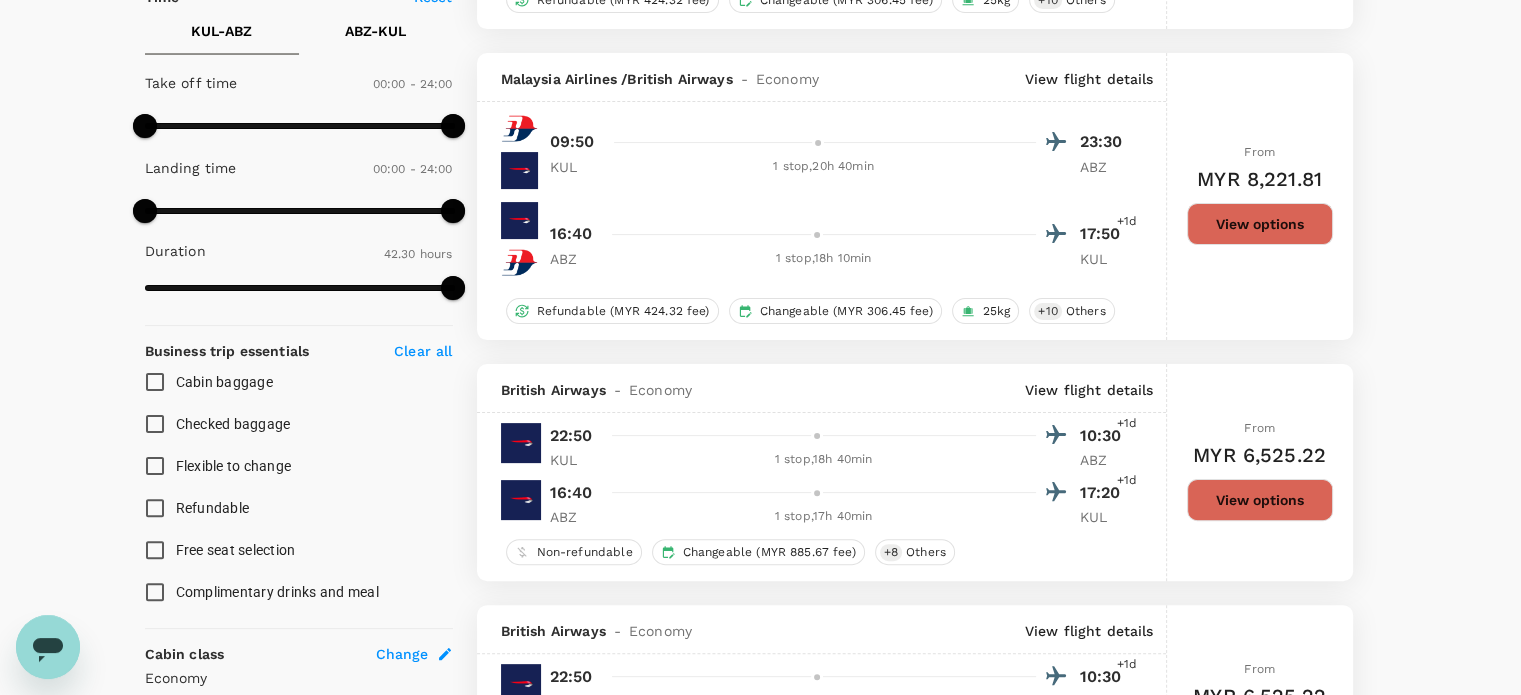 scroll, scrollTop: 548, scrollLeft: 0, axis: vertical 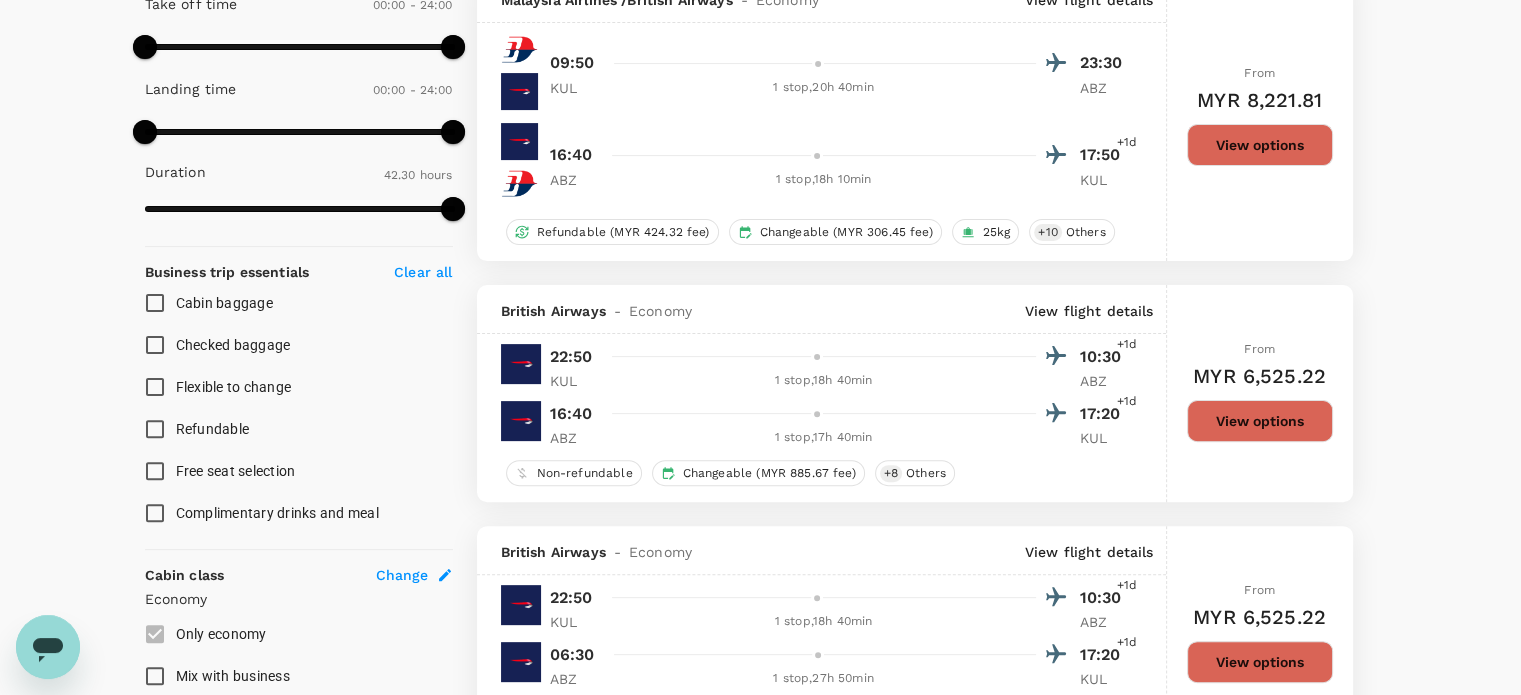 click on "View options" at bounding box center [1260, 421] 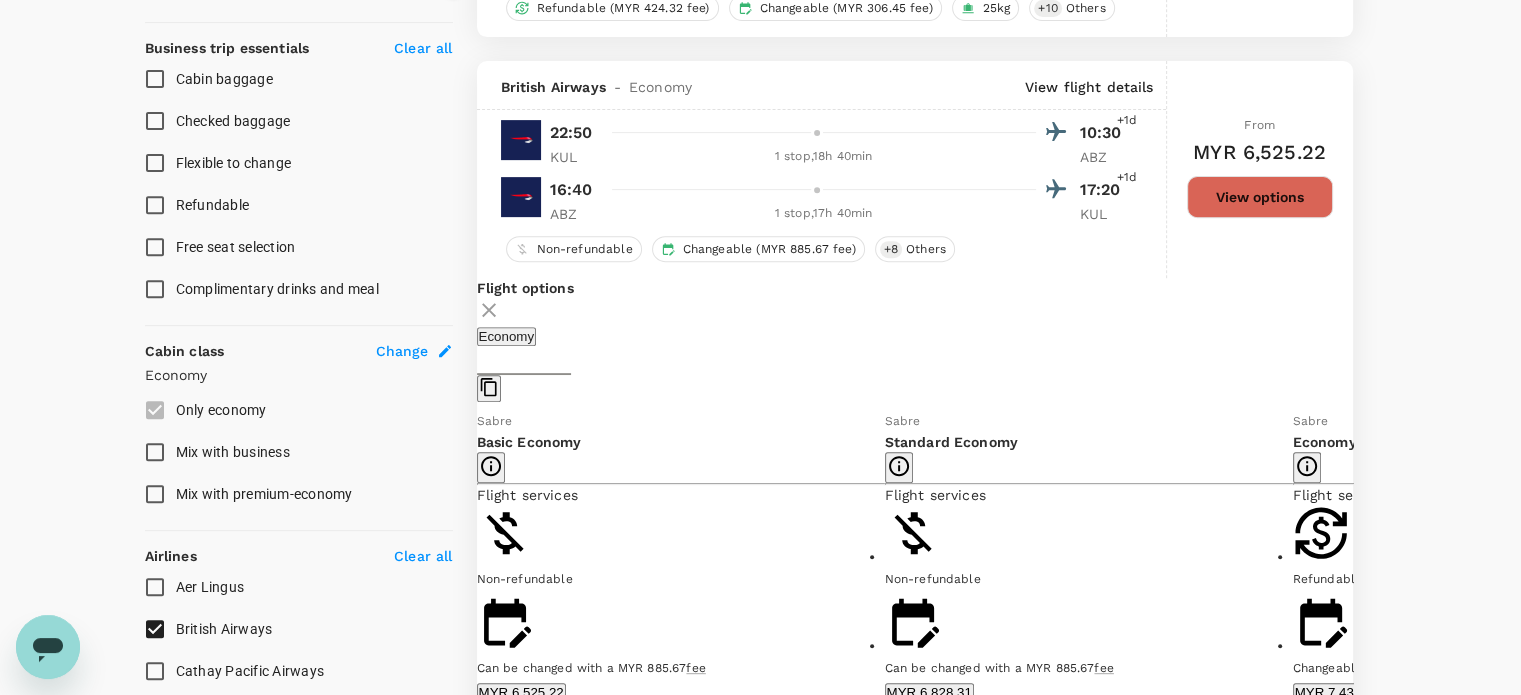 scroll, scrollTop: 836, scrollLeft: 0, axis: vertical 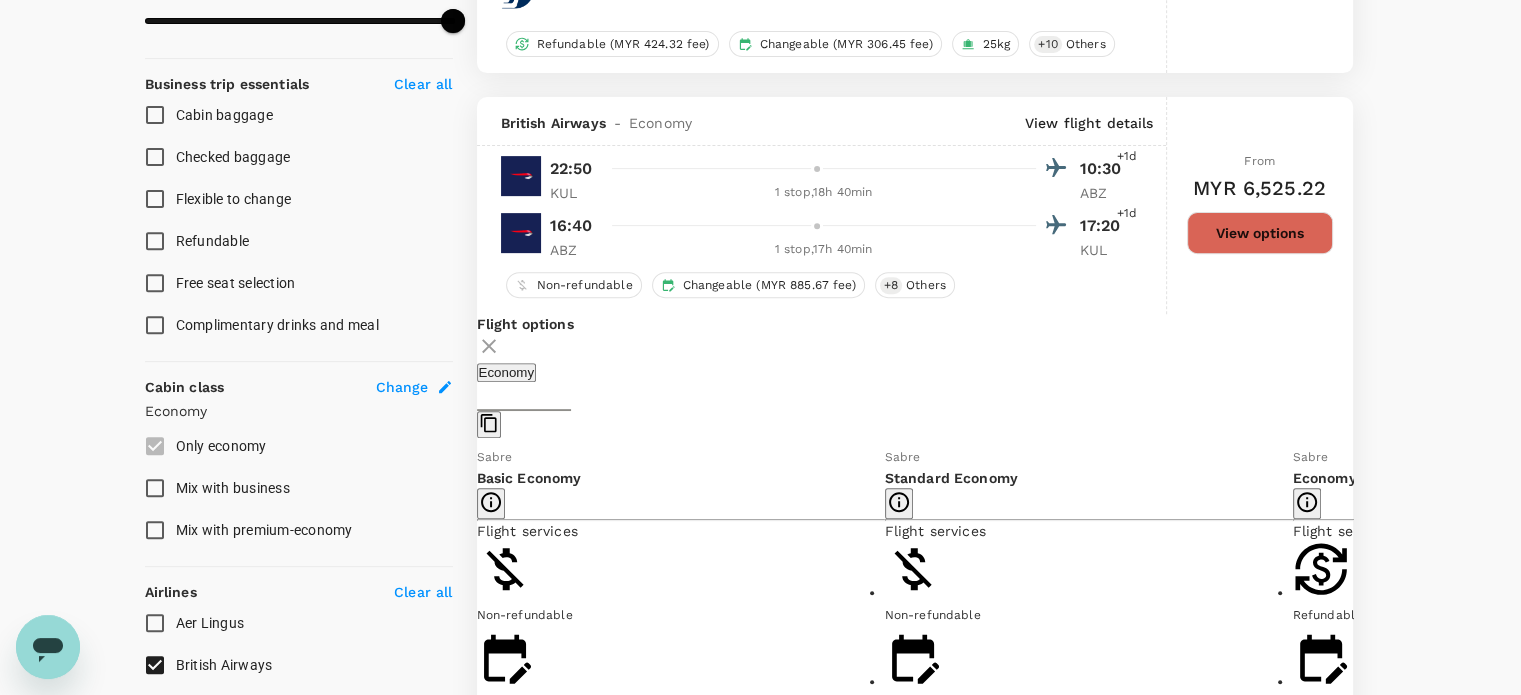 type 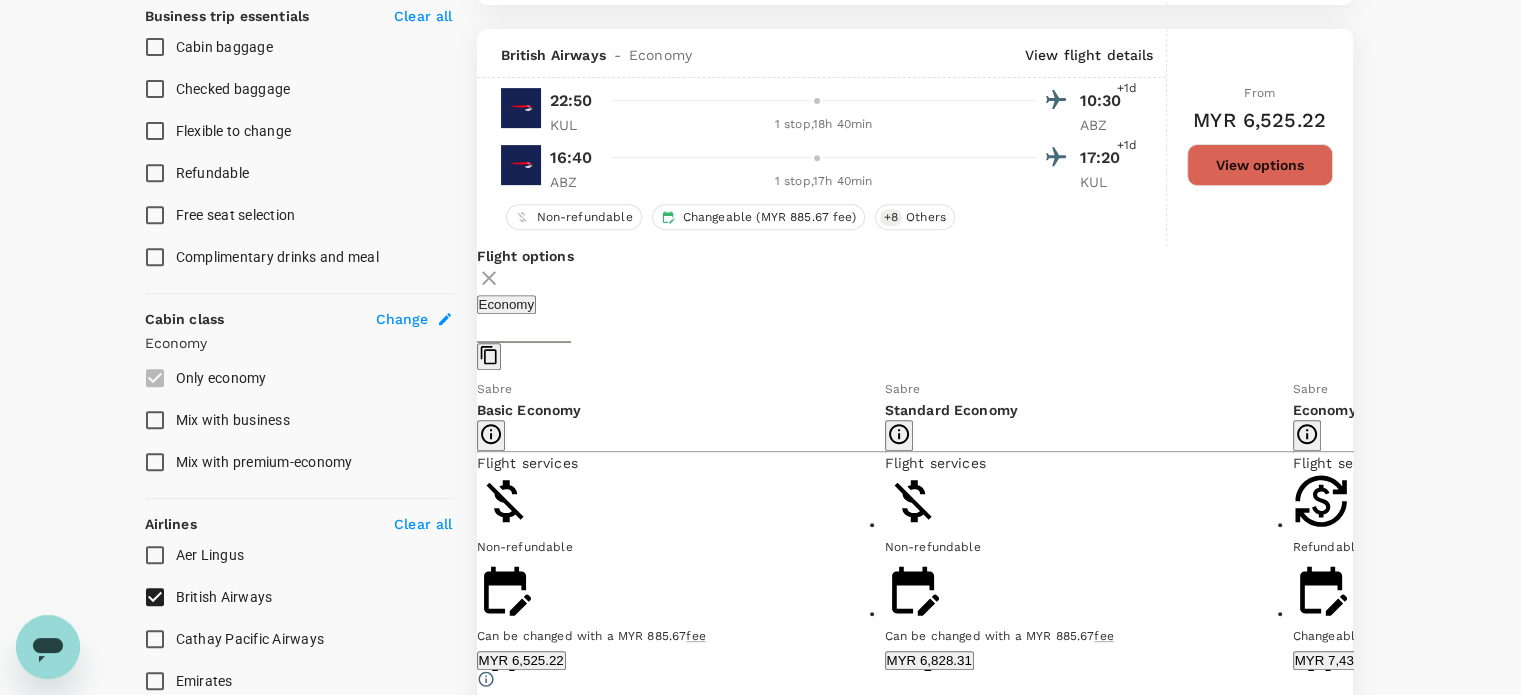 scroll, scrollTop: 836, scrollLeft: 0, axis: vertical 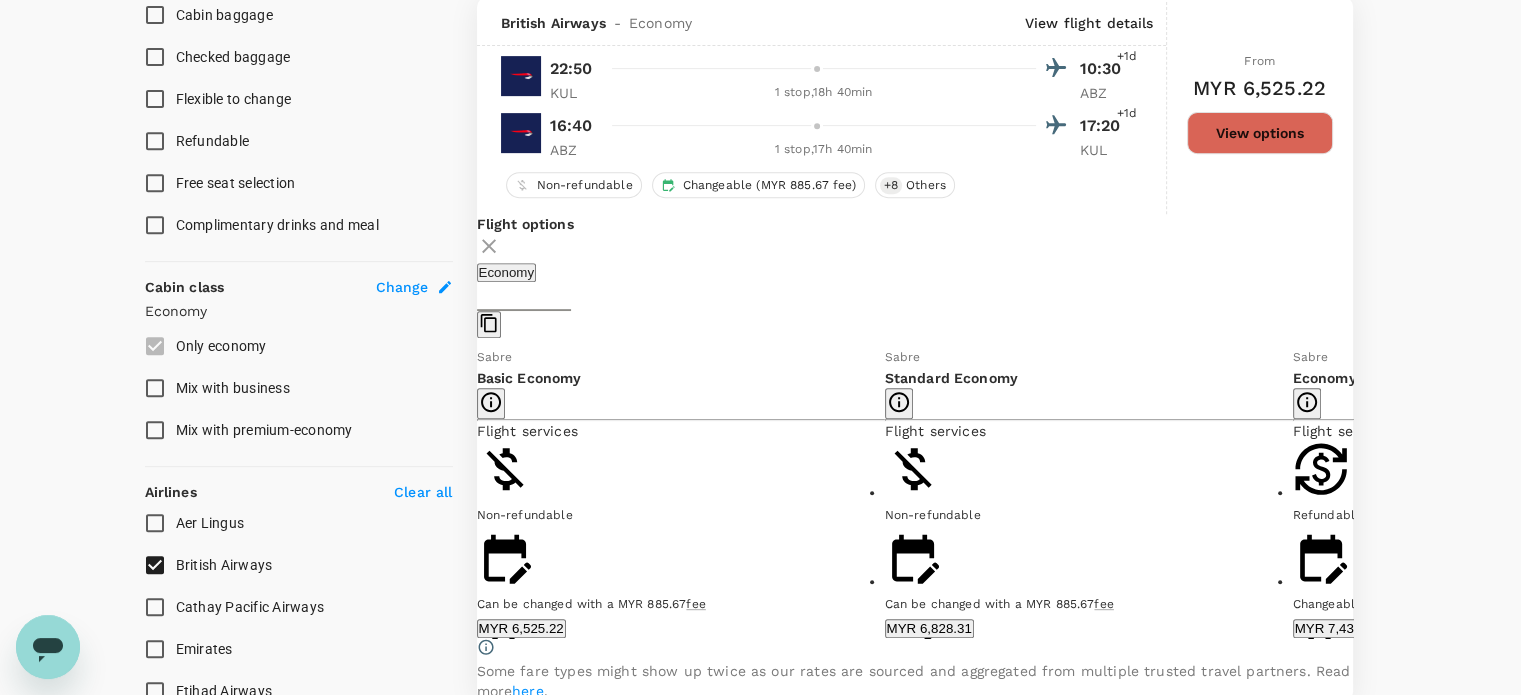 click on "Show more" at bounding box center (920, 771) 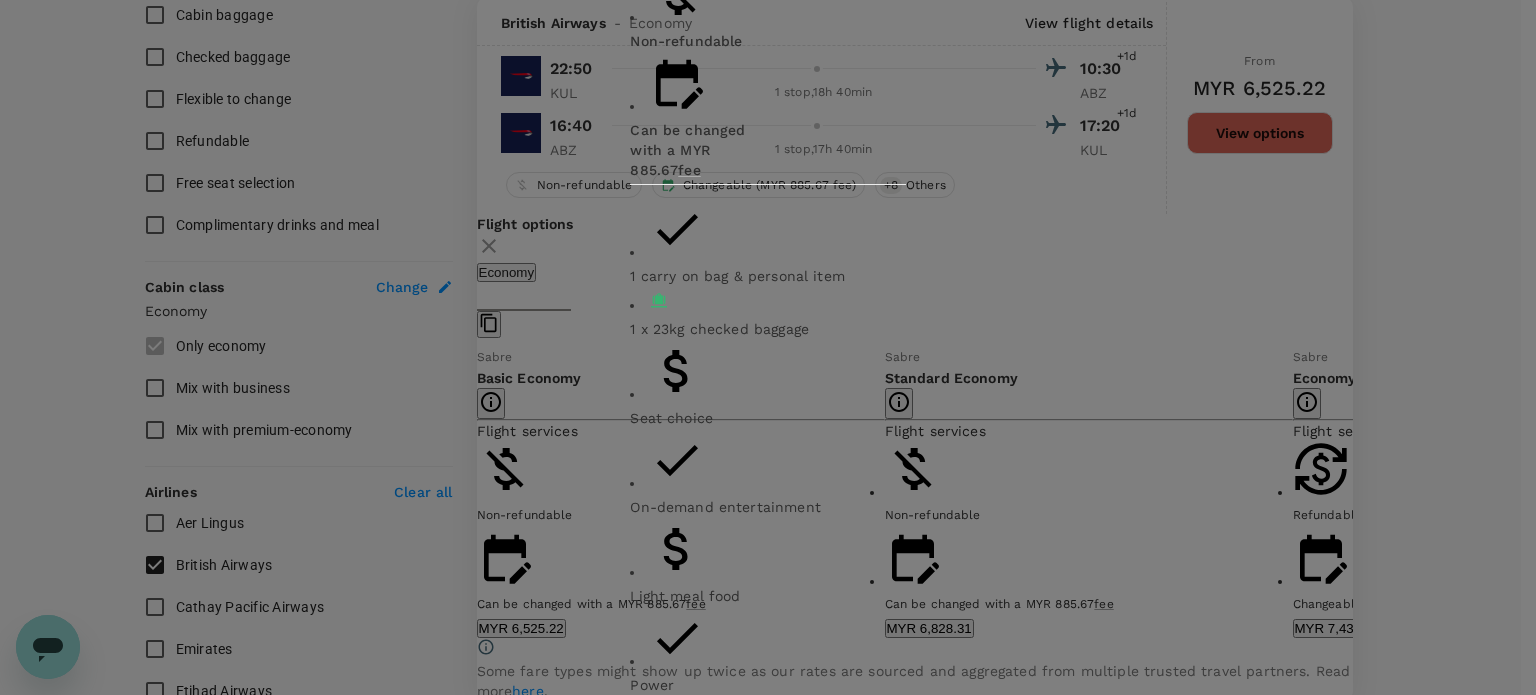 click 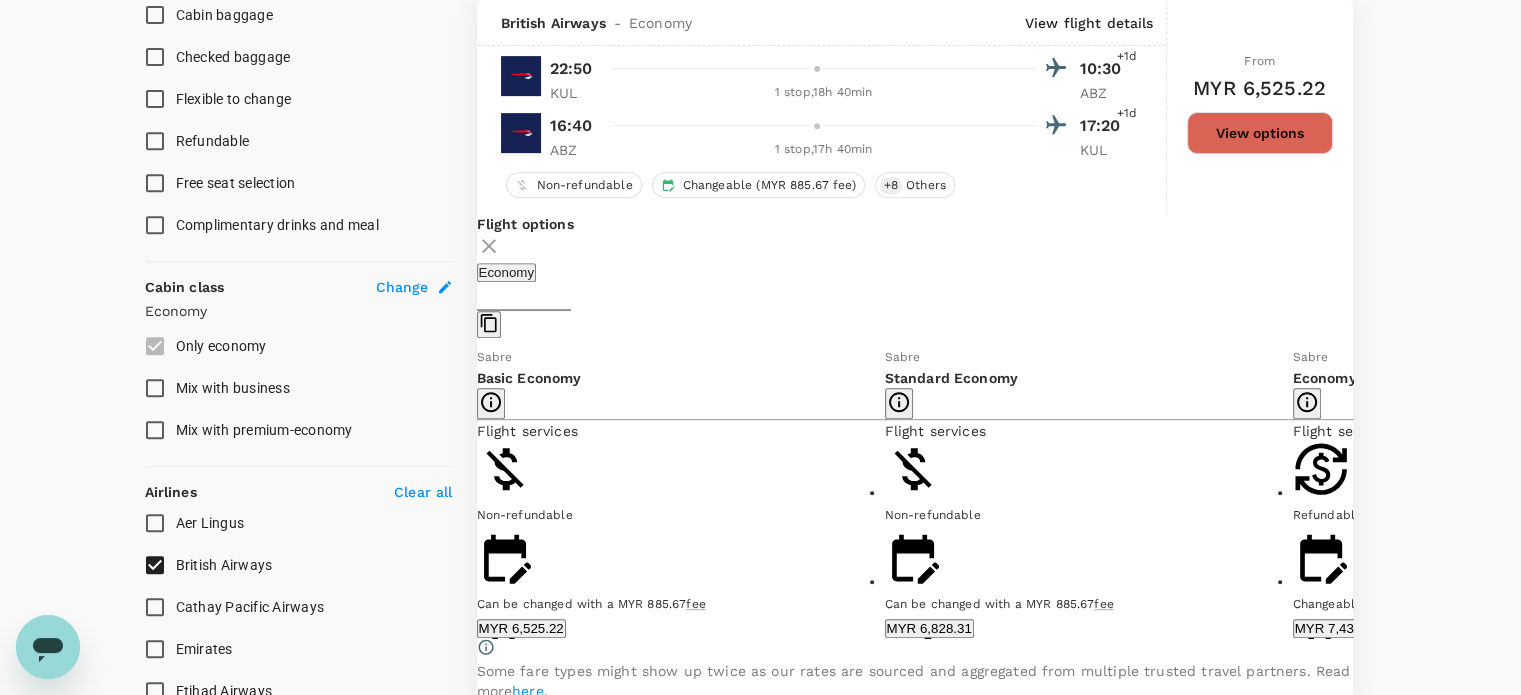 click on "Show more" at bounding box center (920, 771) 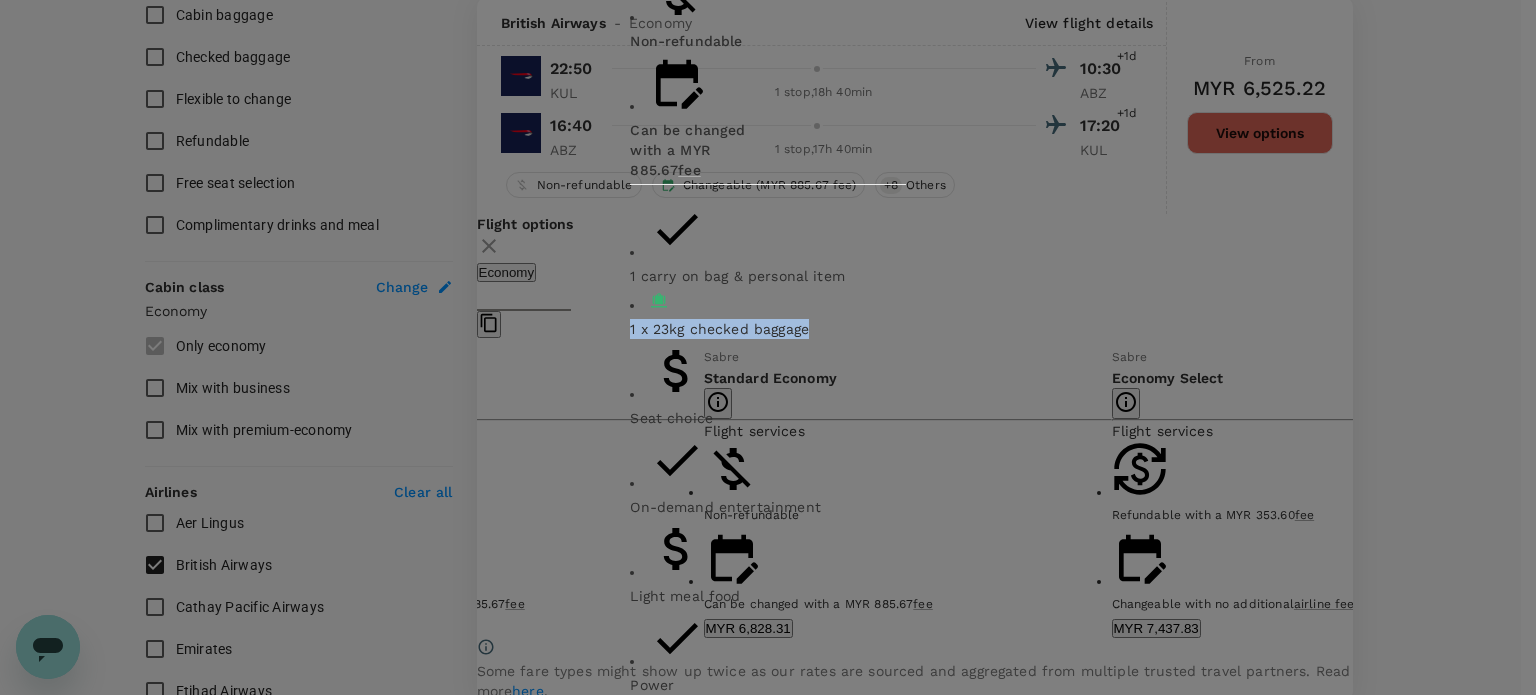 drag, startPoint x: 704, startPoint y: 371, endPoint x: 523, endPoint y: 357, distance: 181.54063 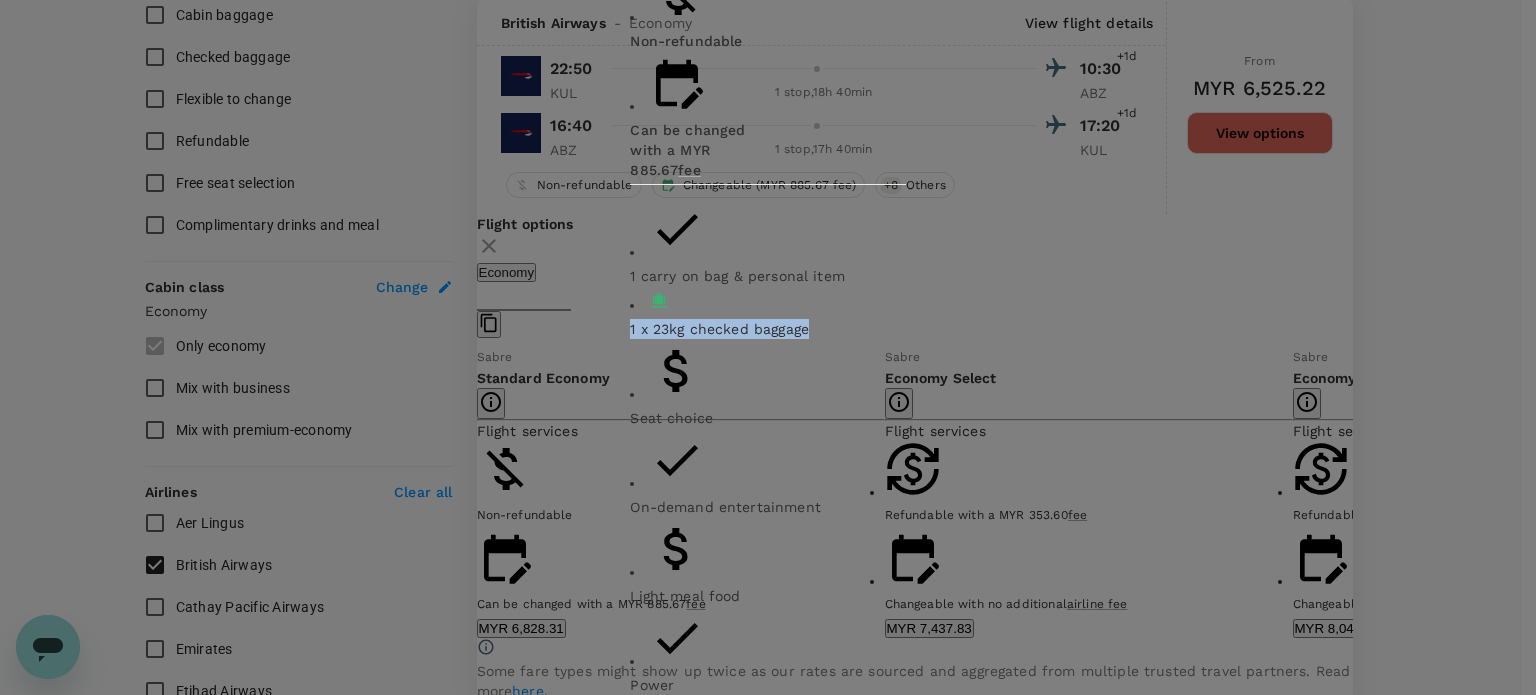 copy on "1 x 23kg checked baggage" 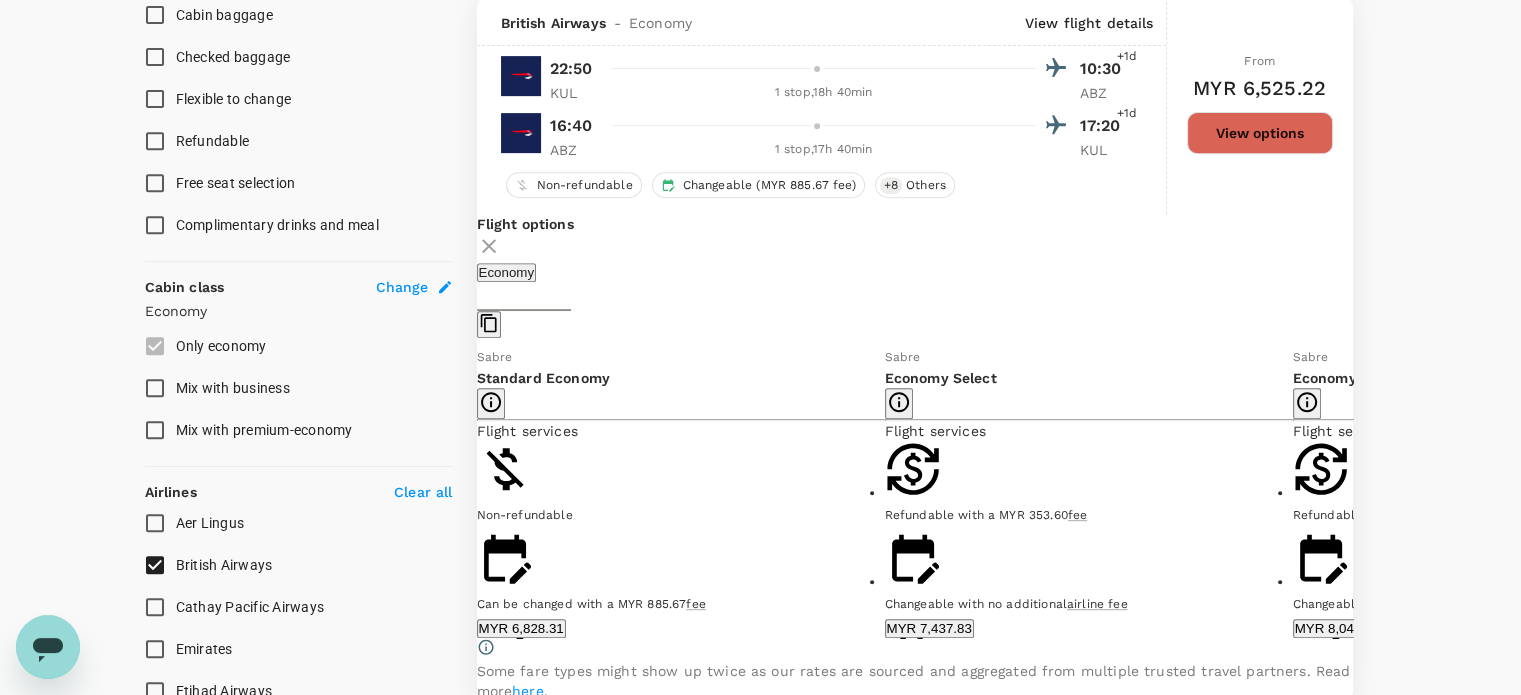 click 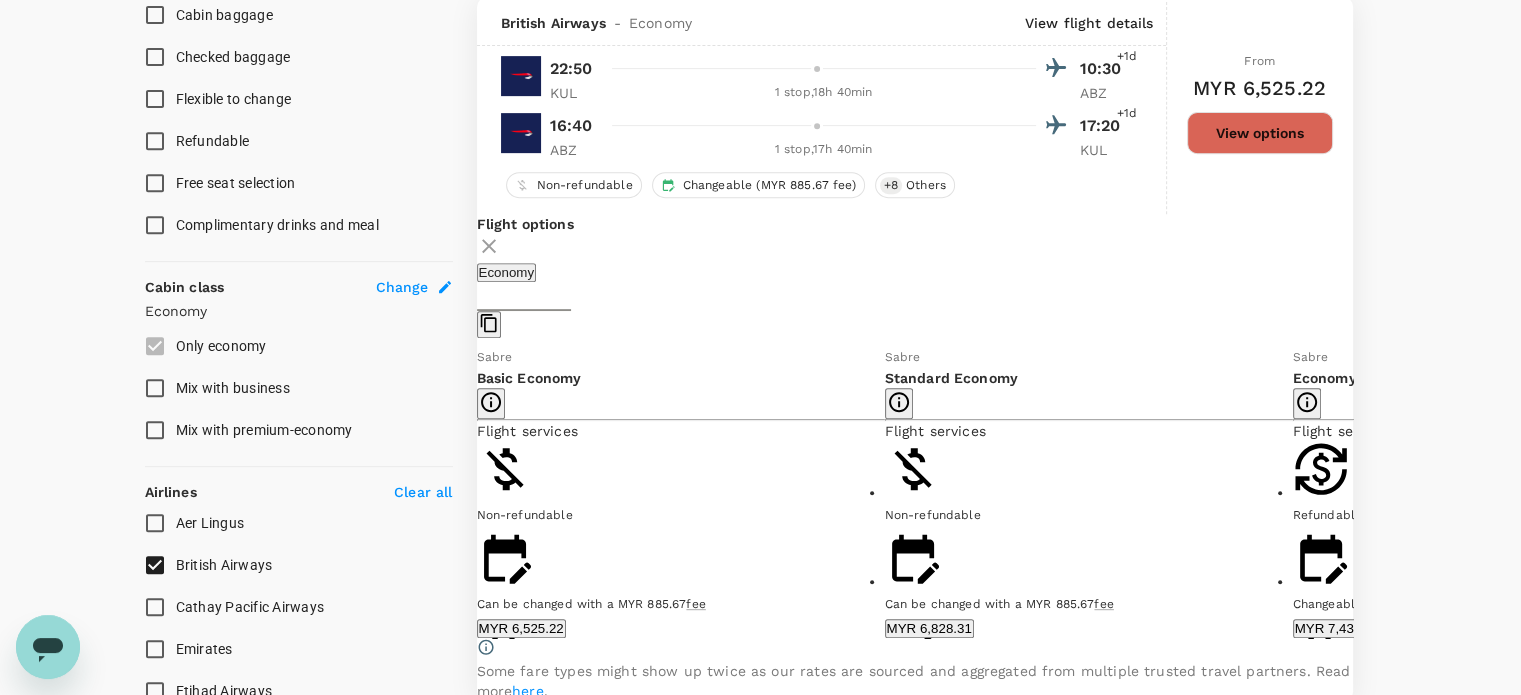 click 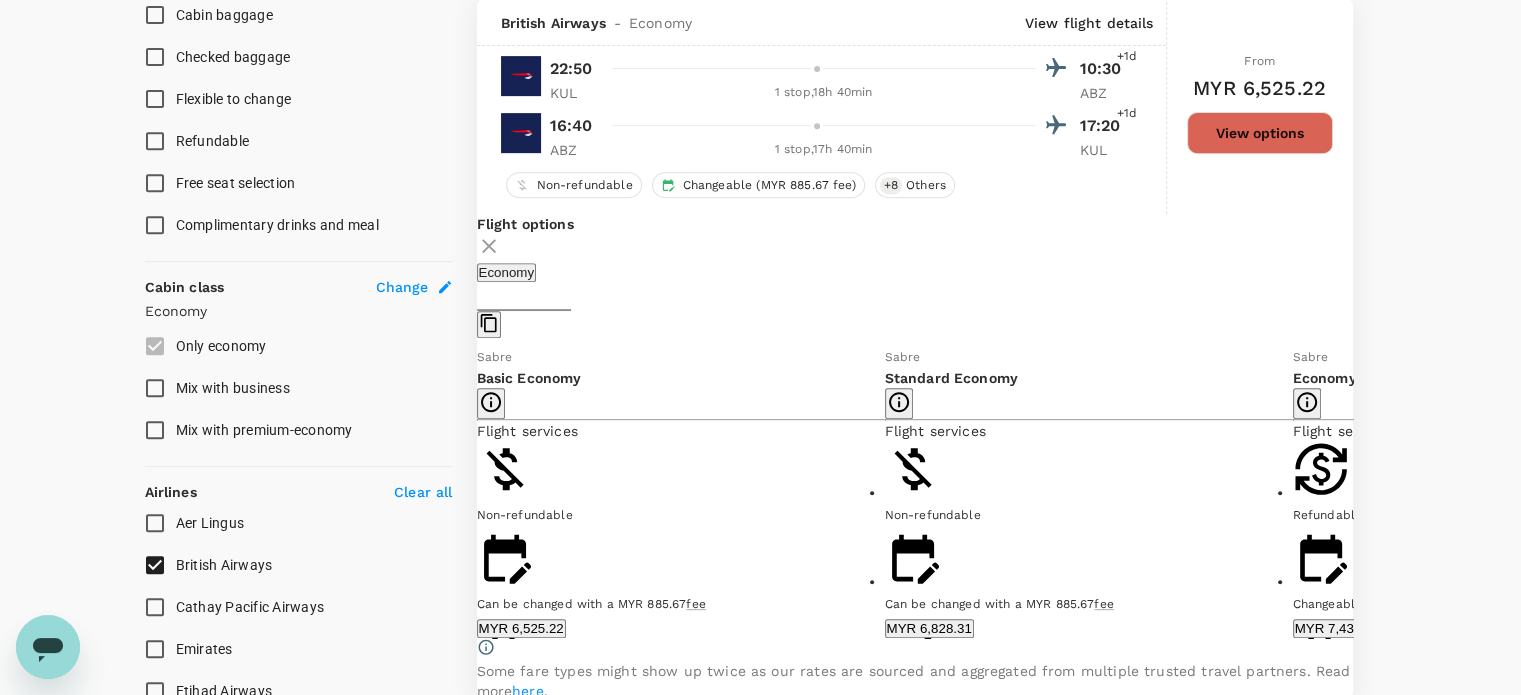click 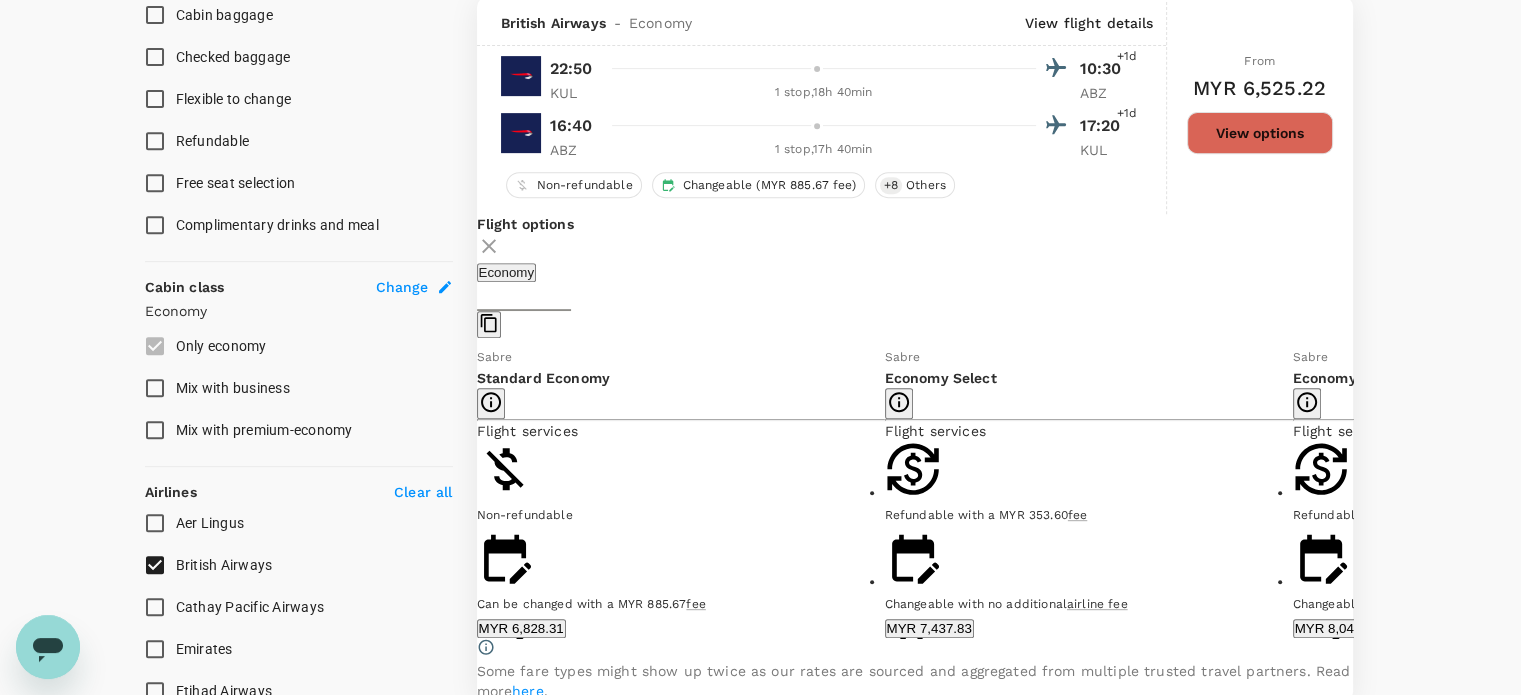 click on "Show more" at bounding box center (920, 771) 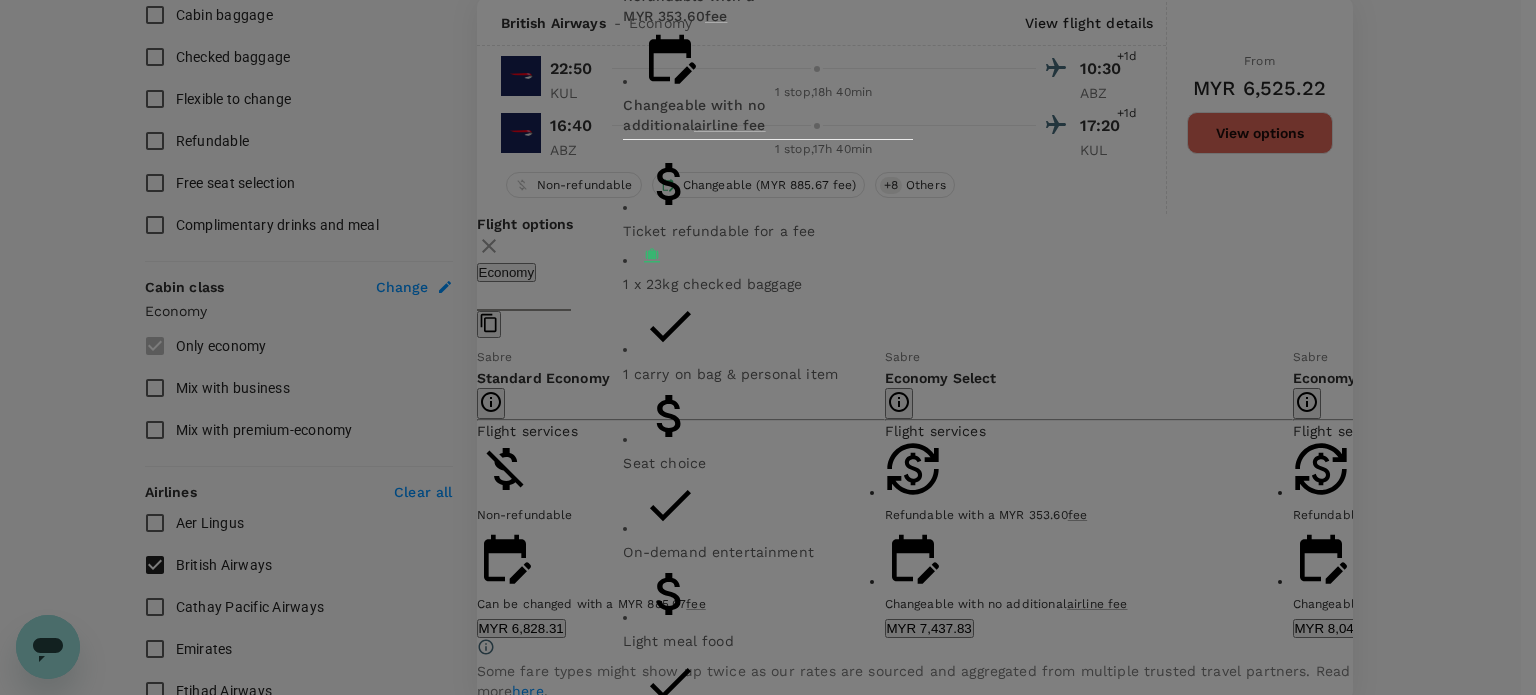 click 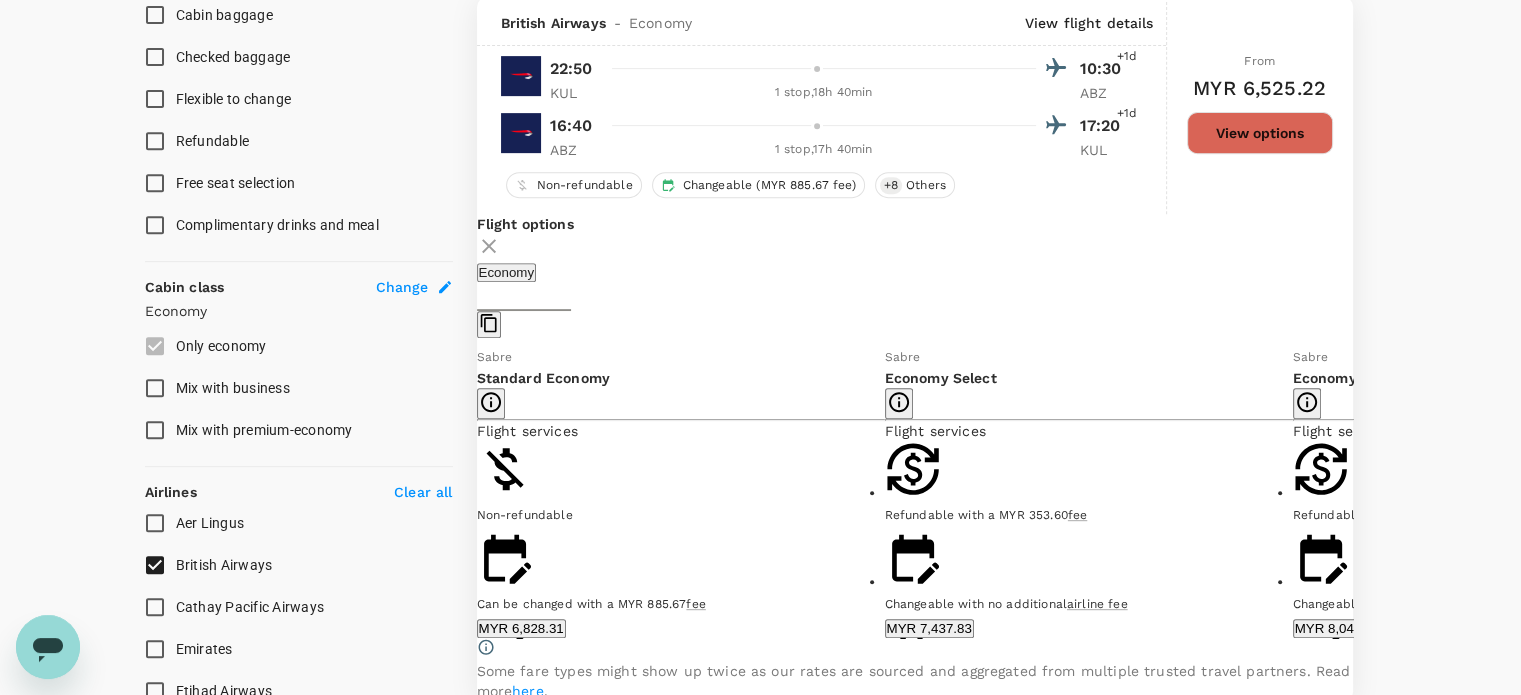 click on "Show more" at bounding box center [1328, 771] 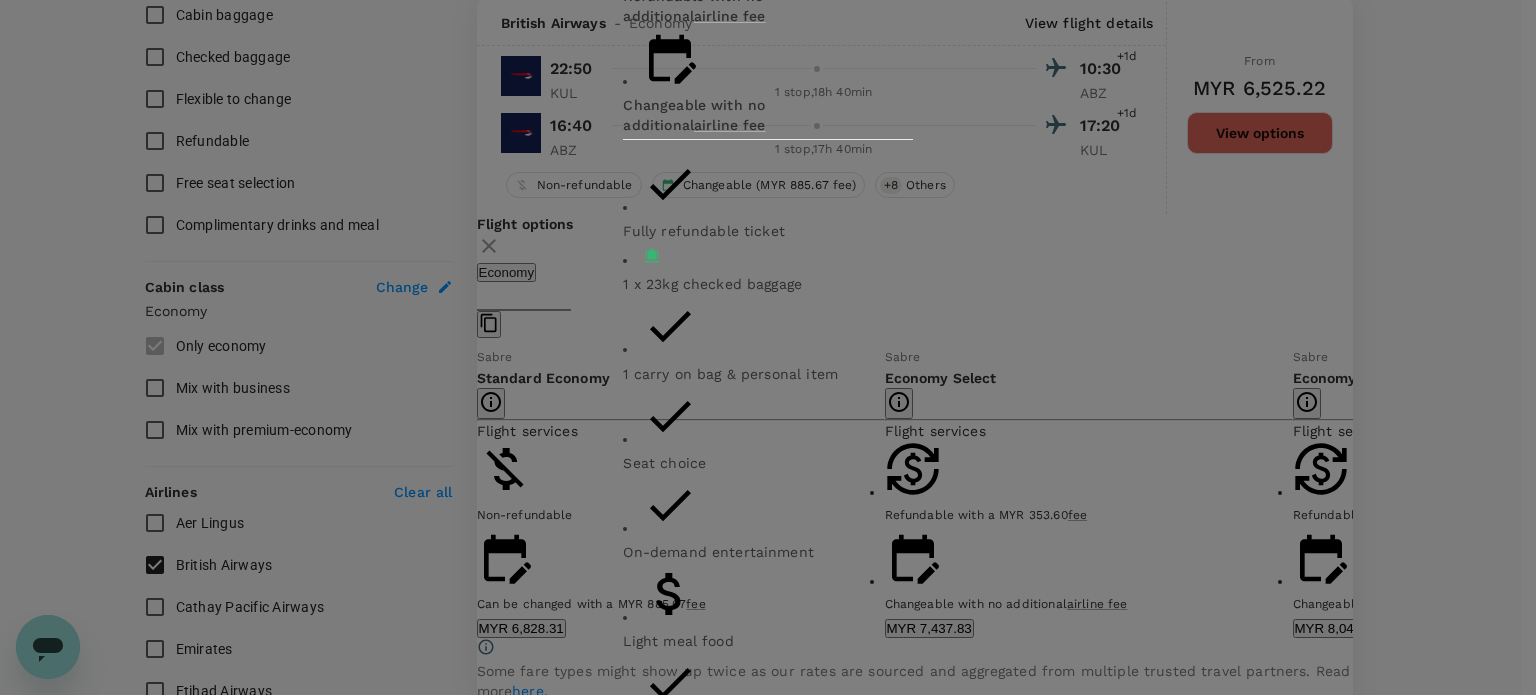 click 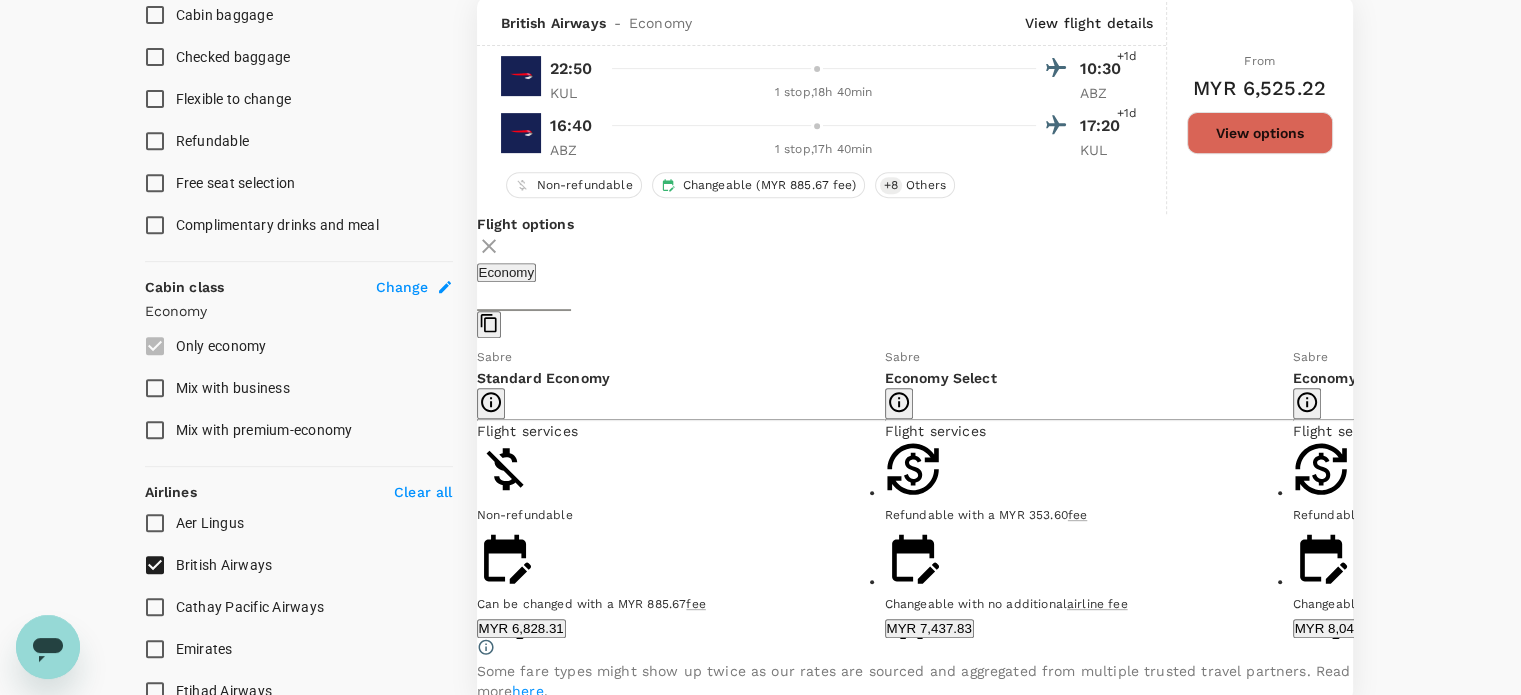 click 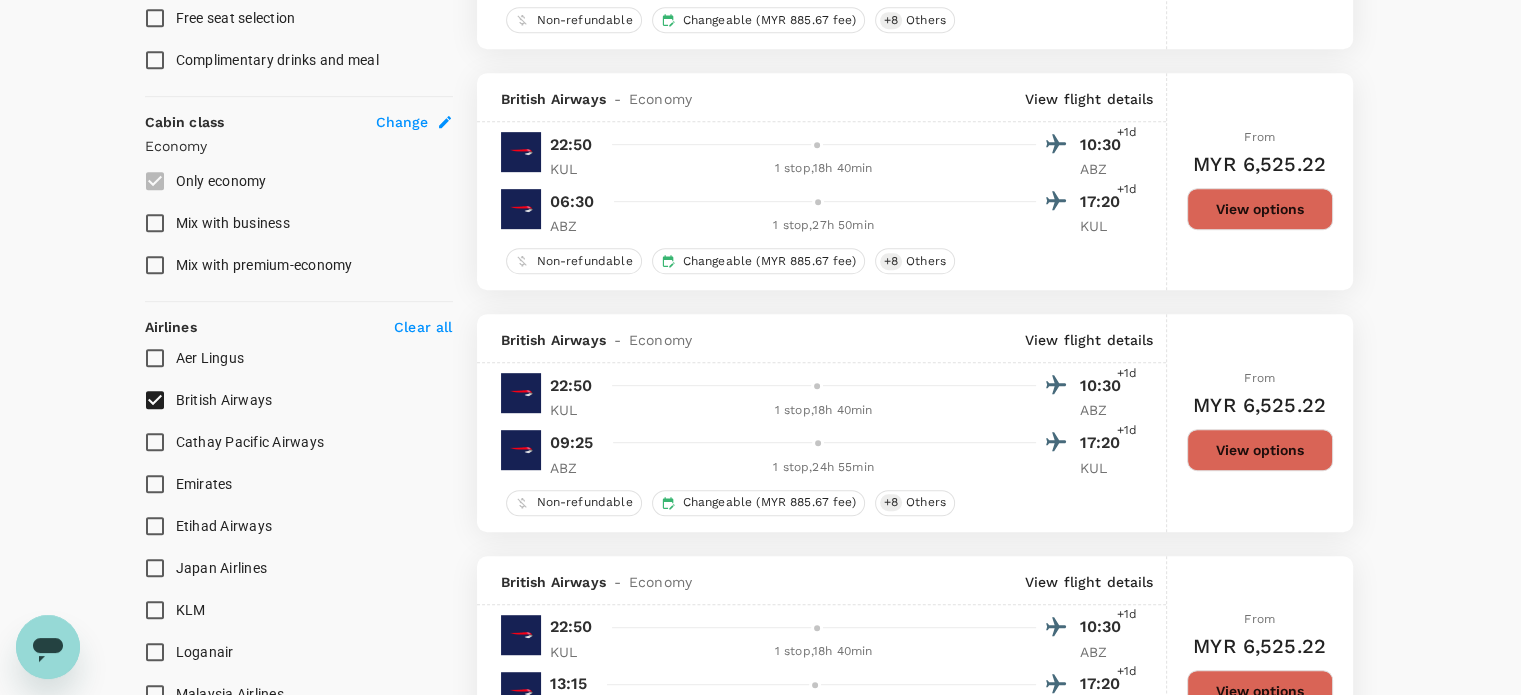 scroll, scrollTop: 1036, scrollLeft: 0, axis: vertical 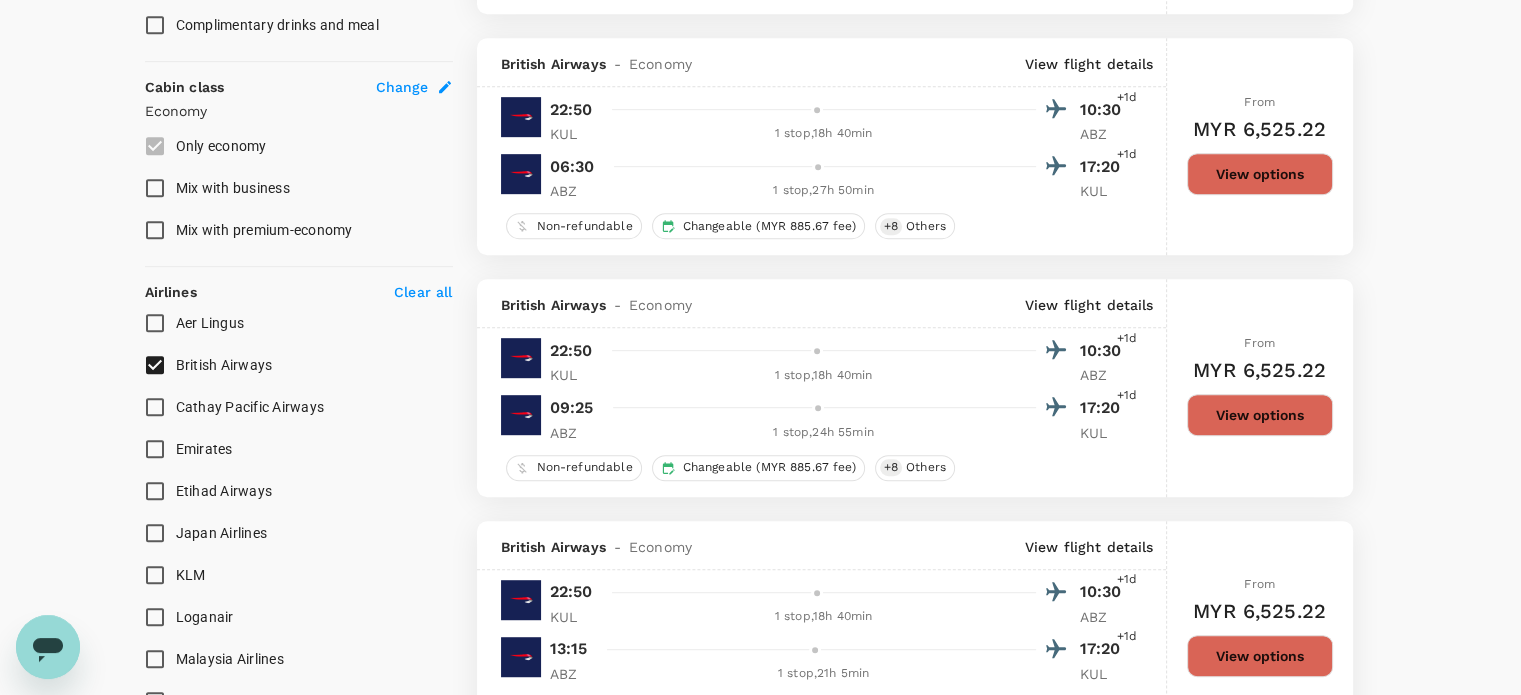 drag, startPoint x: 161, startPoint y: 483, endPoint x: 156, endPoint y: 471, distance: 13 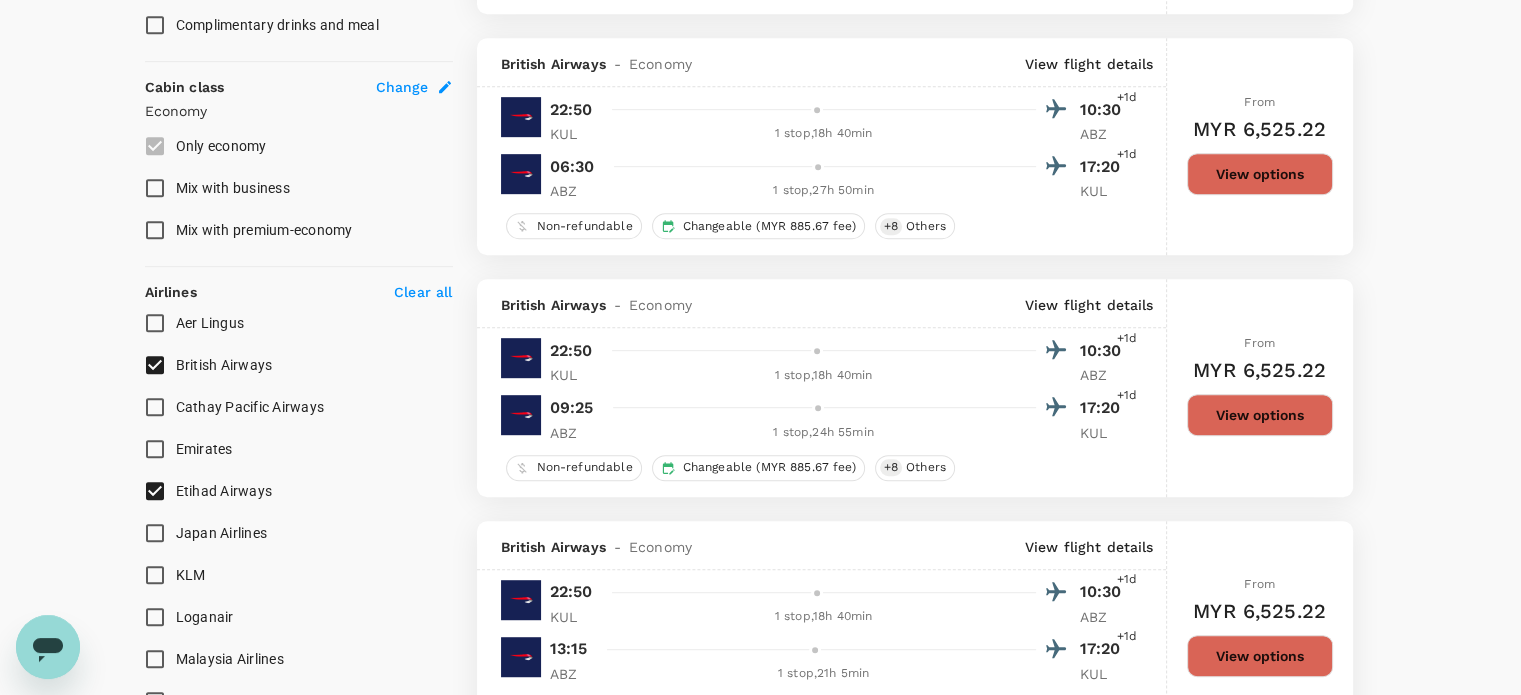 click on "British Airways" at bounding box center [155, 365] 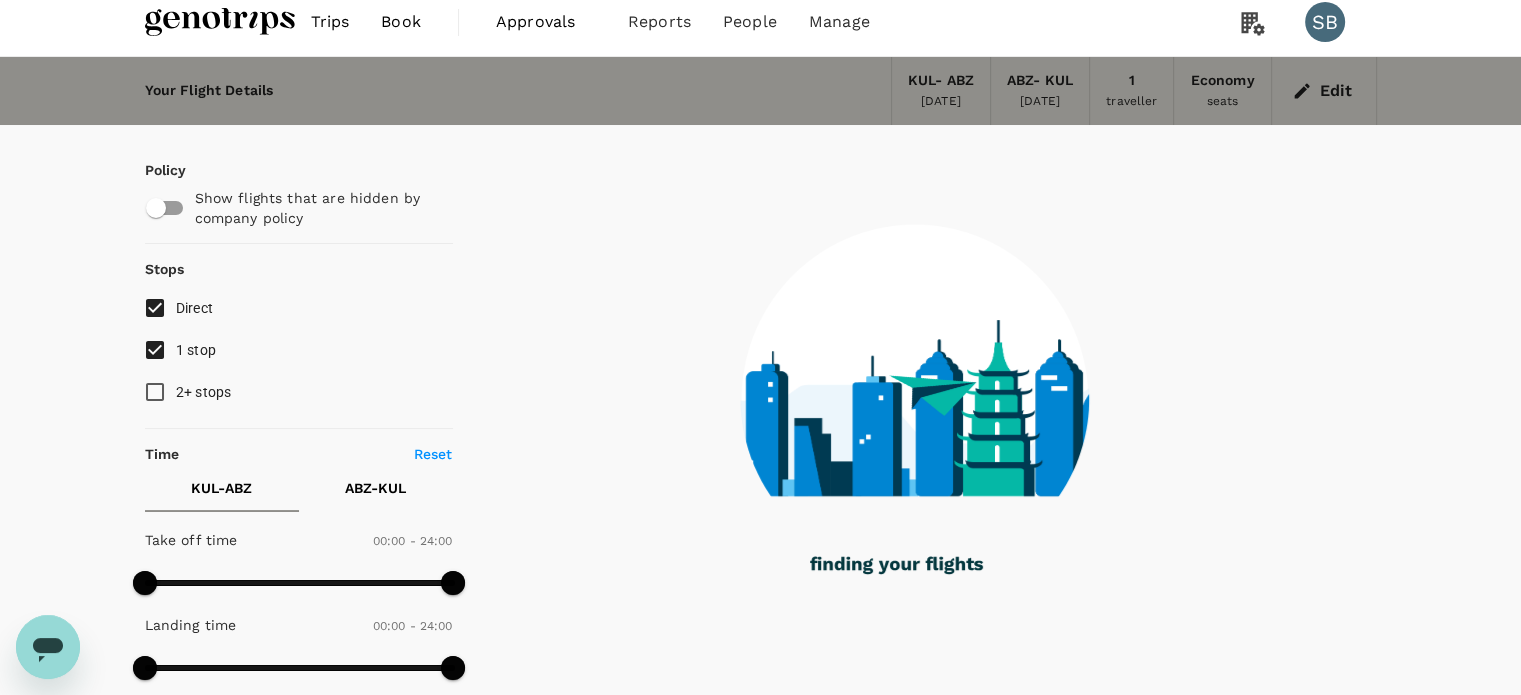 scroll, scrollTop: 0, scrollLeft: 0, axis: both 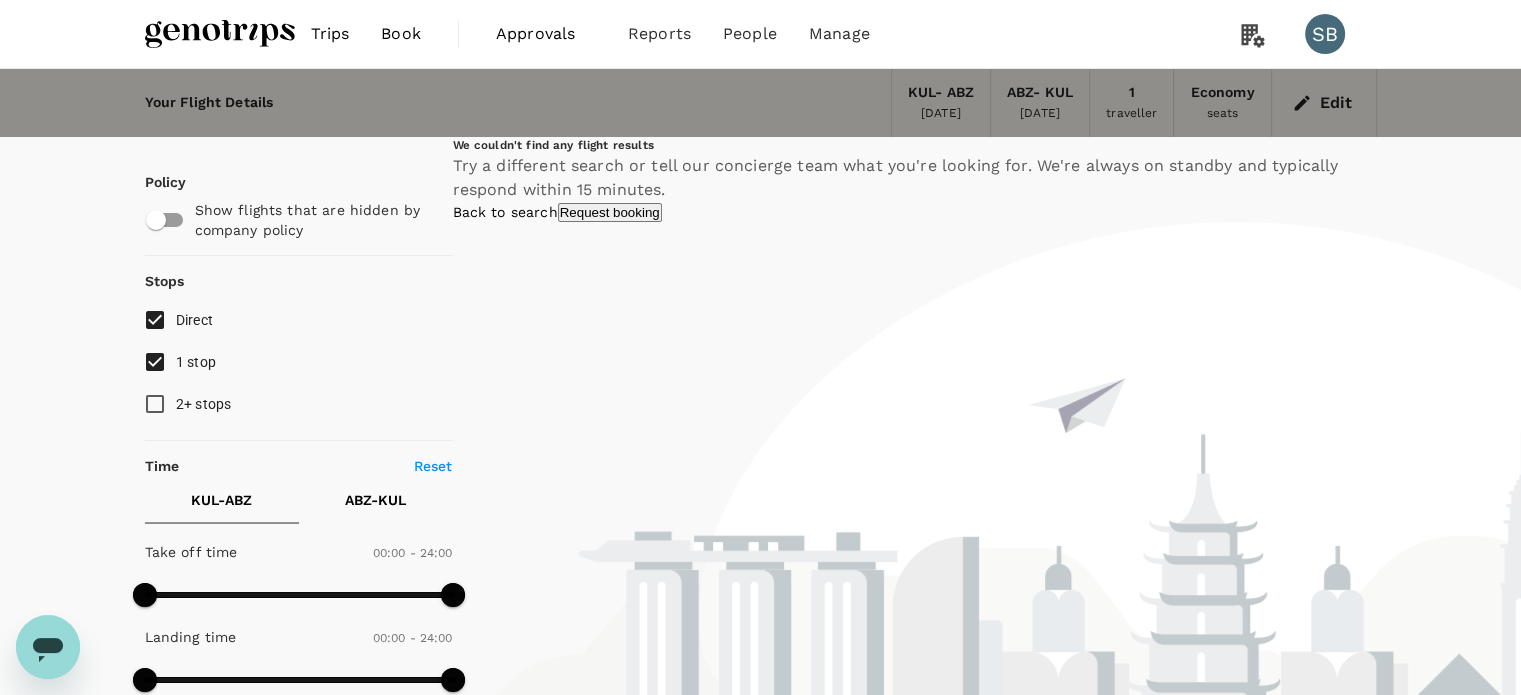 click at bounding box center [220, 34] 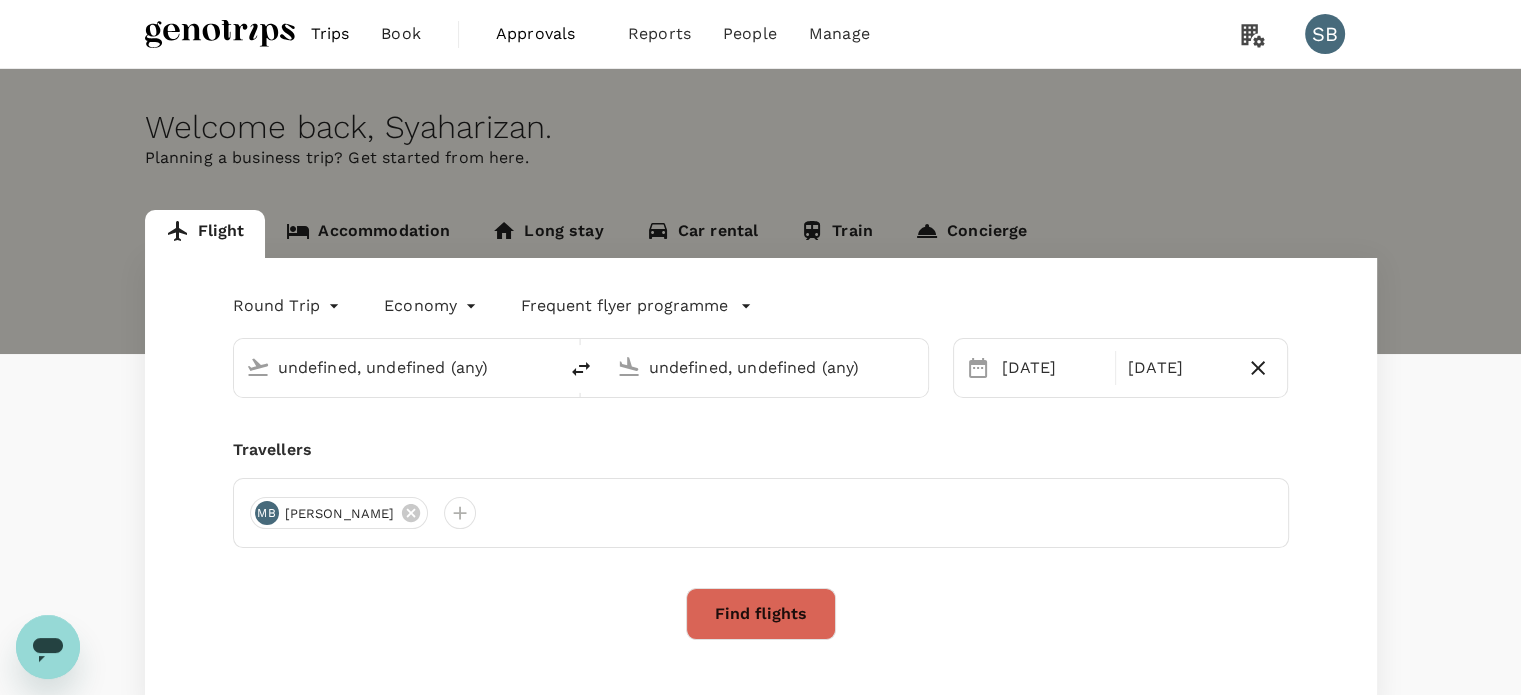 type 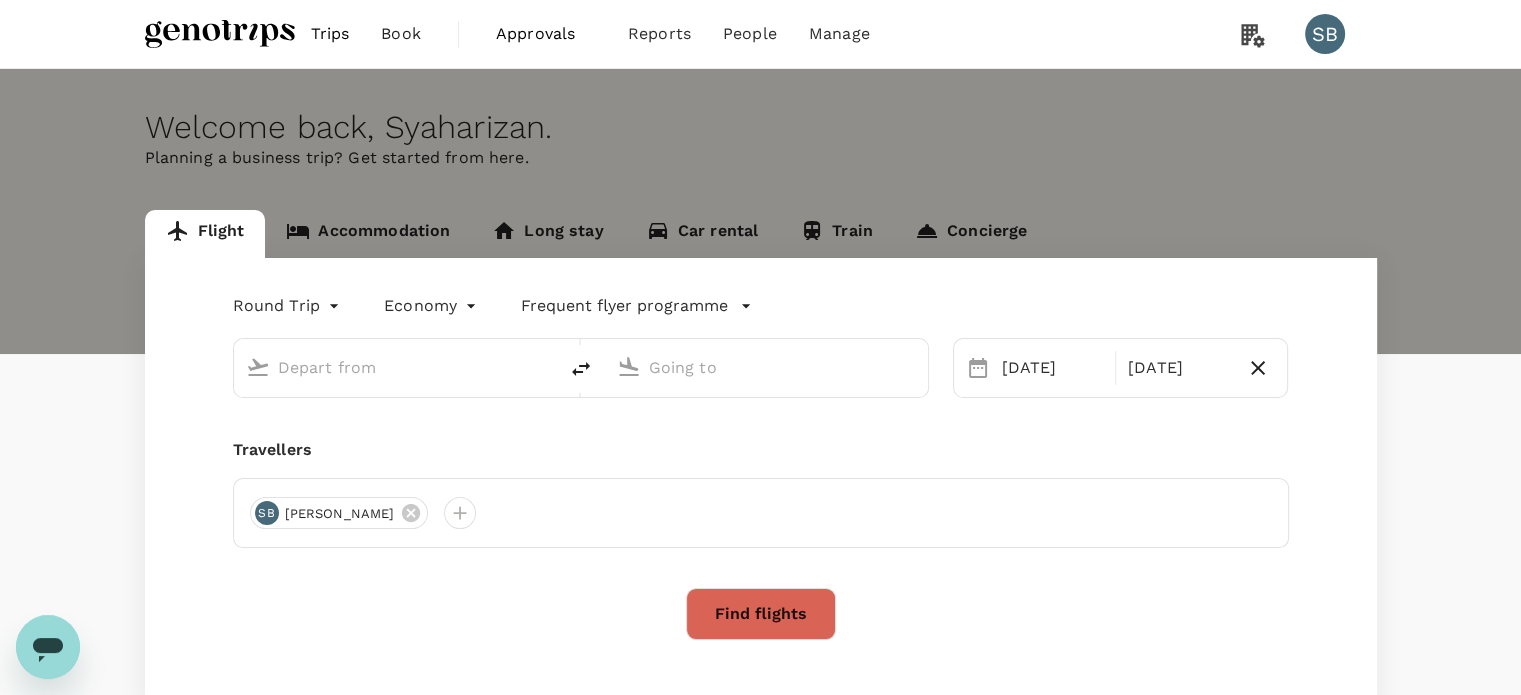 type on "Kuala Lumpur Intl ([GEOGRAPHIC_DATA])" 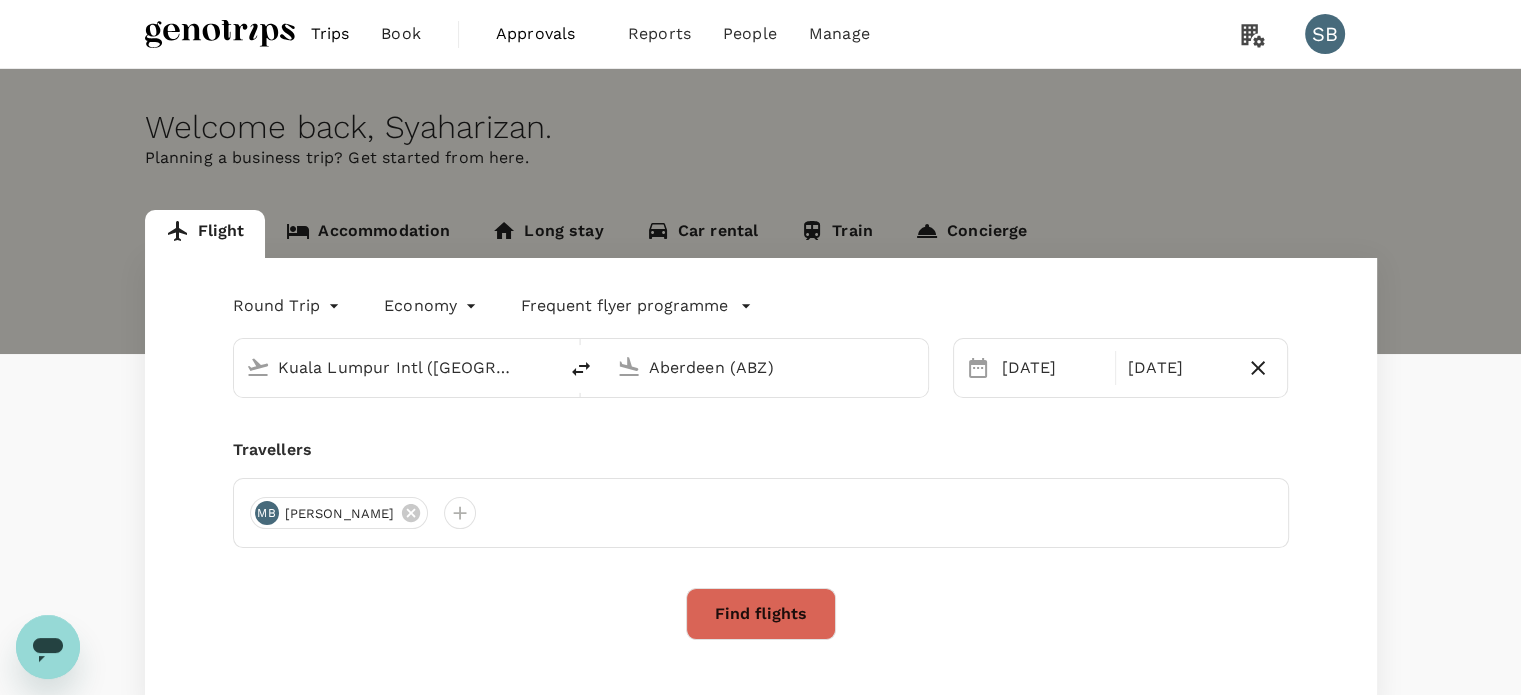 type 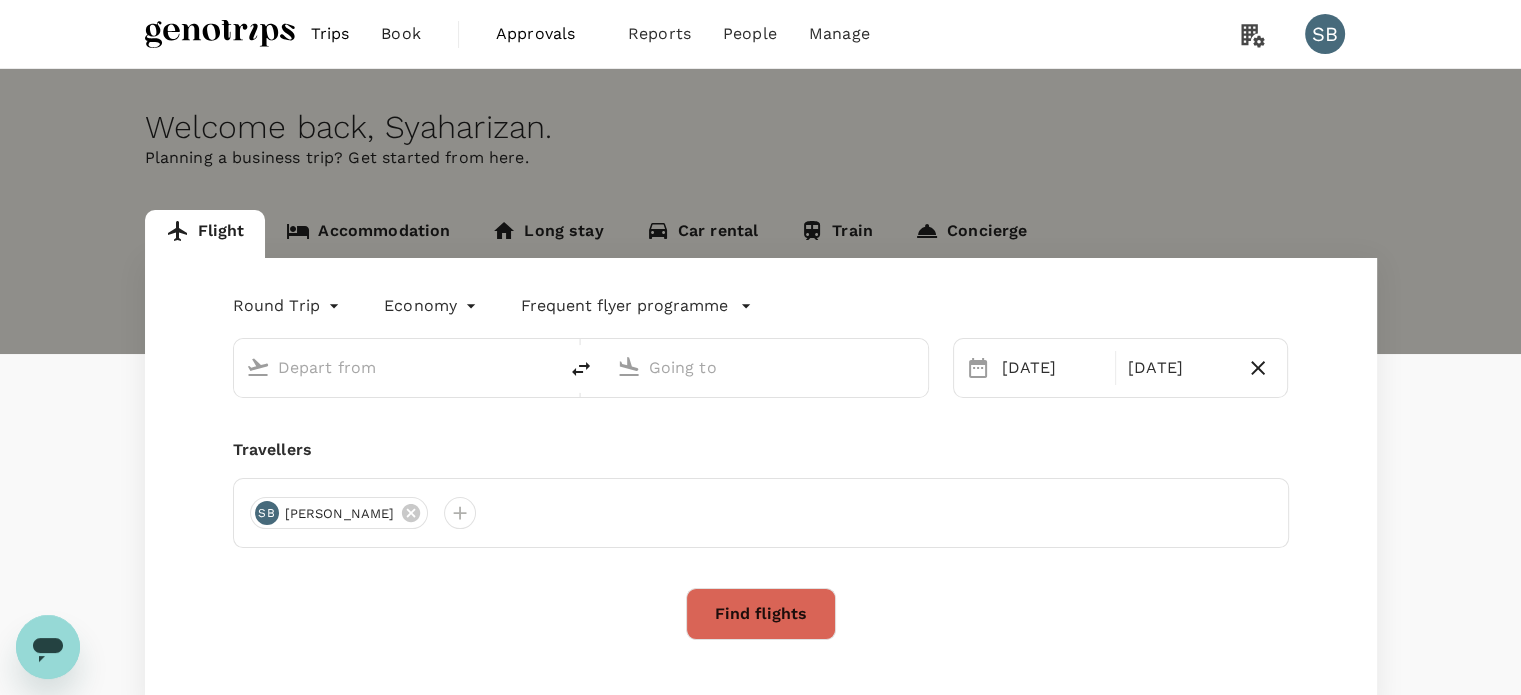type on "Kuala Lumpur Intl ([GEOGRAPHIC_DATA])" 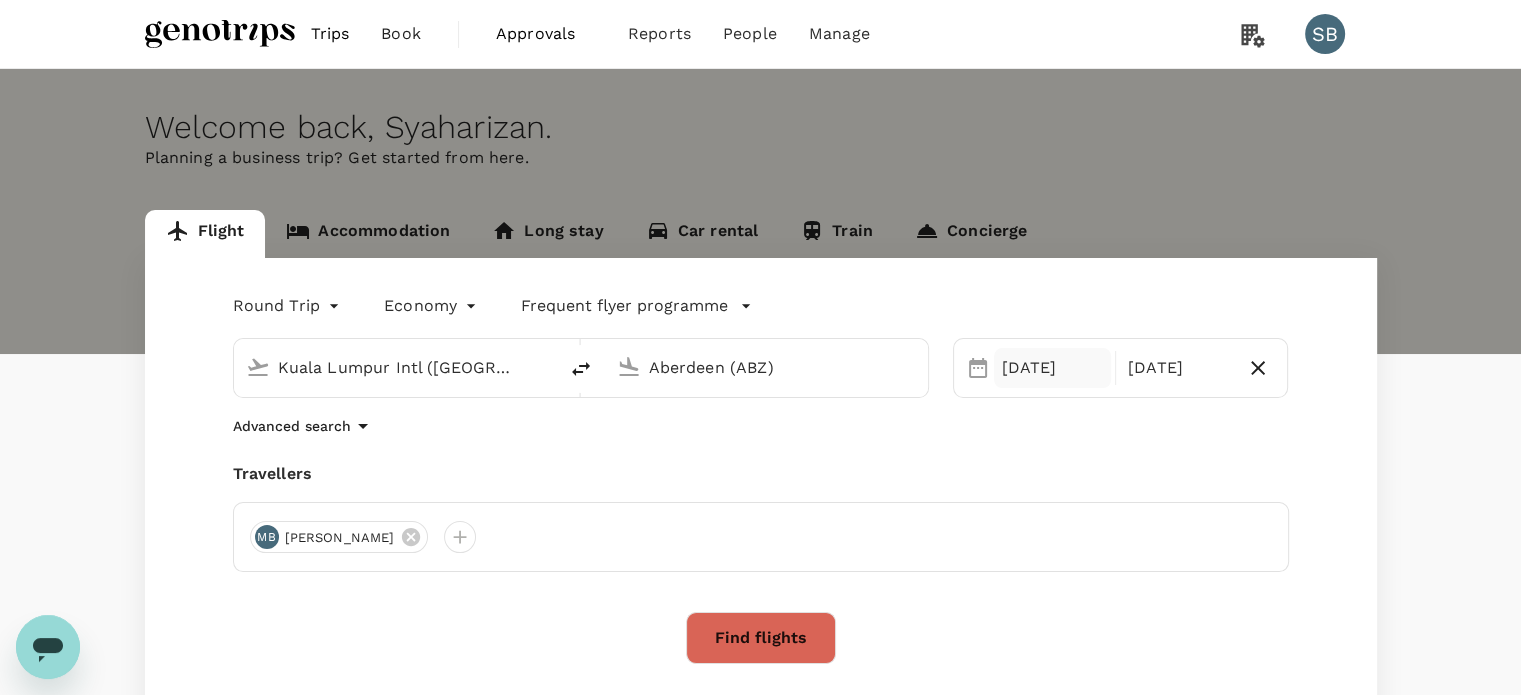 click on "[DATE]" at bounding box center [1052, 368] 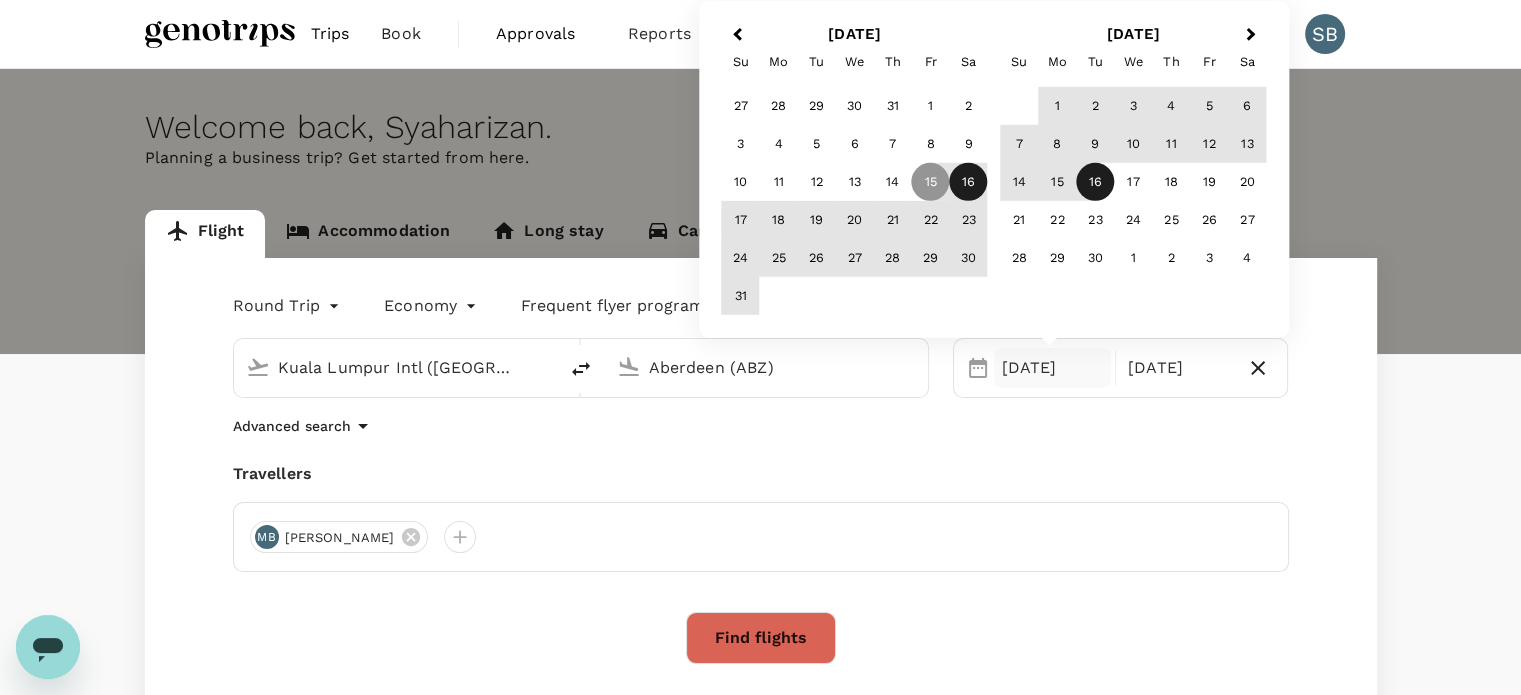 click on "16" at bounding box center (969, 182) 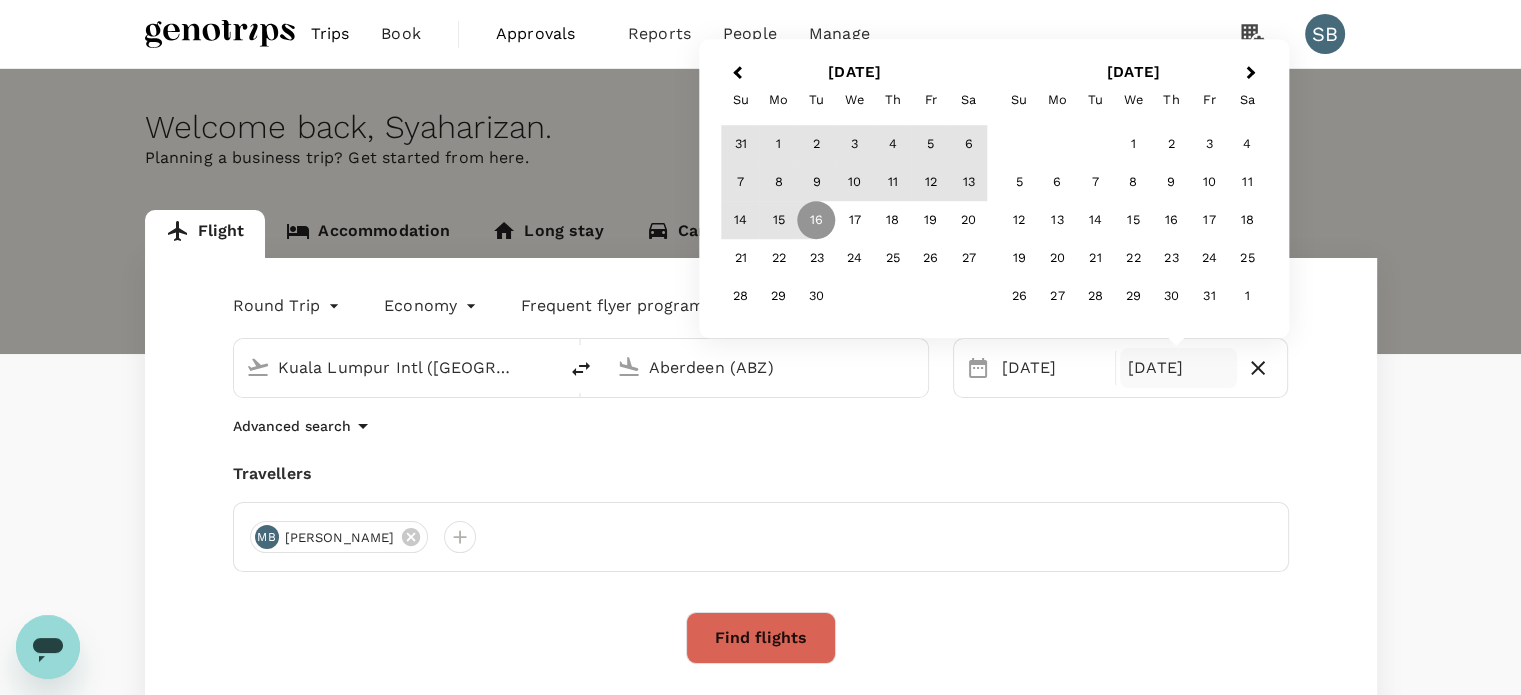 click on "Round Trip roundtrip Economy economy Frequent flyer programme [GEOGRAPHIC_DATA] Intl ([GEOGRAPHIC_DATA]) [GEOGRAPHIC_DATA] ([GEOGRAPHIC_DATA]) Selected date: [DATE] [DATE] Sep Previous Month Next Month [DATE] Su Mo Tu We Th Fr Sa 31 1 2 3 4 5 6 7 8 9 10 11 12 13 14 15 16 17 18 19 20 21 22 23 24 25 26 27 28 29 [DATE] Mo Tu We Th Fr Sa 1 2 3 4 5 6 7 8 9 10 11 12 13 14 15 16 17 18 19 20 21 22 23 24 25 26 27 28 29 30 31 1 Advanced search Travellers   MB [PERSON_NAME] Find flights" at bounding box center (761, 497) 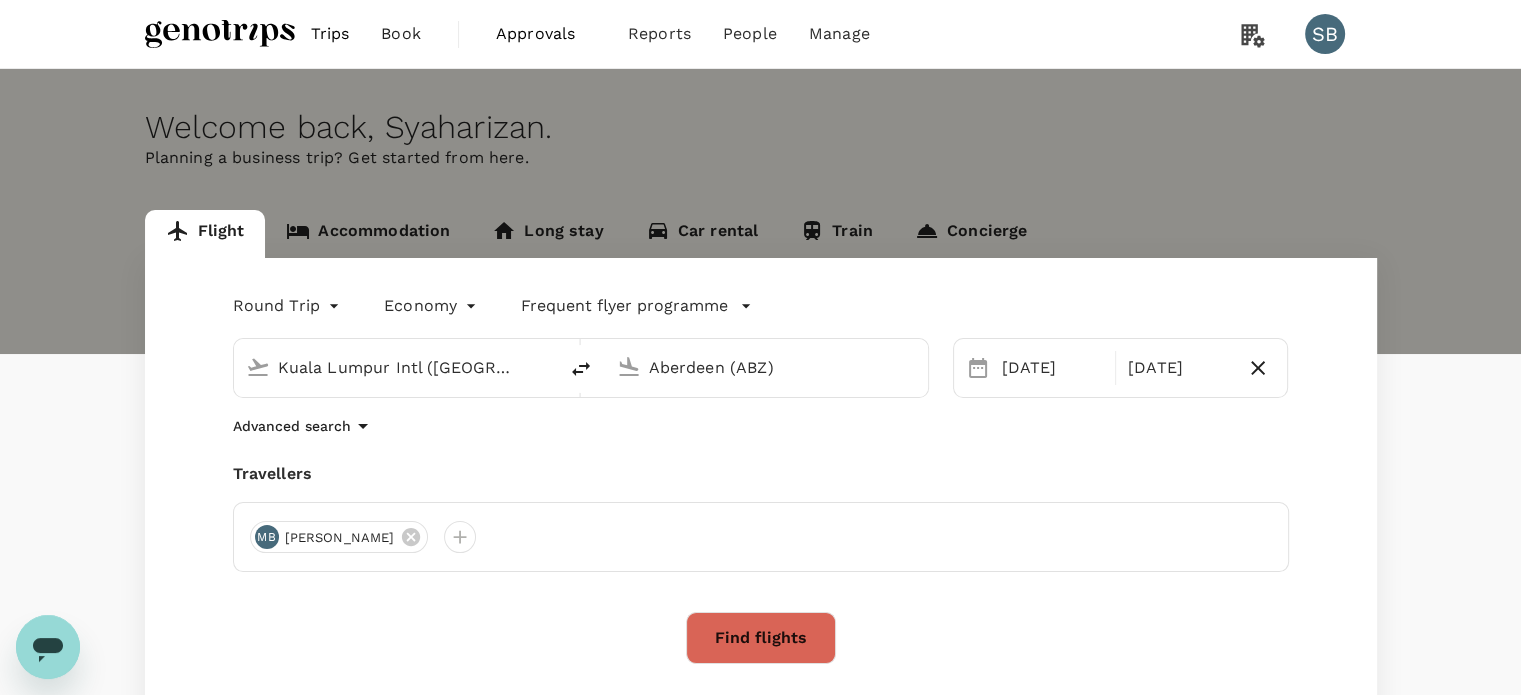 click on "Find flights" at bounding box center [761, 638] 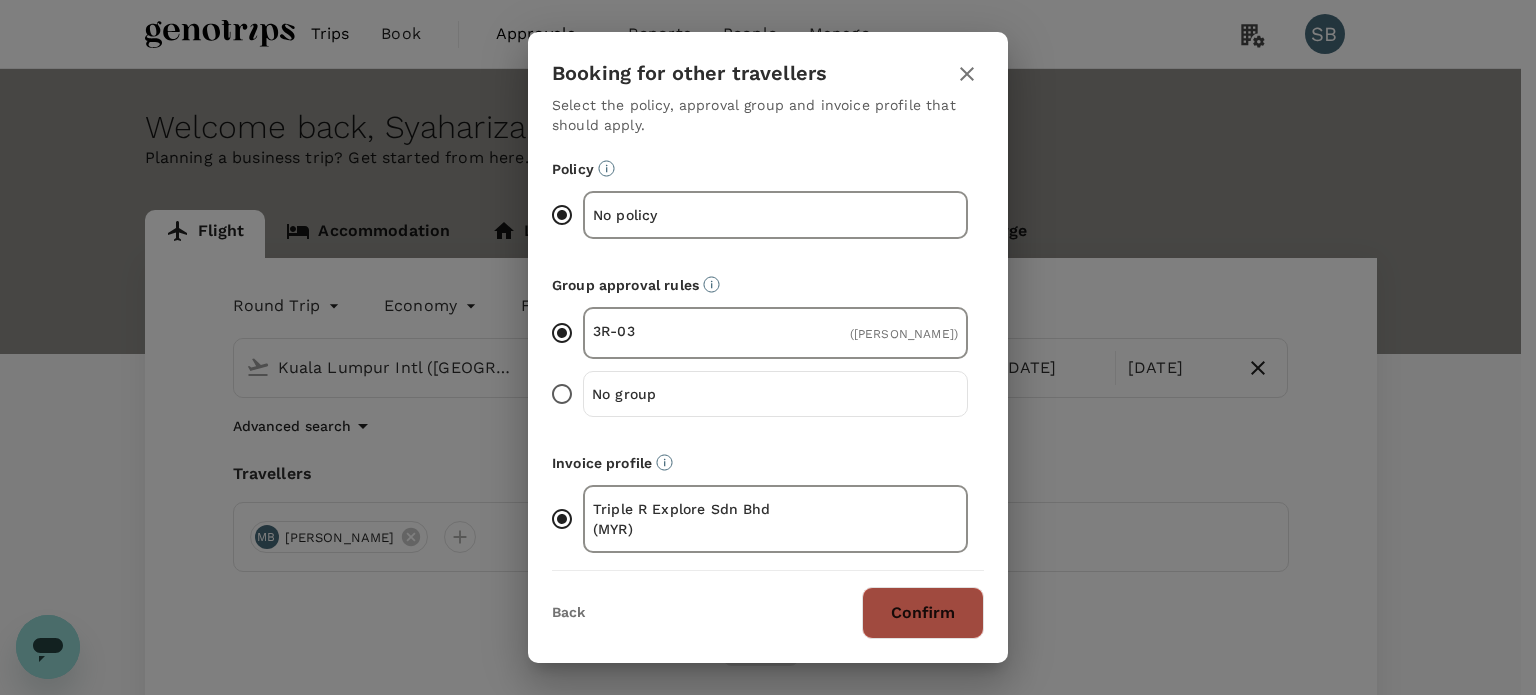 click on "Confirm" at bounding box center (923, 613) 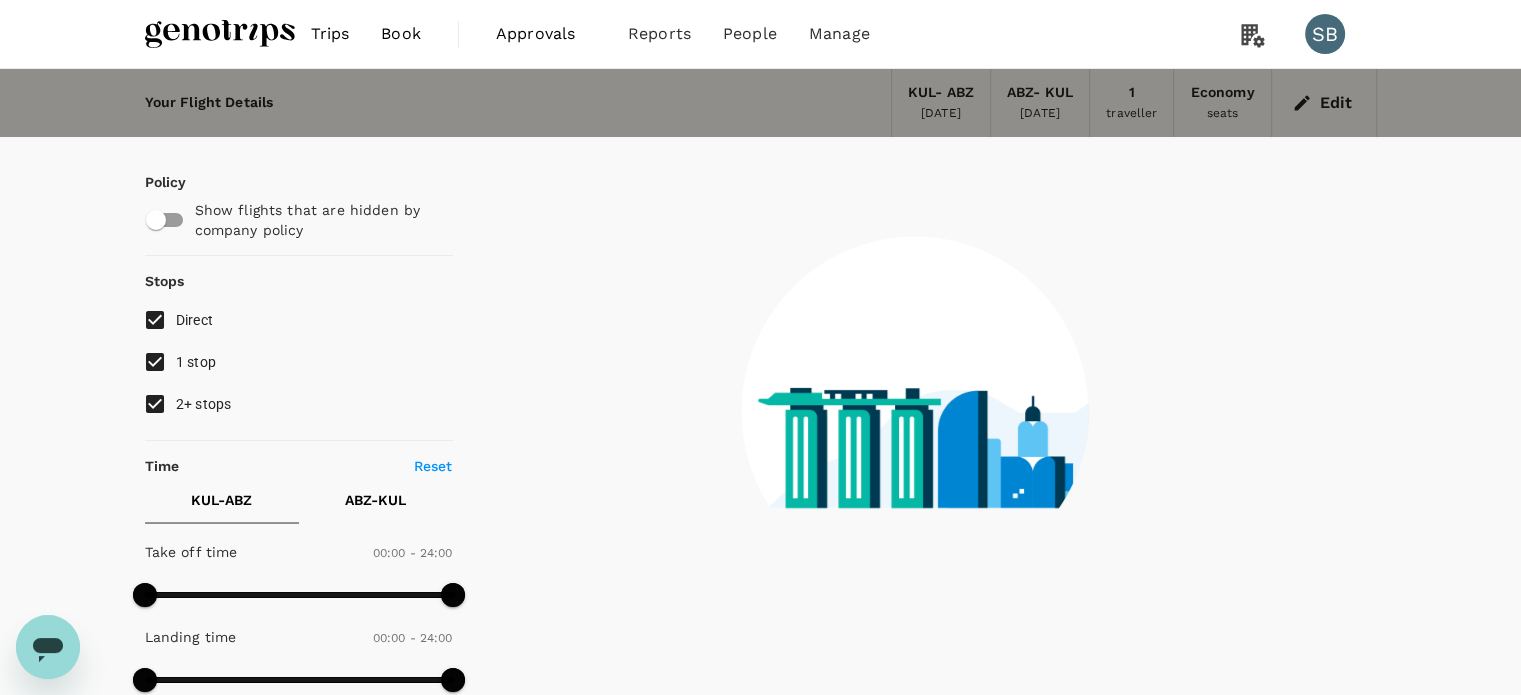 type on "2060" 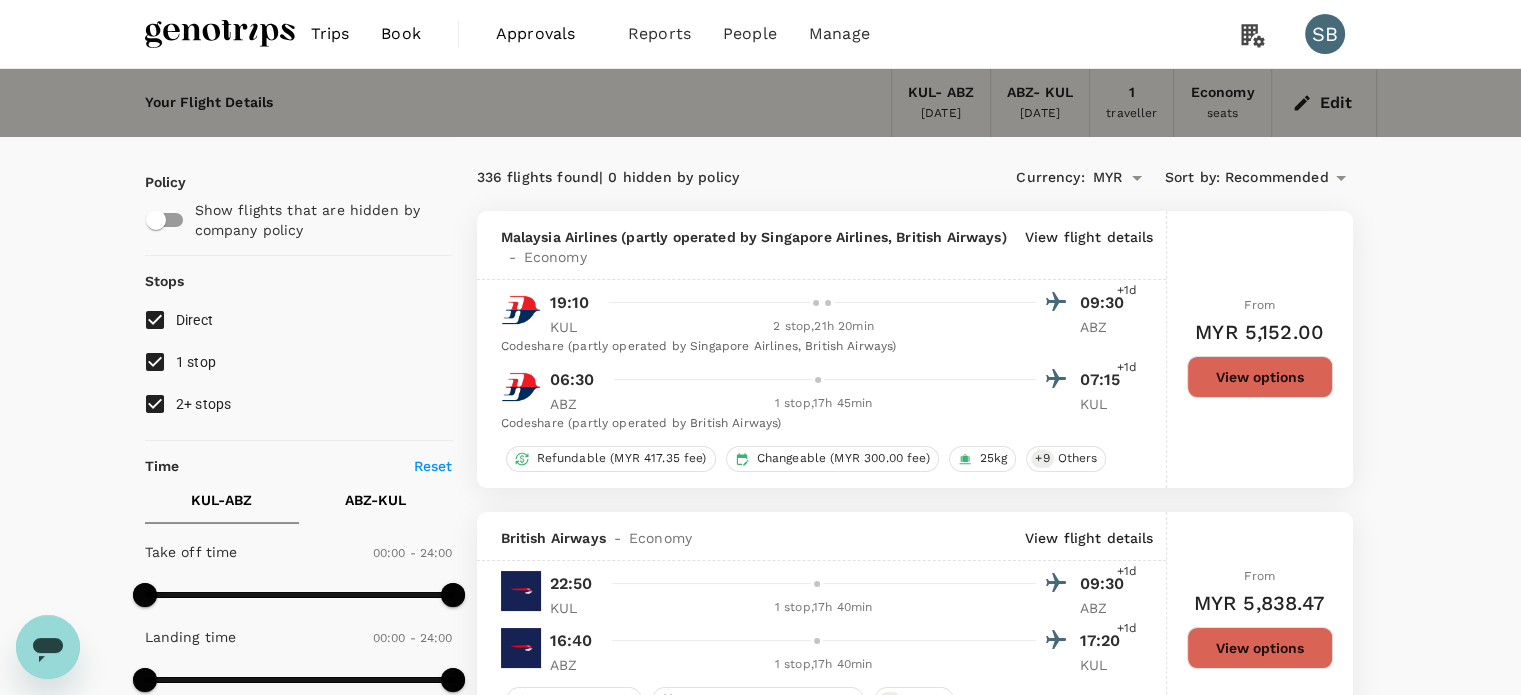 click on "2+ stops" at bounding box center (155, 404) 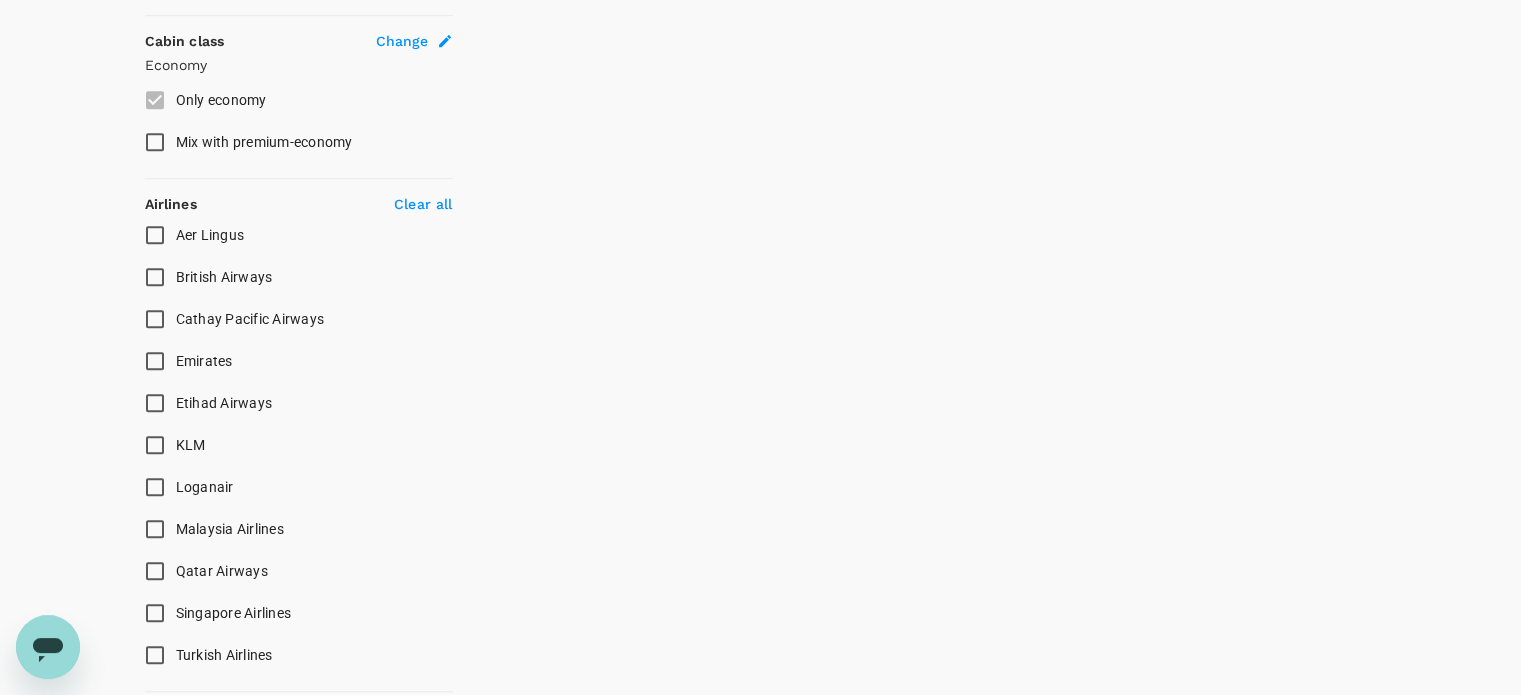 scroll, scrollTop: 1200, scrollLeft: 0, axis: vertical 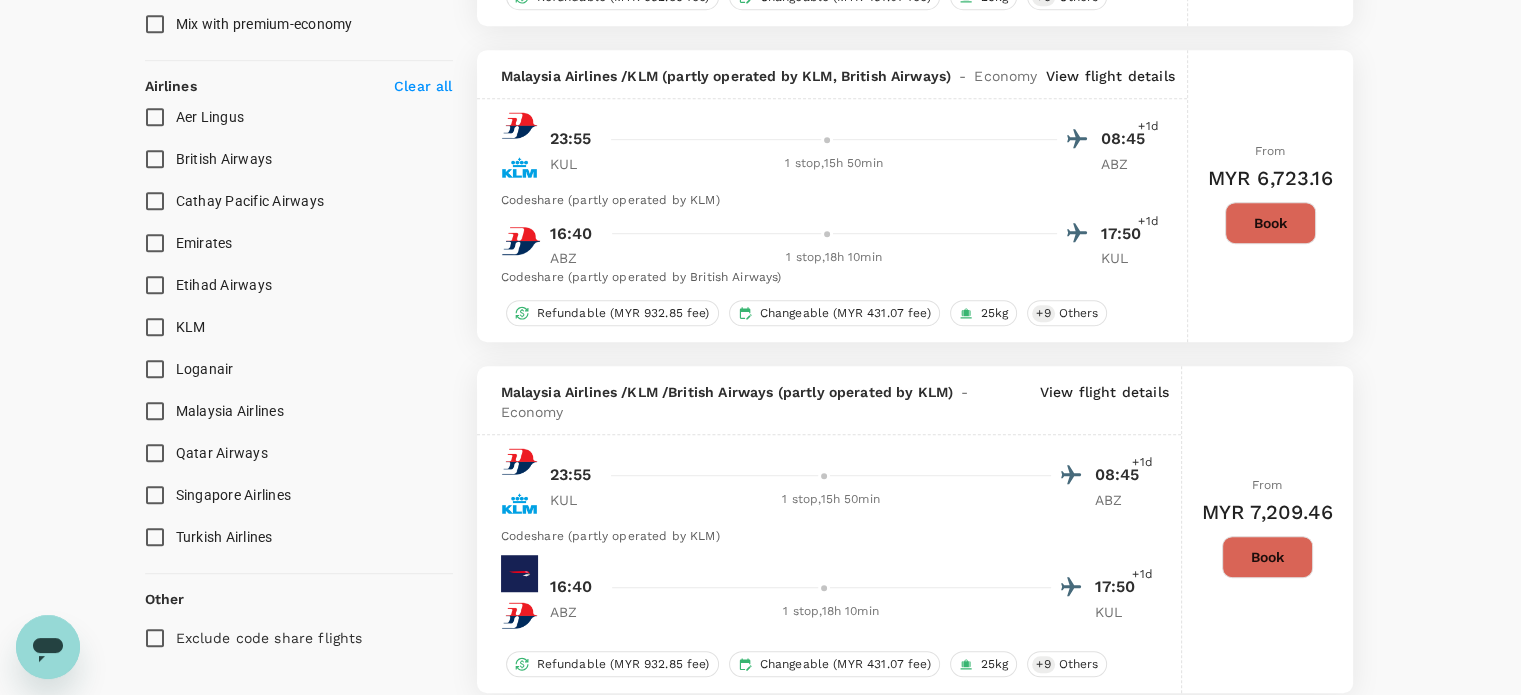 type on "MYR" 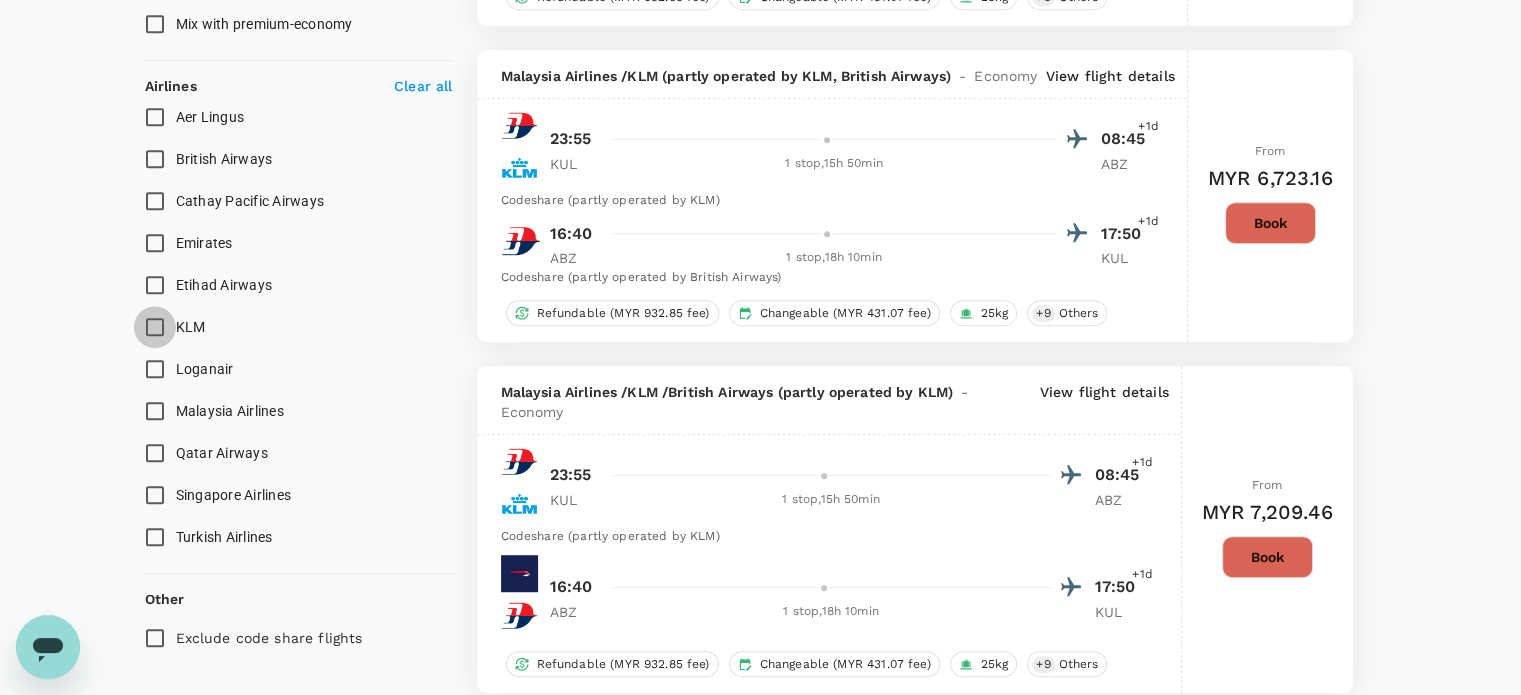 click on "KLM" at bounding box center [155, 327] 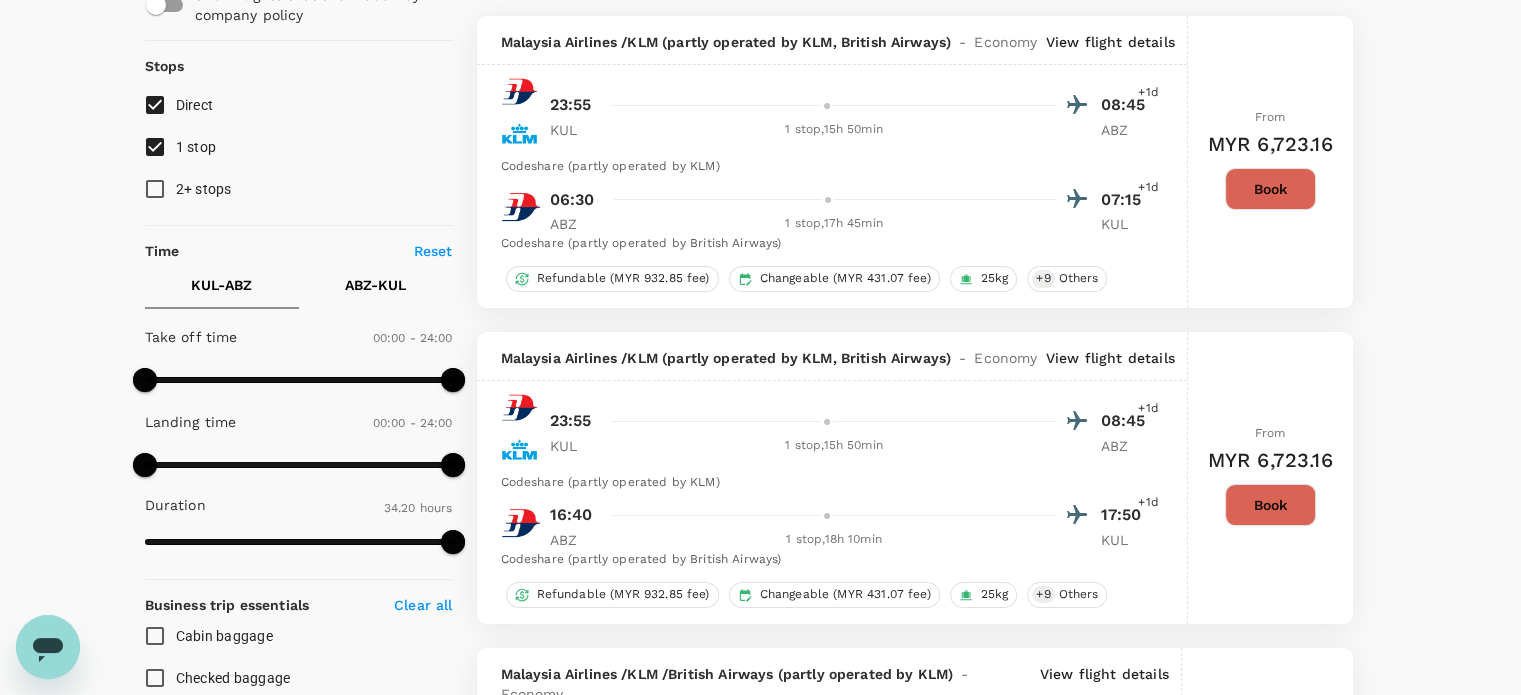 scroll, scrollTop: 100, scrollLeft: 0, axis: vertical 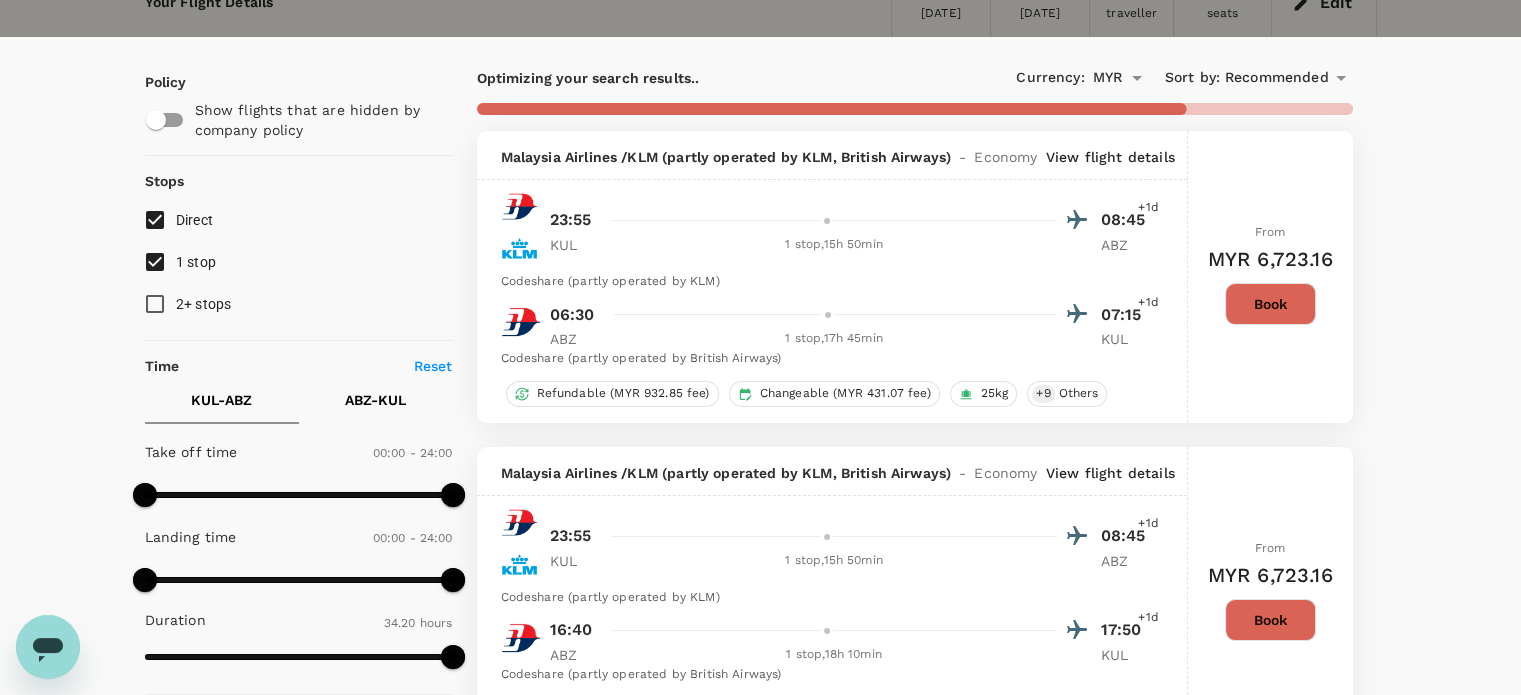click on "Recommended" at bounding box center (1277, 78) 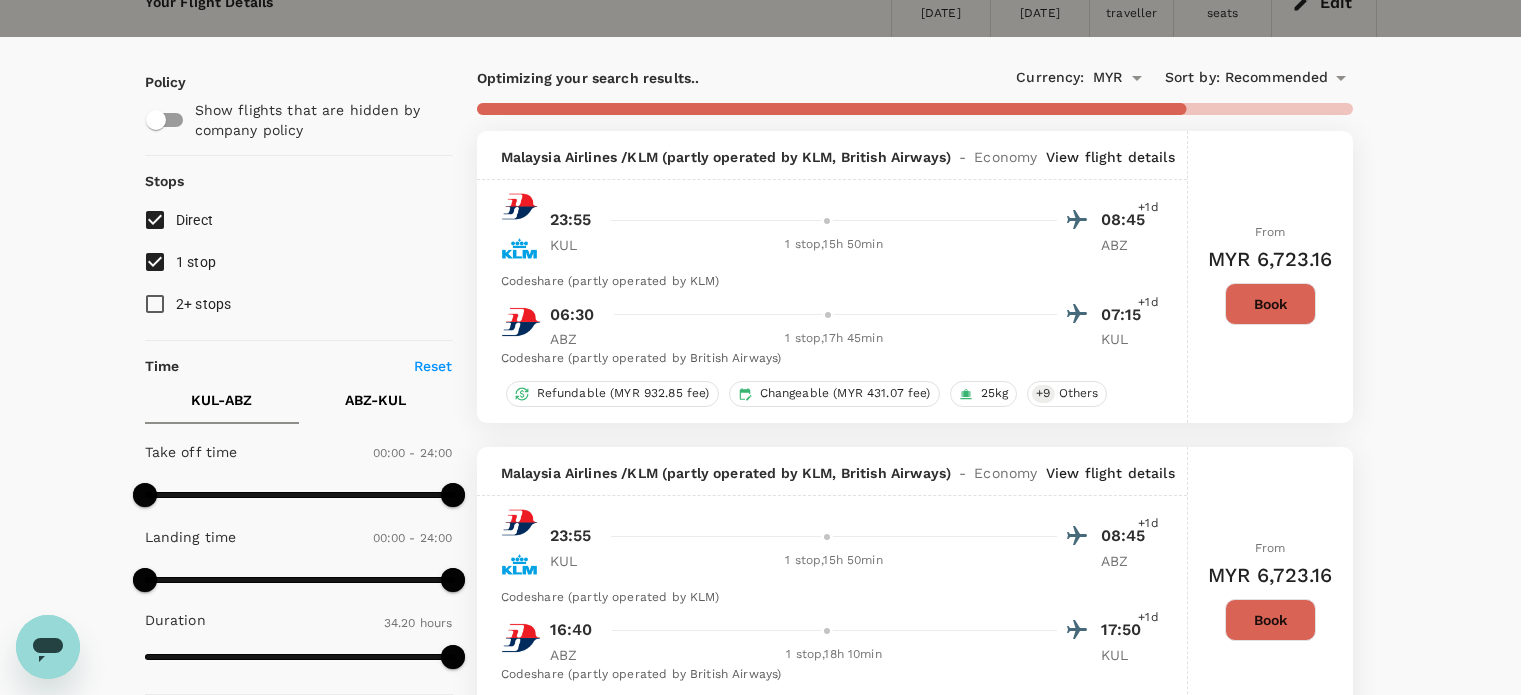 click on "Departure Time" at bounding box center (760, 2602) 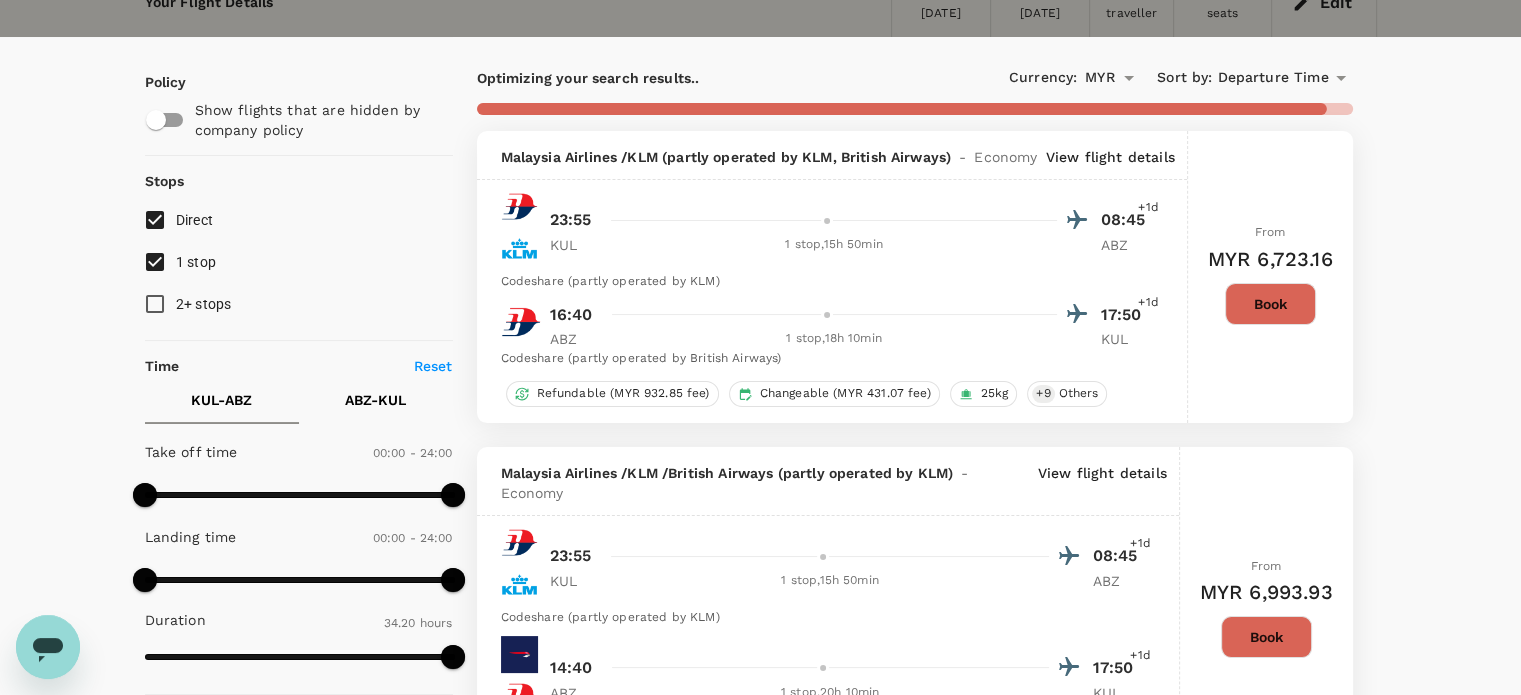 type on "MYR" 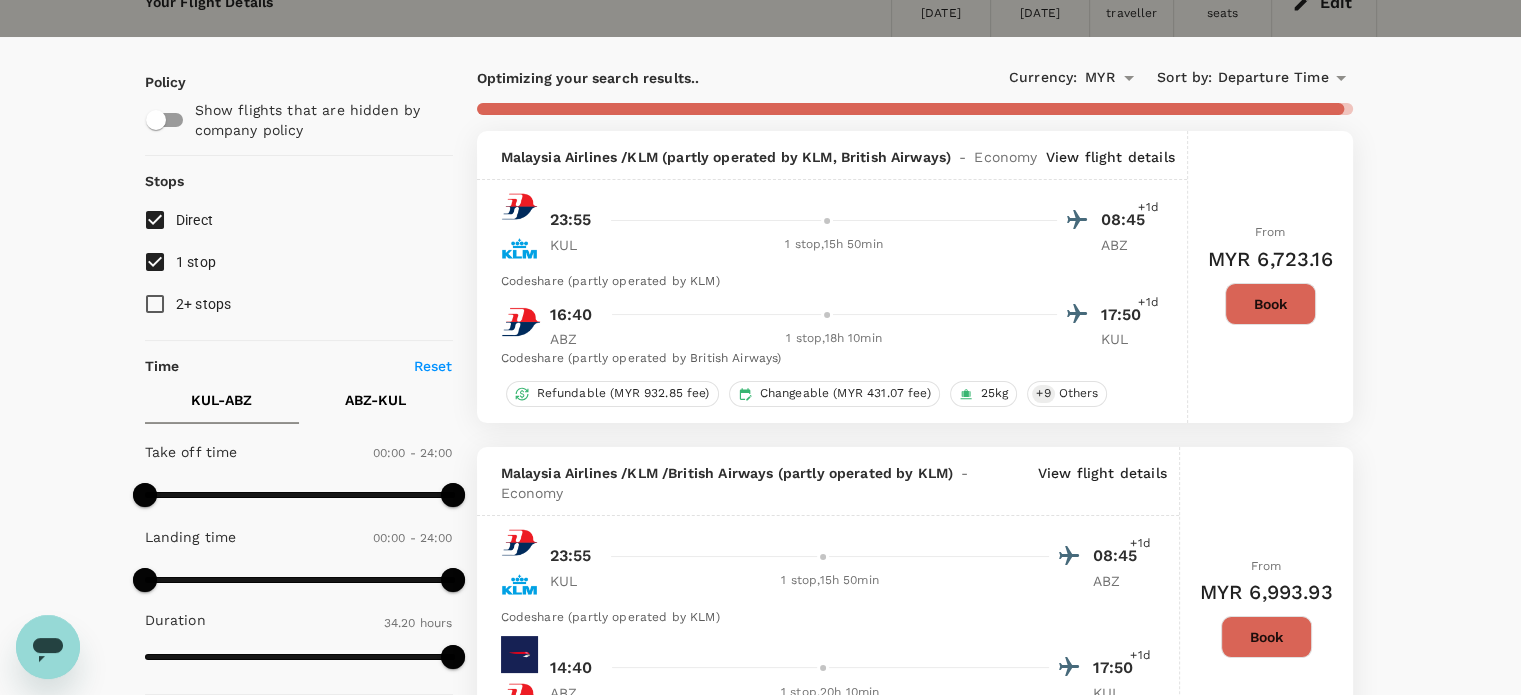 checkbox on "false" 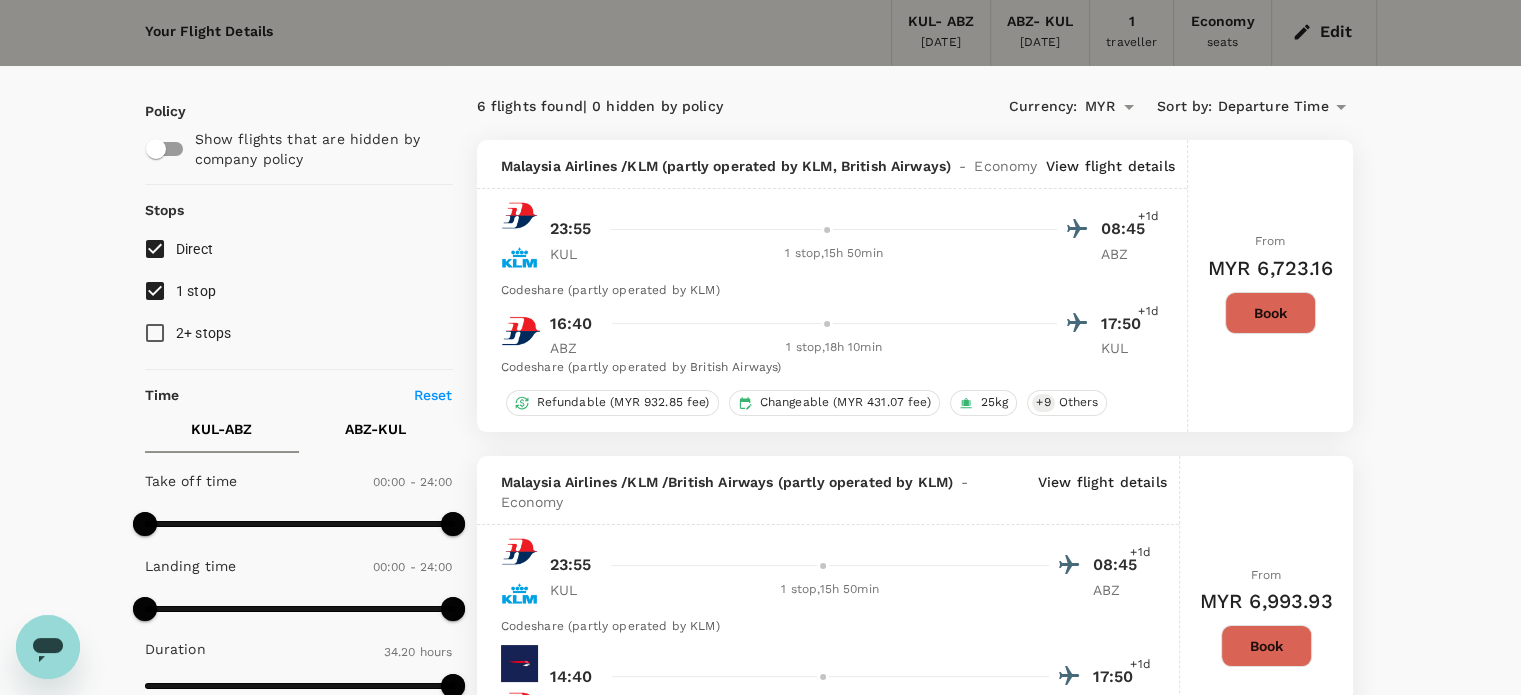 scroll, scrollTop: 0, scrollLeft: 0, axis: both 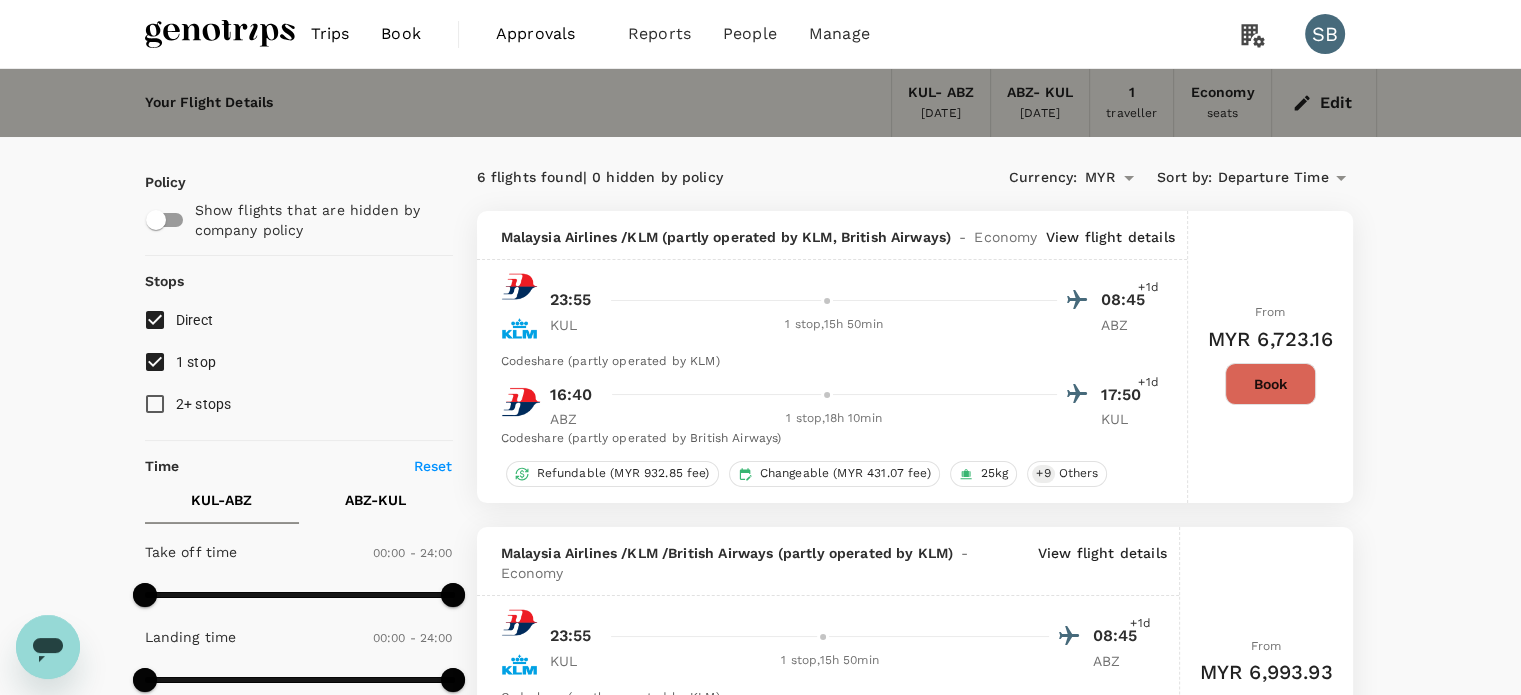 click at bounding box center (220, 34) 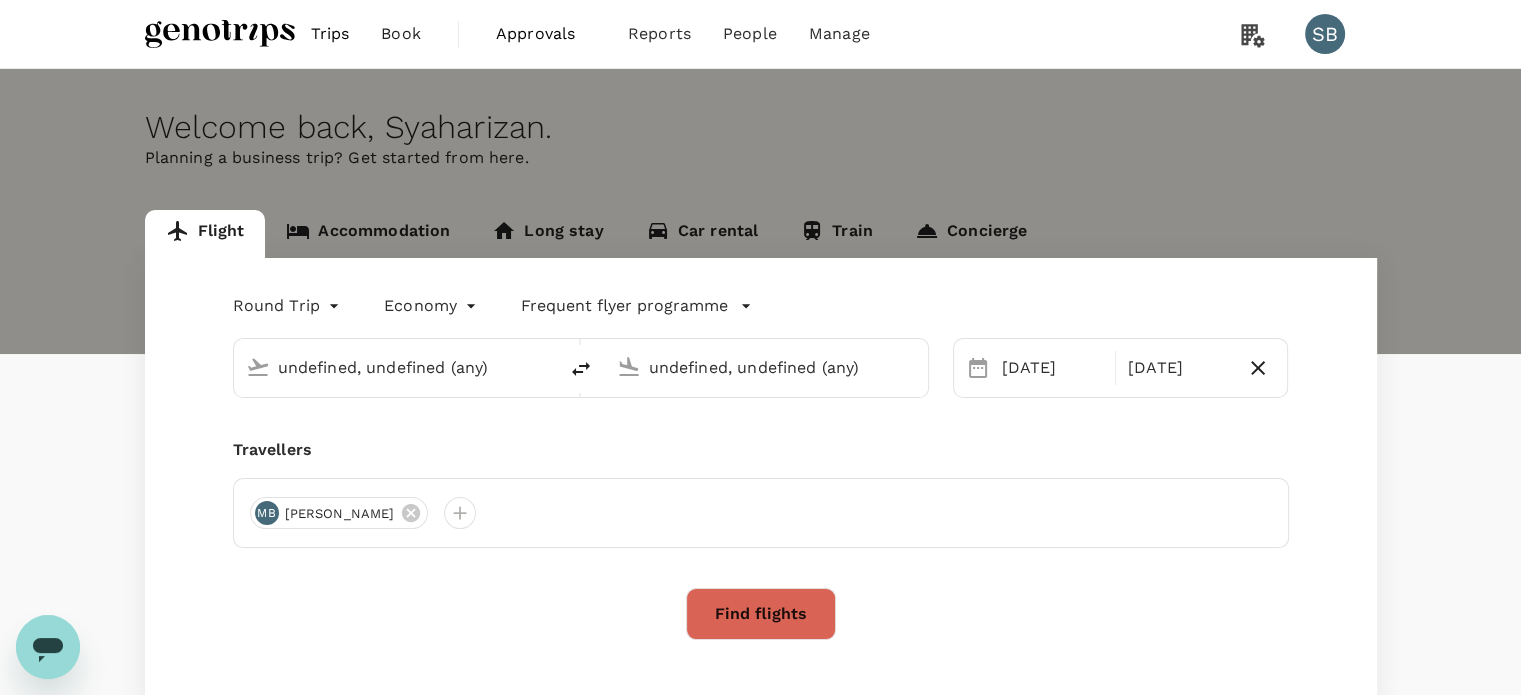 type on "Kuala Lumpur Intl ([GEOGRAPHIC_DATA])" 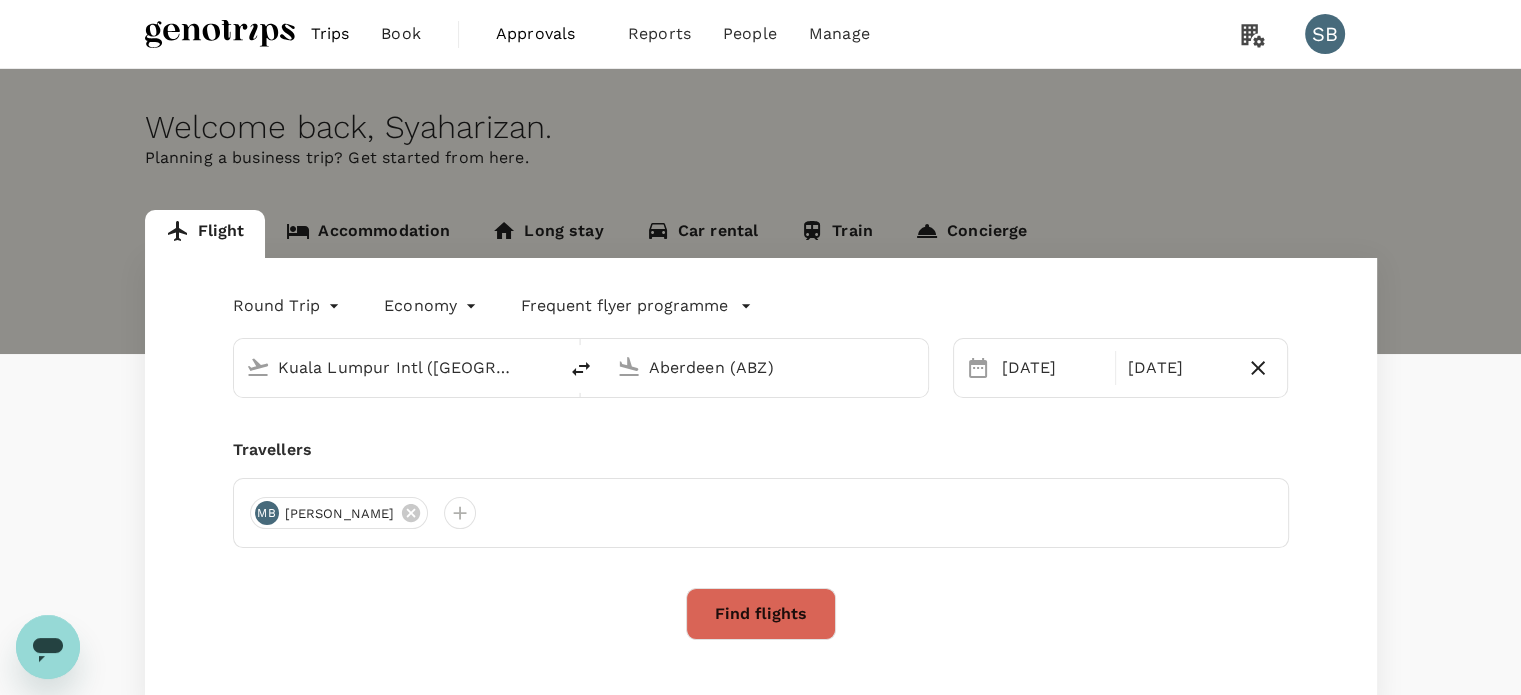 type 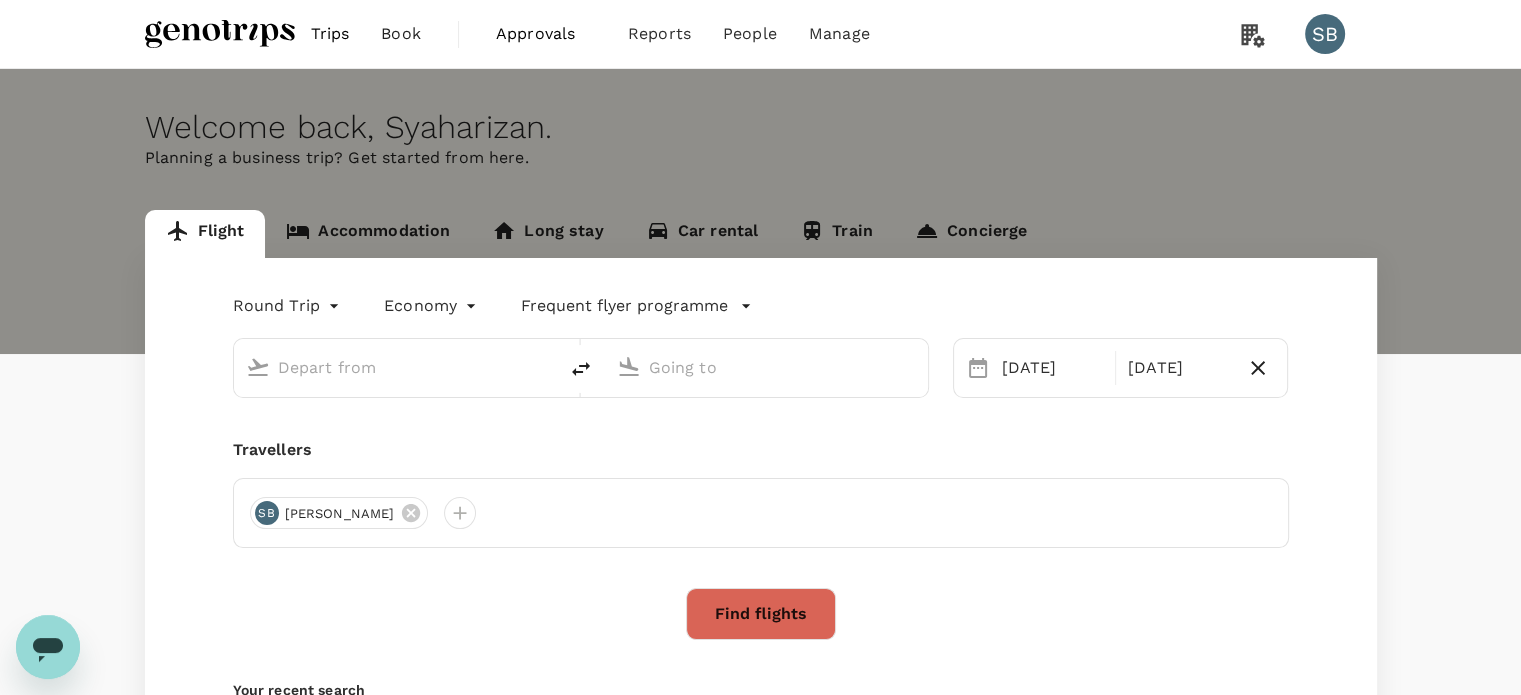 type on "Kuala Lumpur Intl ([GEOGRAPHIC_DATA])" 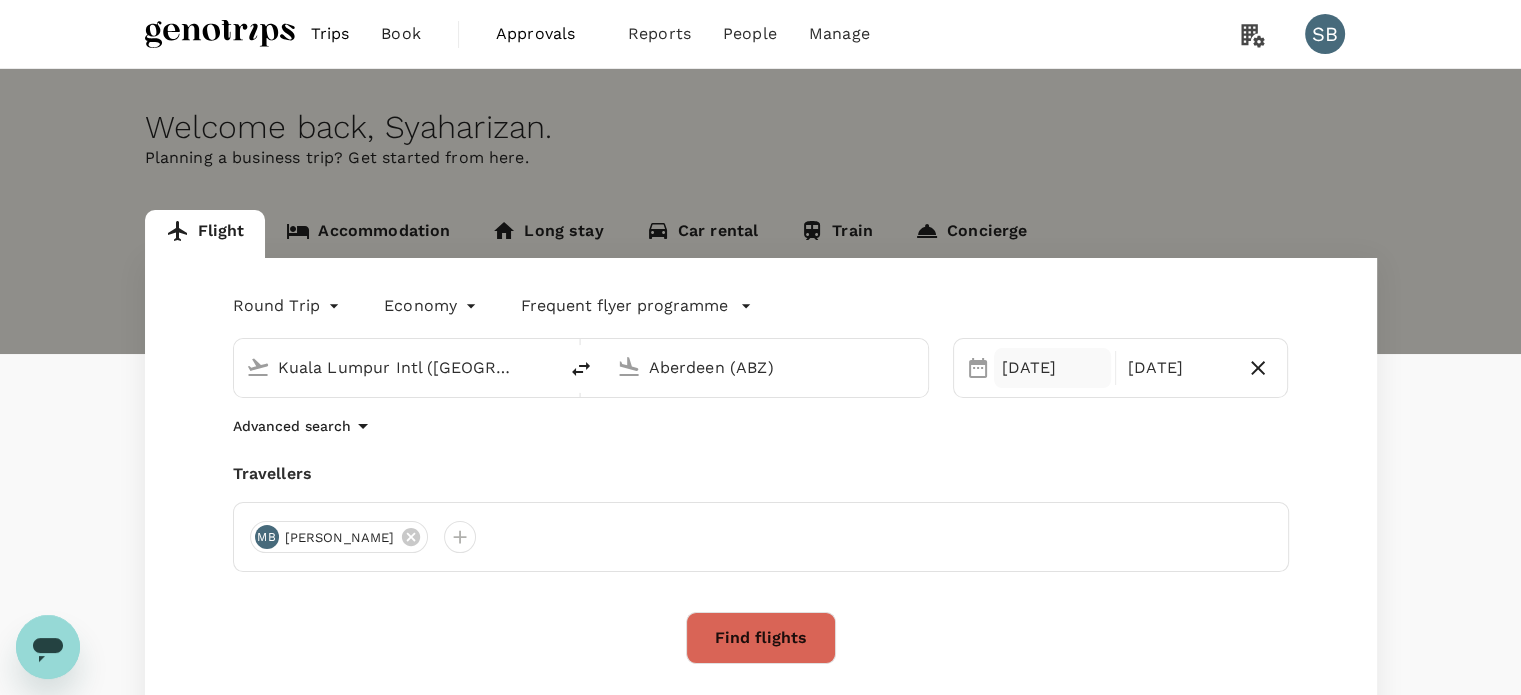 click on "[DATE]" at bounding box center (1052, 368) 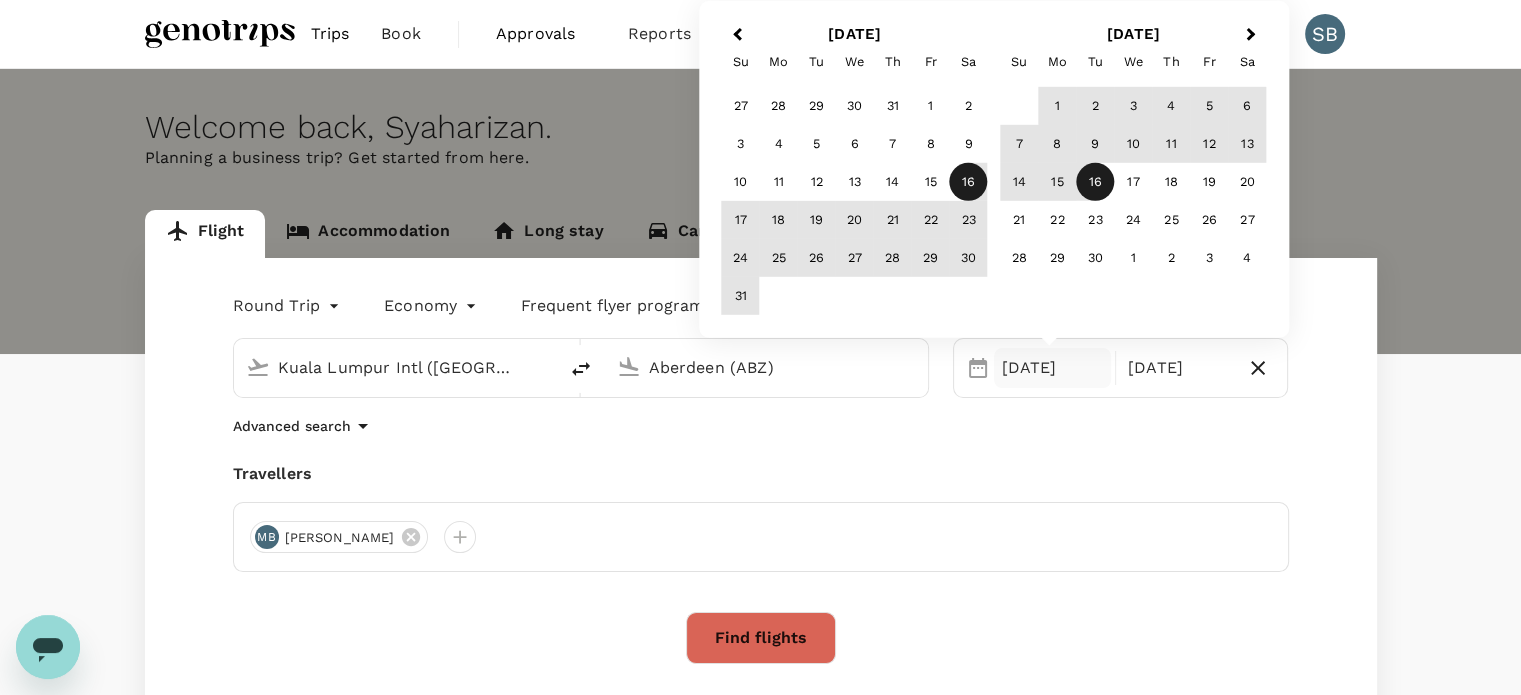 click on "16" at bounding box center (969, 182) 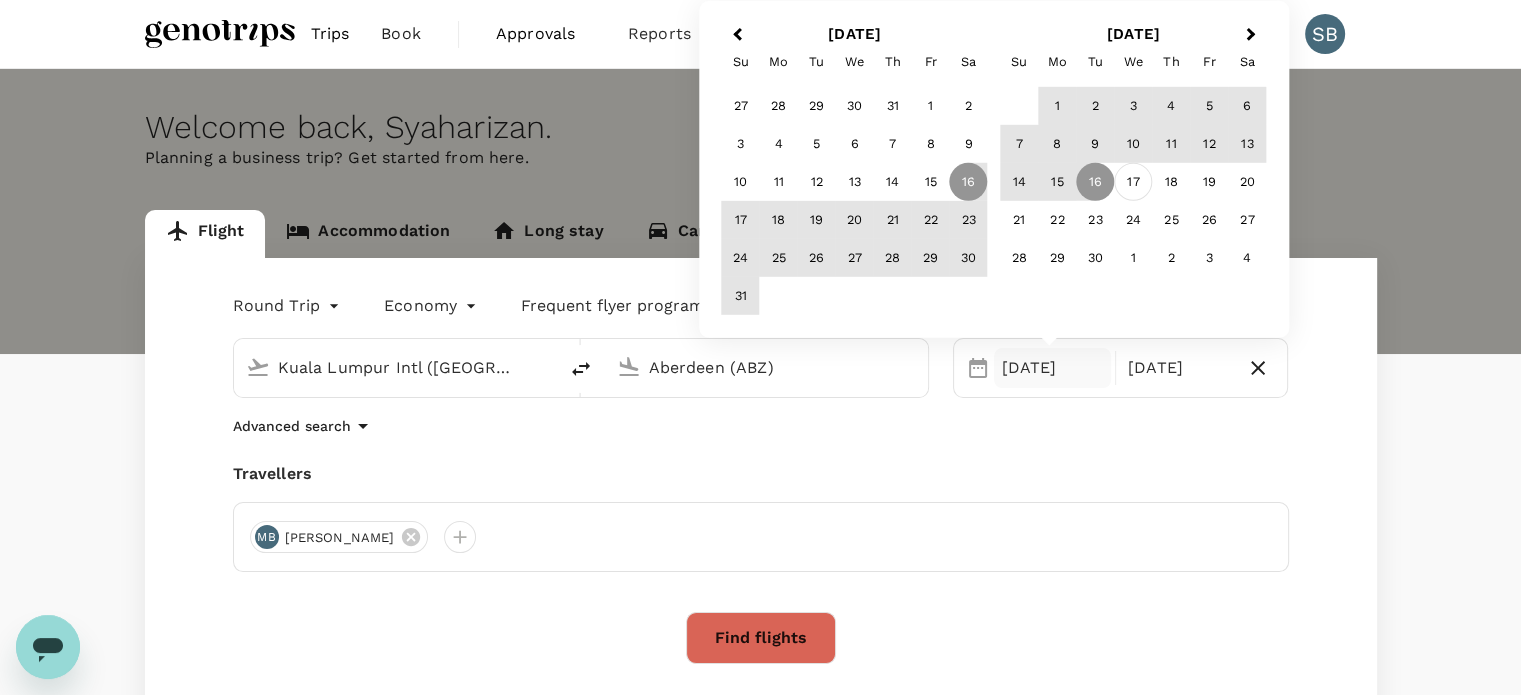 click on "17" at bounding box center [1133, 182] 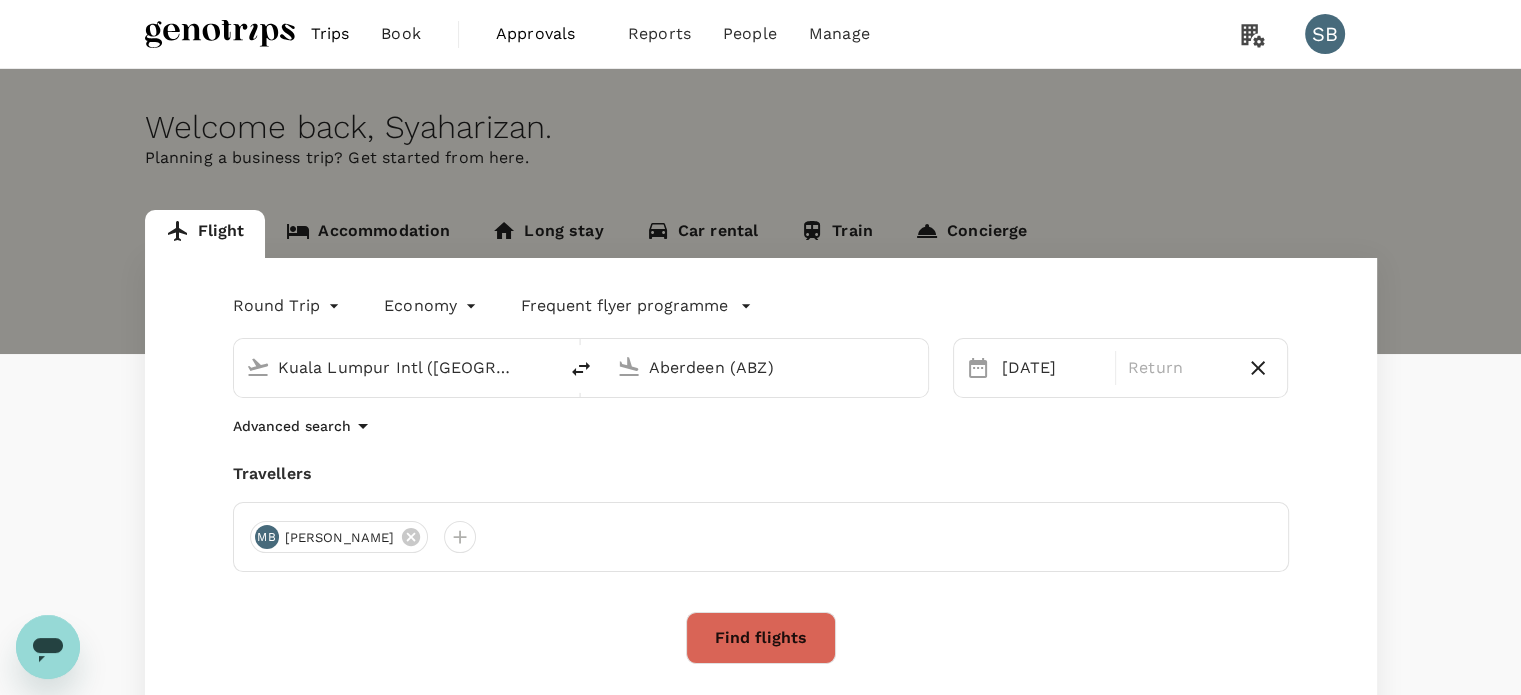 click on "Round Trip roundtrip Economy economy Frequent flyer programme [GEOGRAPHIC_DATA] Intl ([GEOGRAPHIC_DATA]) [GEOGRAPHIC_DATA] ([GEOGRAPHIC_DATA]) Selected date: [DATE] [DATE] Return Advanced search Travellers   MB [PERSON_NAME] Find flights Your recent search Flight to [GEOGRAPHIC_DATA] - ABZ [DATE] - [DATE] · 1 Traveller" at bounding box center (761, 547) 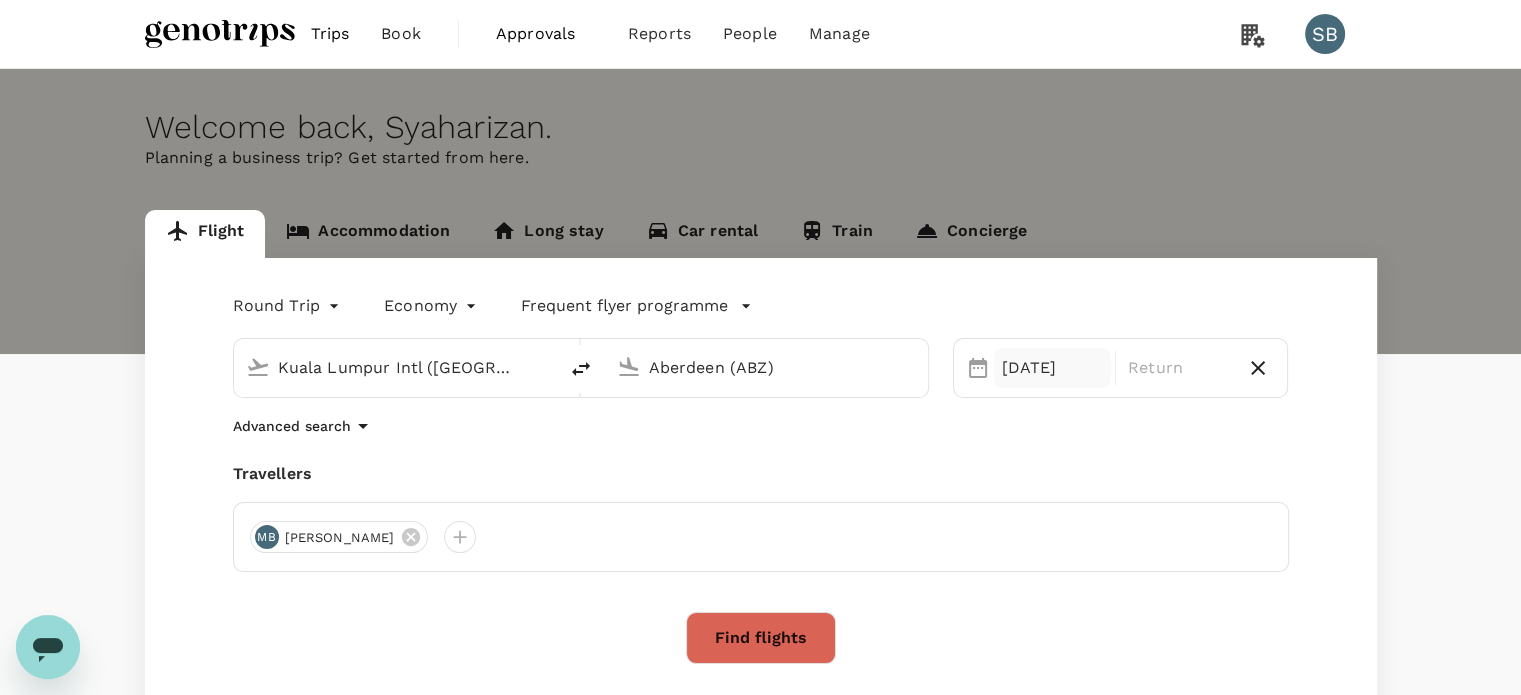 click on "[DATE]" at bounding box center (1052, 368) 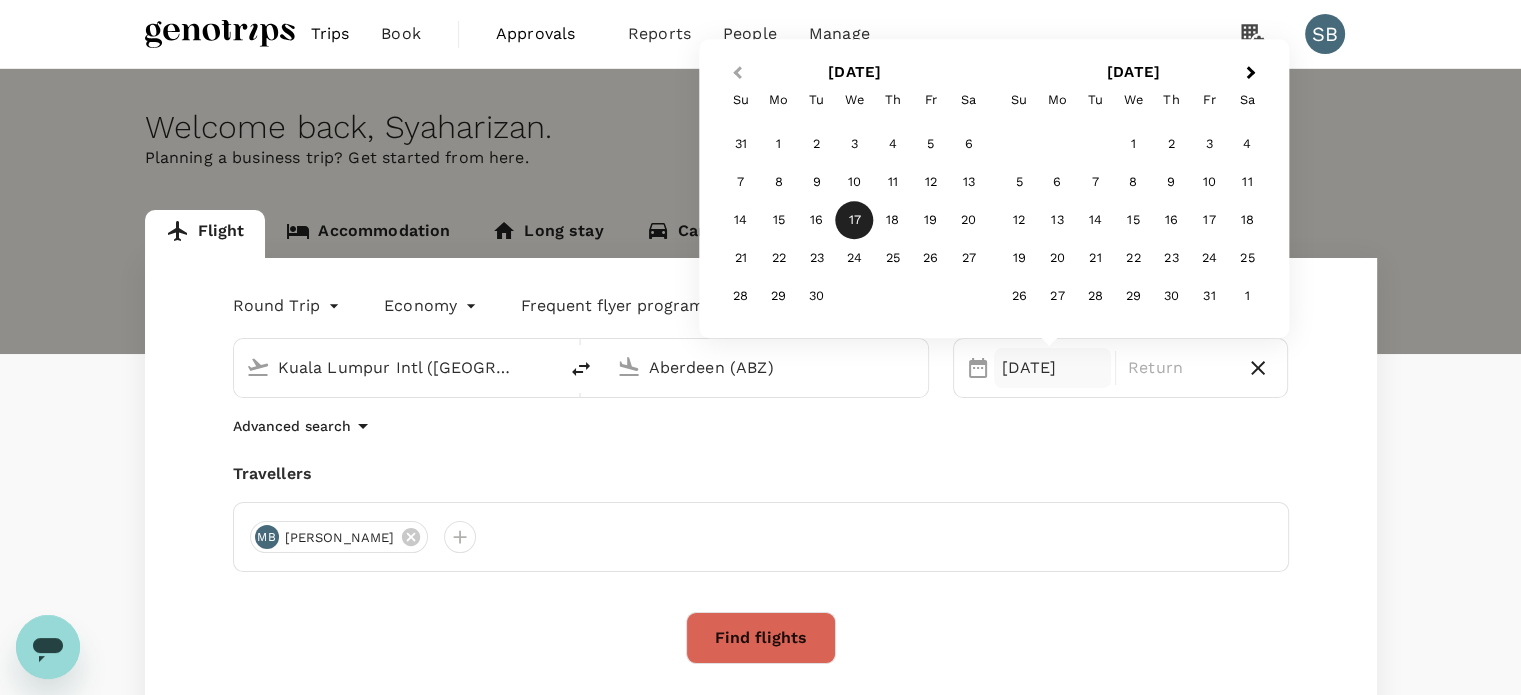 click on "Previous Month" at bounding box center (735, 74) 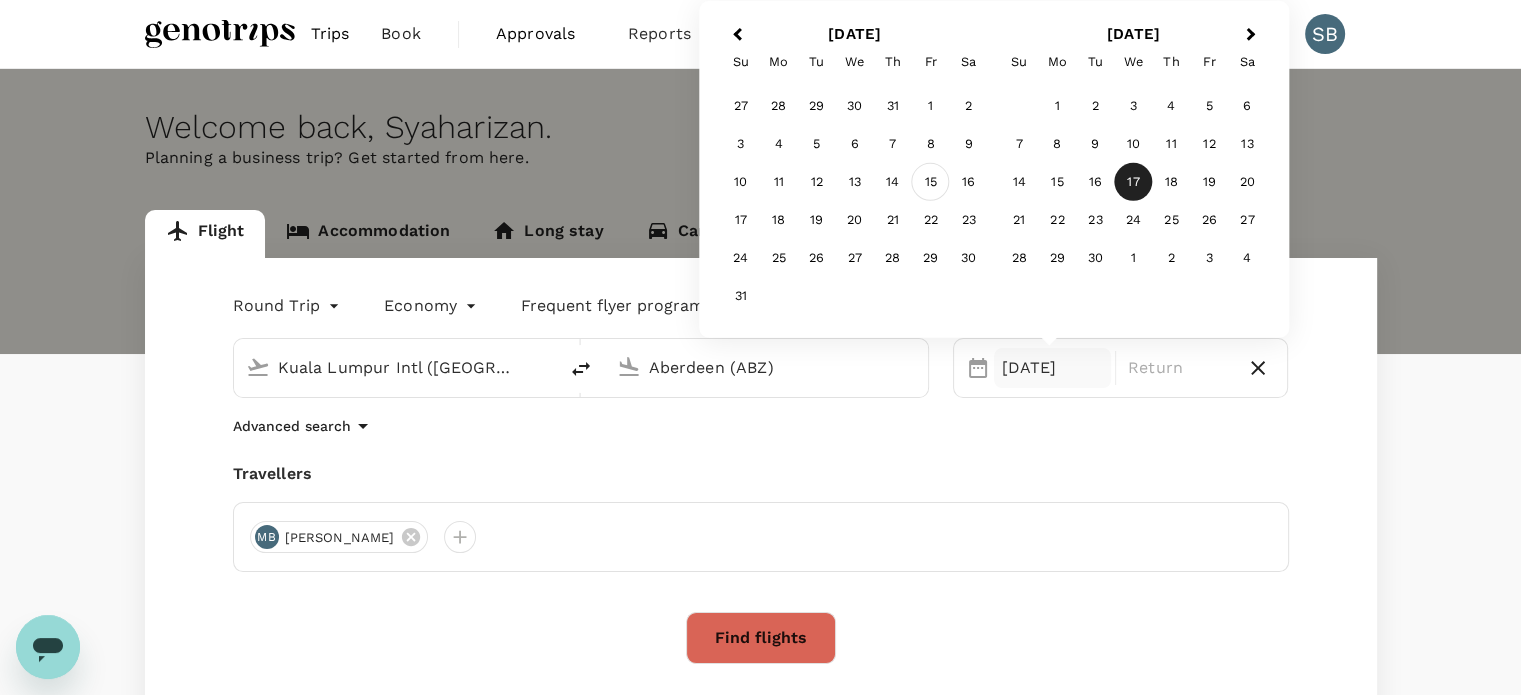click on "15" at bounding box center (931, 182) 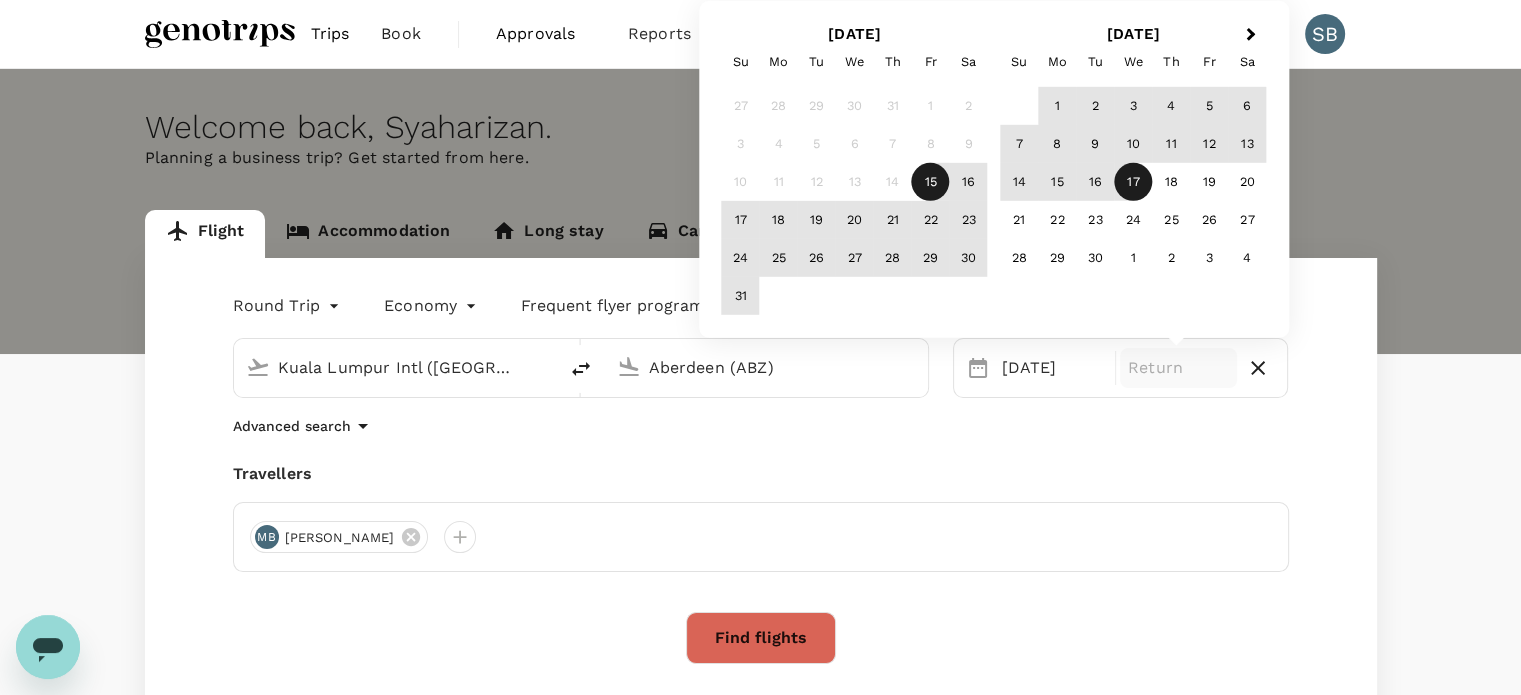 click on "17" at bounding box center (1133, 182) 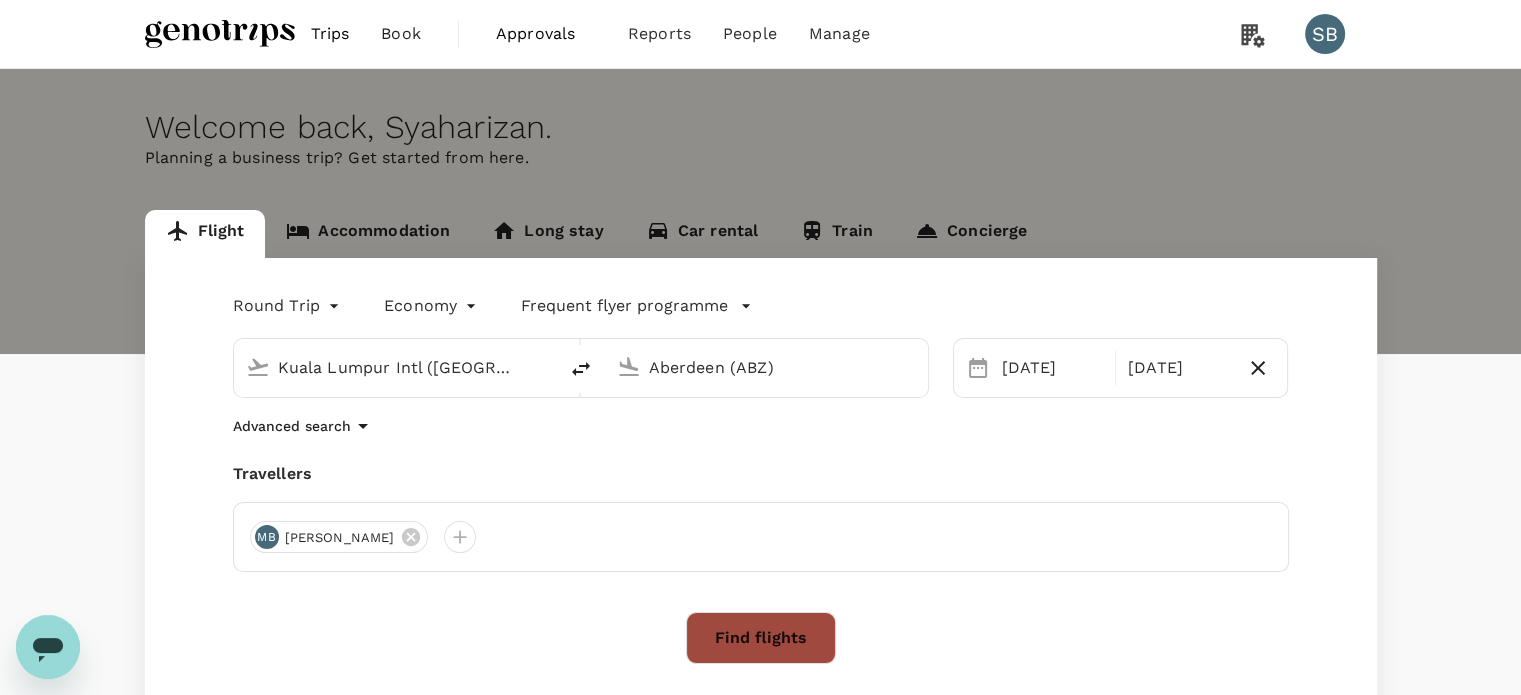 click on "Find flights" at bounding box center (761, 638) 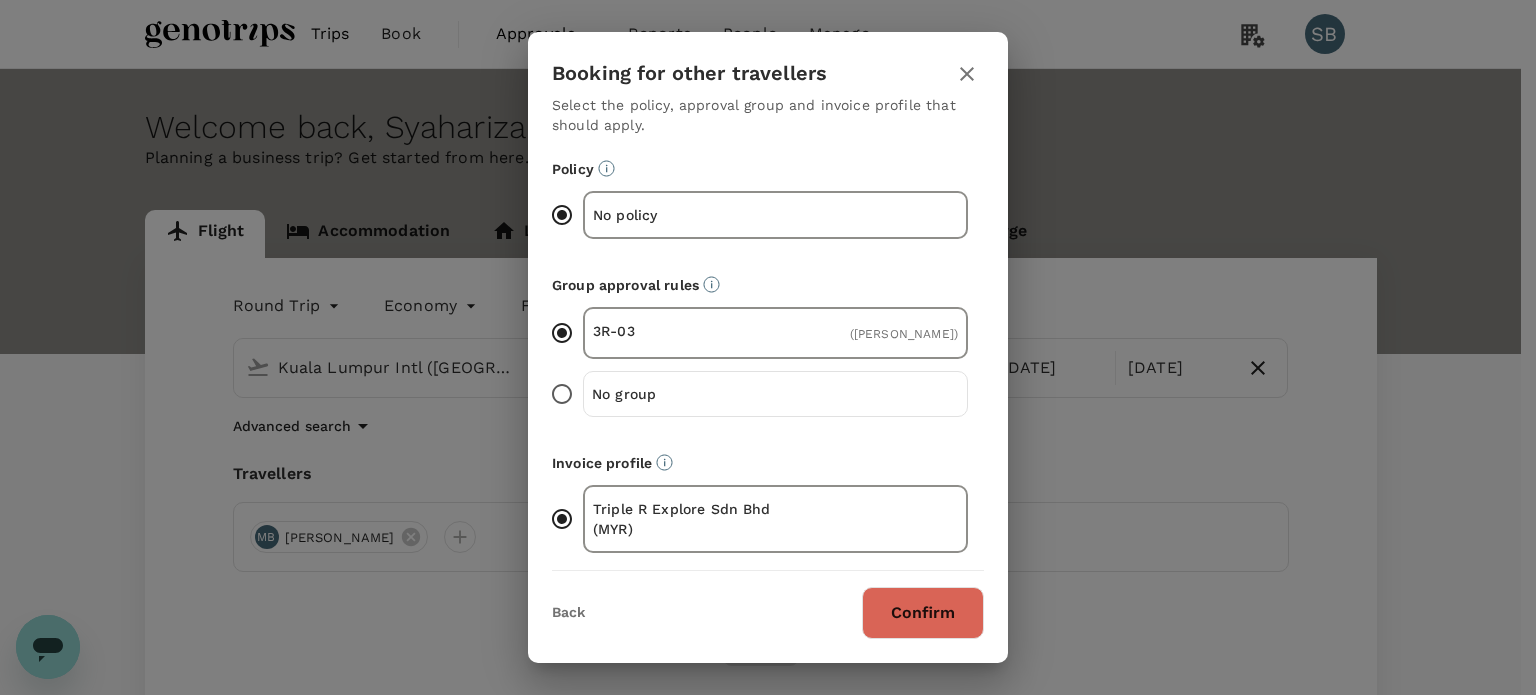click on "Confirm" at bounding box center (923, 613) 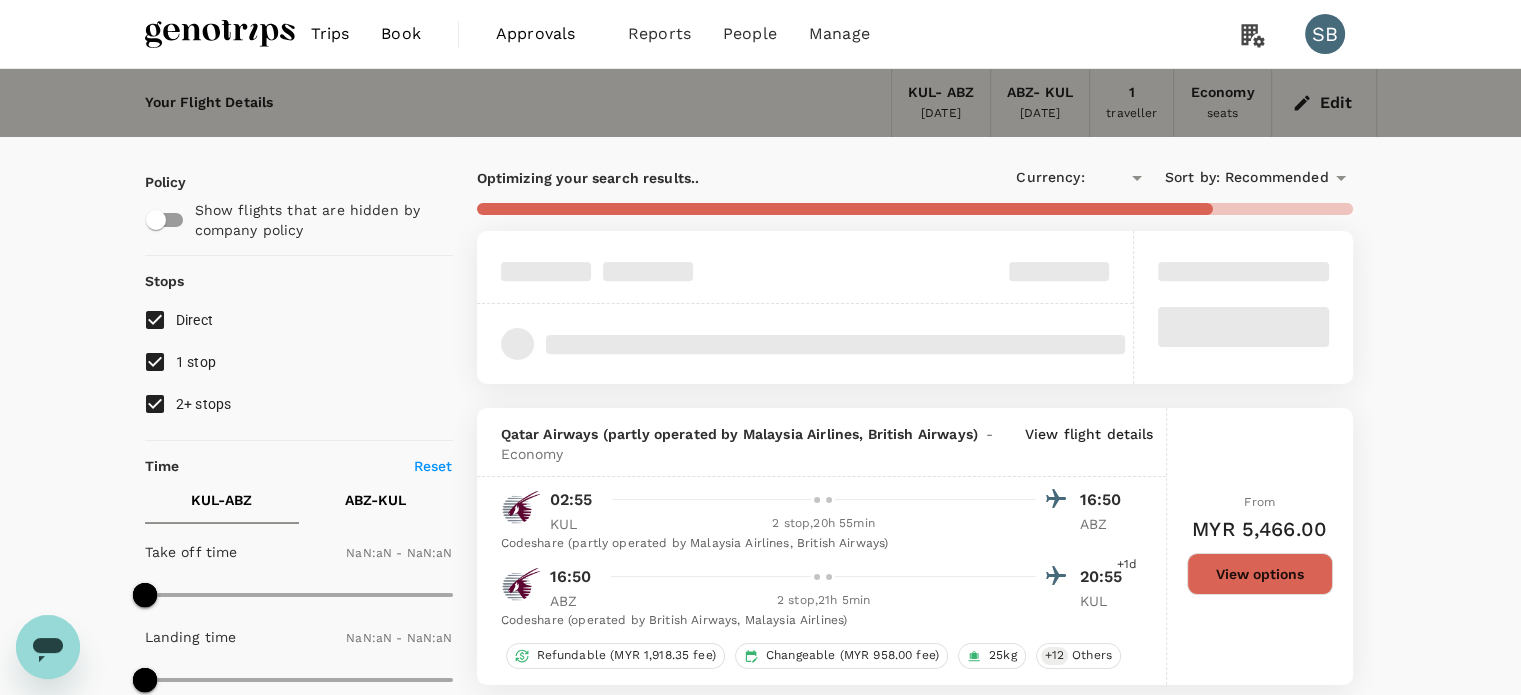 type on "MYR" 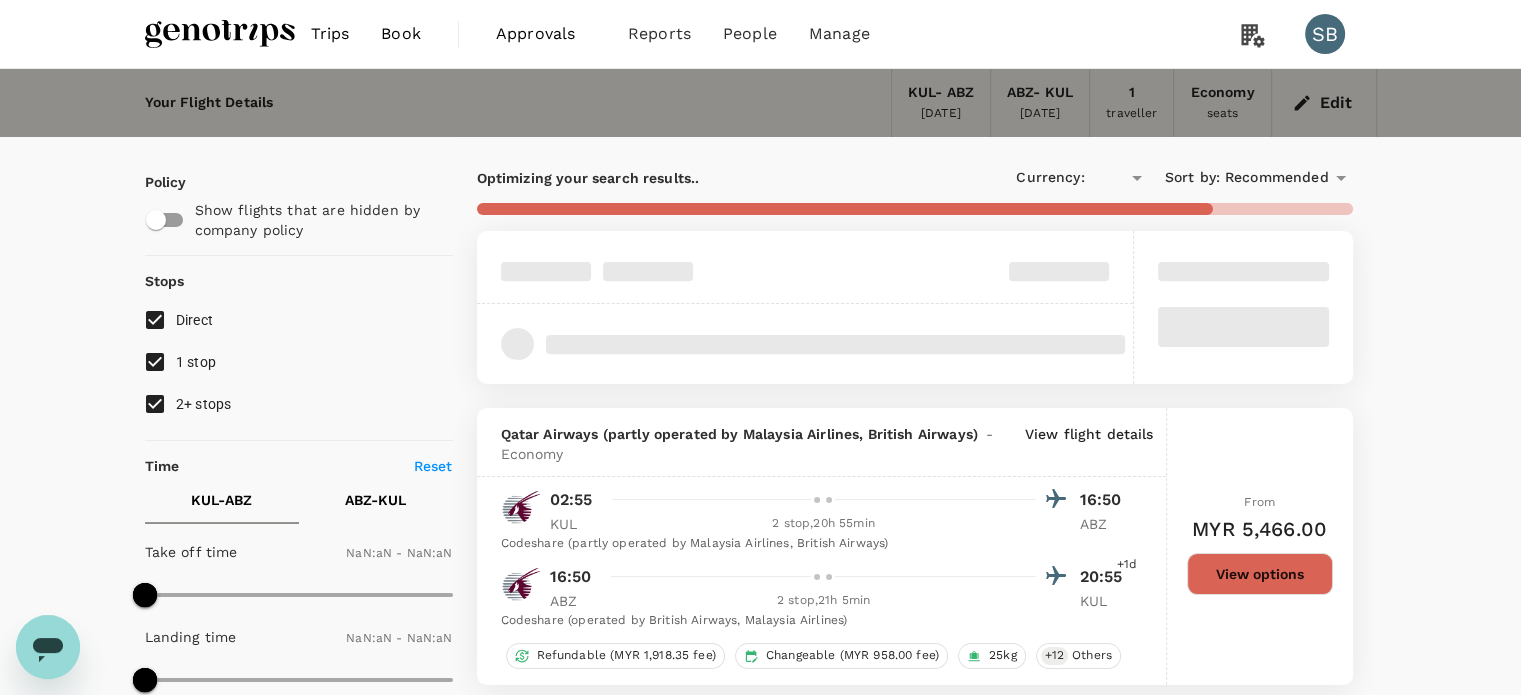 type on "1440" 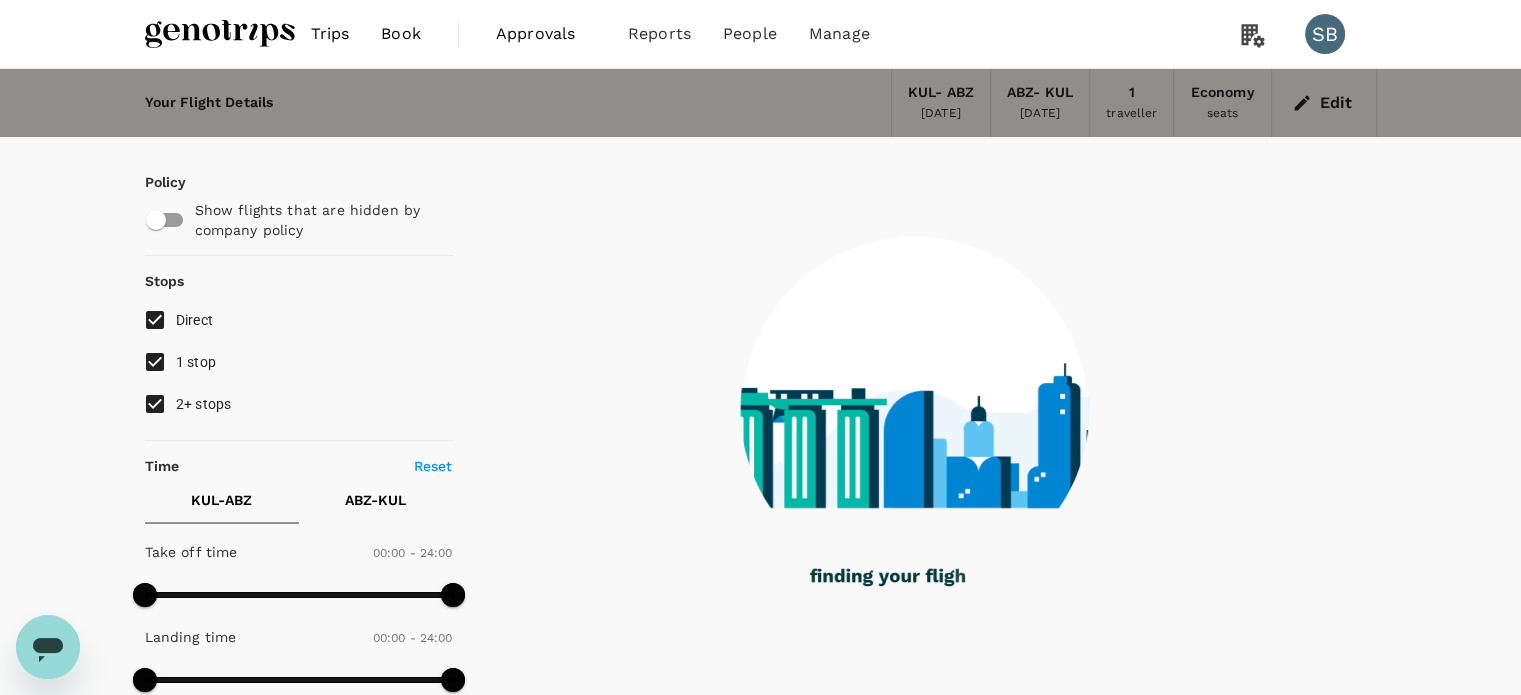 click on "2+ stops" at bounding box center [155, 404] 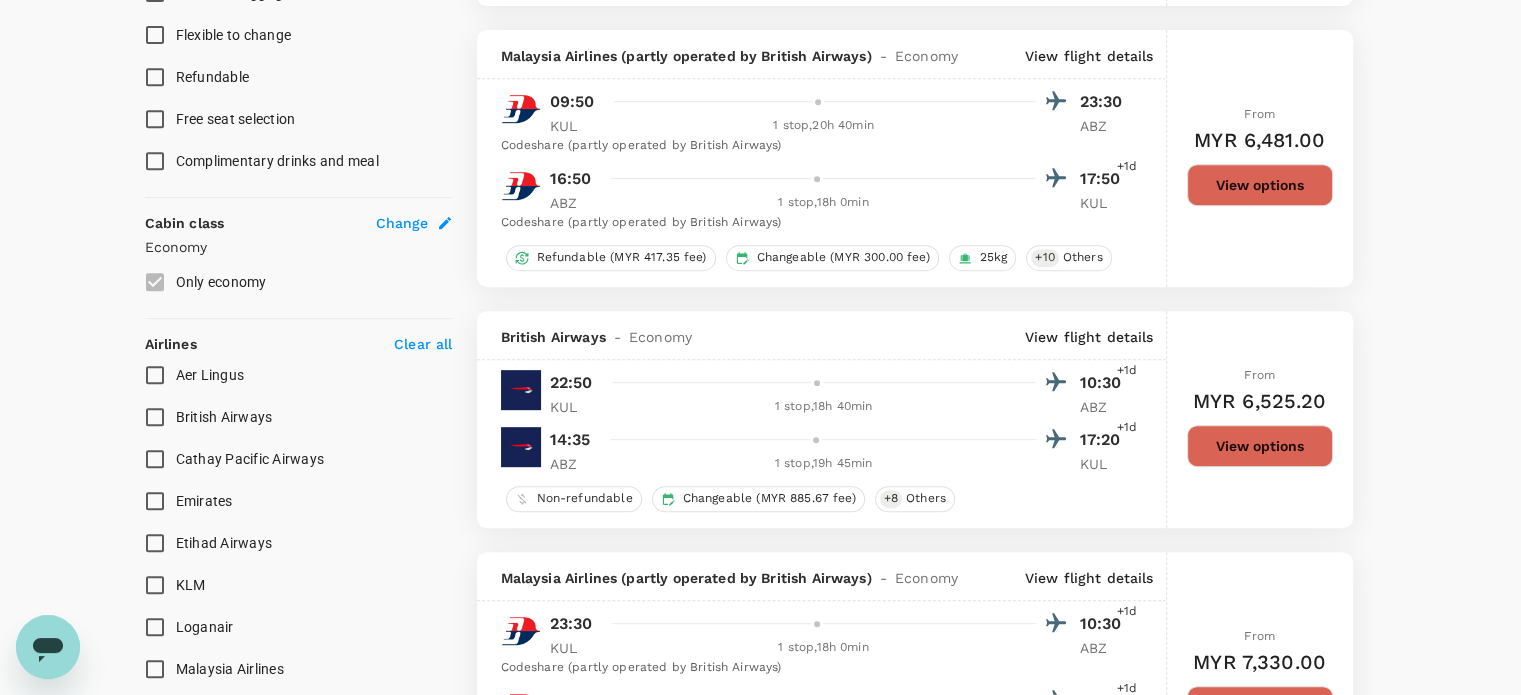 scroll, scrollTop: 1000, scrollLeft: 0, axis: vertical 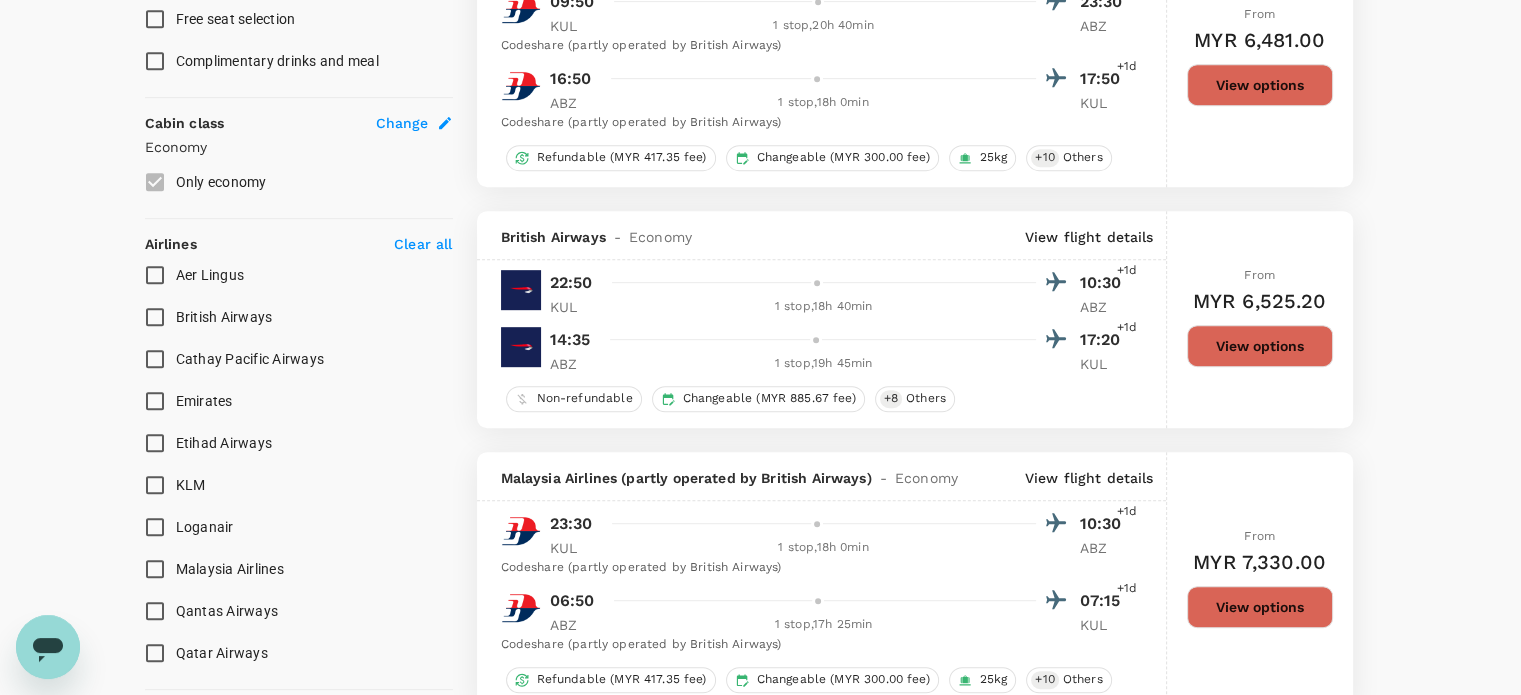 click on "KLM" at bounding box center (155, 485) 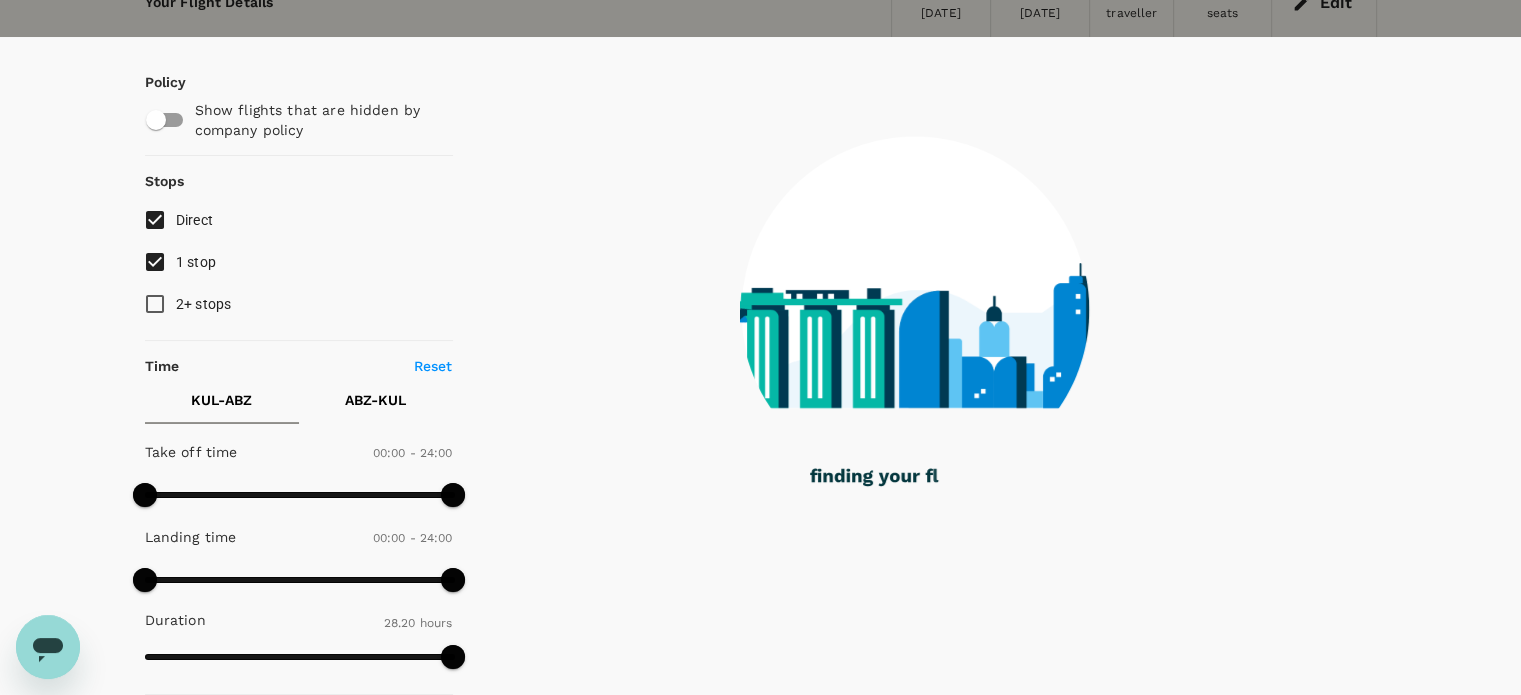 scroll, scrollTop: 34, scrollLeft: 0, axis: vertical 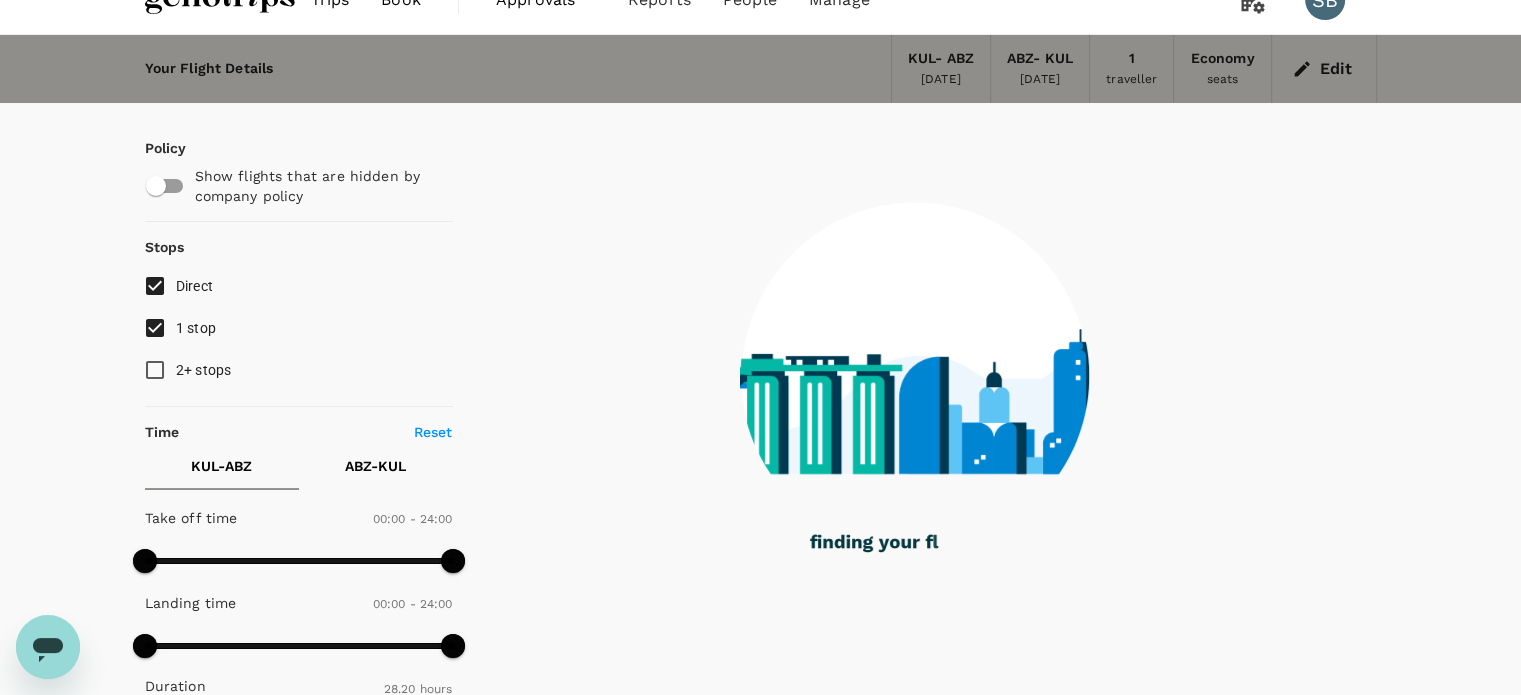type on "1920" 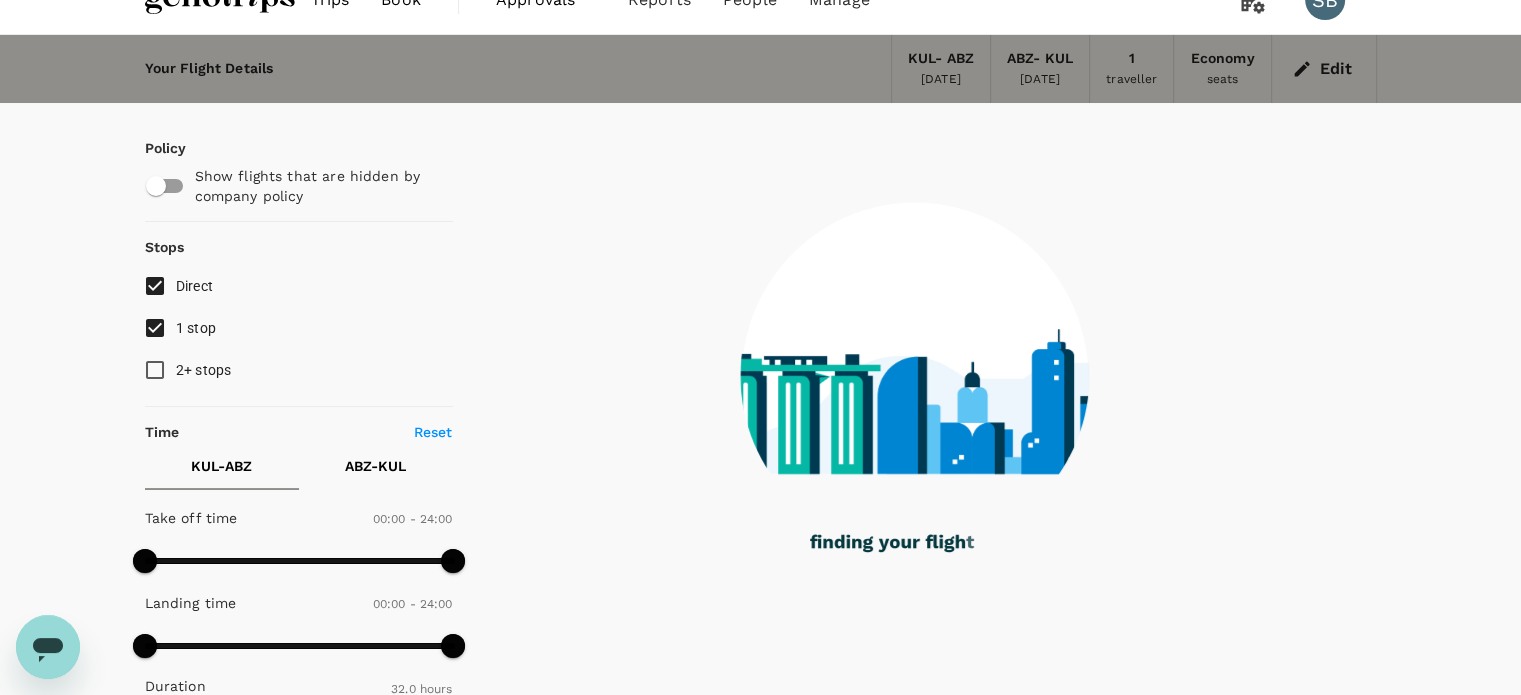 scroll, scrollTop: 0, scrollLeft: 0, axis: both 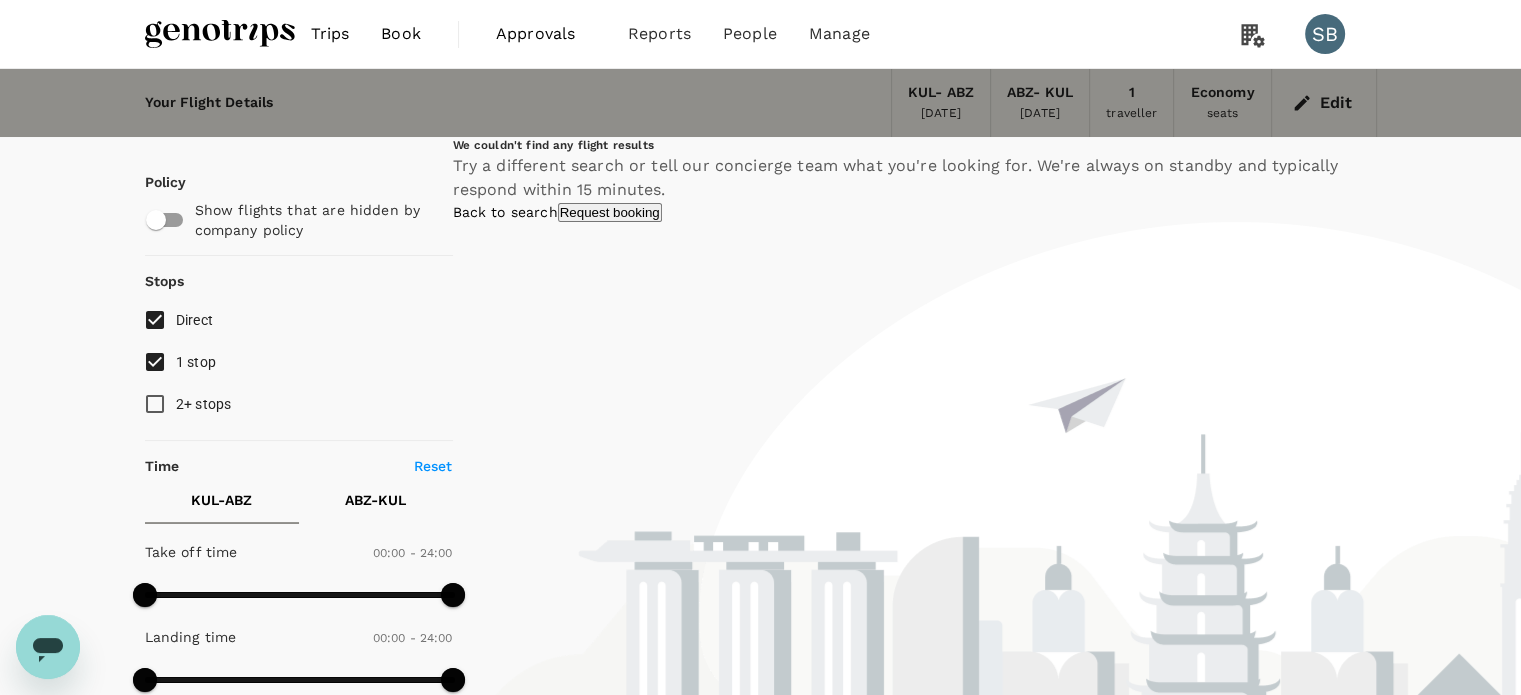 click at bounding box center [220, 34] 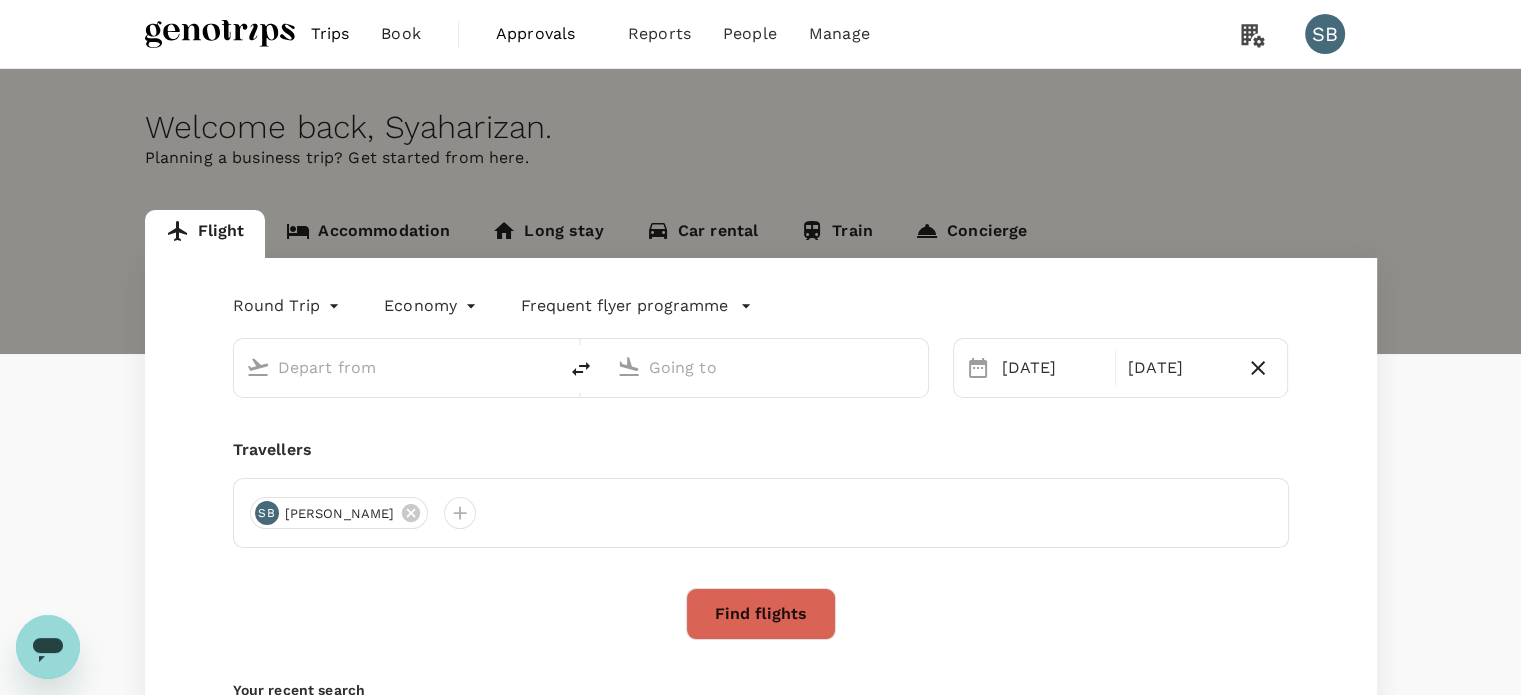 type on "Kuala Lumpur Intl ([GEOGRAPHIC_DATA])" 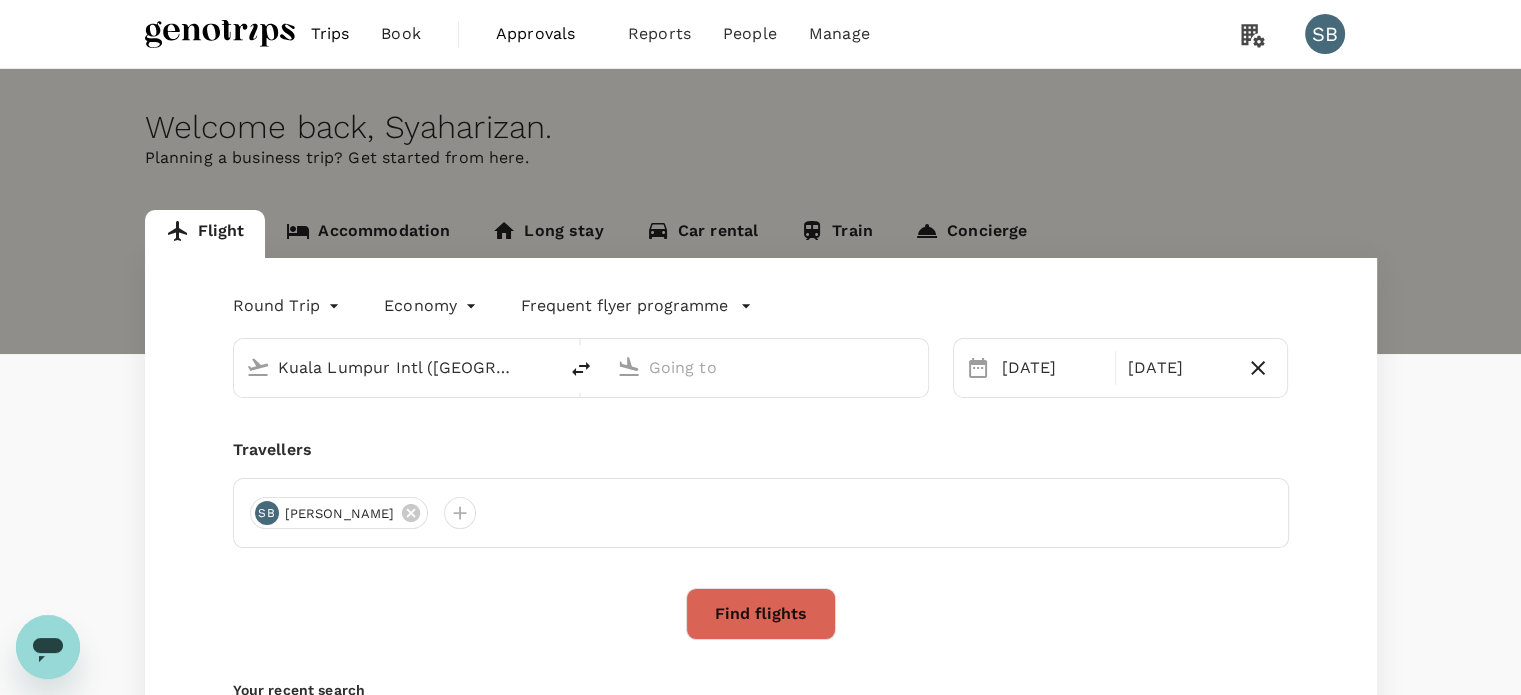 type on "Aberdeen (ABZ)" 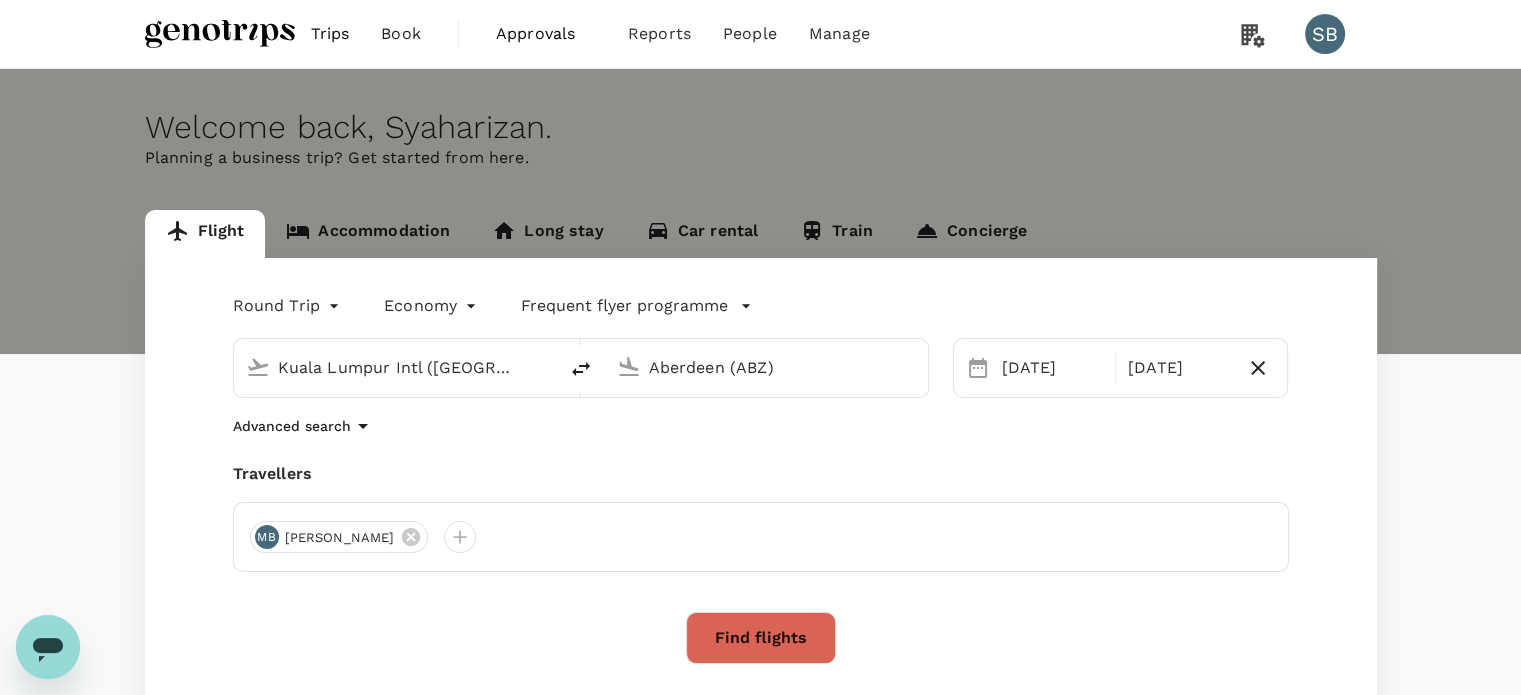 type 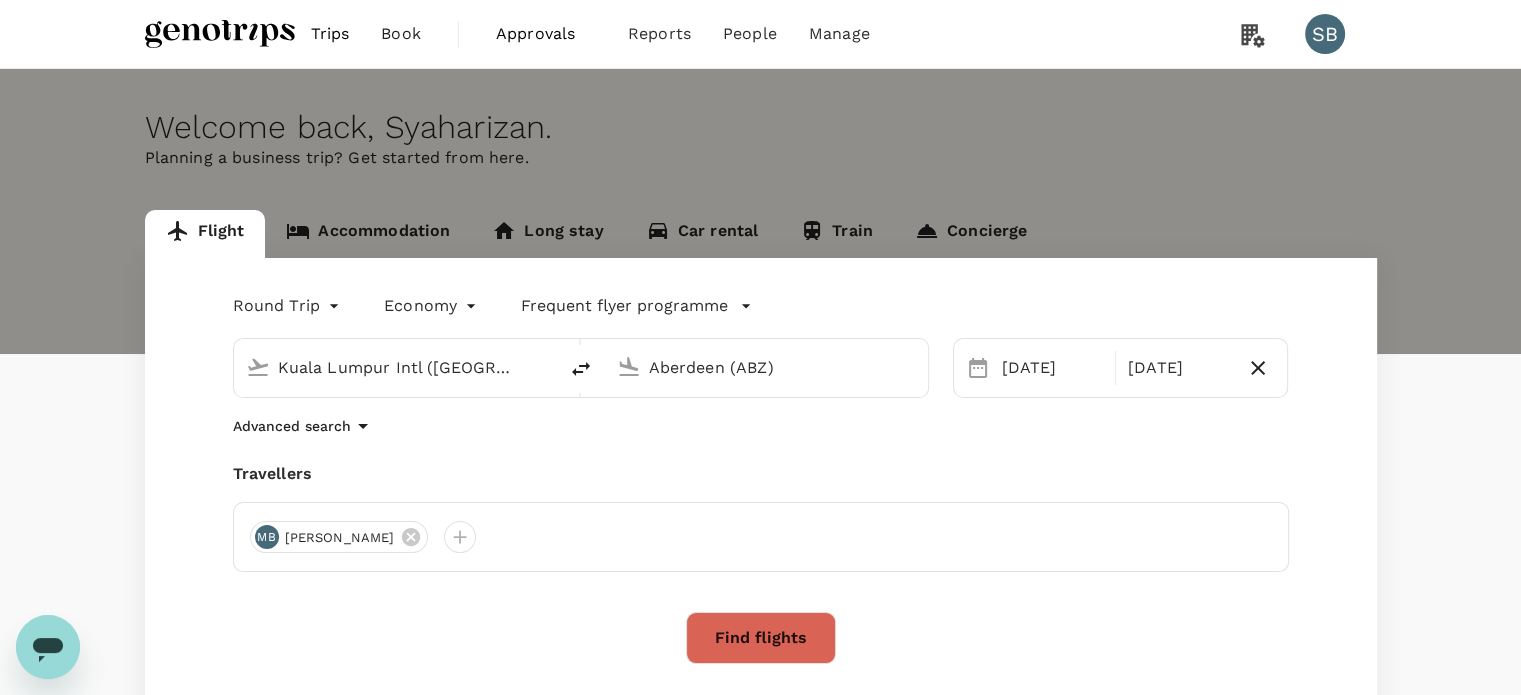 type 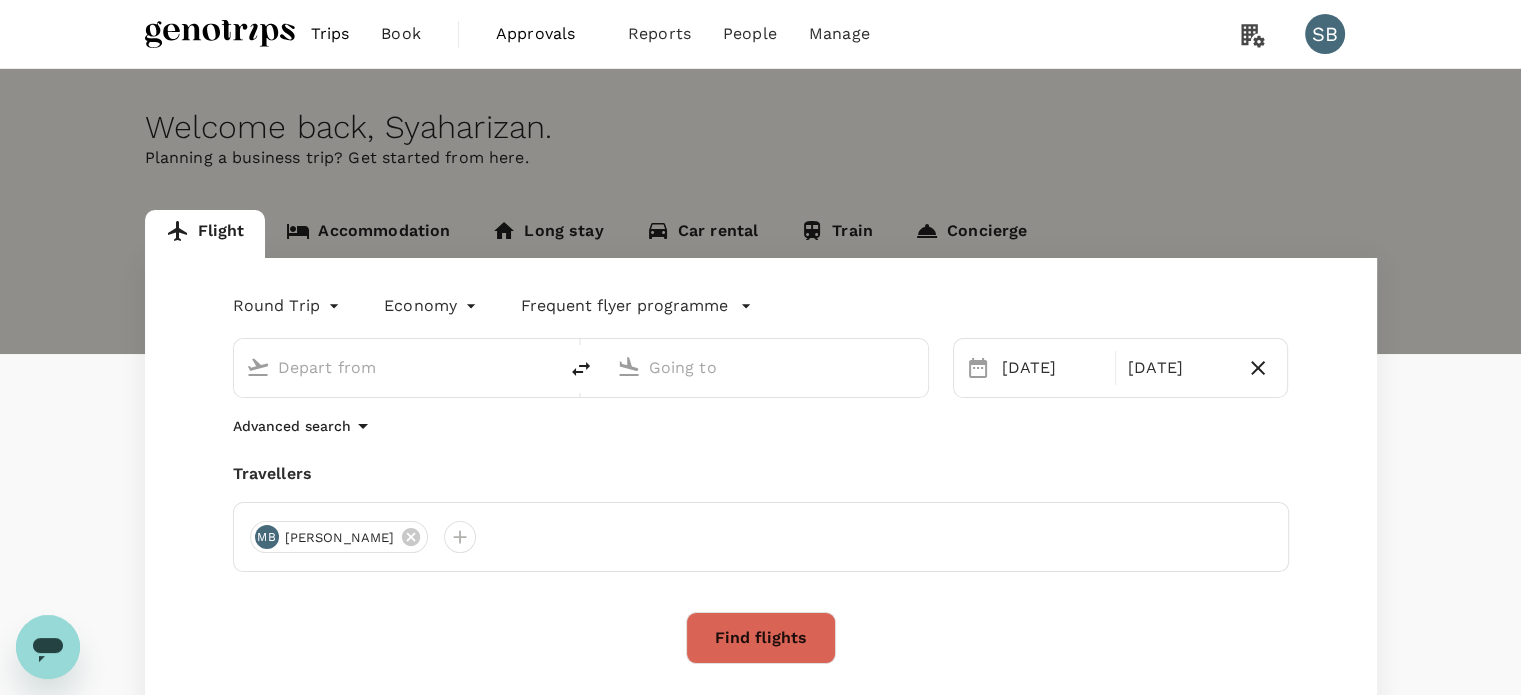 type on "Kuala Lumpur Intl ([GEOGRAPHIC_DATA])" 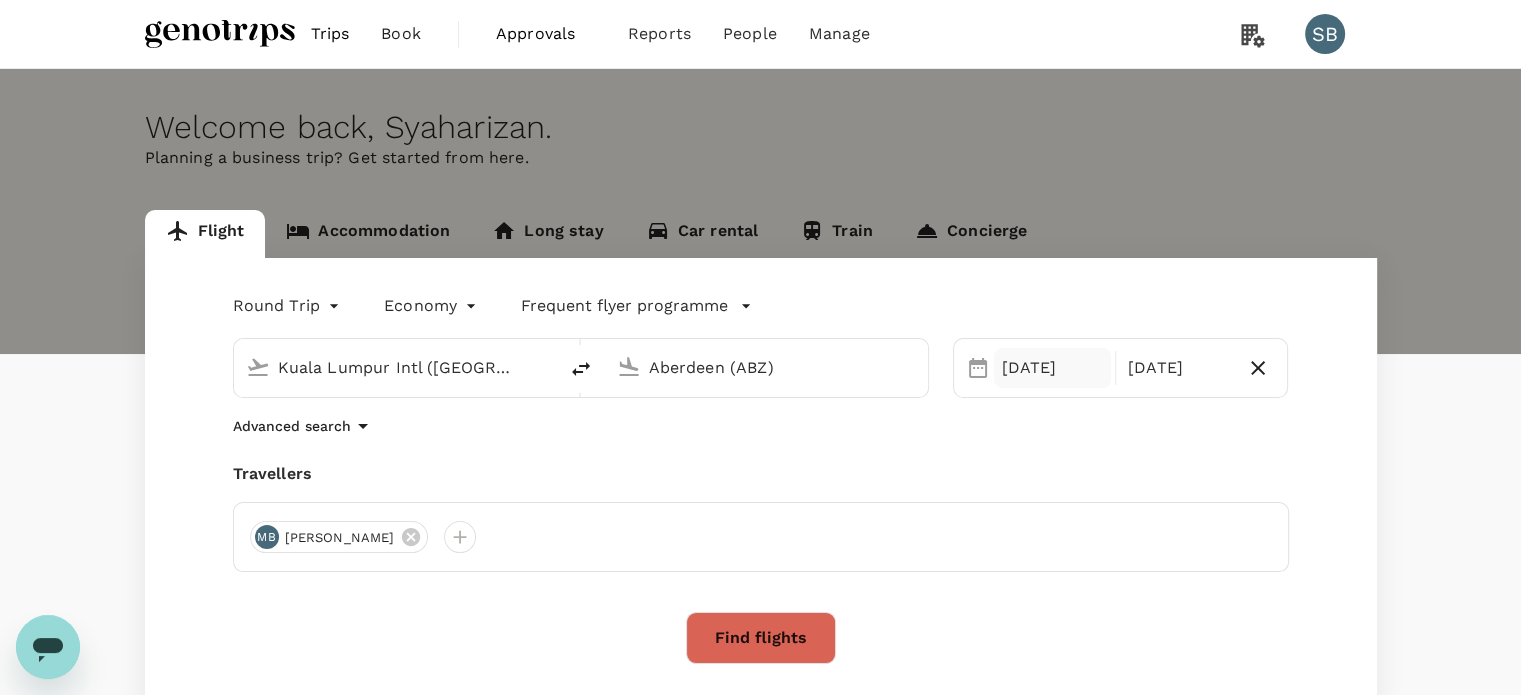 click on "[DATE]" at bounding box center [1052, 368] 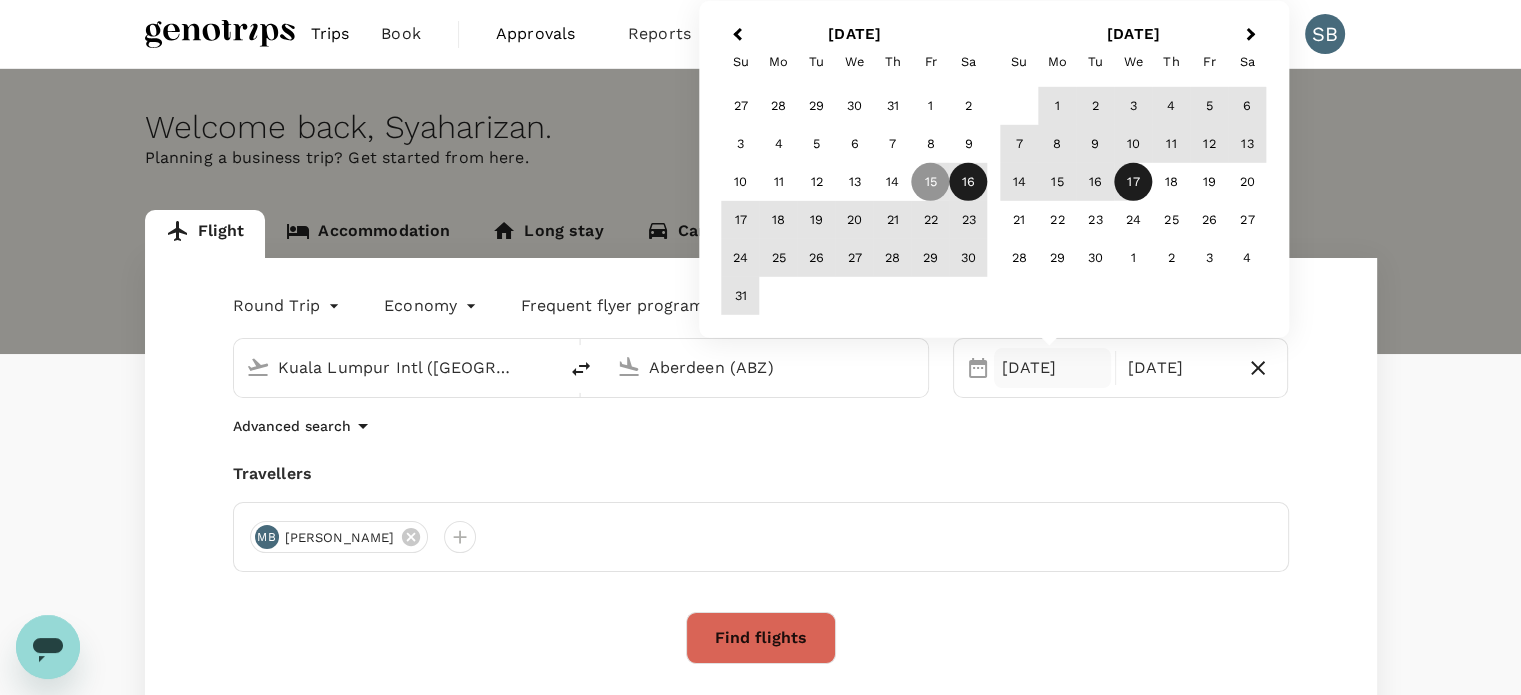 click on "16" at bounding box center [969, 182] 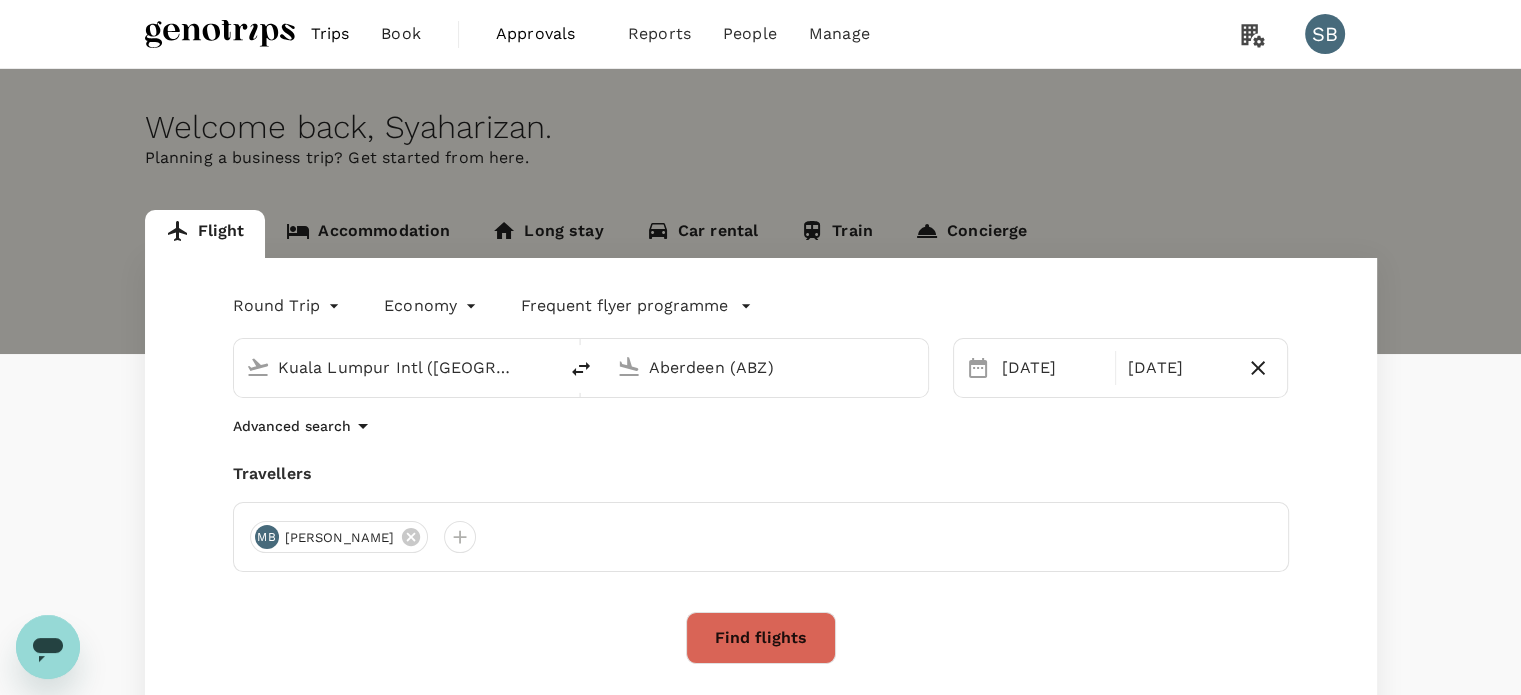 click on "Travellers" at bounding box center (761, 474) 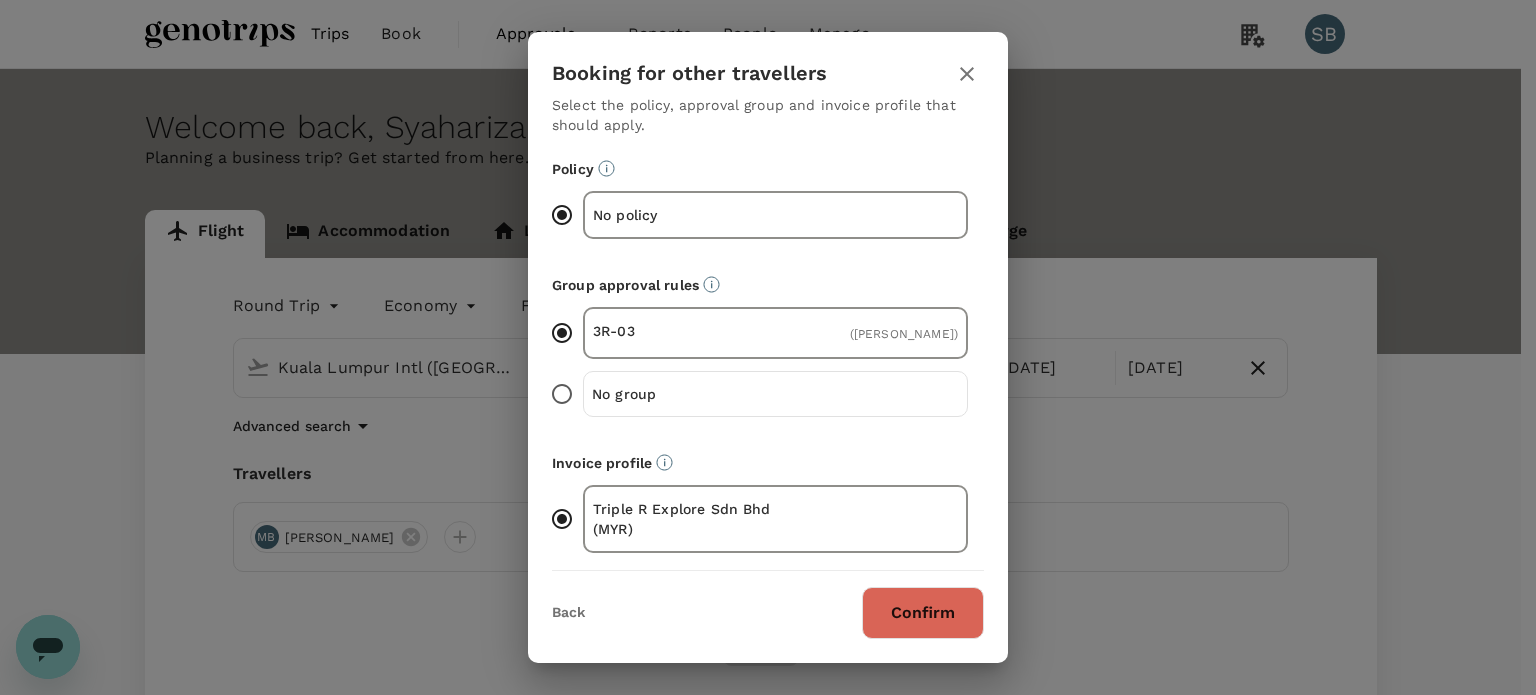 click on "Confirm" at bounding box center [923, 613] 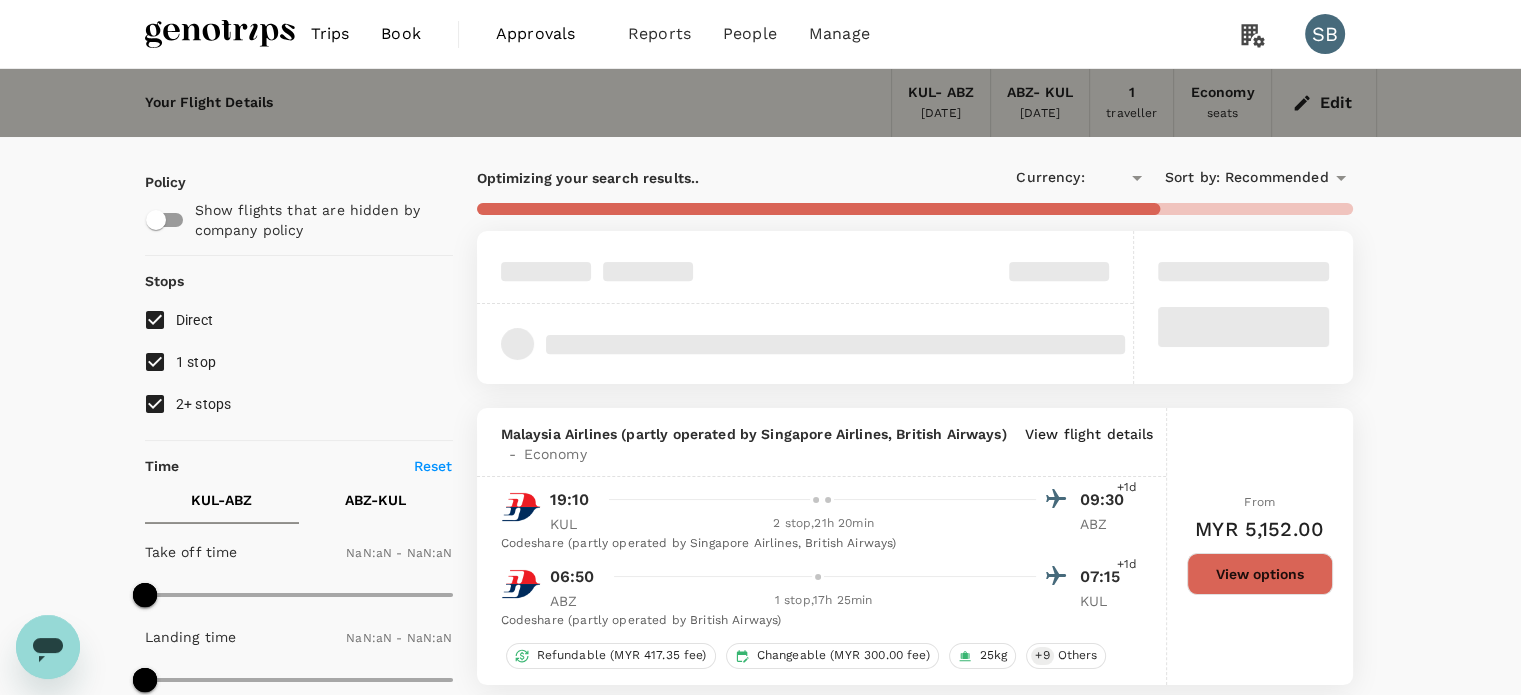 type on "1440" 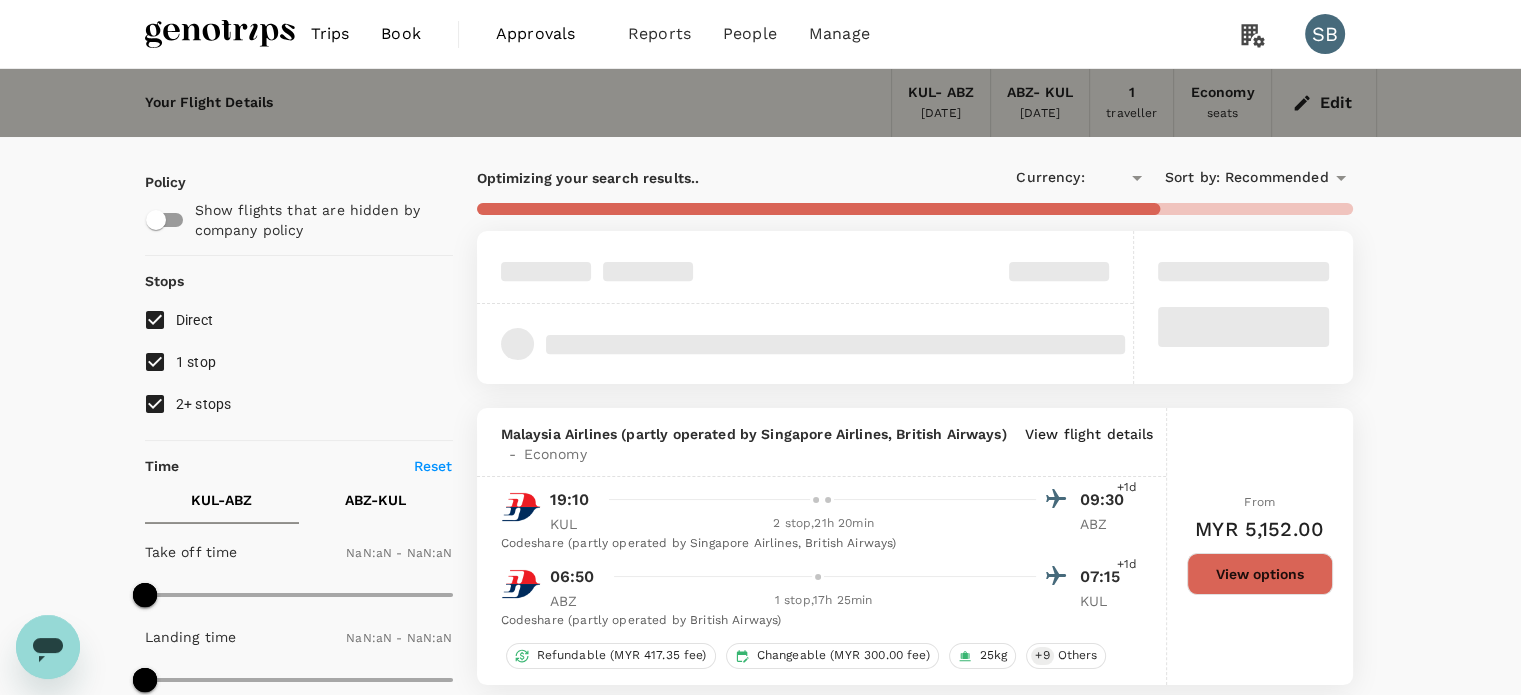 type on "1440" 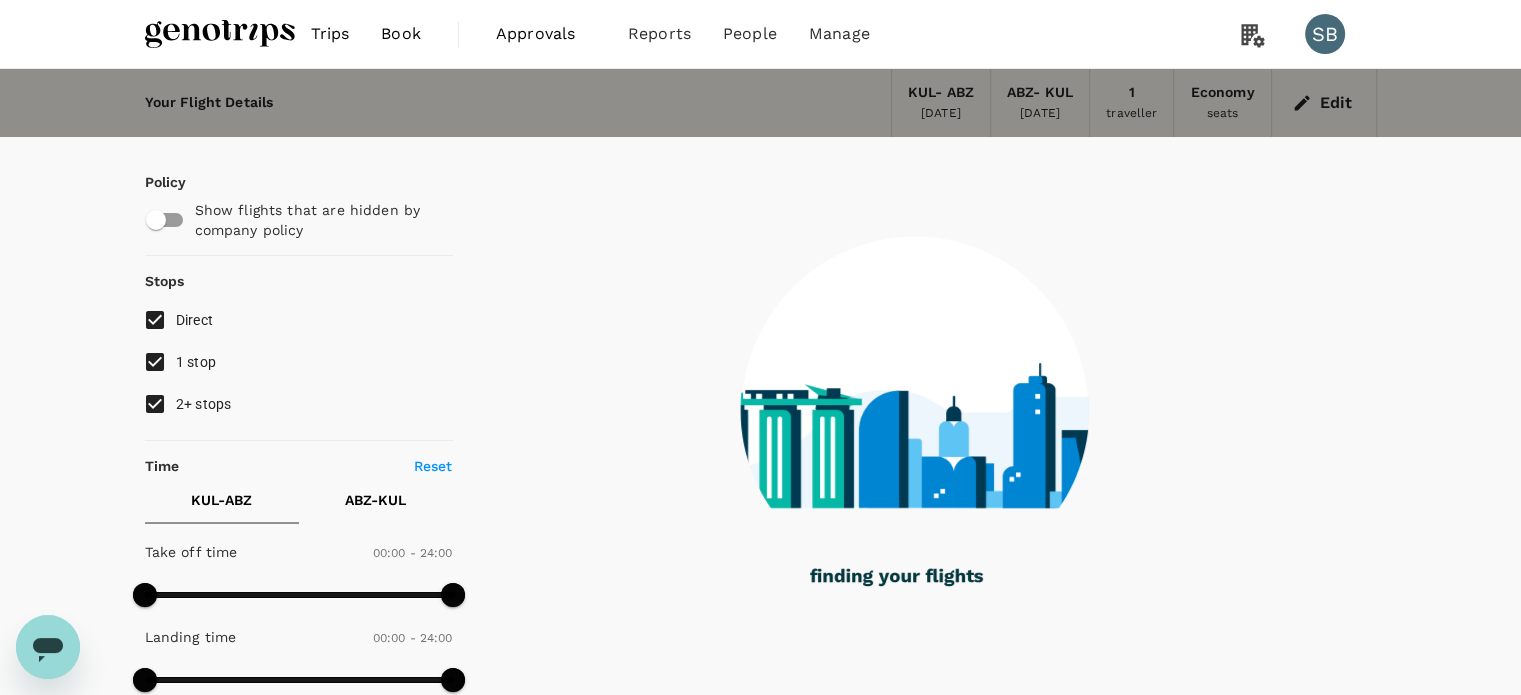 click on "2+ stops" at bounding box center (155, 404) 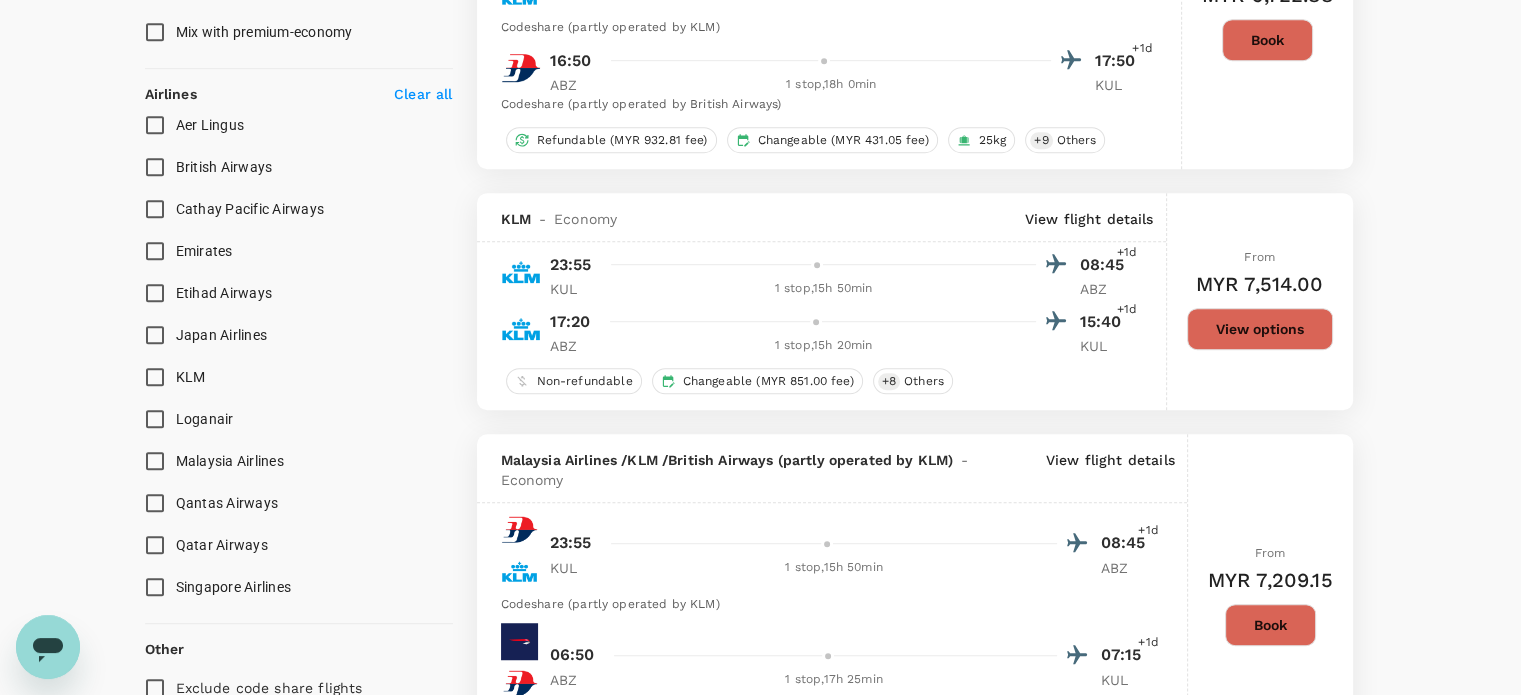 scroll, scrollTop: 1300, scrollLeft: 0, axis: vertical 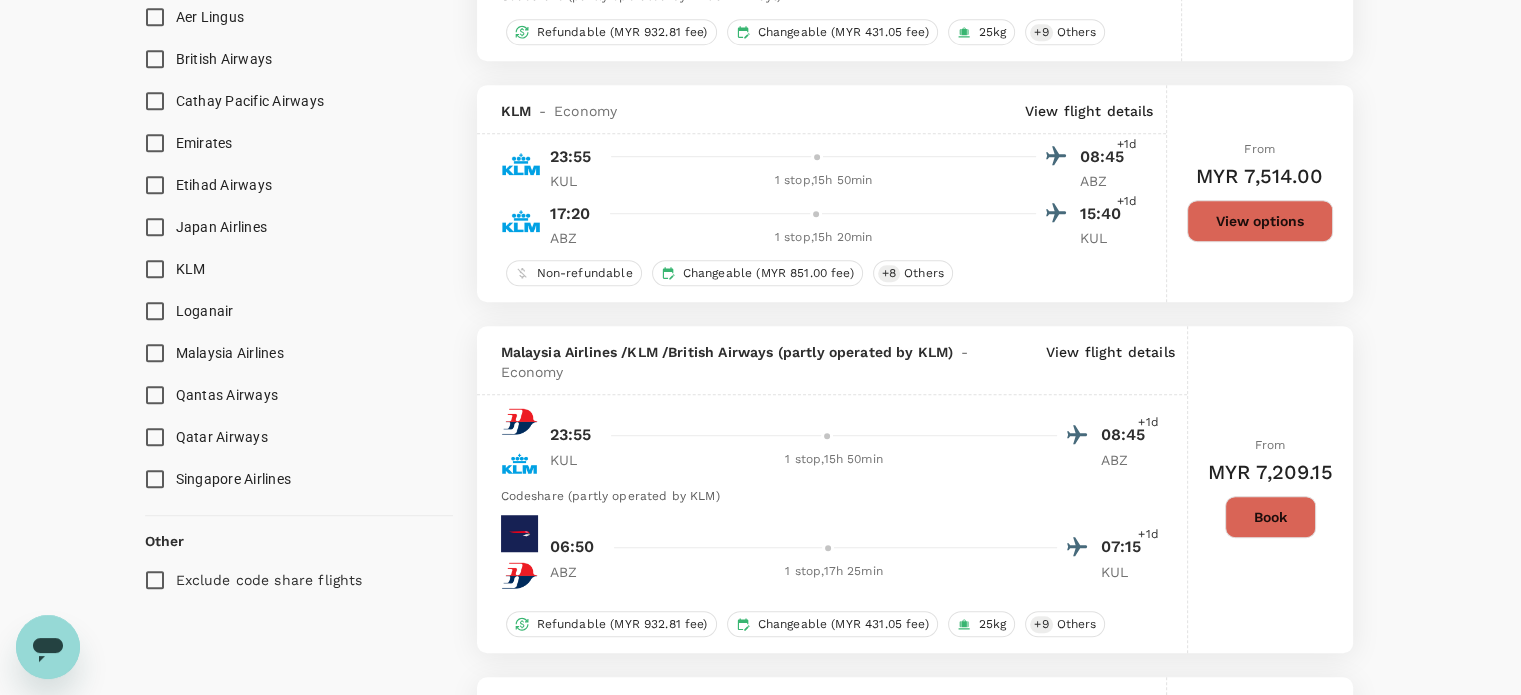 click on "KLM" at bounding box center [155, 269] 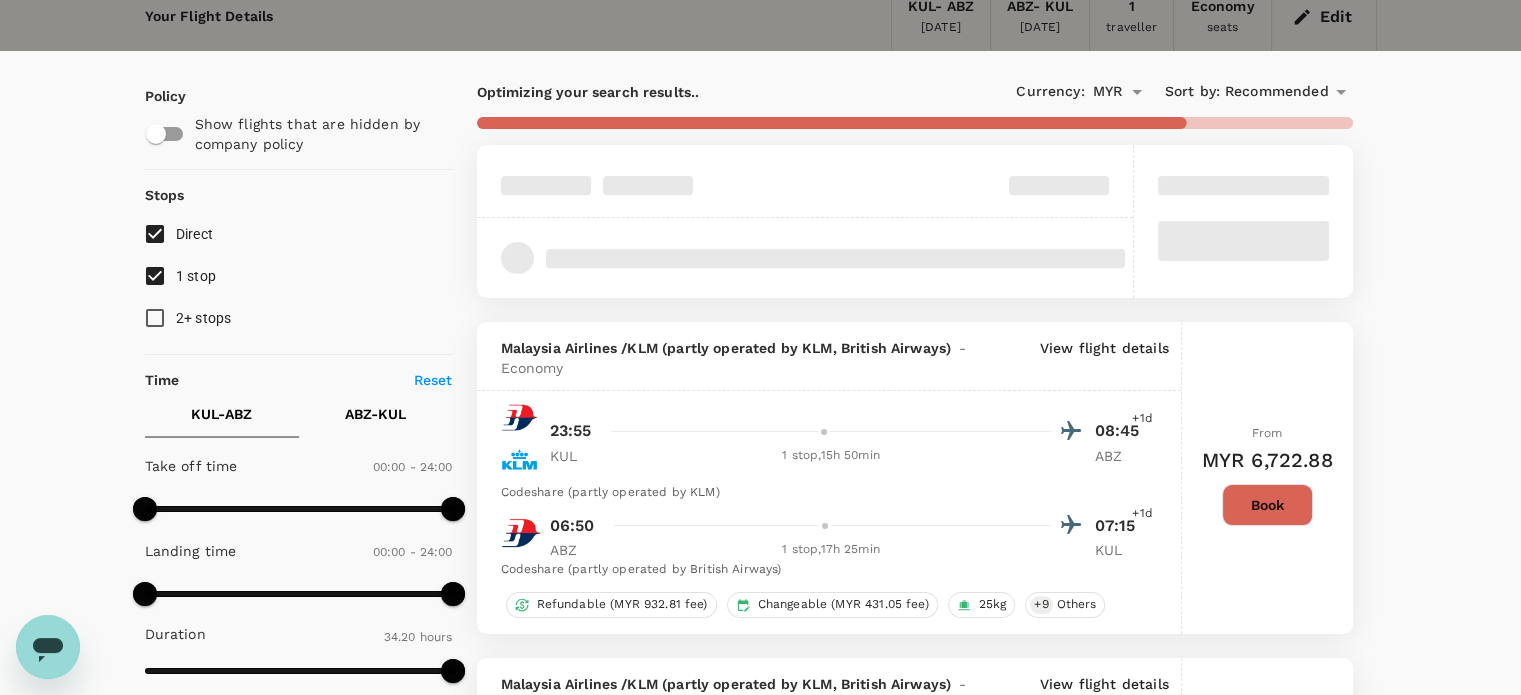 scroll, scrollTop: 0, scrollLeft: 0, axis: both 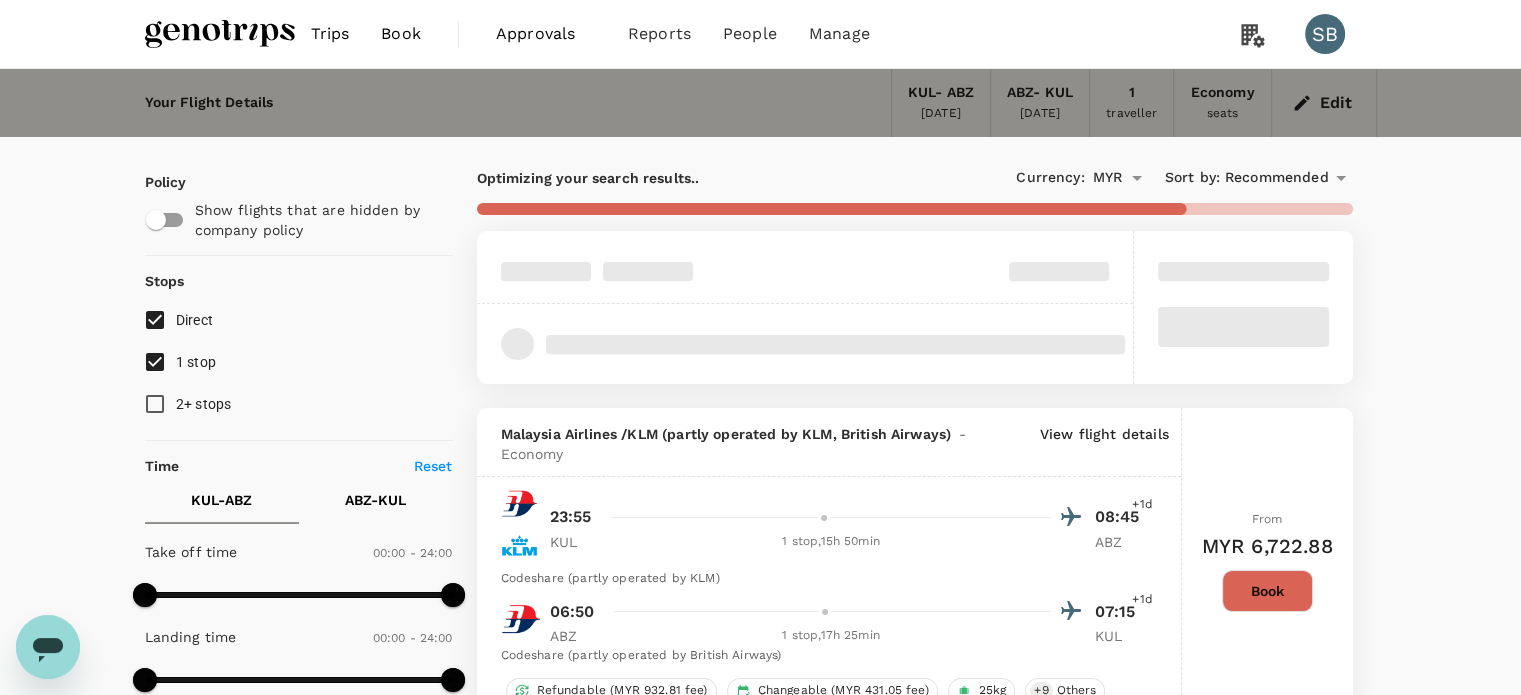 click on "Recommended" at bounding box center [1277, 178] 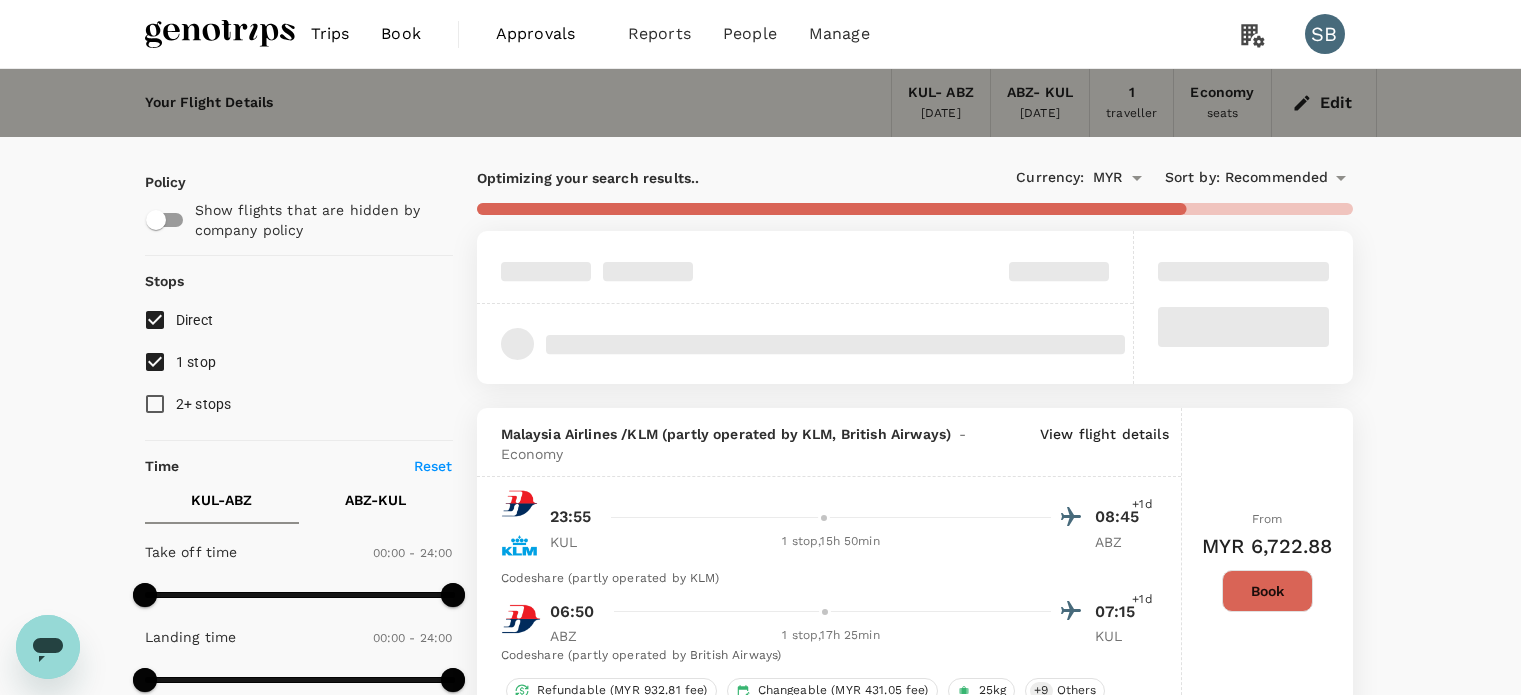 click on "Departure Time" at bounding box center [760, 3329] 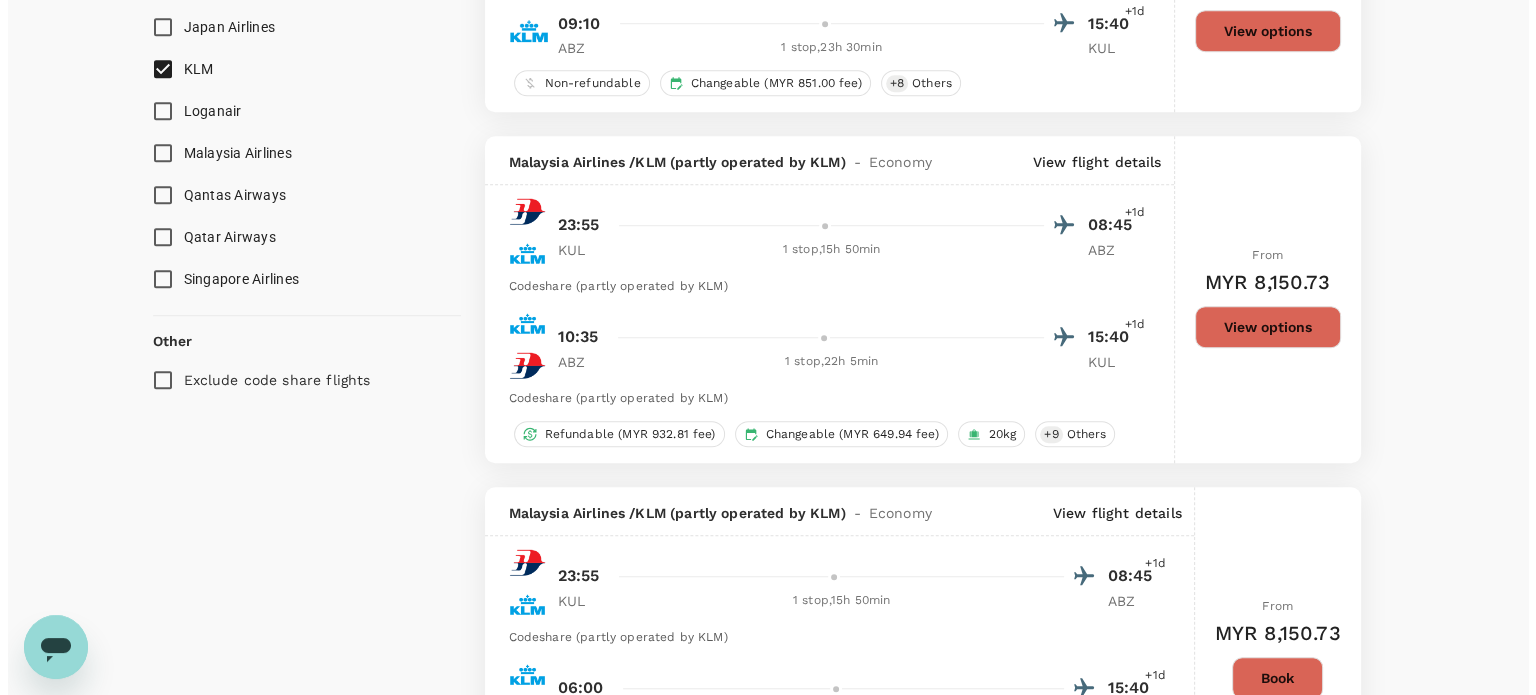 scroll, scrollTop: 1800, scrollLeft: 0, axis: vertical 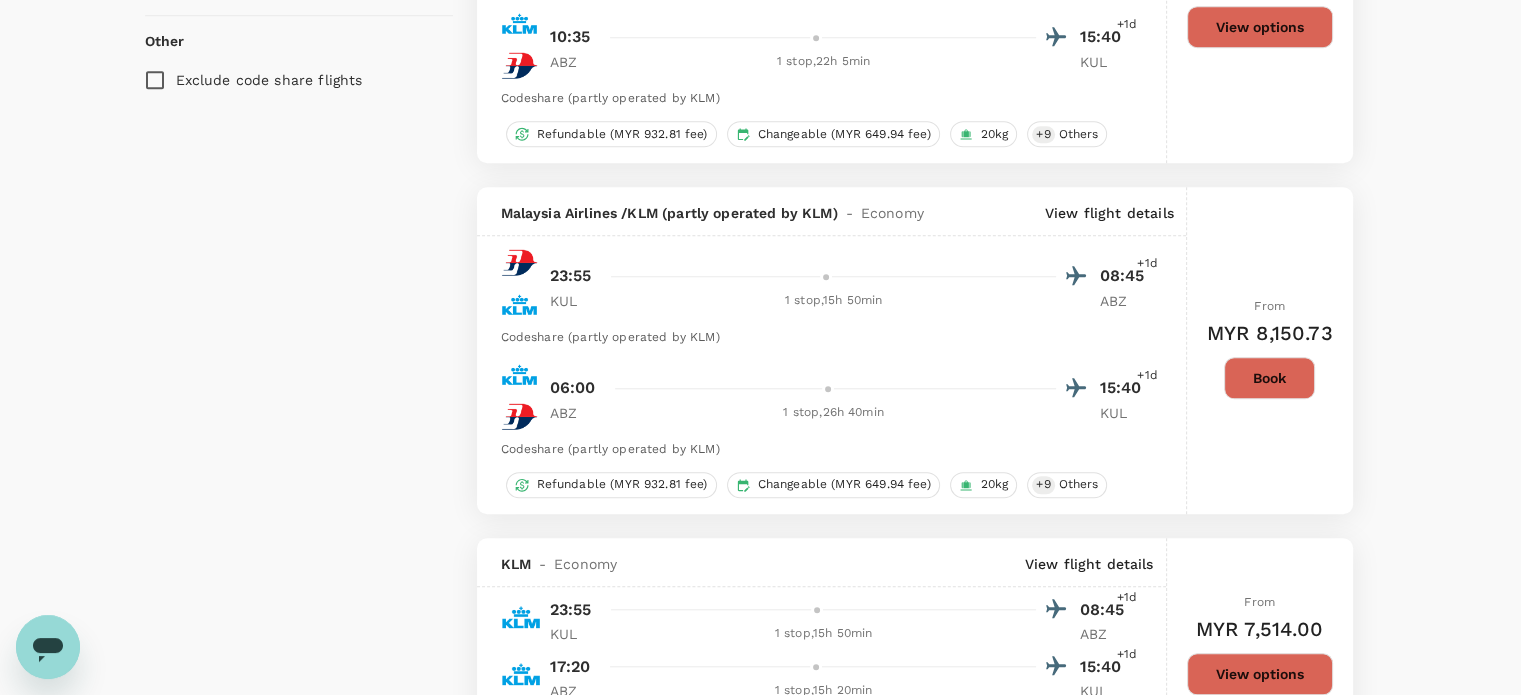 click on "View flight details" at bounding box center [1089, 564] 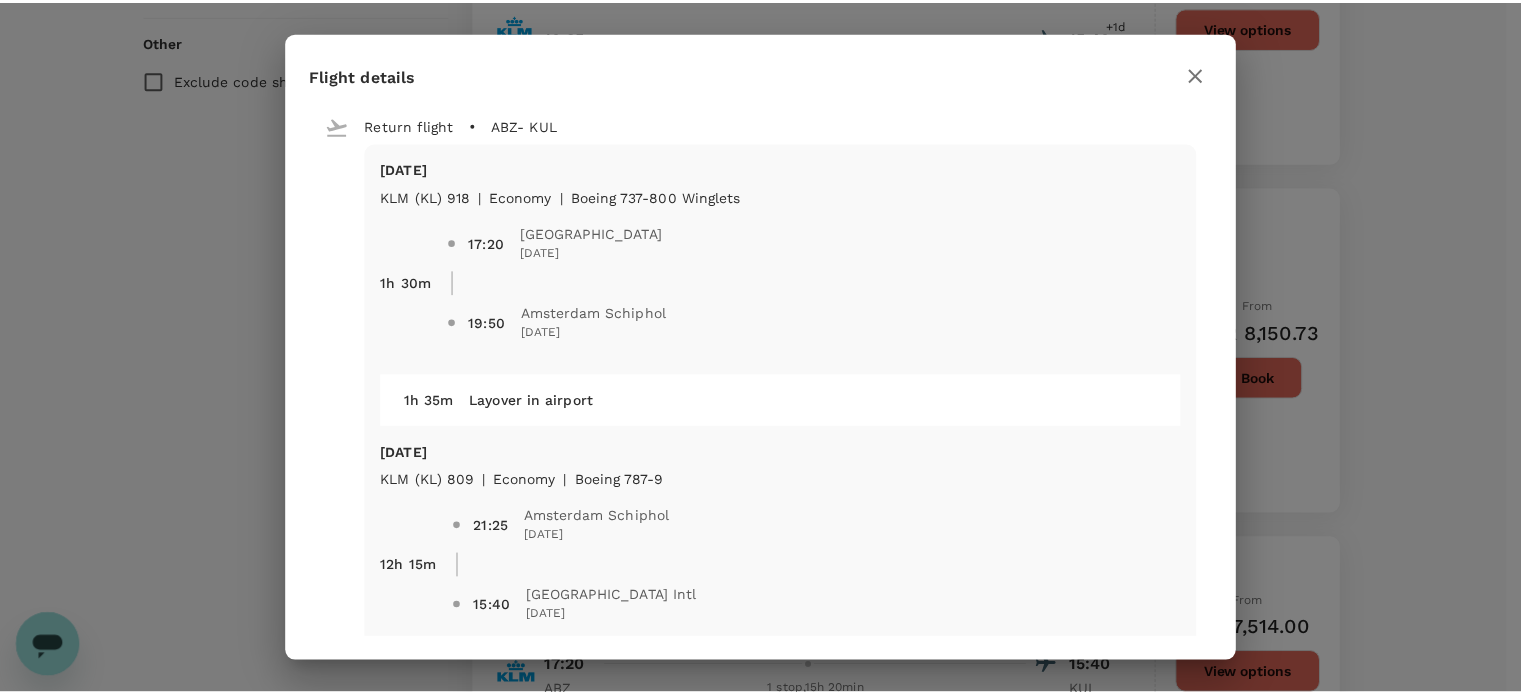 scroll, scrollTop: 673, scrollLeft: 0, axis: vertical 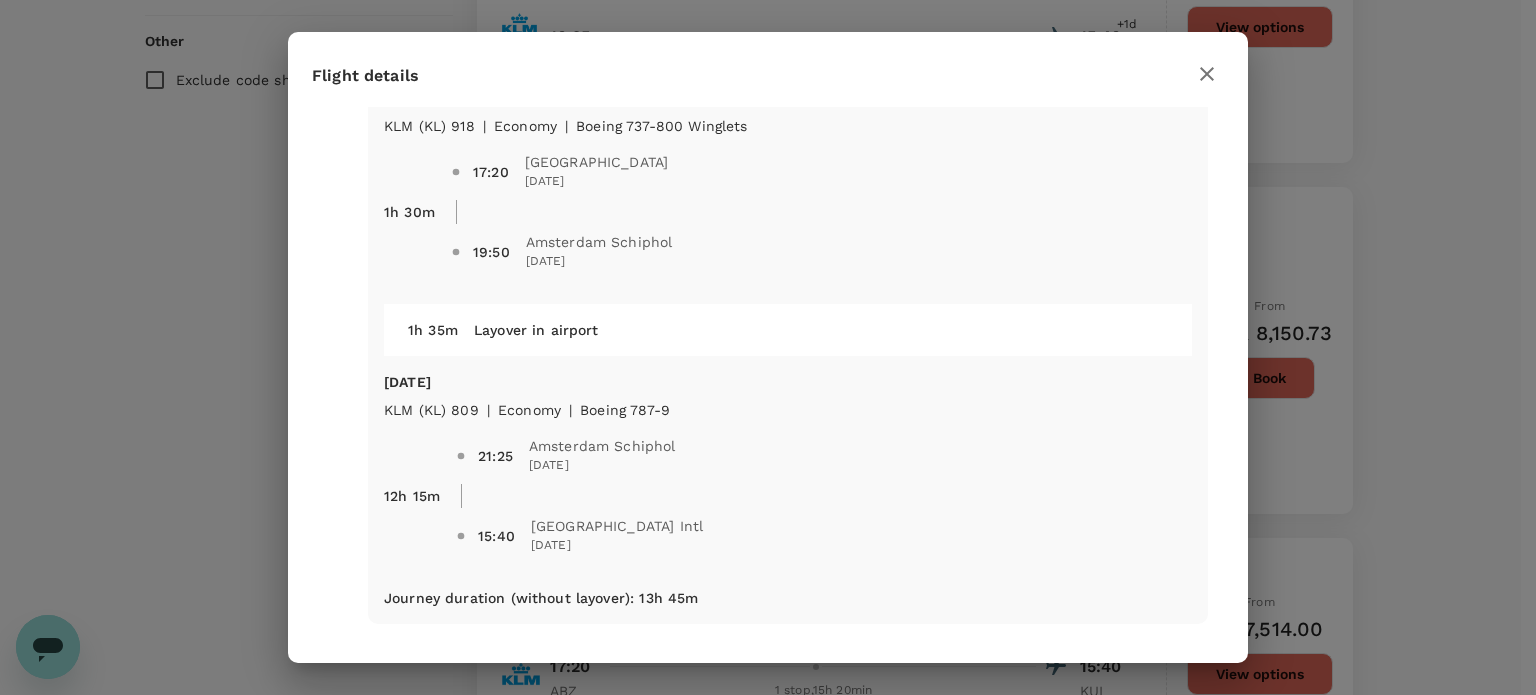 click 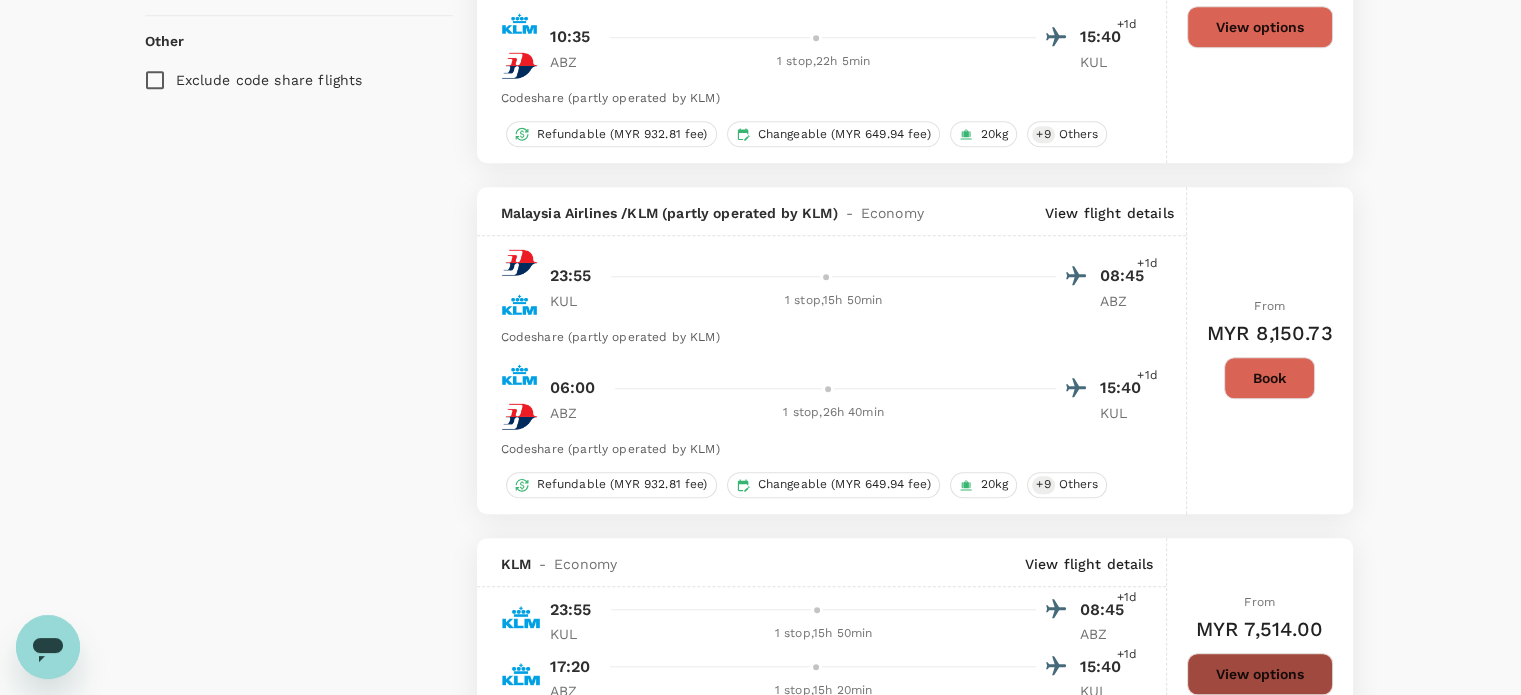 click on "View options" at bounding box center (1260, 674) 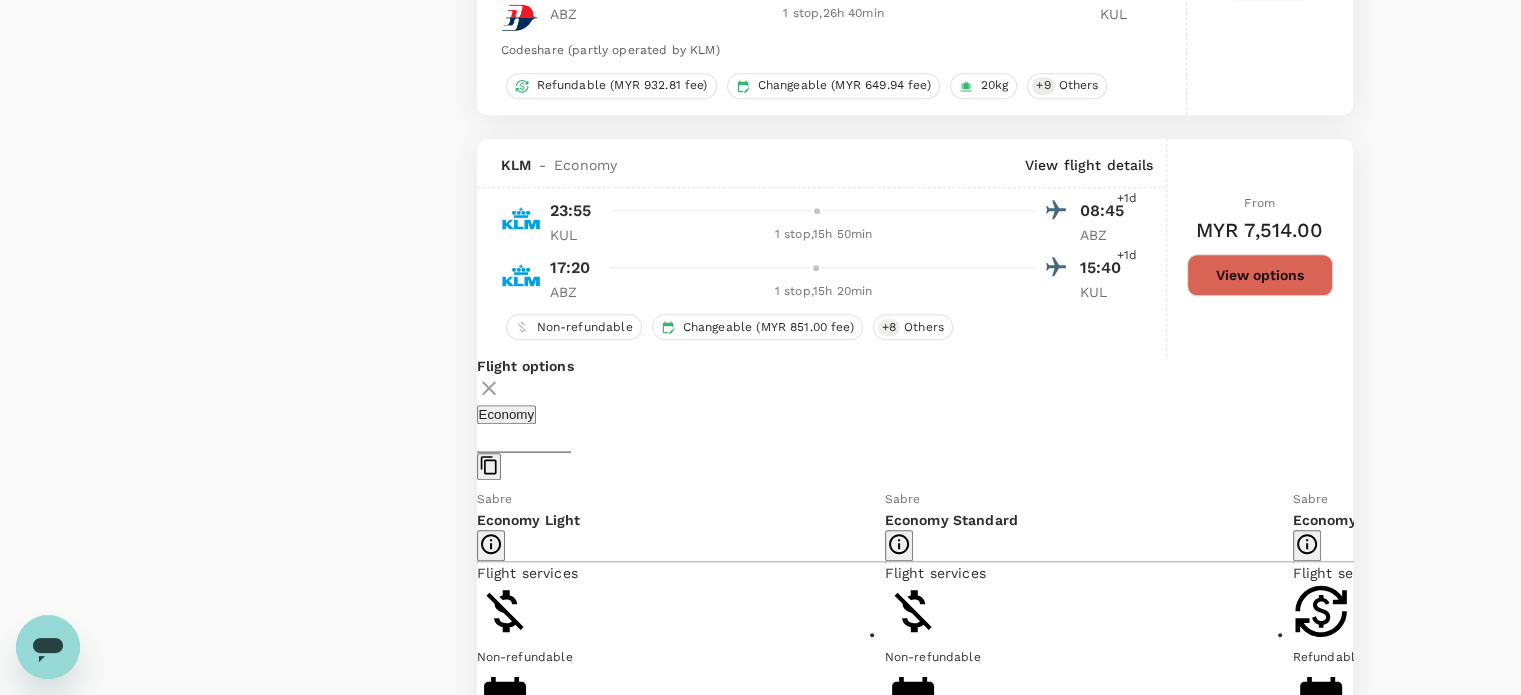 scroll, scrollTop: 2233, scrollLeft: 0, axis: vertical 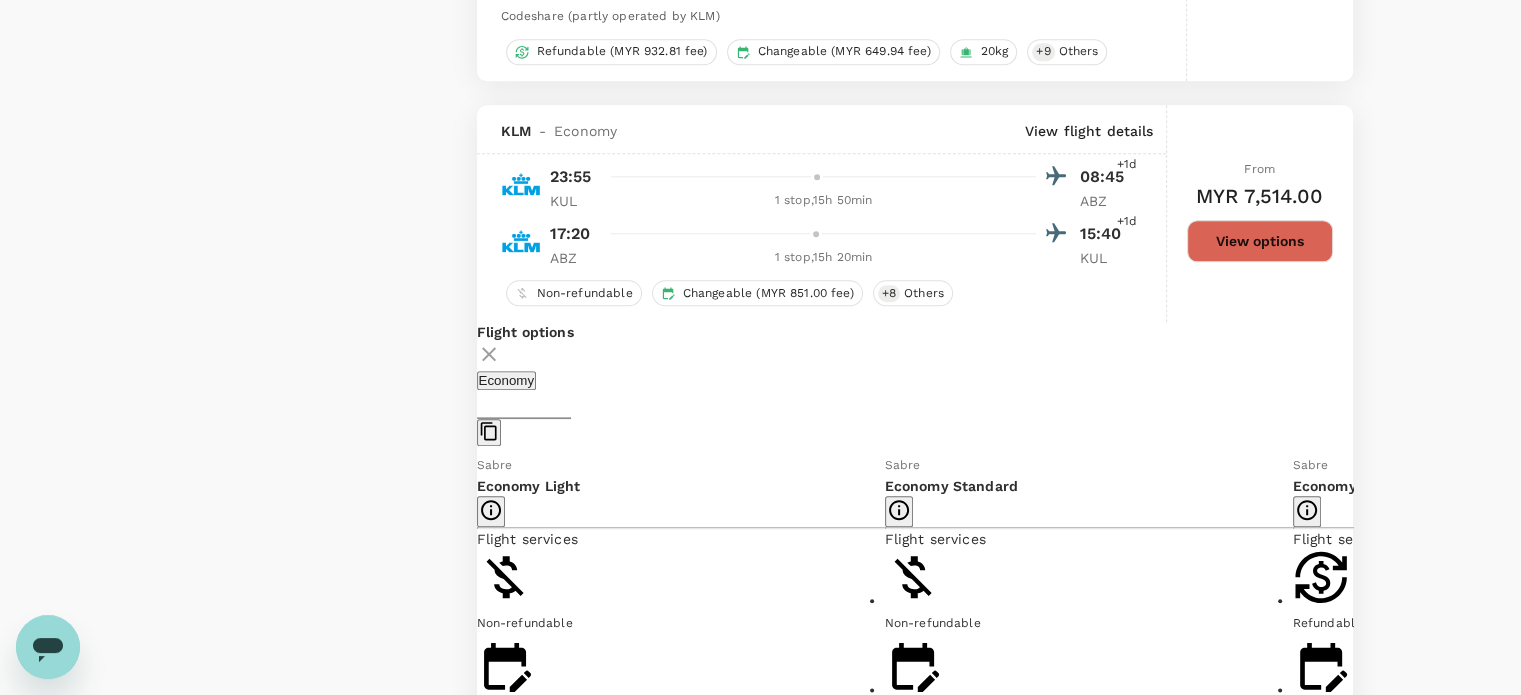 click 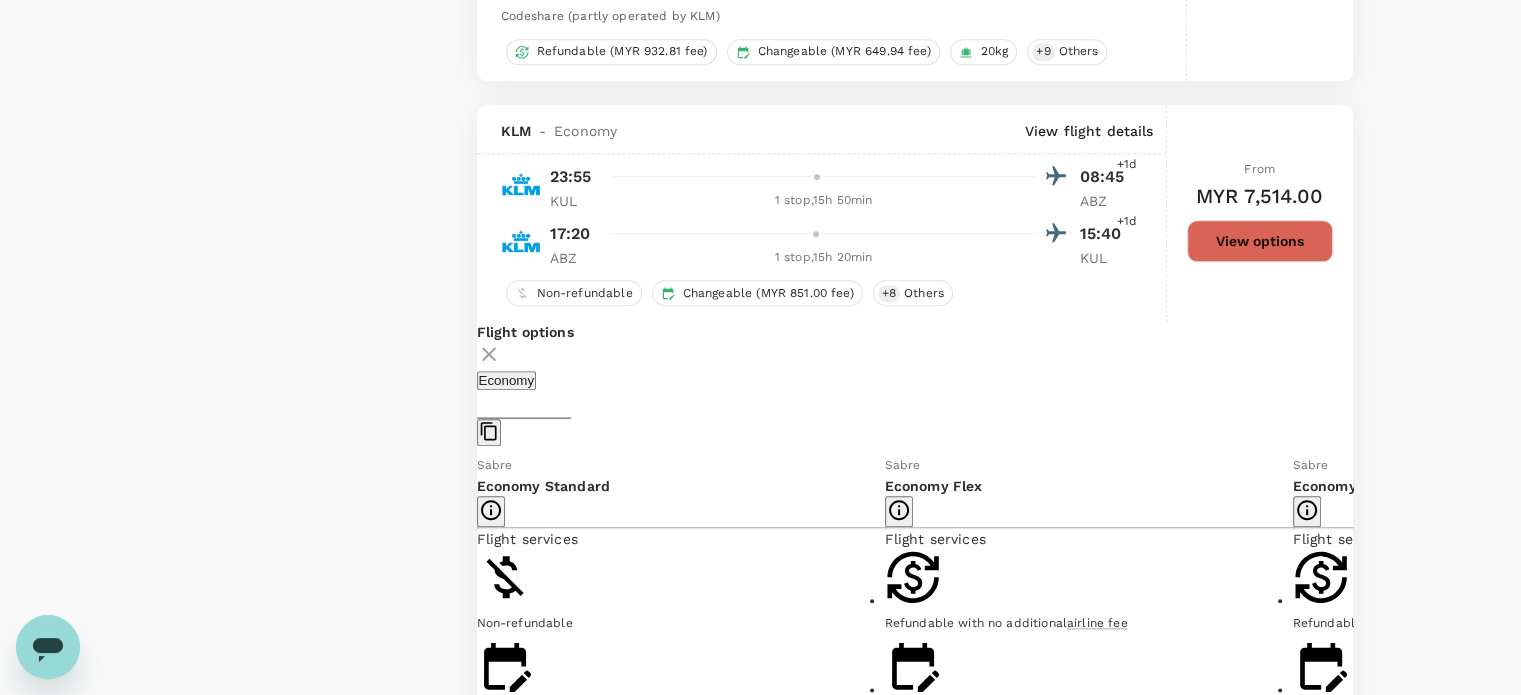 click 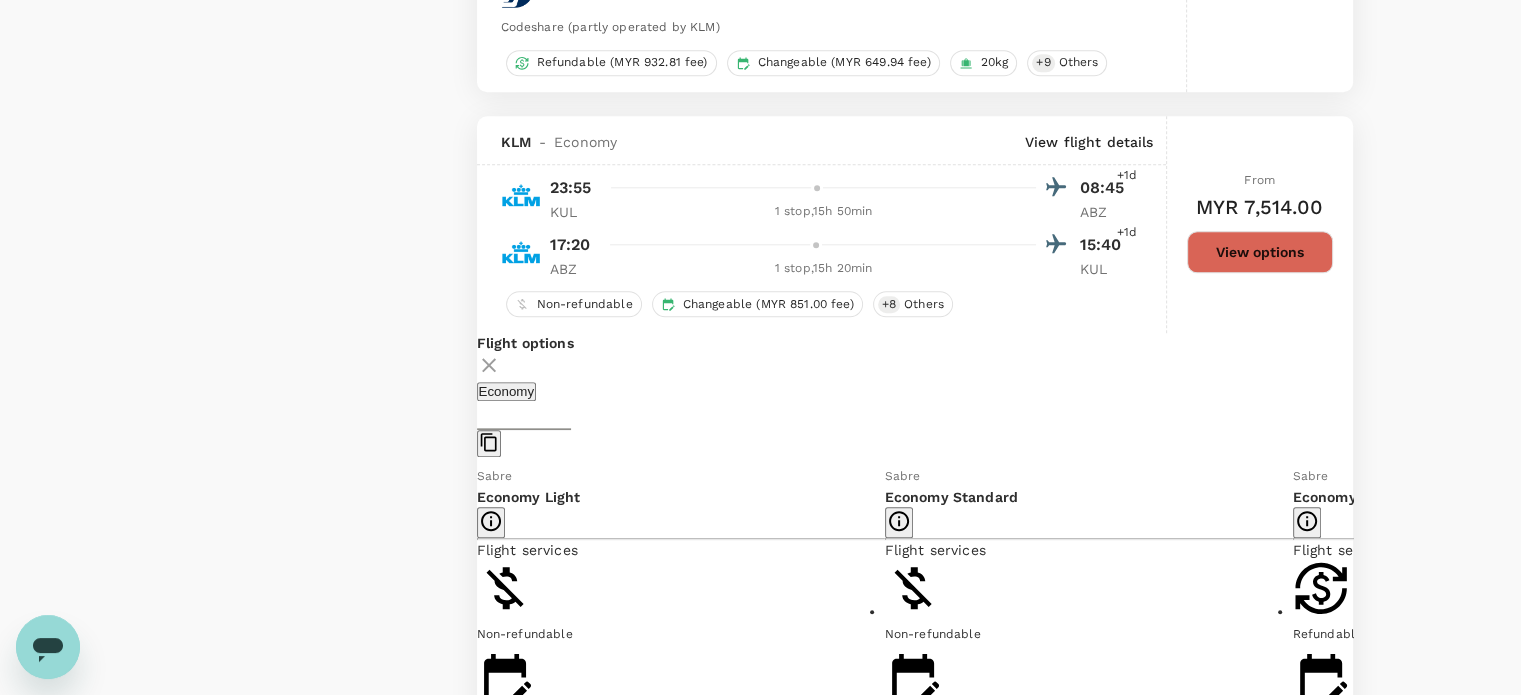 scroll, scrollTop: 2233, scrollLeft: 0, axis: vertical 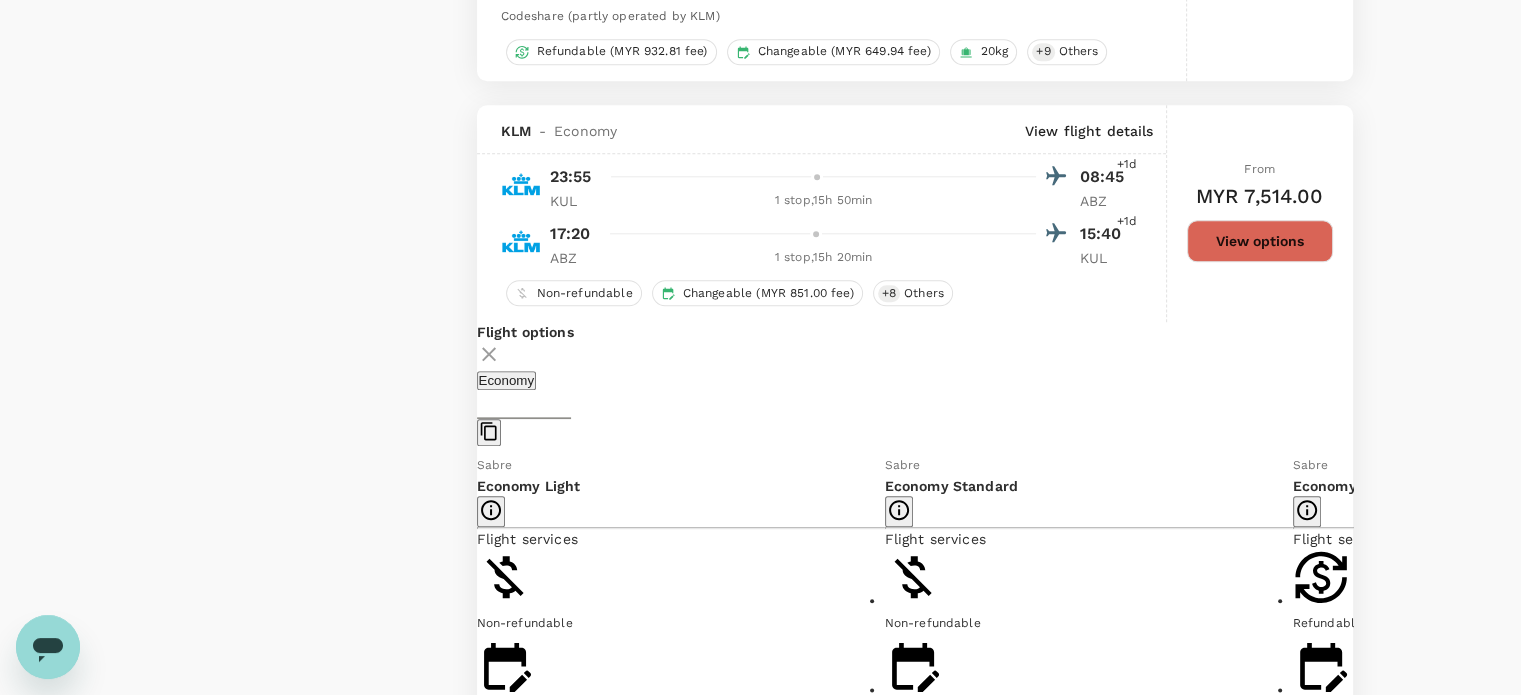 click 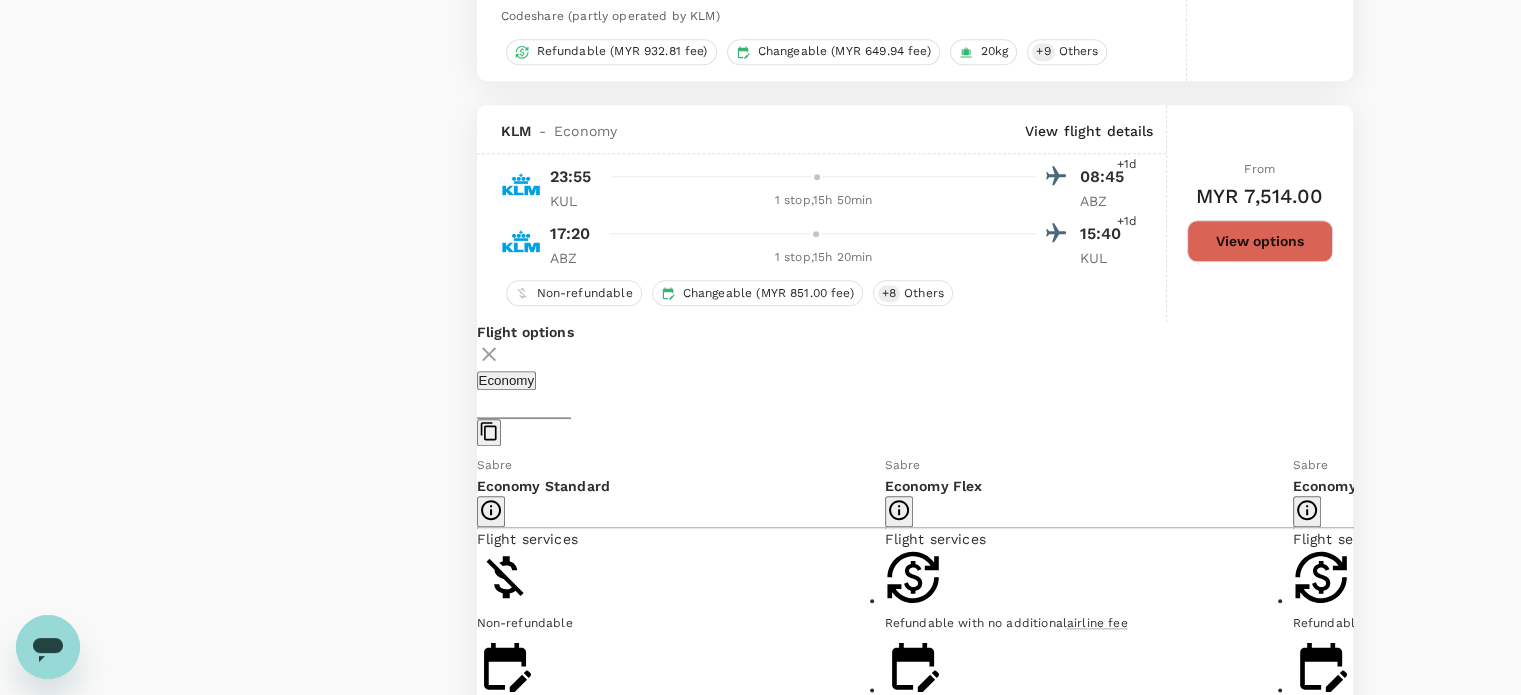 click on "Show more" at bounding box center [920, 879] 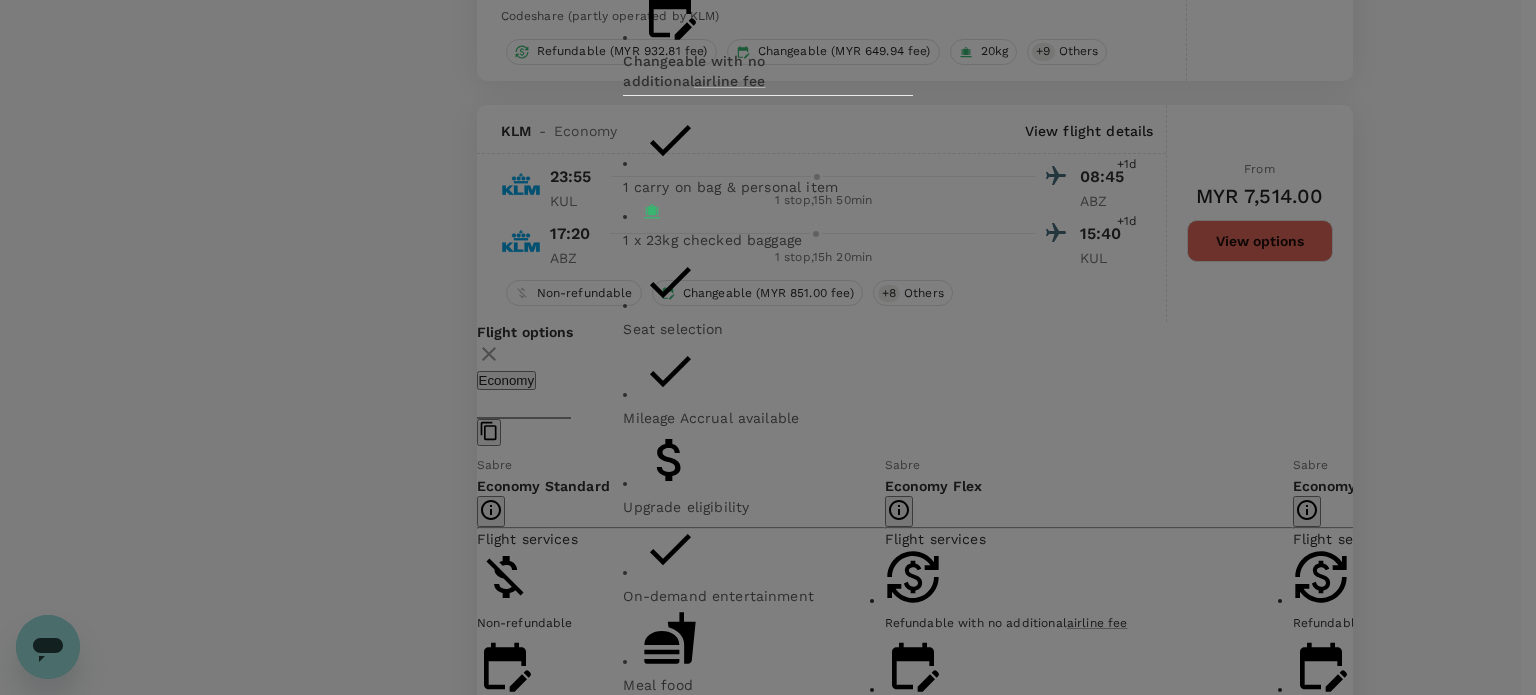 click 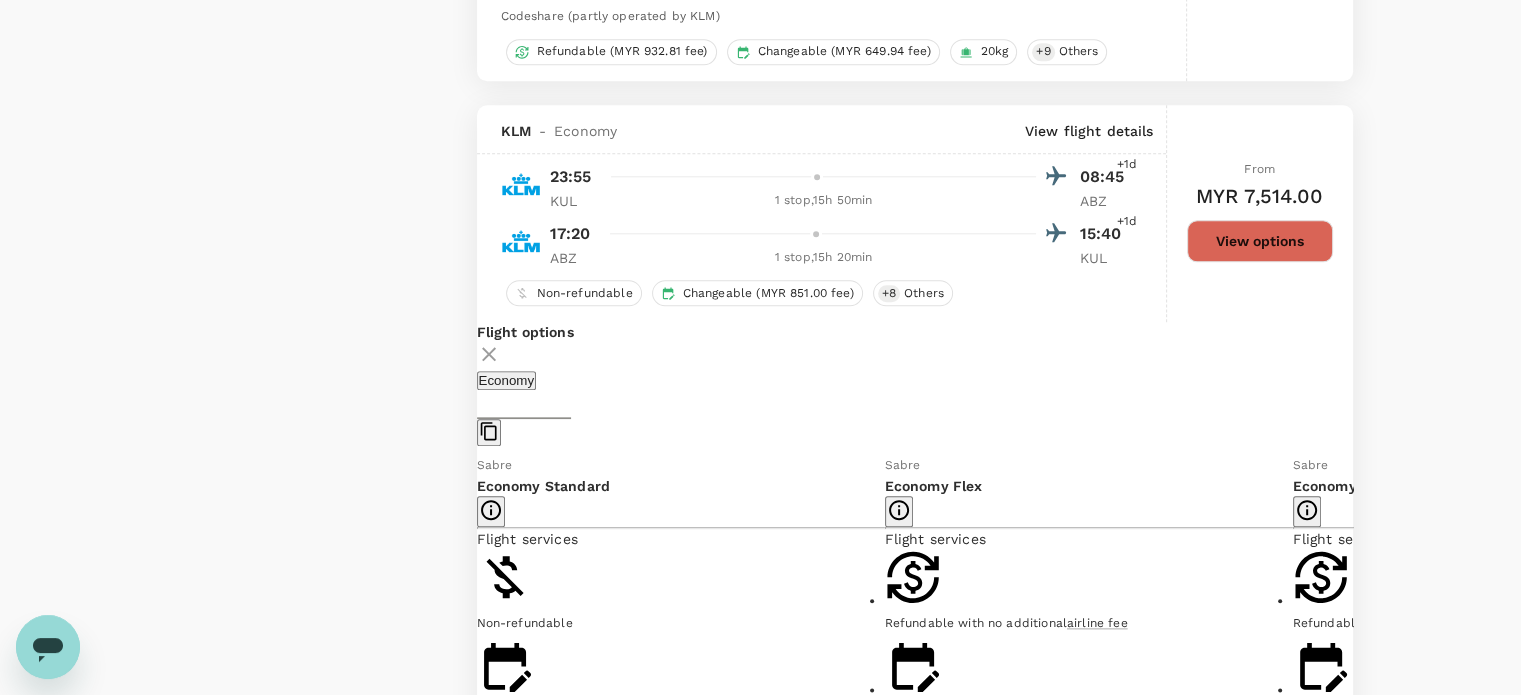 click on "Show more" at bounding box center (1328, 879) 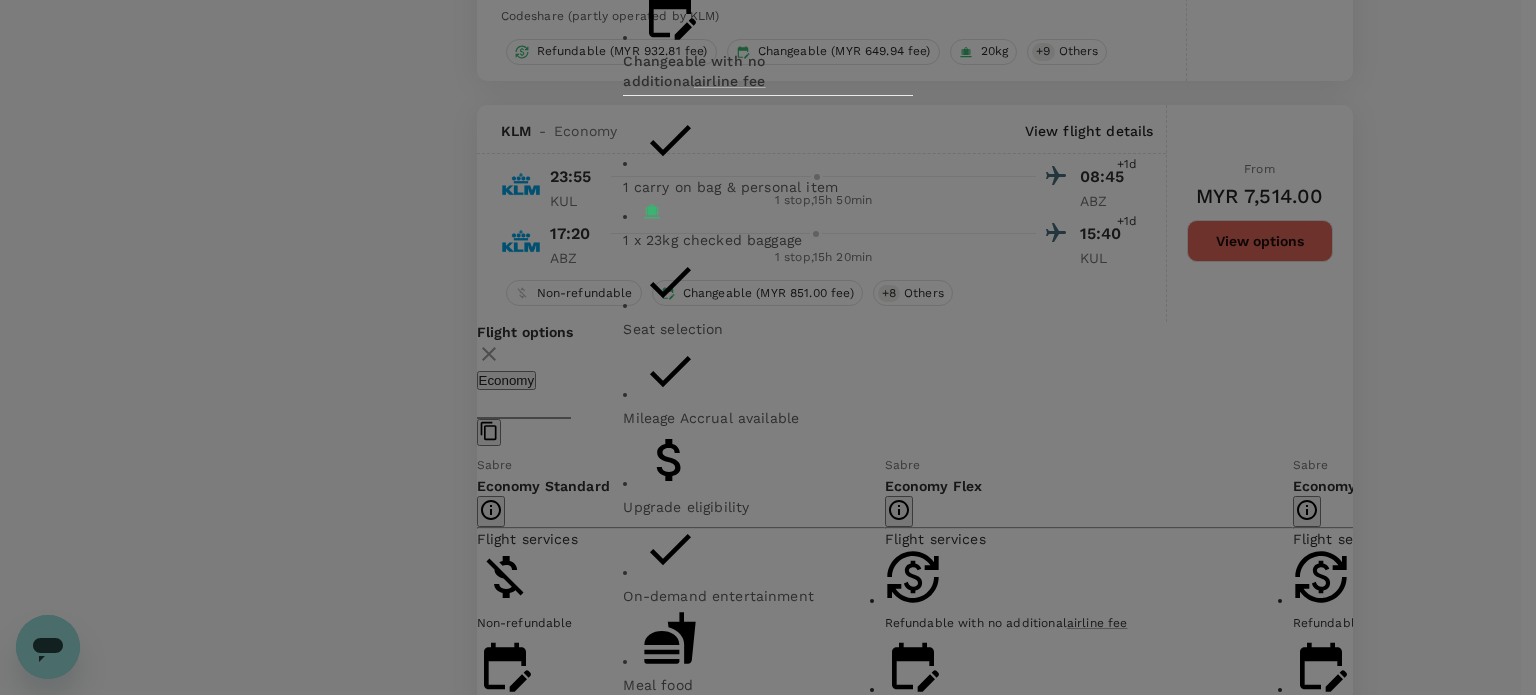 click 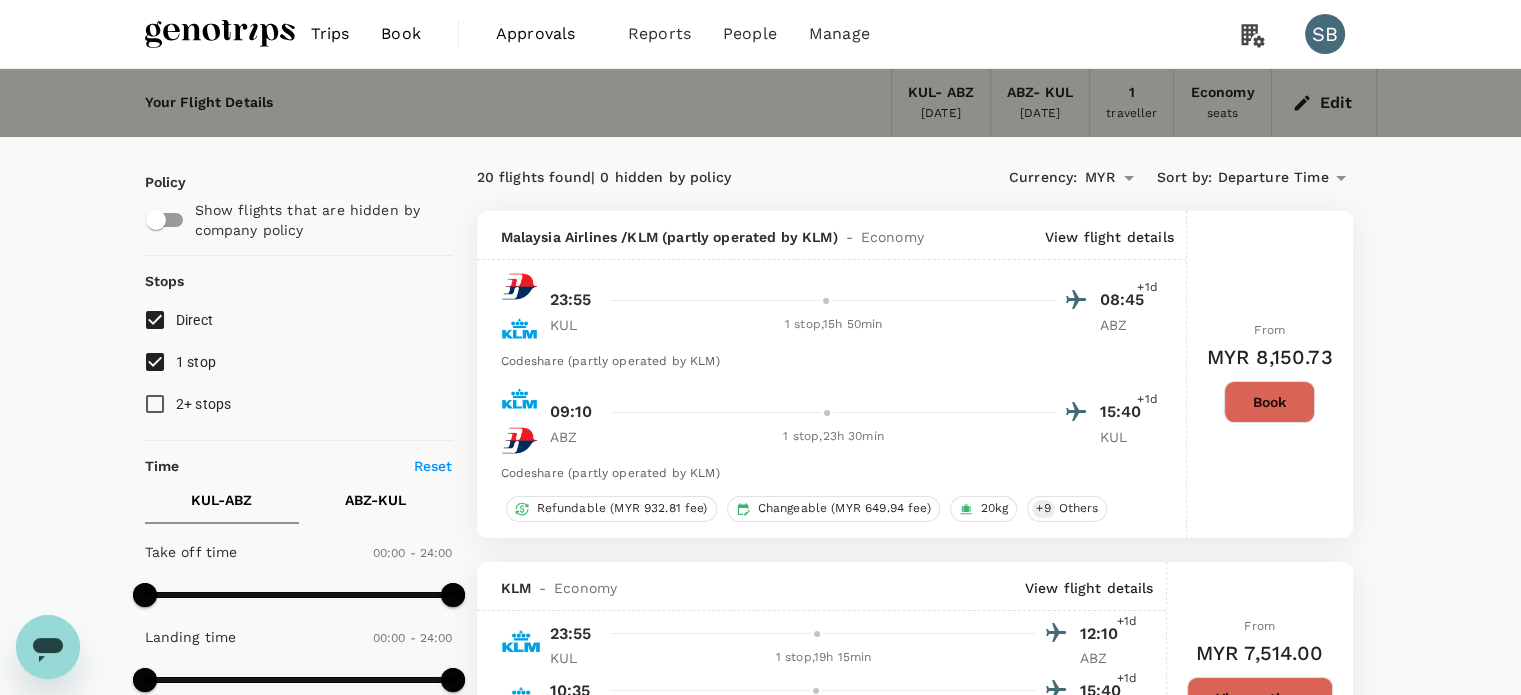 scroll, scrollTop: 0, scrollLeft: 0, axis: both 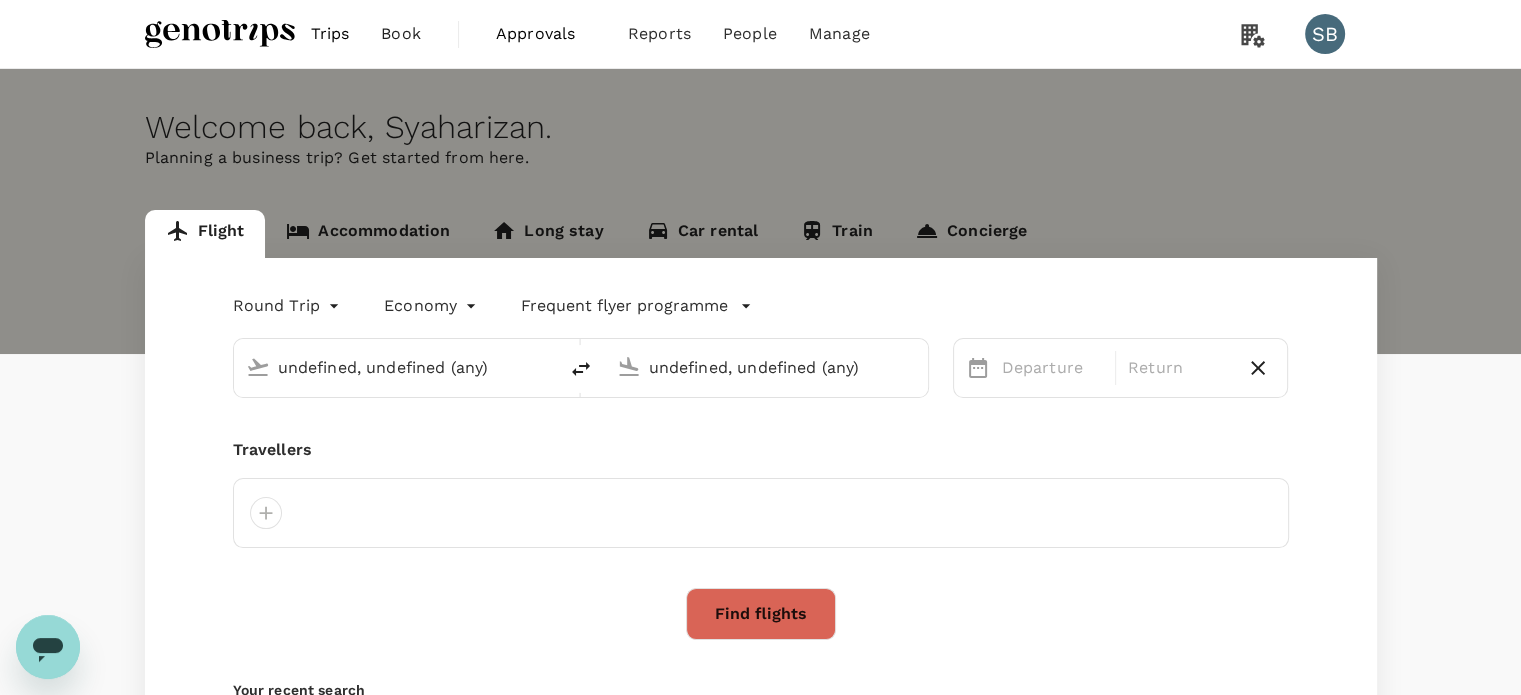 type on "Kuala Lumpur Intl ([GEOGRAPHIC_DATA])" 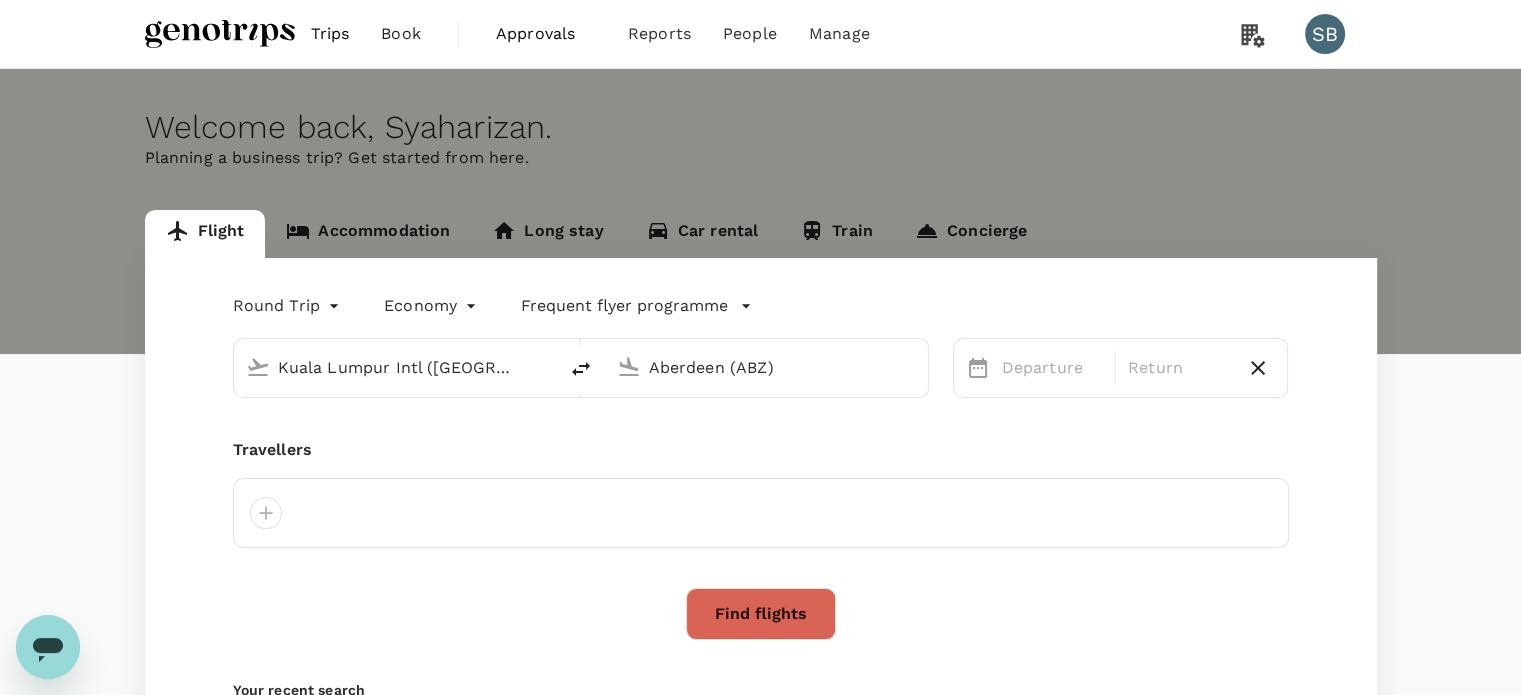 type 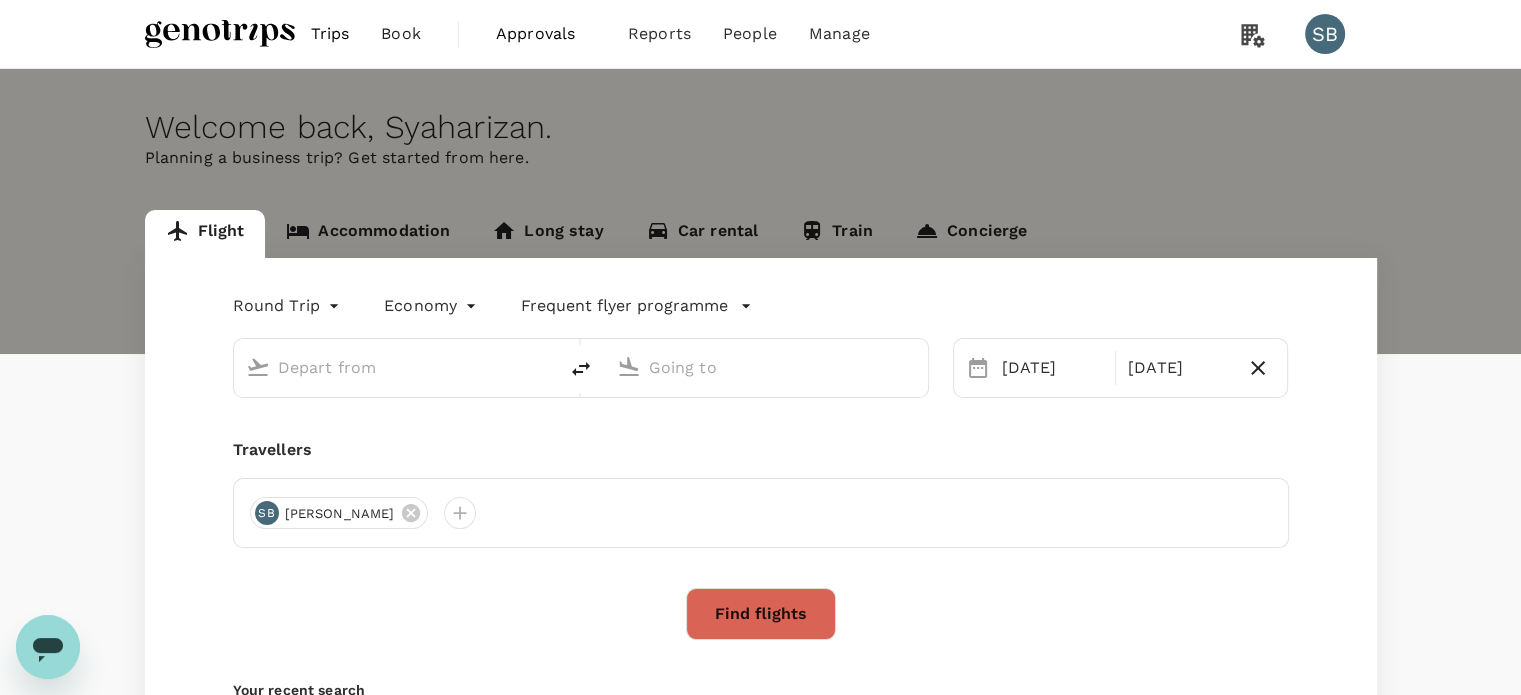 type on "Kuala Lumpur Intl ([GEOGRAPHIC_DATA])" 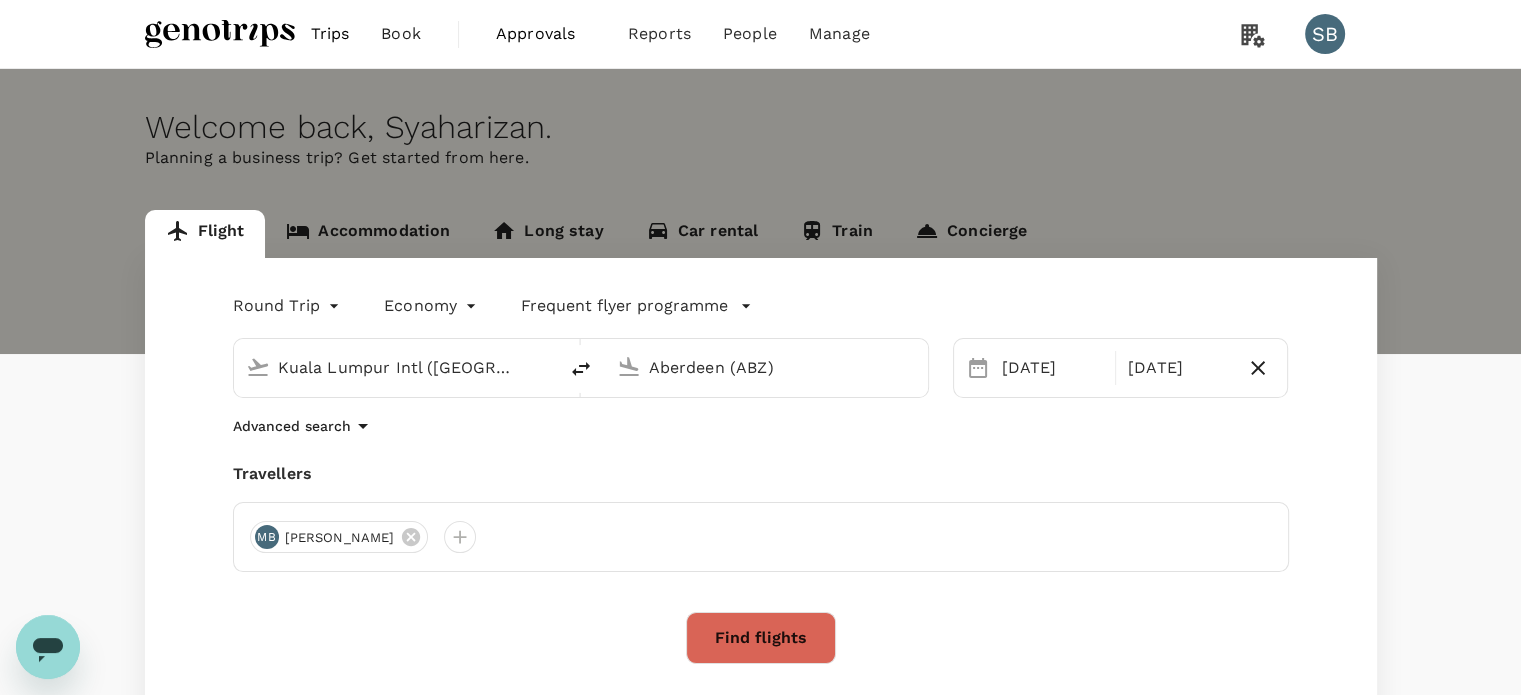 click on "Advanced search" at bounding box center [292, 426] 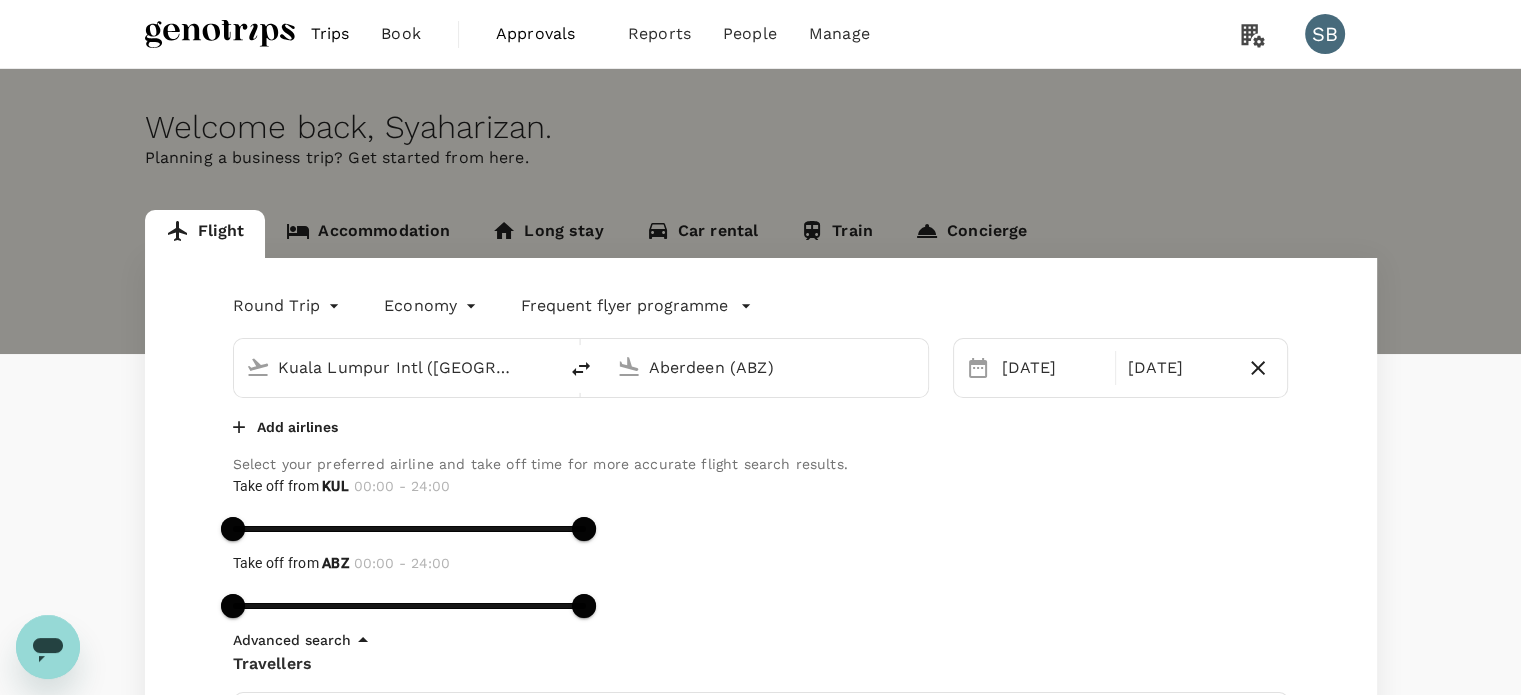 click on "Add airlines" at bounding box center [285, 427] 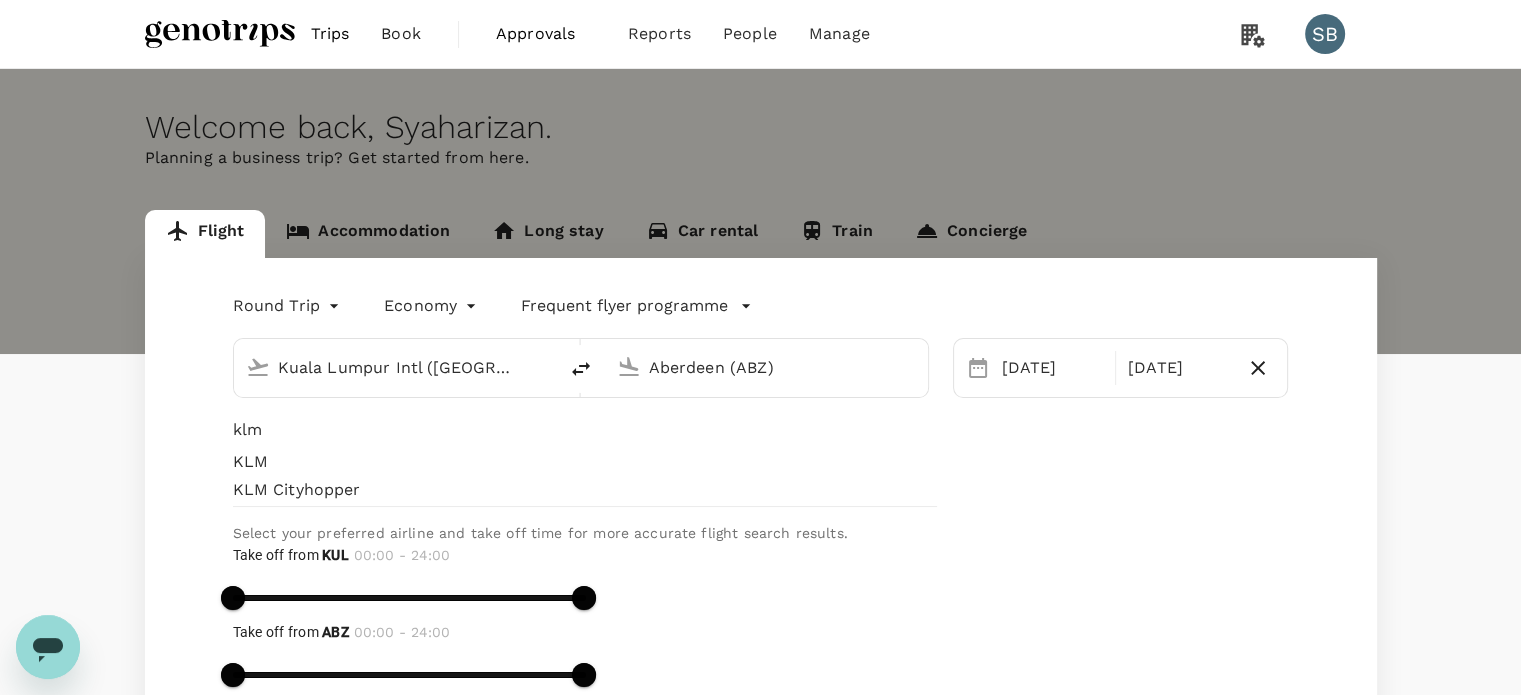 type on "klm" 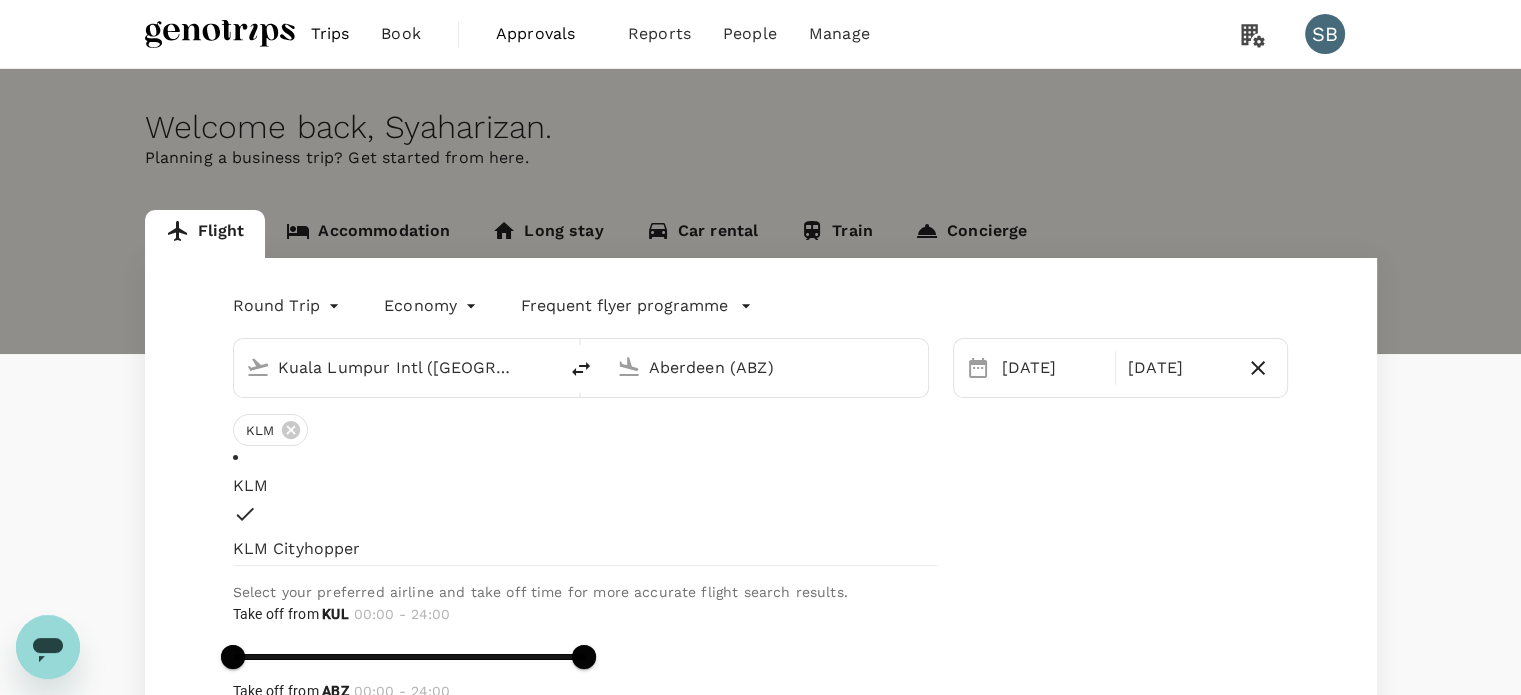 click on "Advanced search" at bounding box center (761, 768) 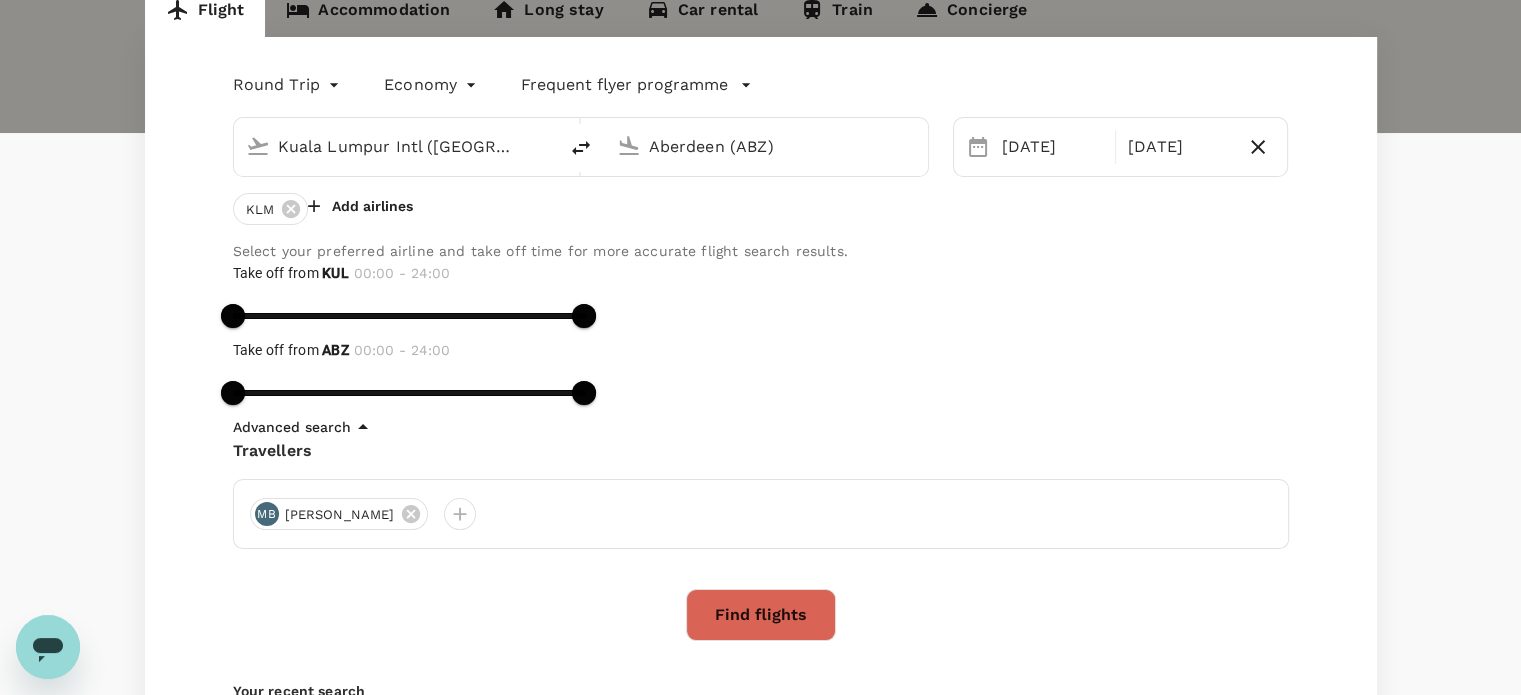 scroll, scrollTop: 300, scrollLeft: 0, axis: vertical 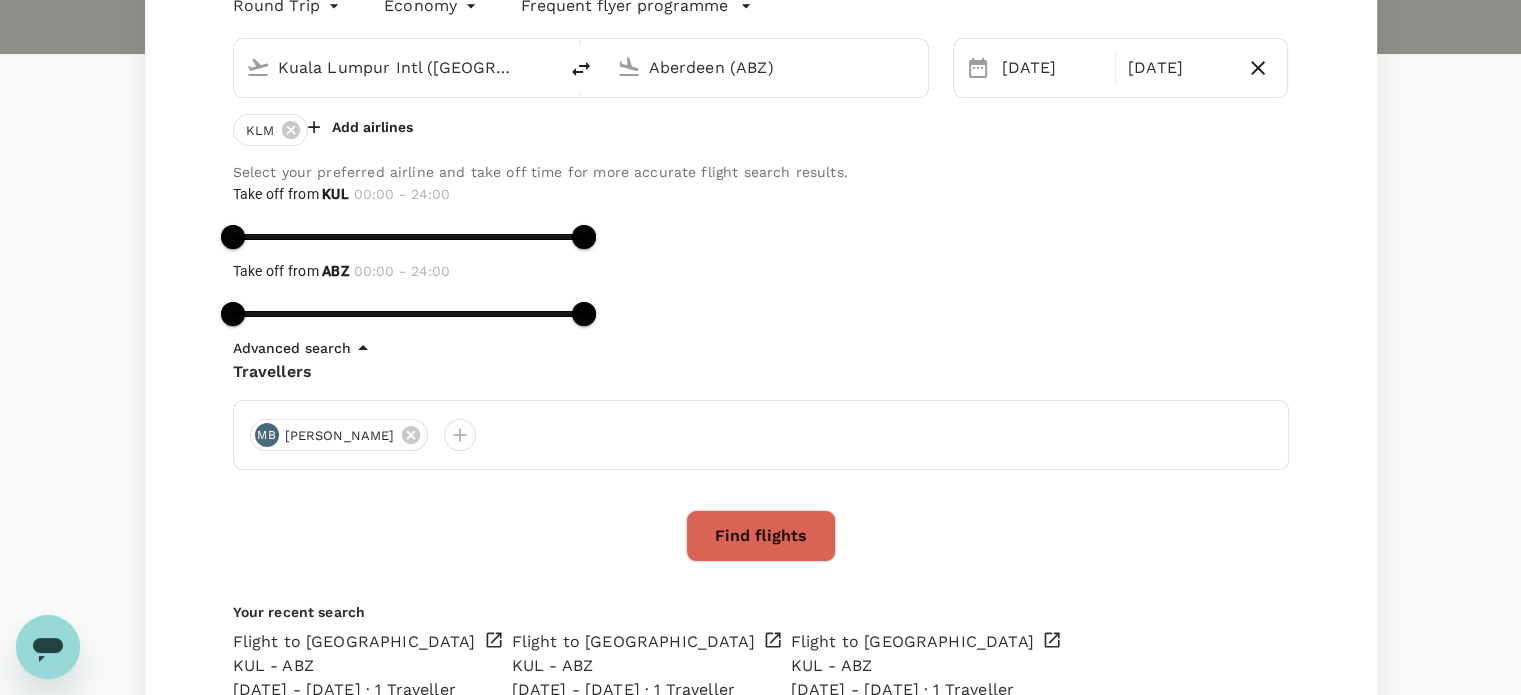 click on "Find flights" at bounding box center (761, 536) 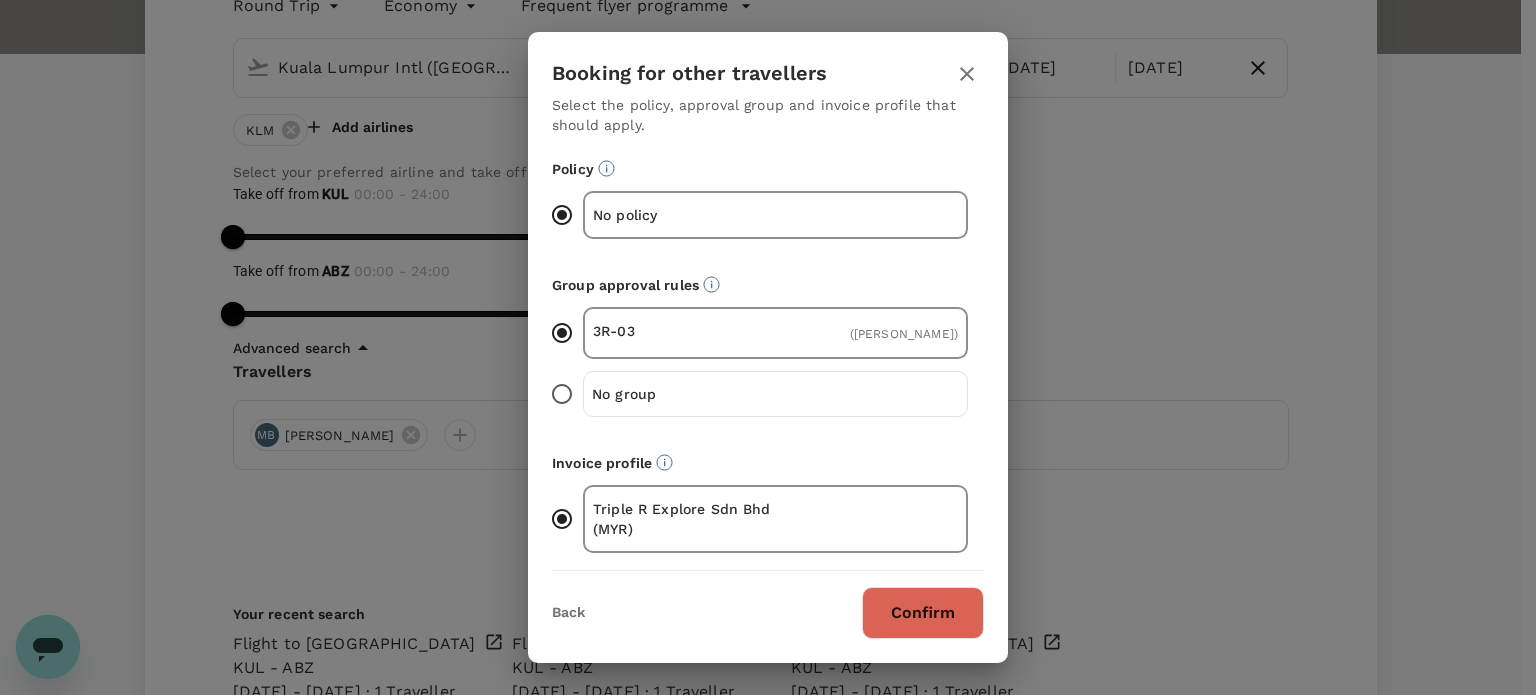 drag, startPoint x: 905, startPoint y: 615, endPoint x: 927, endPoint y: 570, distance: 50.08992 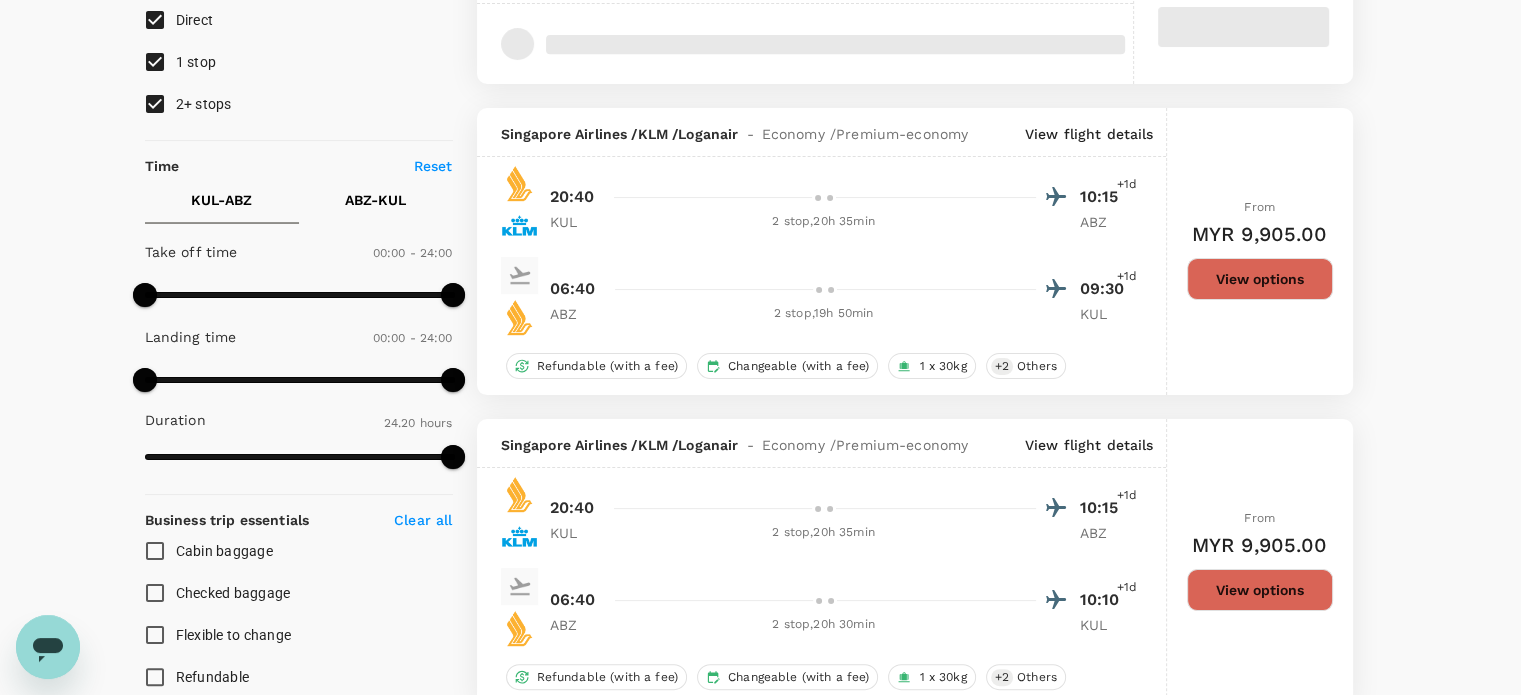 type on "1960" 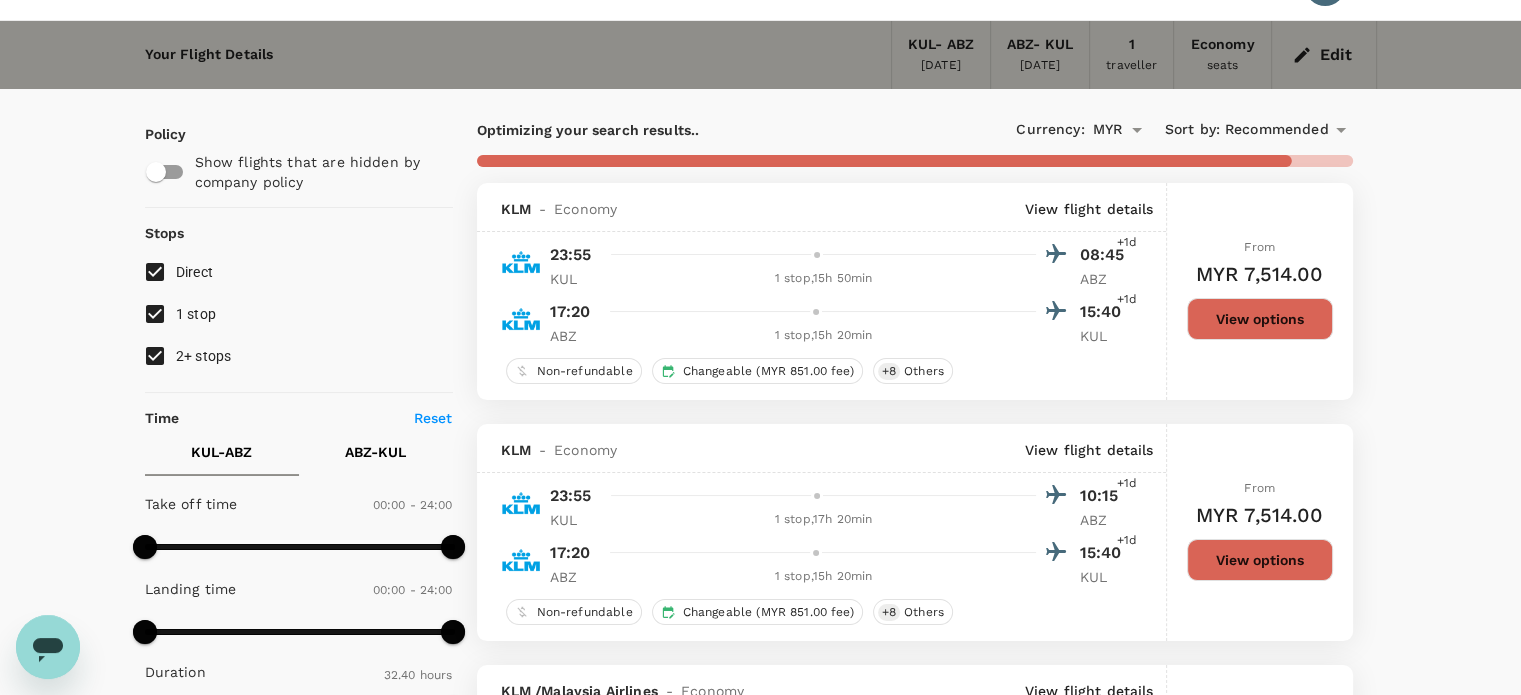 scroll, scrollTop: 0, scrollLeft: 0, axis: both 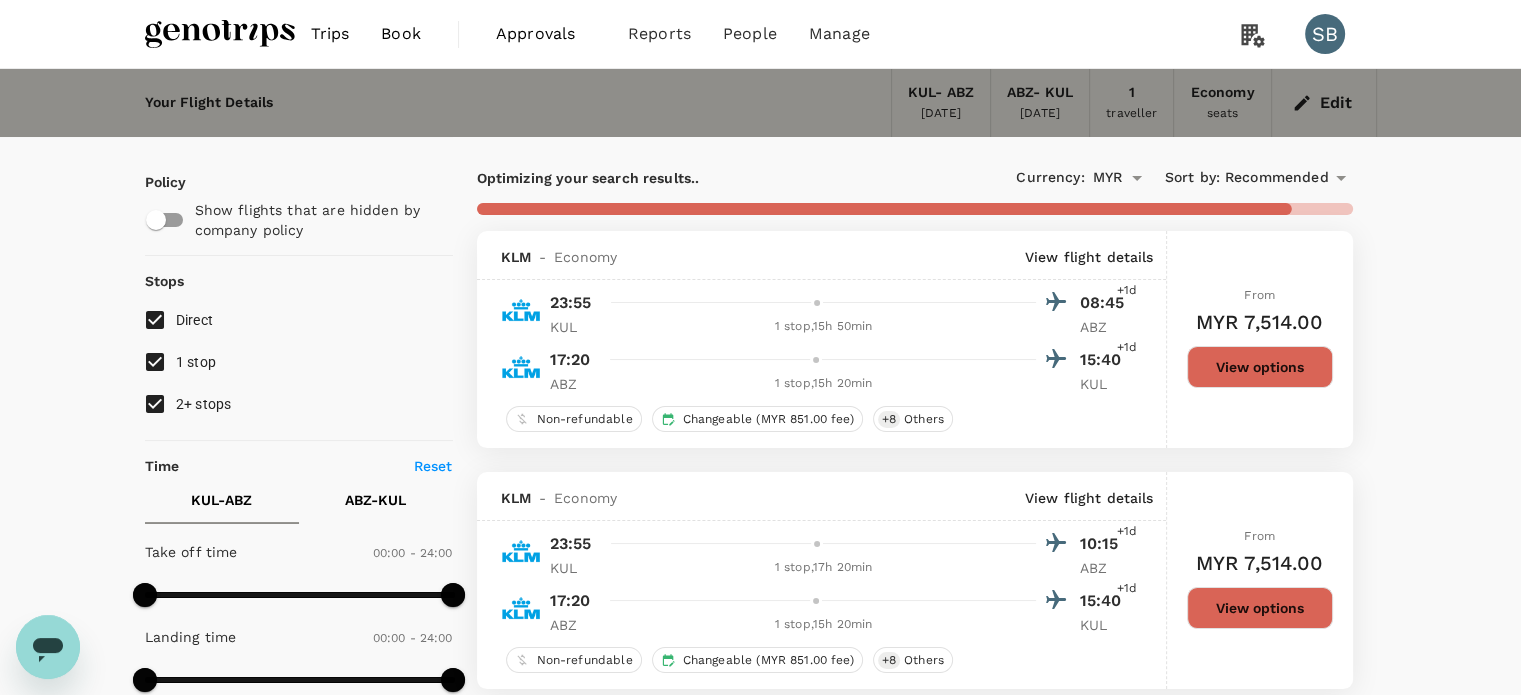 checkbox on "false" 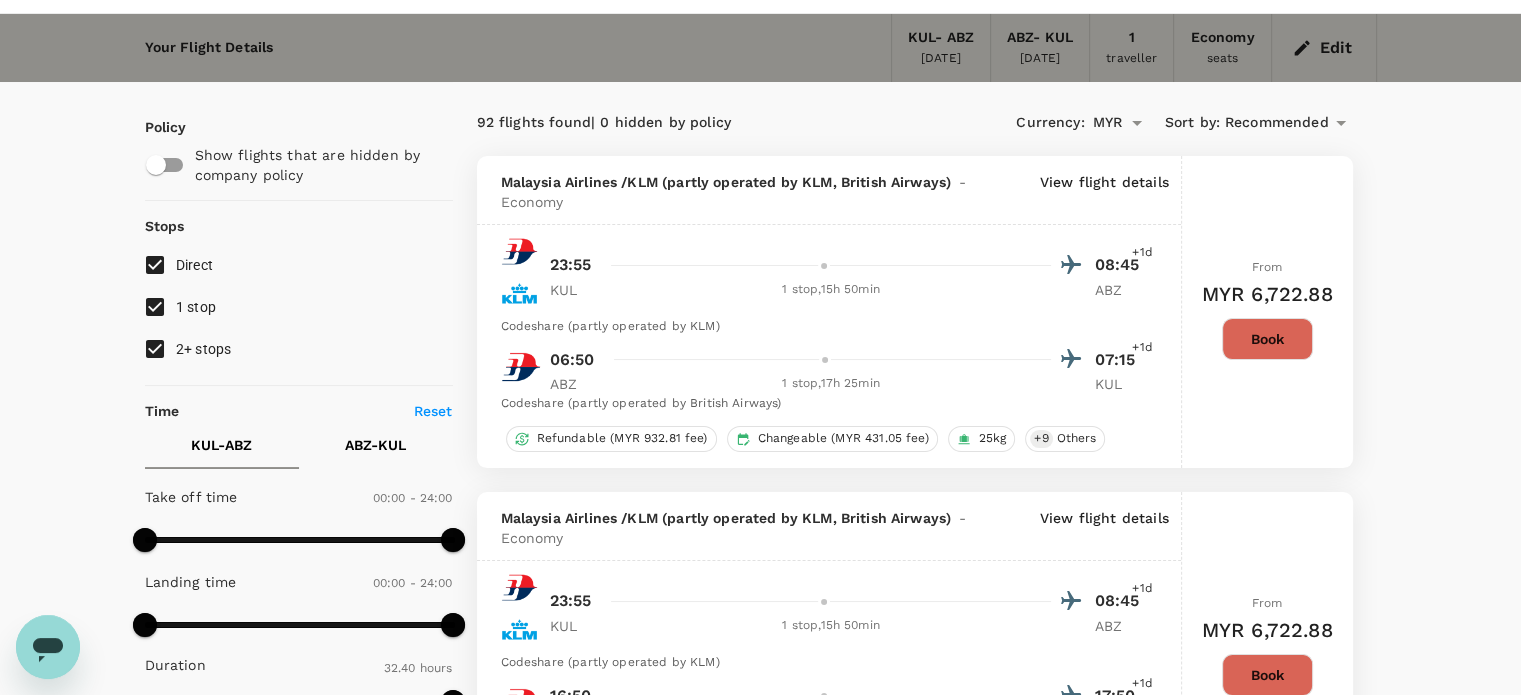 scroll, scrollTop: 100, scrollLeft: 0, axis: vertical 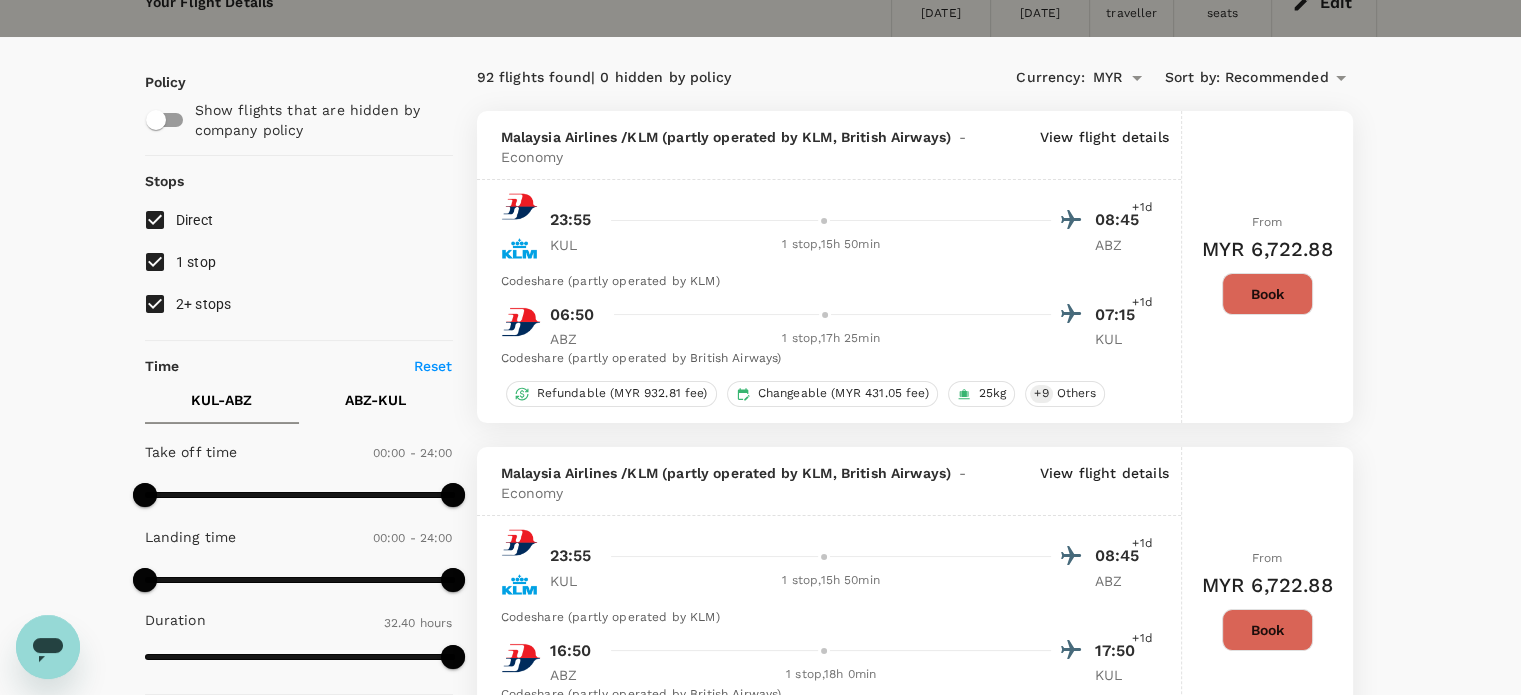 click on "2+ stops" at bounding box center [155, 304] 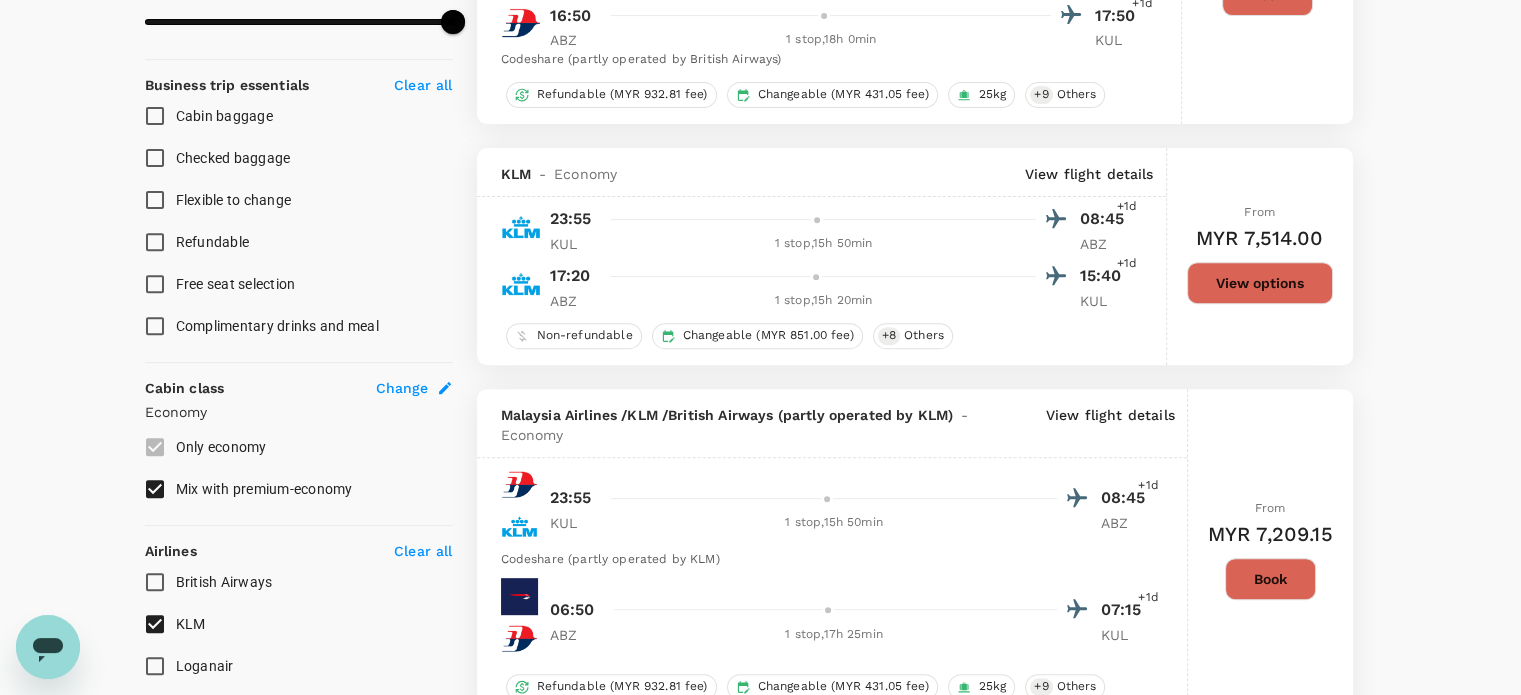 scroll, scrollTop: 700, scrollLeft: 0, axis: vertical 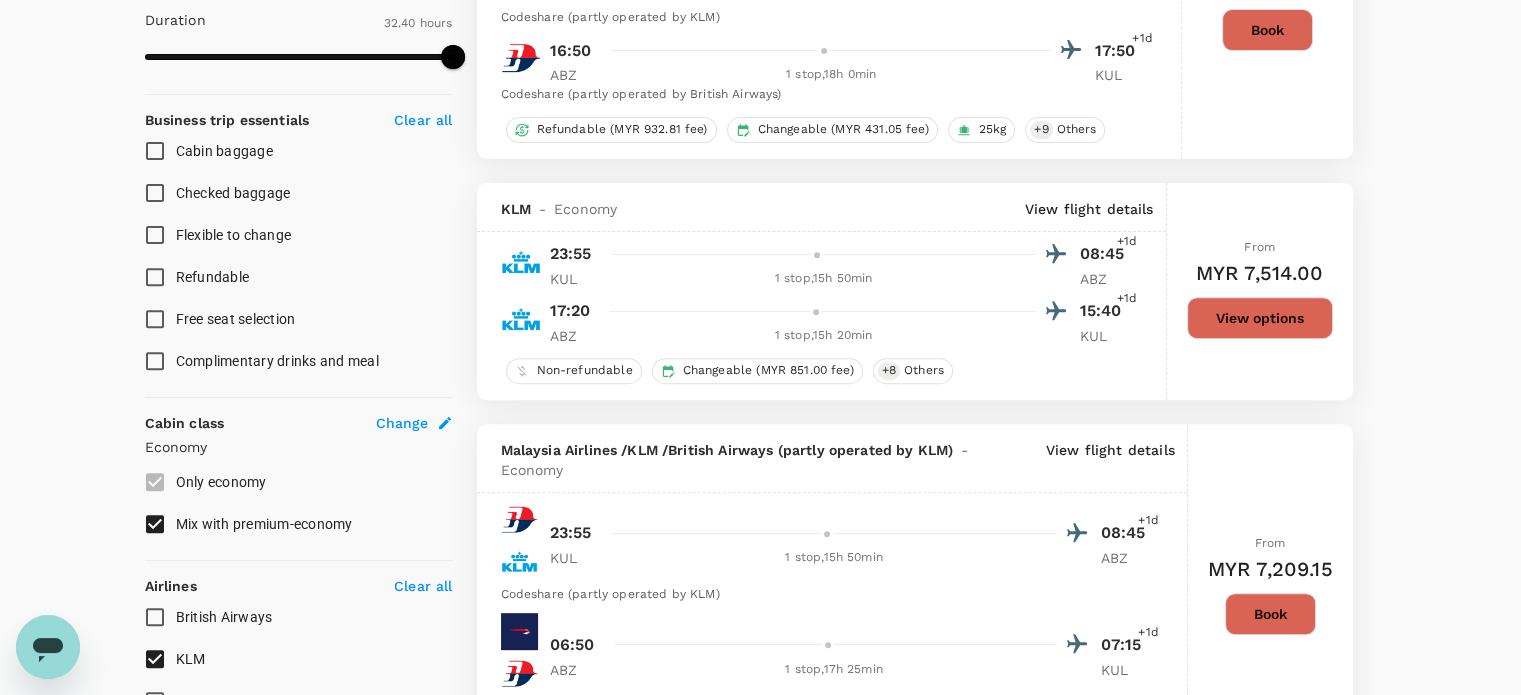 click on "View options" at bounding box center [1260, 318] 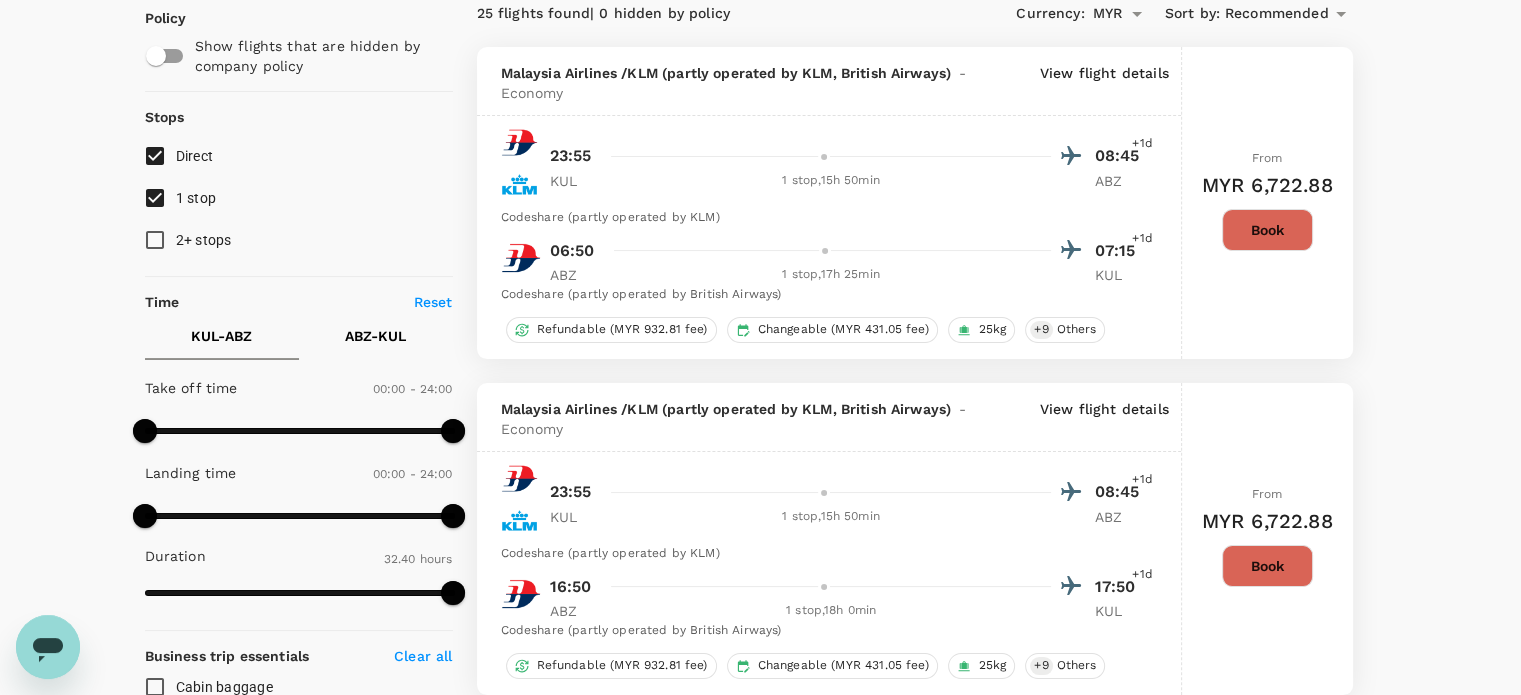 scroll, scrollTop: 0, scrollLeft: 0, axis: both 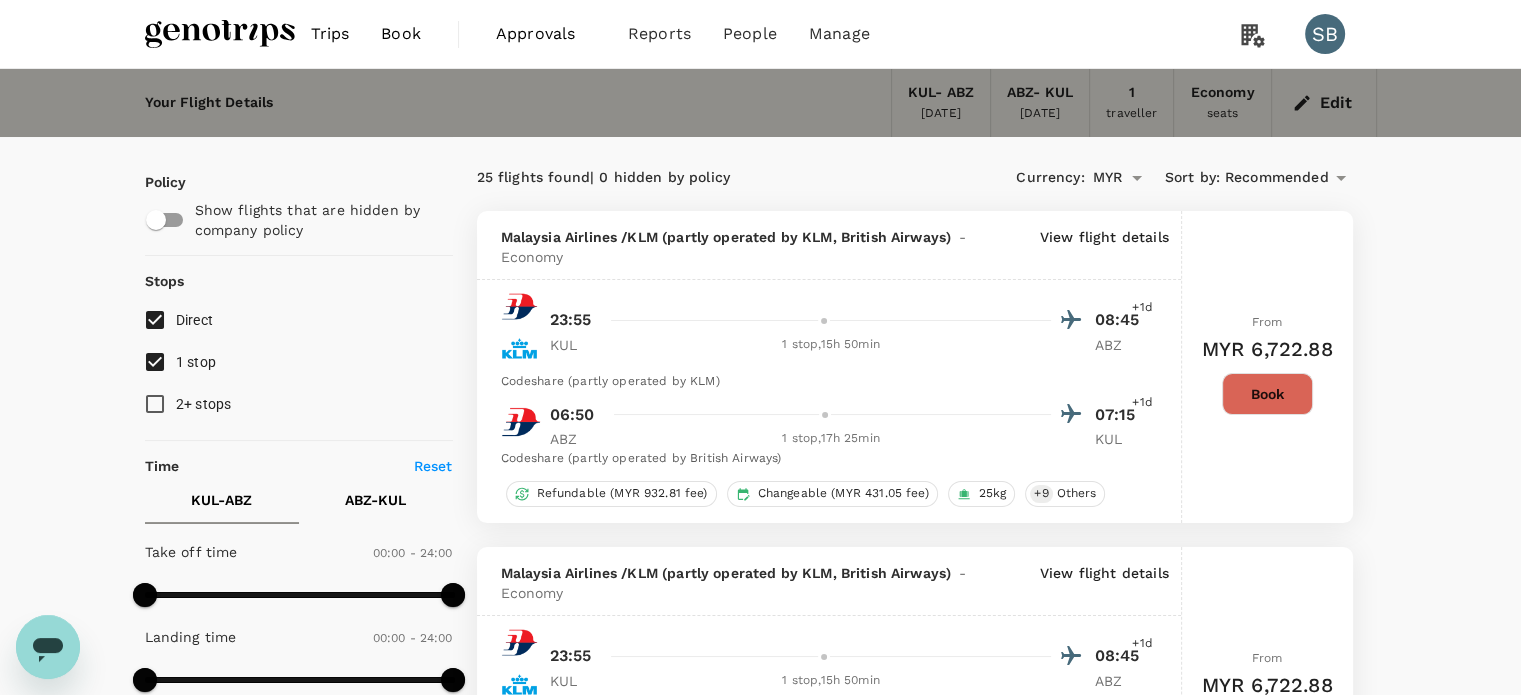 click at bounding box center [220, 34] 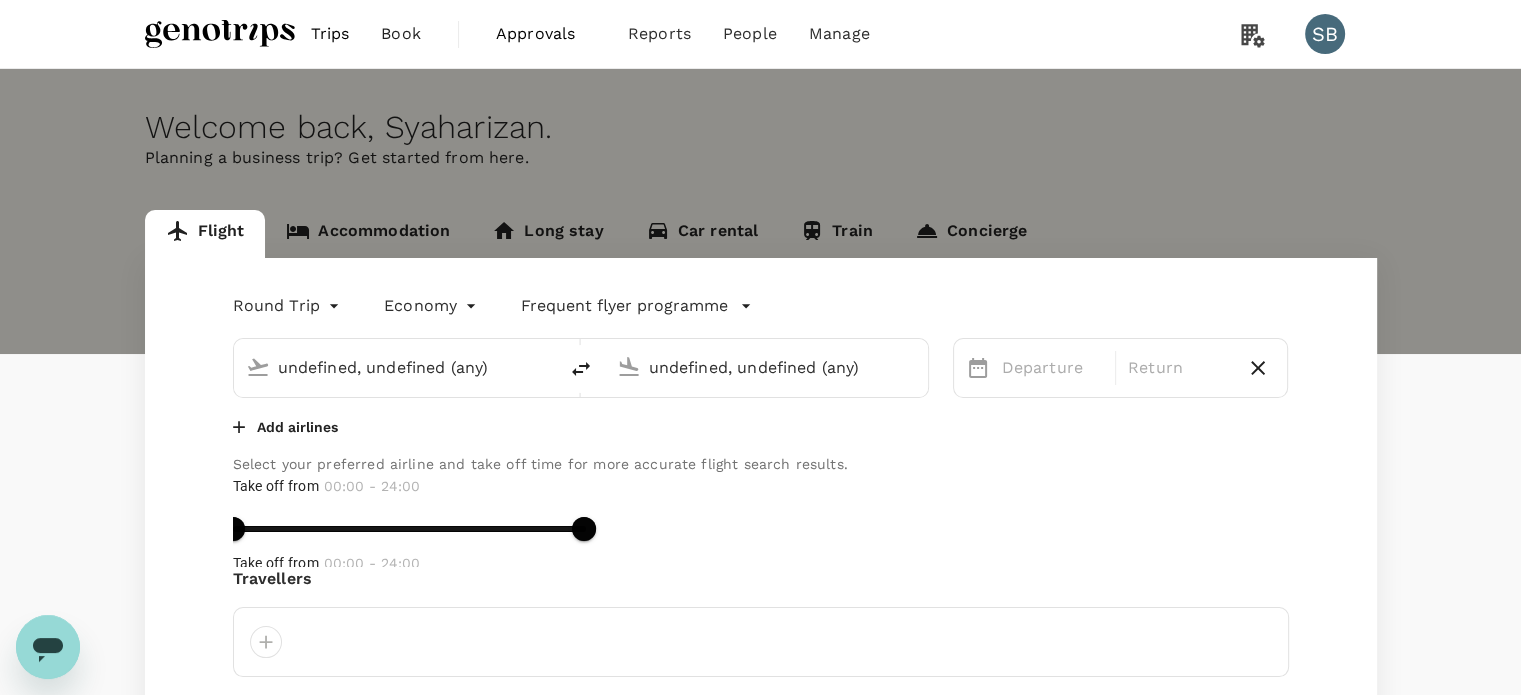 type on "Kuala Lumpur Intl ([GEOGRAPHIC_DATA])" 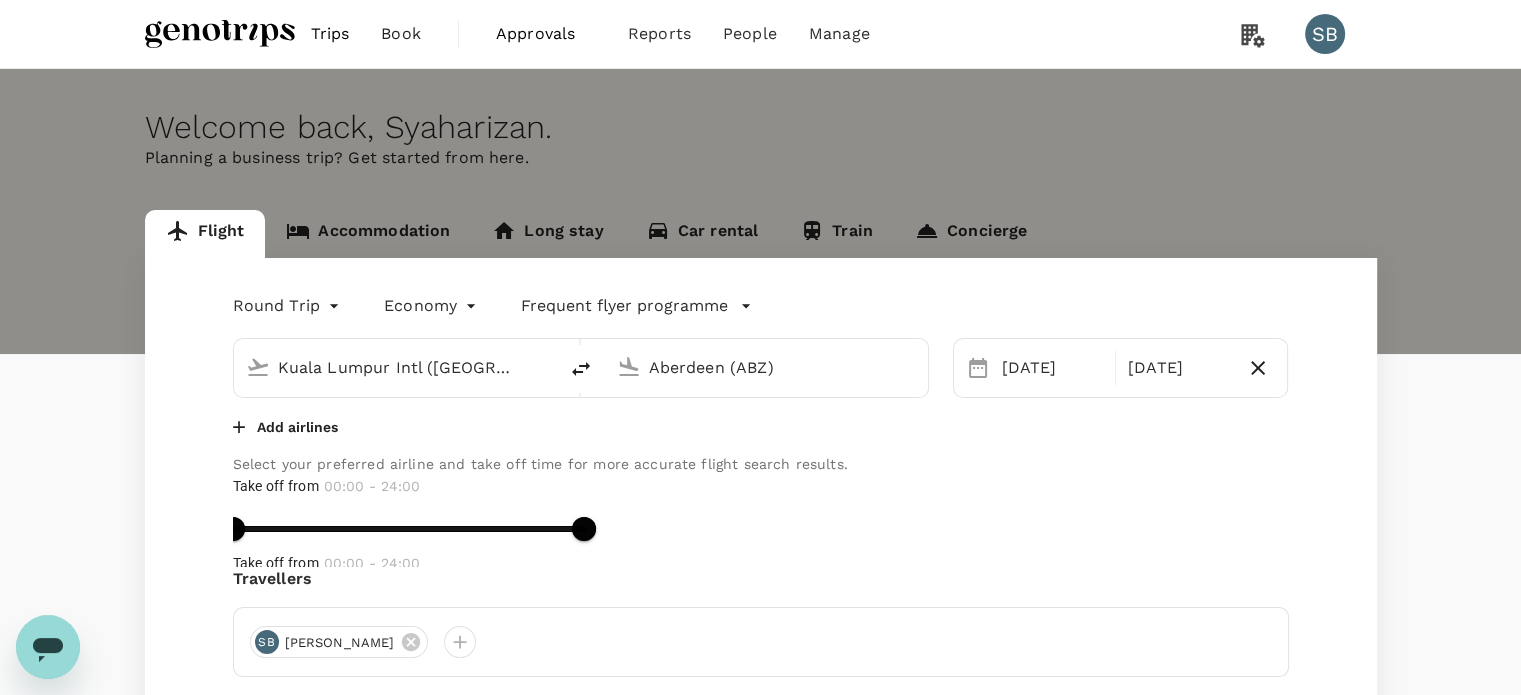 type 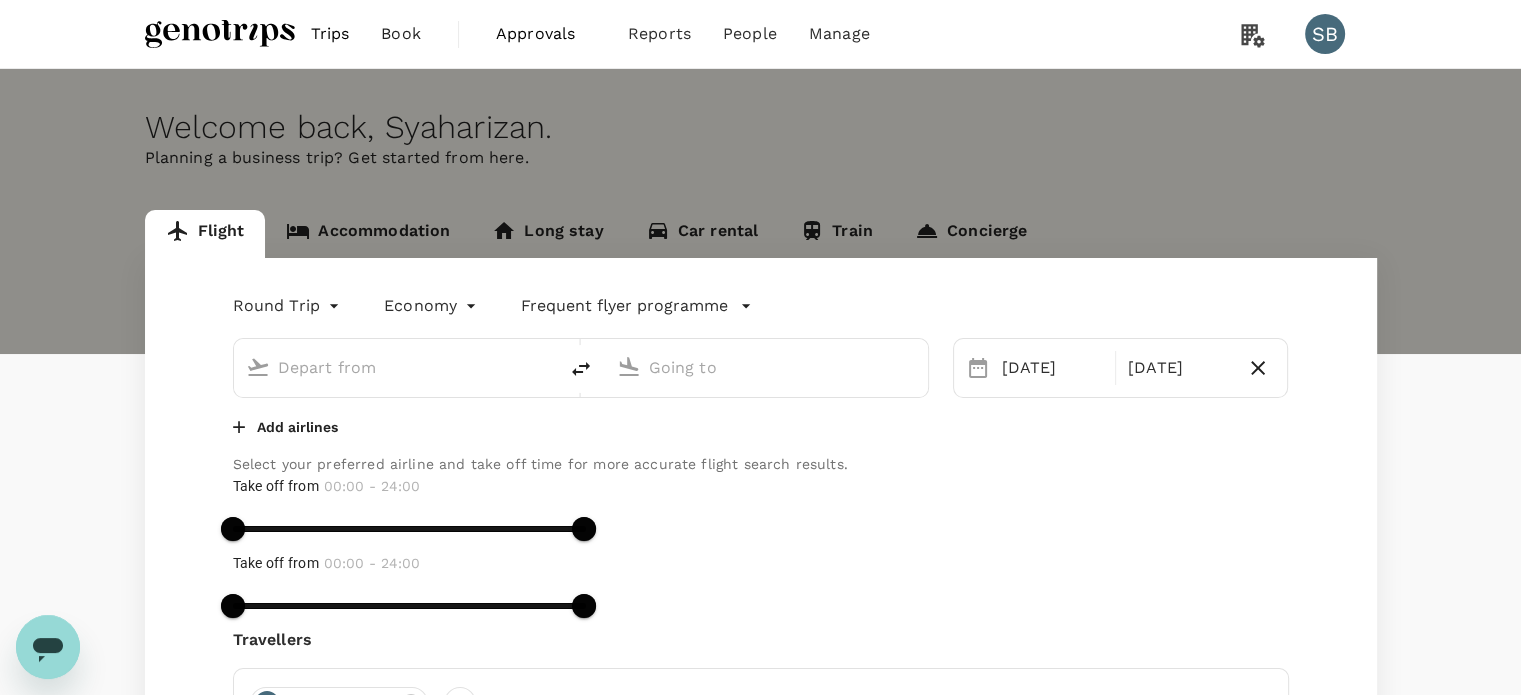 type on "Kuala Lumpur Intl ([GEOGRAPHIC_DATA])" 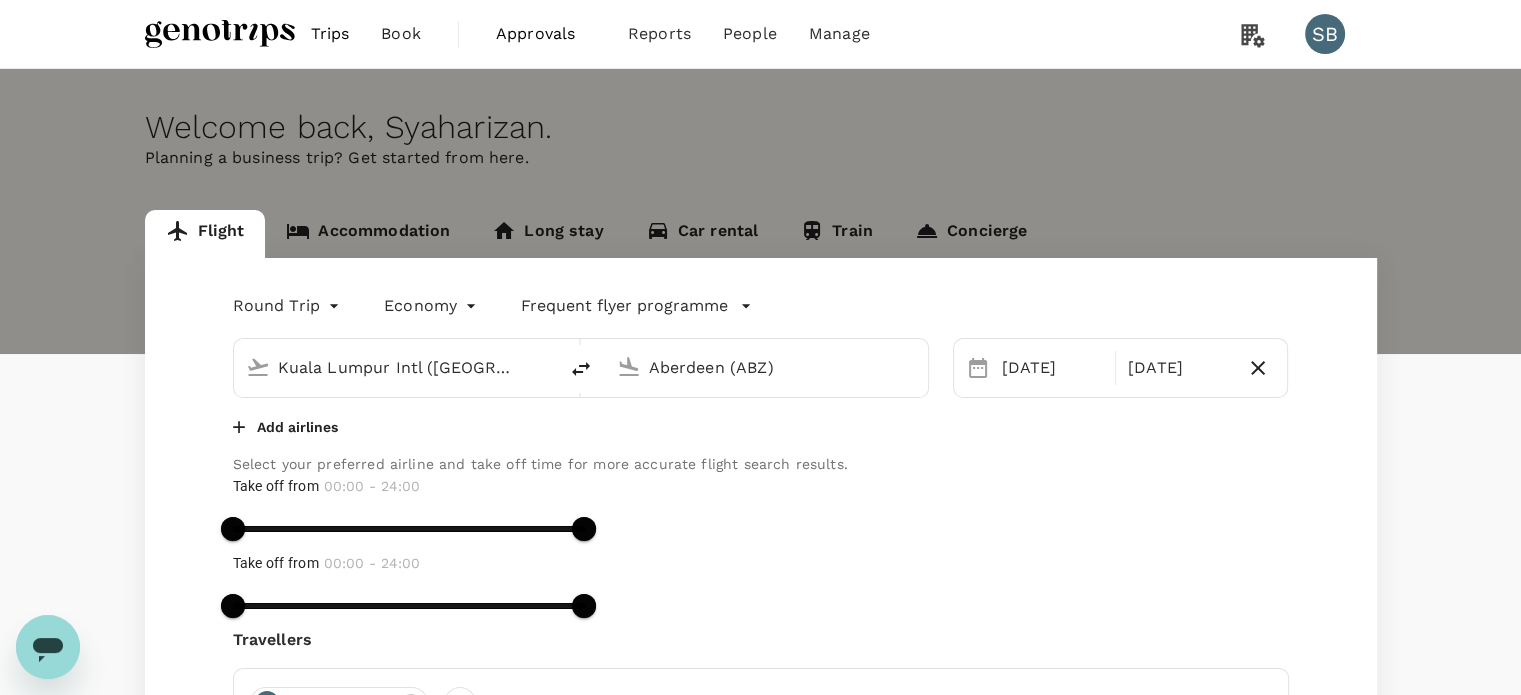 type 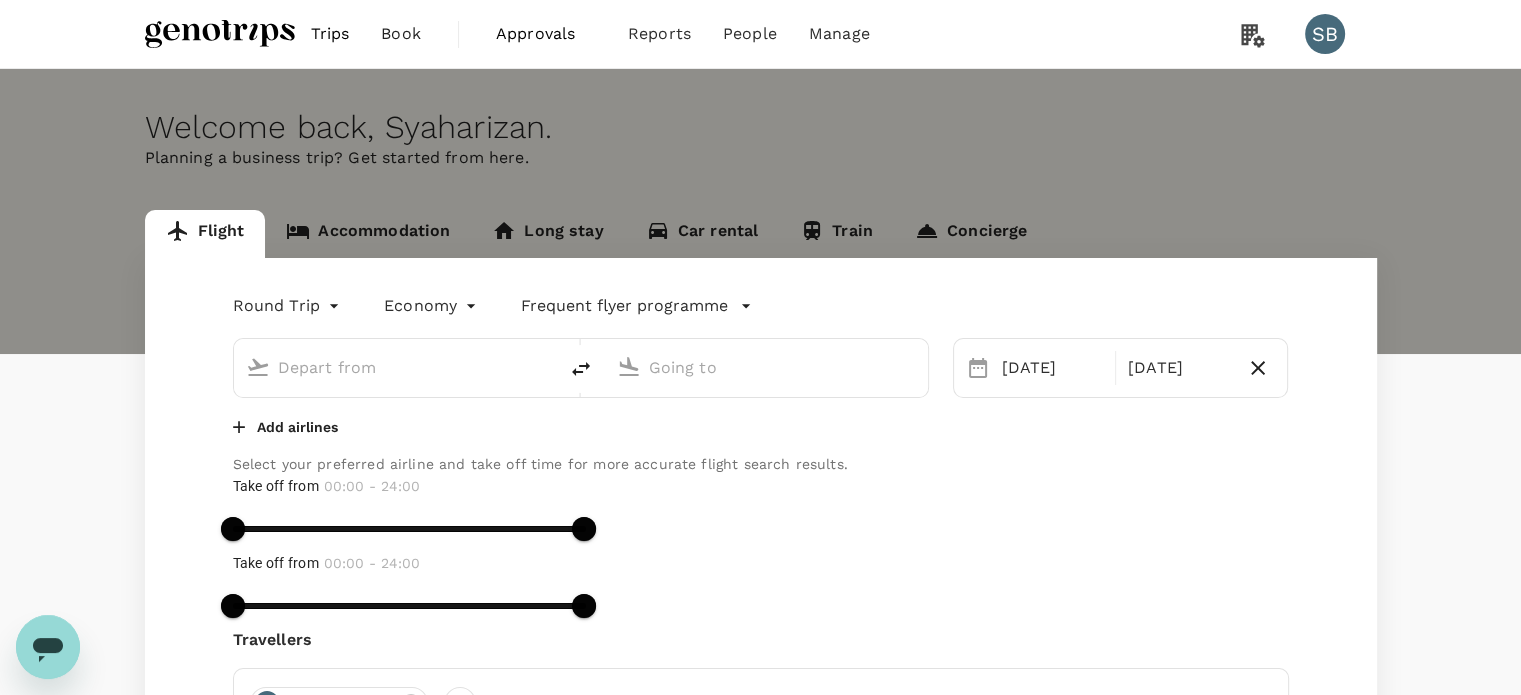 type on "Kuala Lumpur Intl ([GEOGRAPHIC_DATA])" 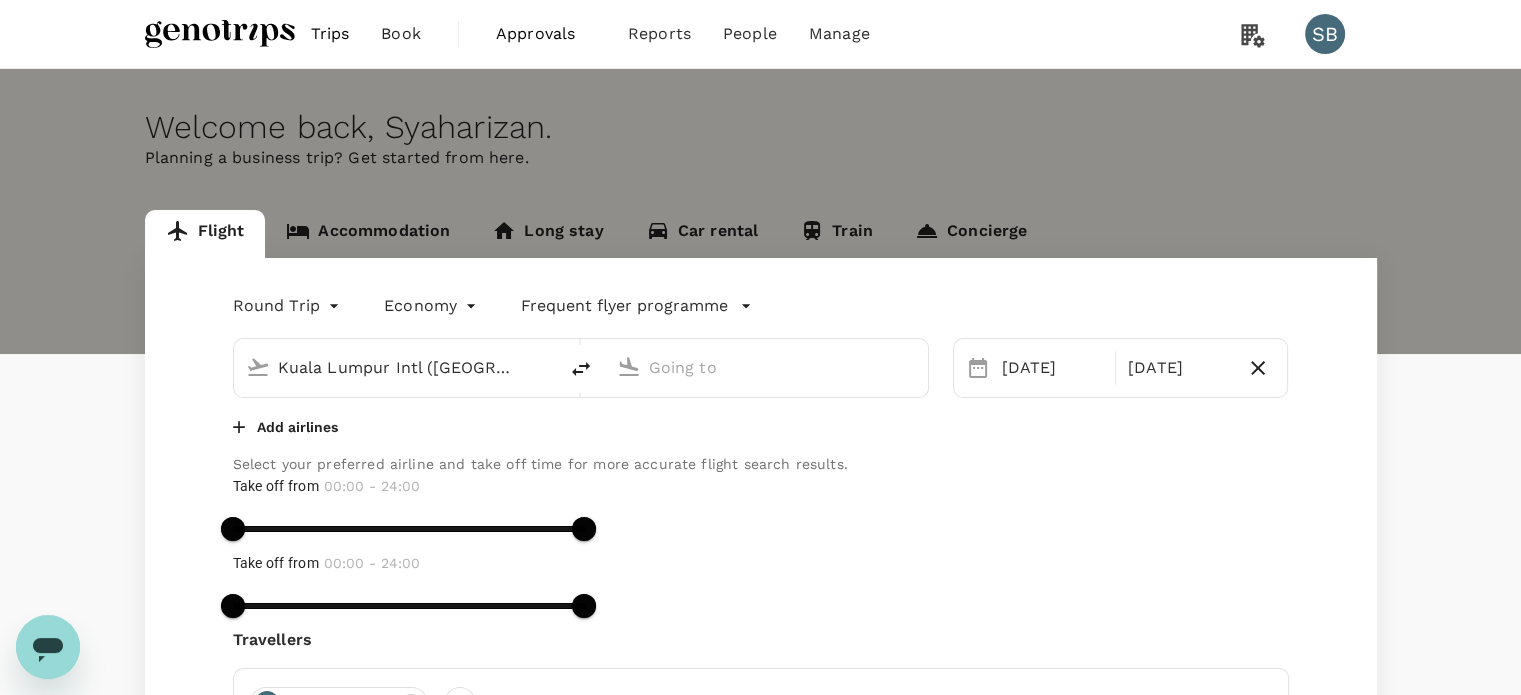 type on "Aberdeen (ABZ)" 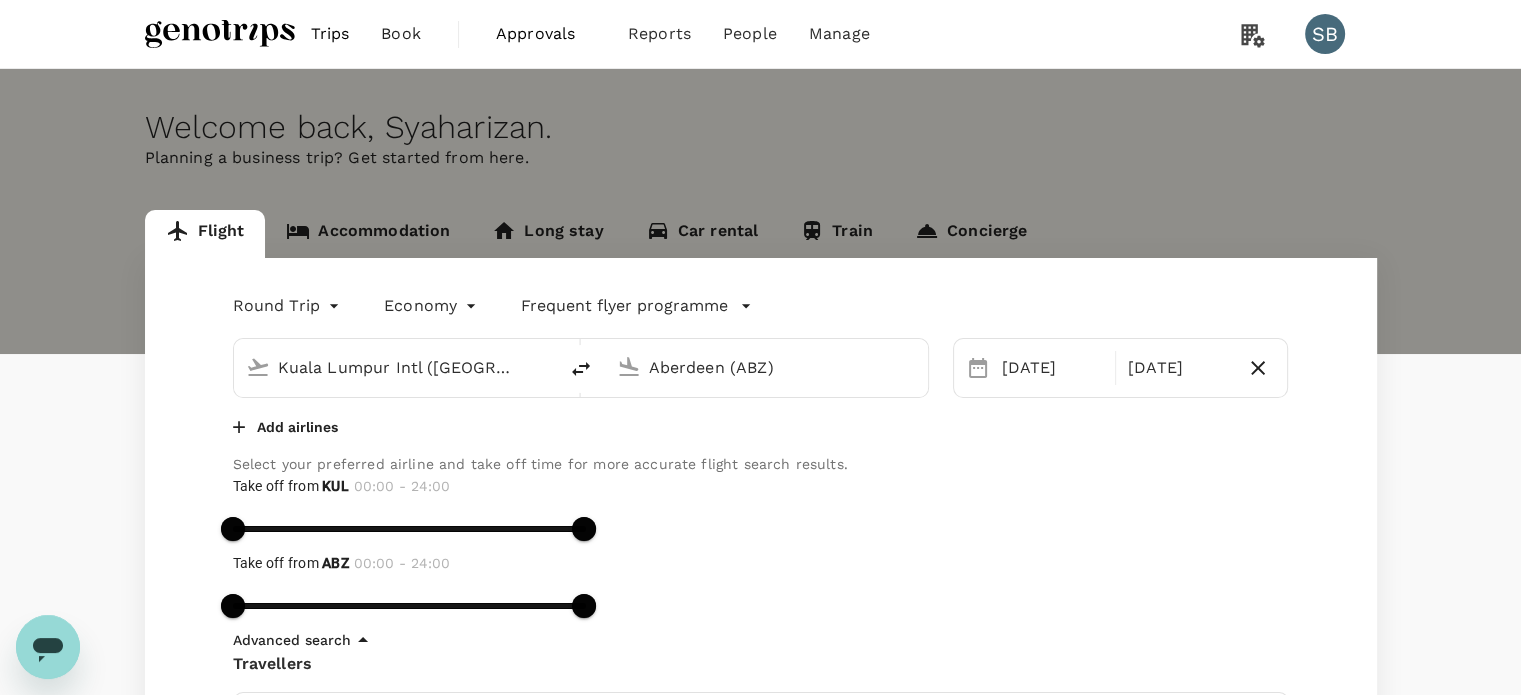 click on "Trips" at bounding box center (330, 34) 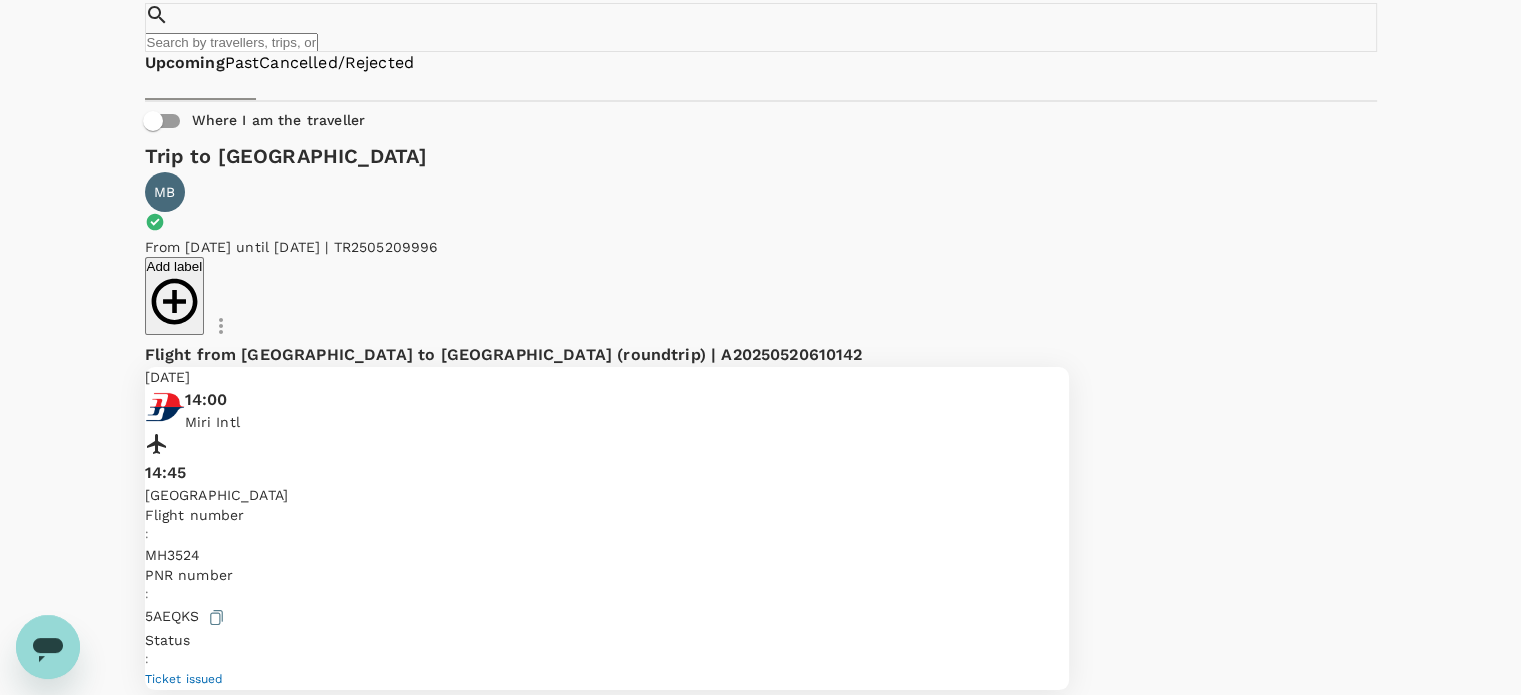 scroll, scrollTop: 3, scrollLeft: 0, axis: vertical 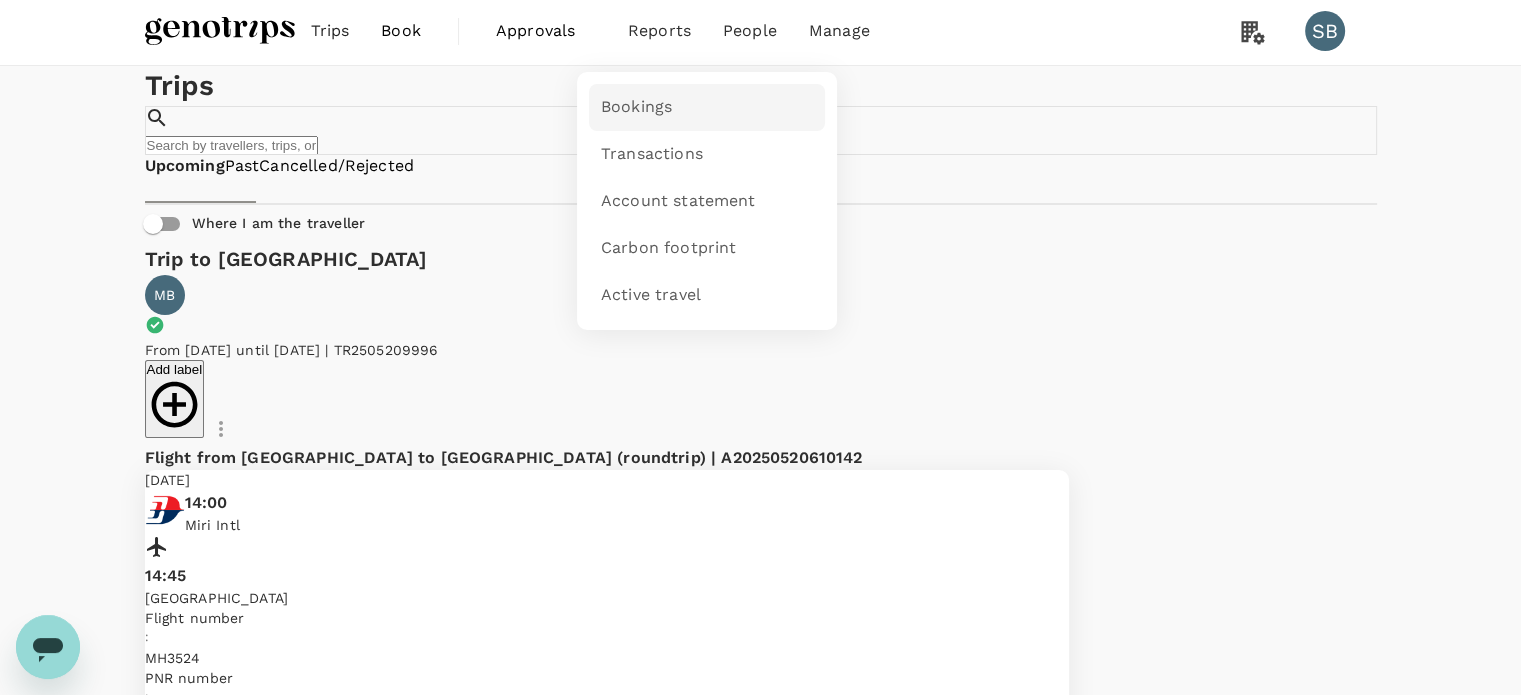 click on "Bookings" at bounding box center [707, 107] 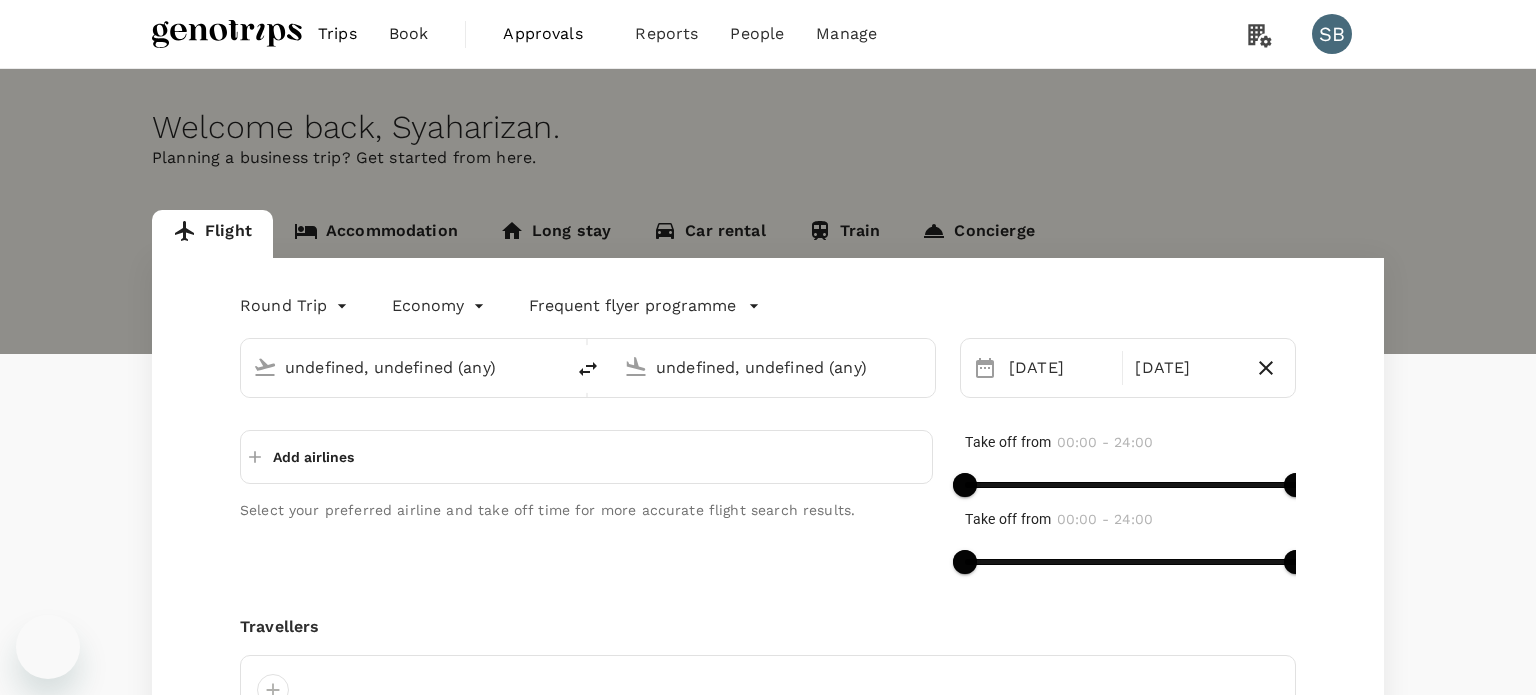 type on "Kuala Lumpur Intl ([GEOGRAPHIC_DATA])" 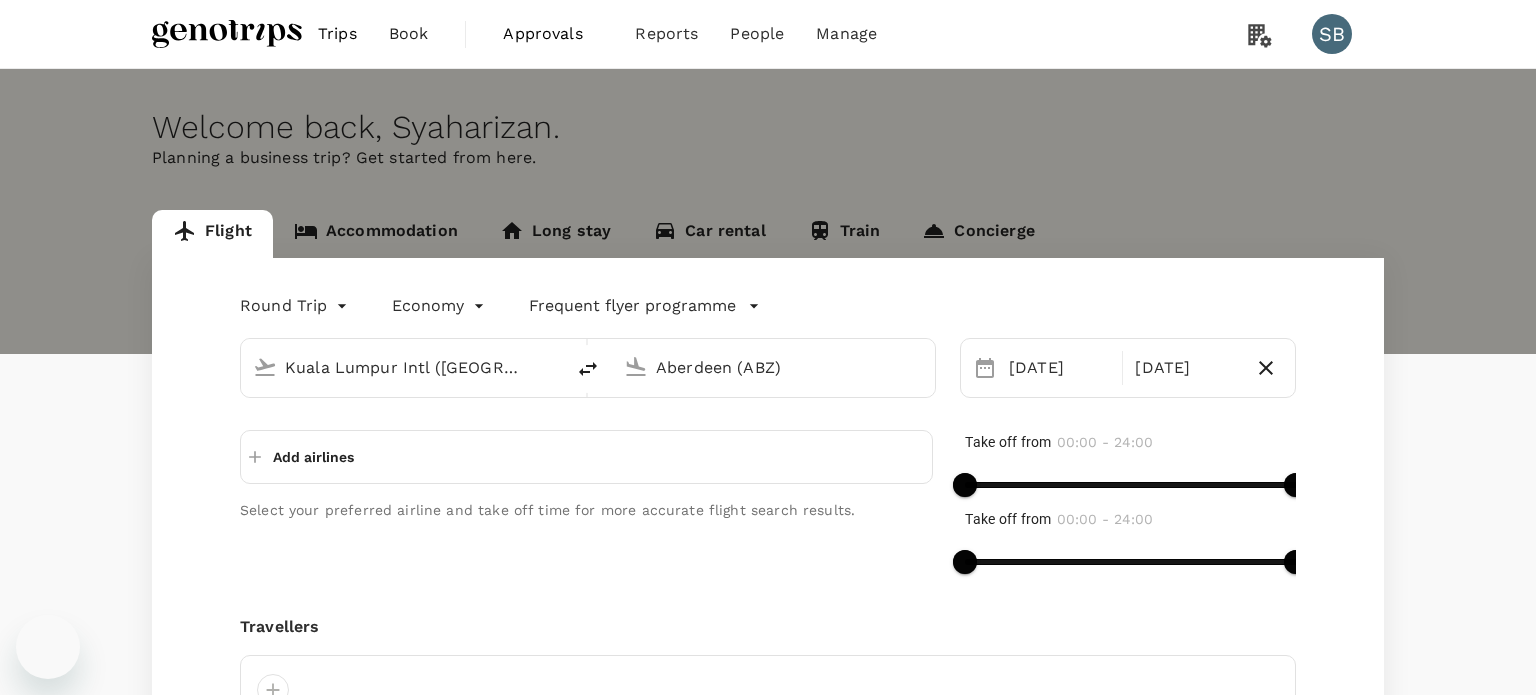 type 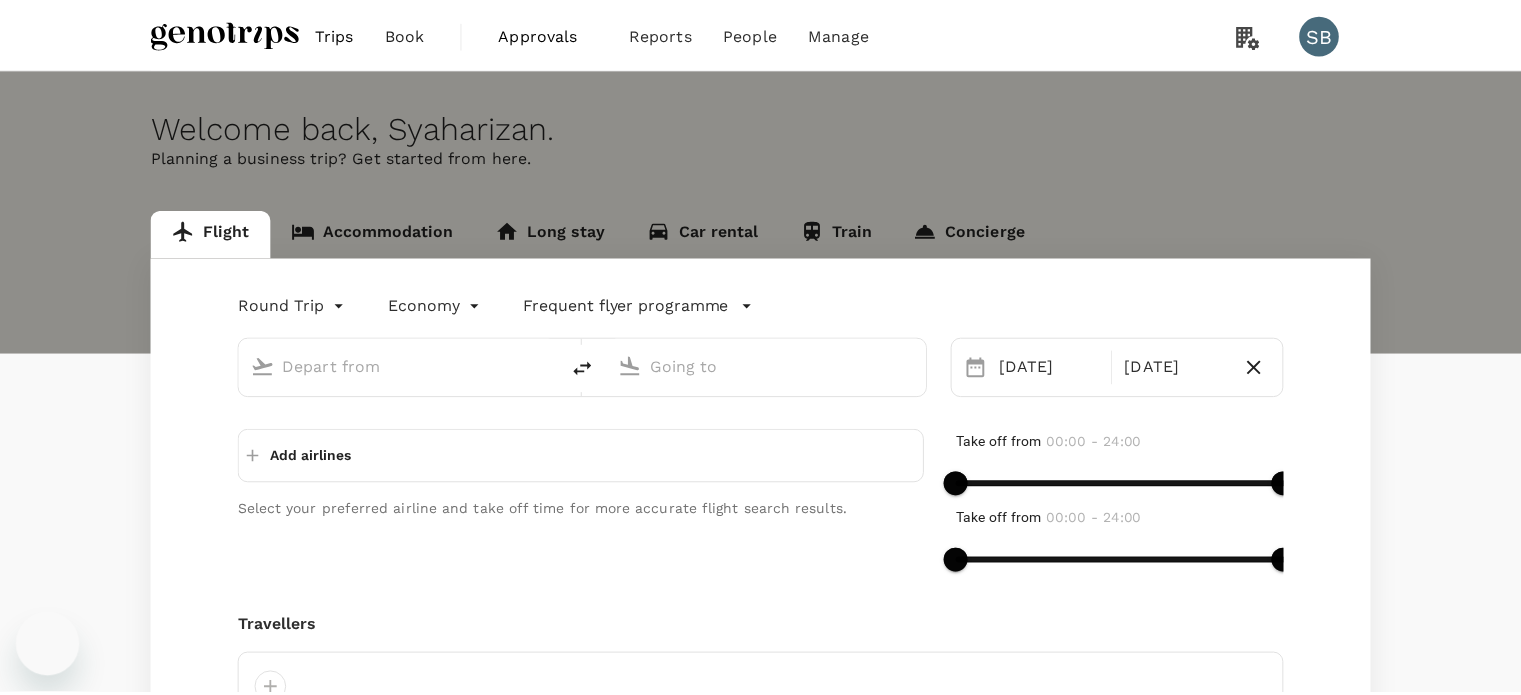 scroll, scrollTop: 0, scrollLeft: 0, axis: both 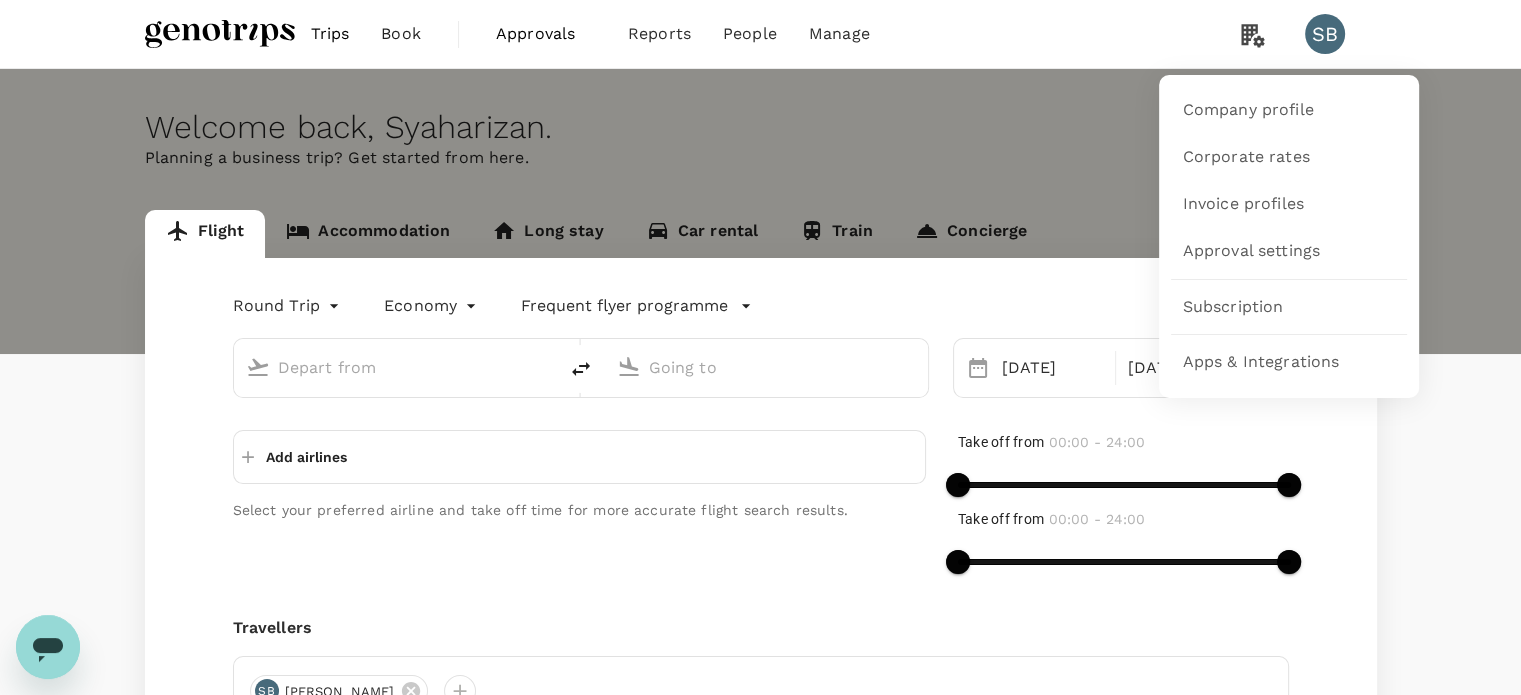 type on "Kuala Lumpur Intl ([GEOGRAPHIC_DATA])" 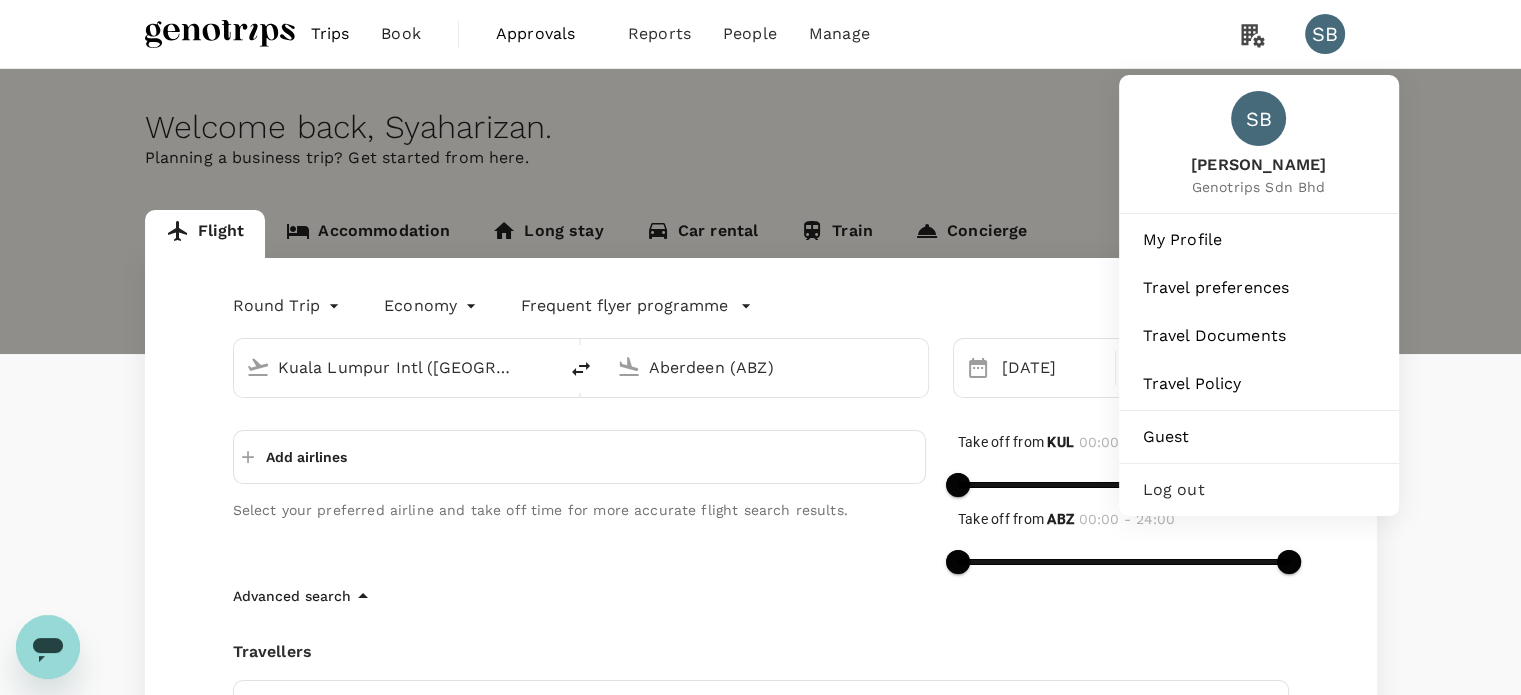 click on "SB" at bounding box center [1325, 34] 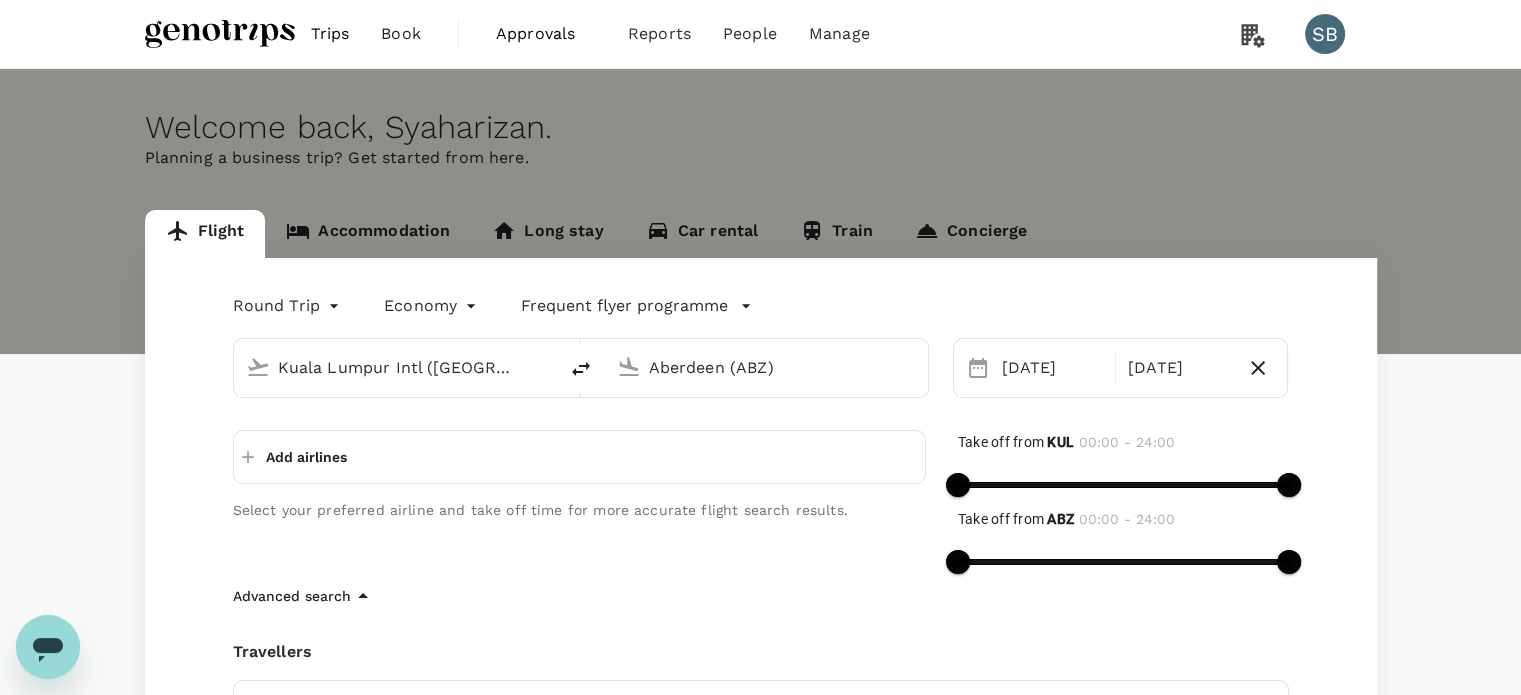 click on "SB" at bounding box center [1325, 34] 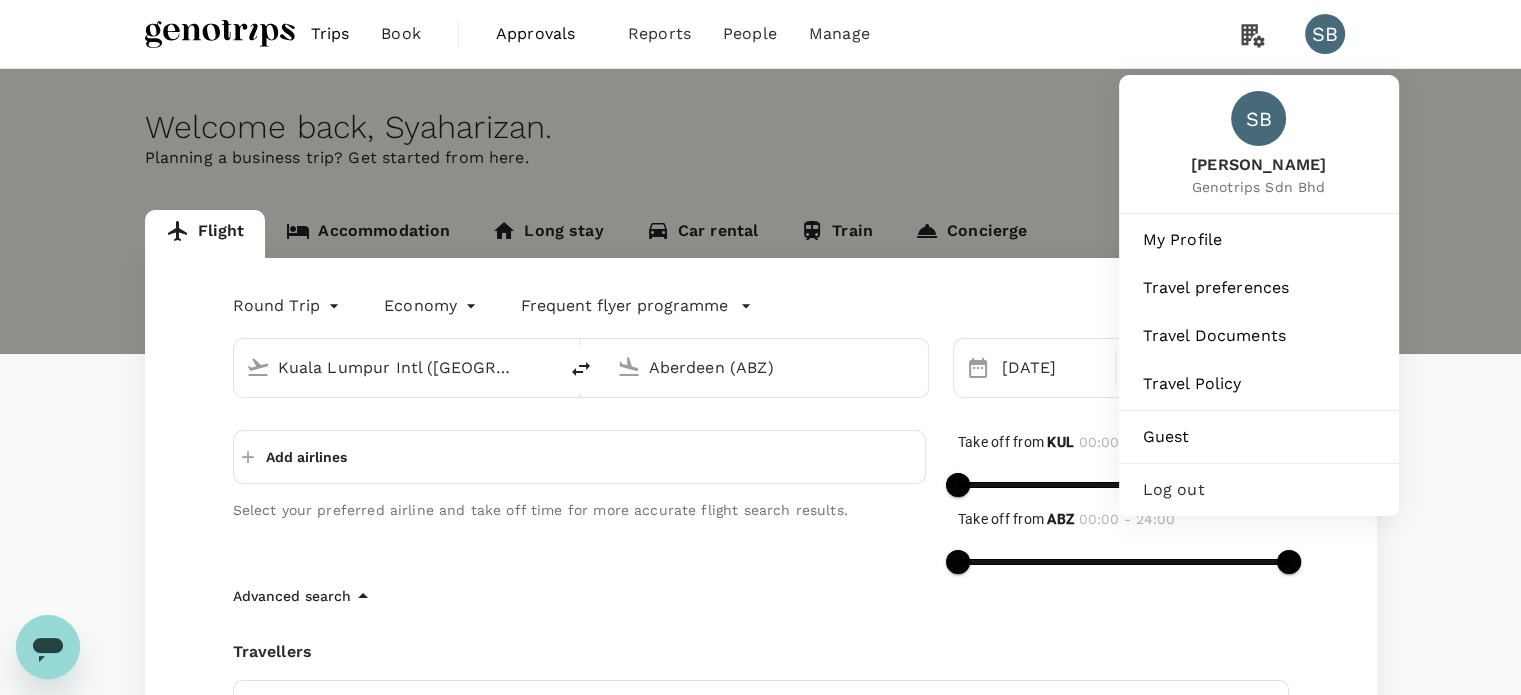 click on "Log out" at bounding box center (1259, 490) 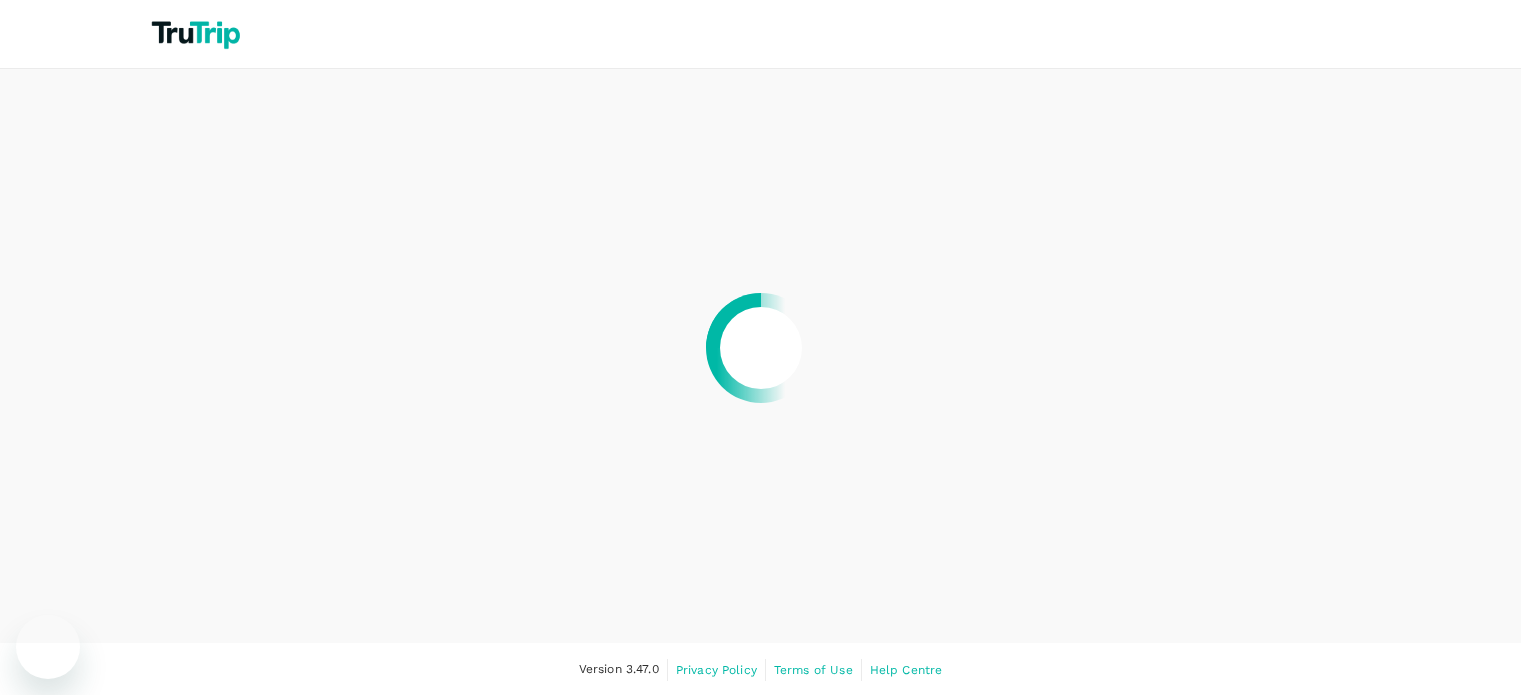 scroll, scrollTop: 0, scrollLeft: 0, axis: both 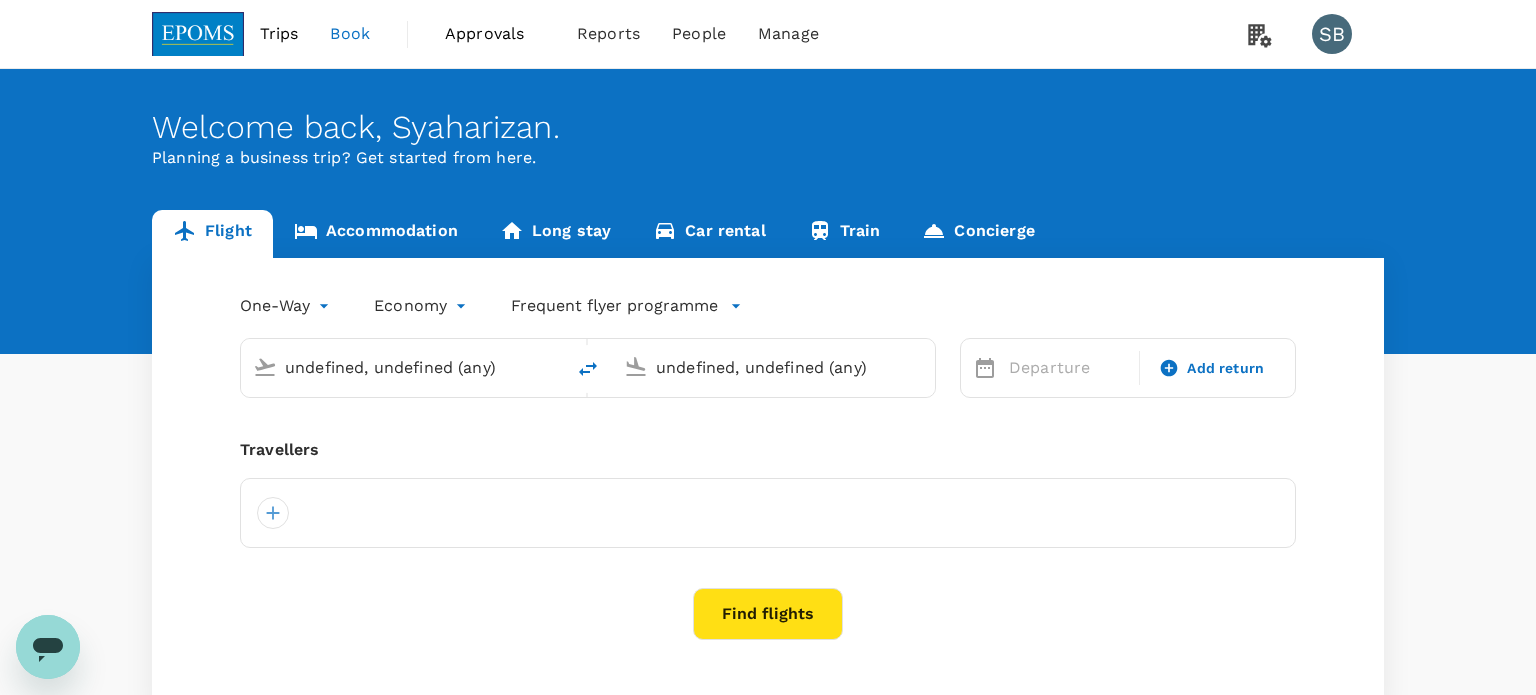 type 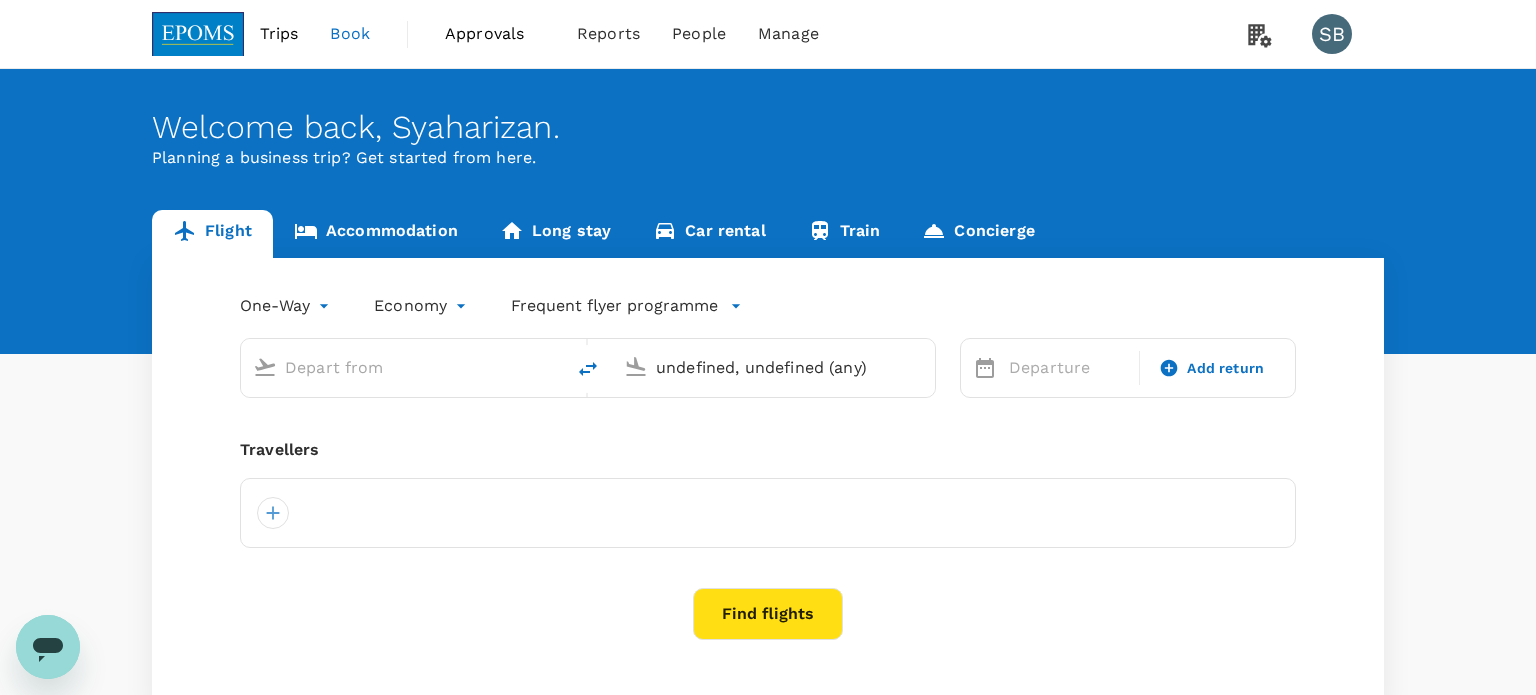 type 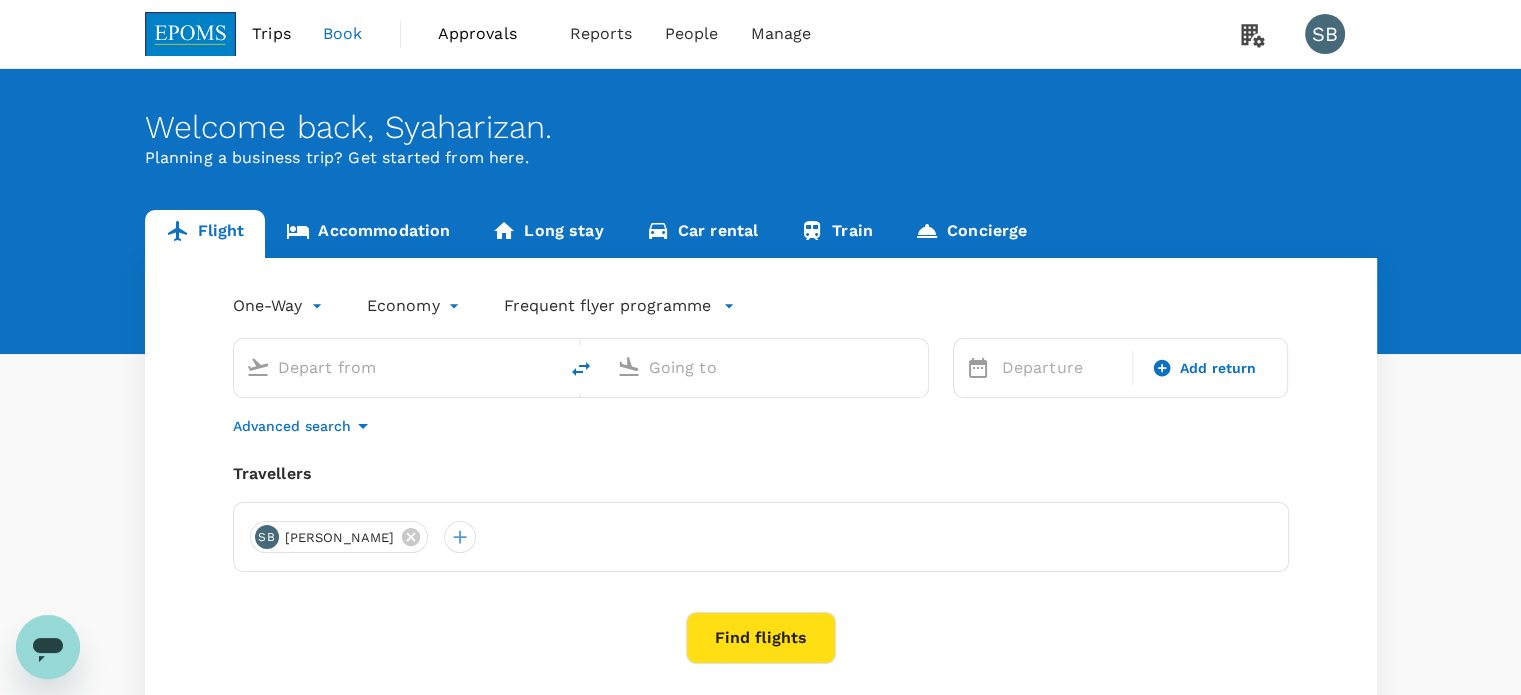 type on "Kuching Intl (KCH)" 